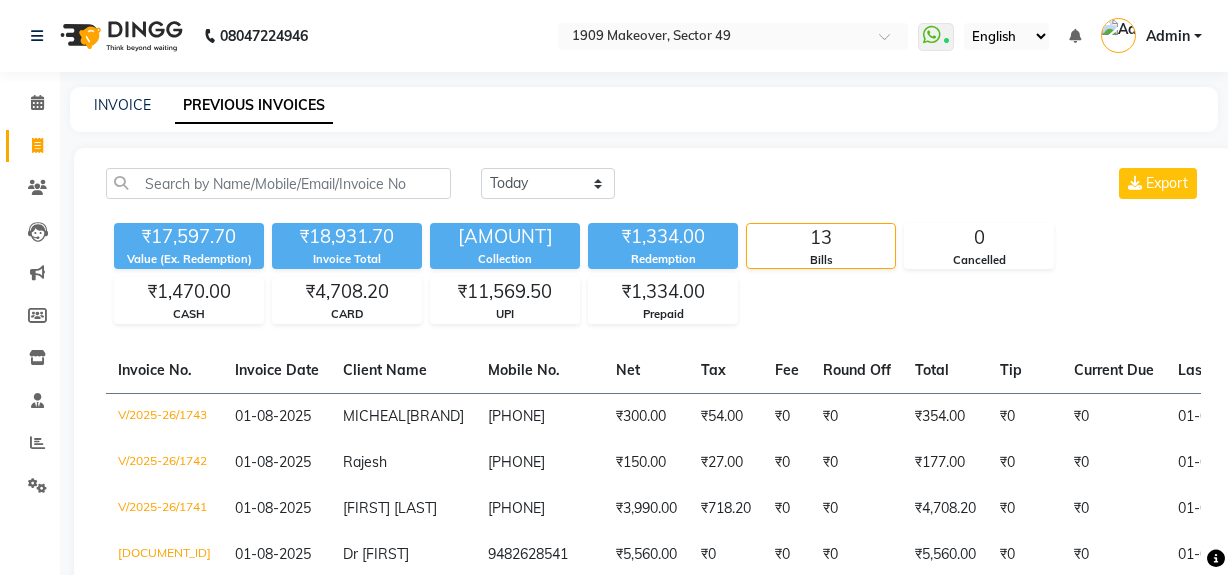 scroll, scrollTop: 120, scrollLeft: 0, axis: vertical 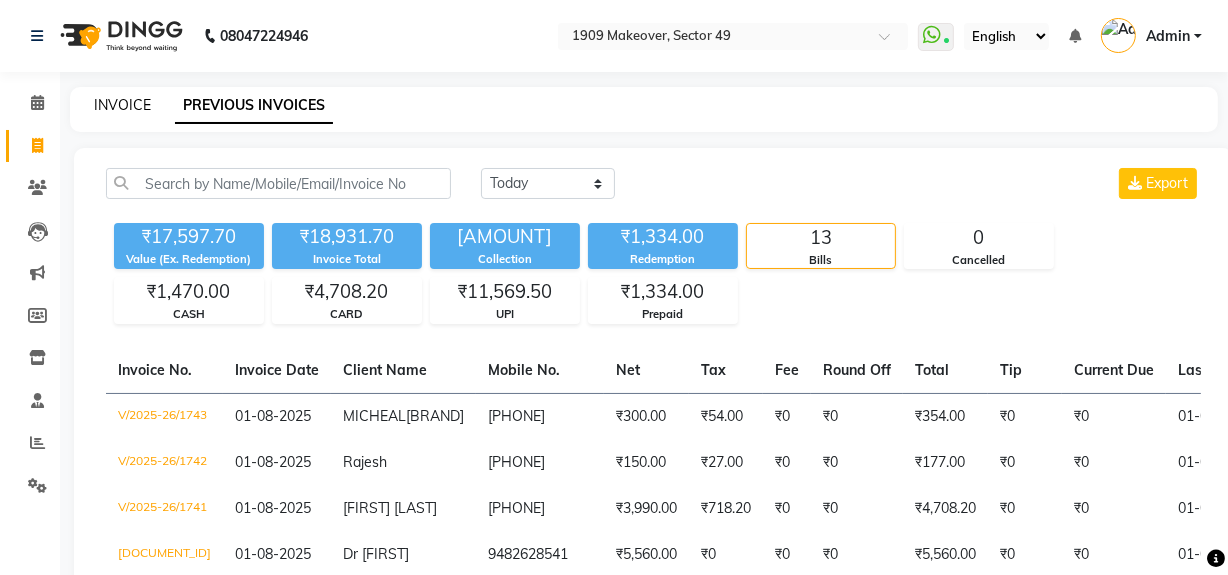 click on "INVOICE" 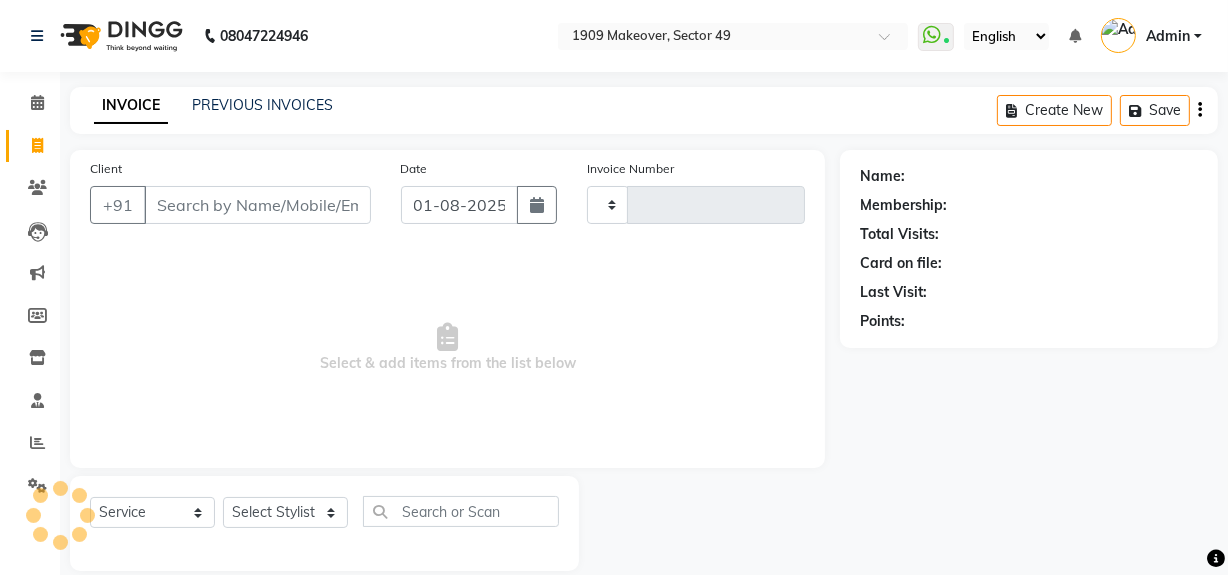 scroll, scrollTop: 26, scrollLeft: 0, axis: vertical 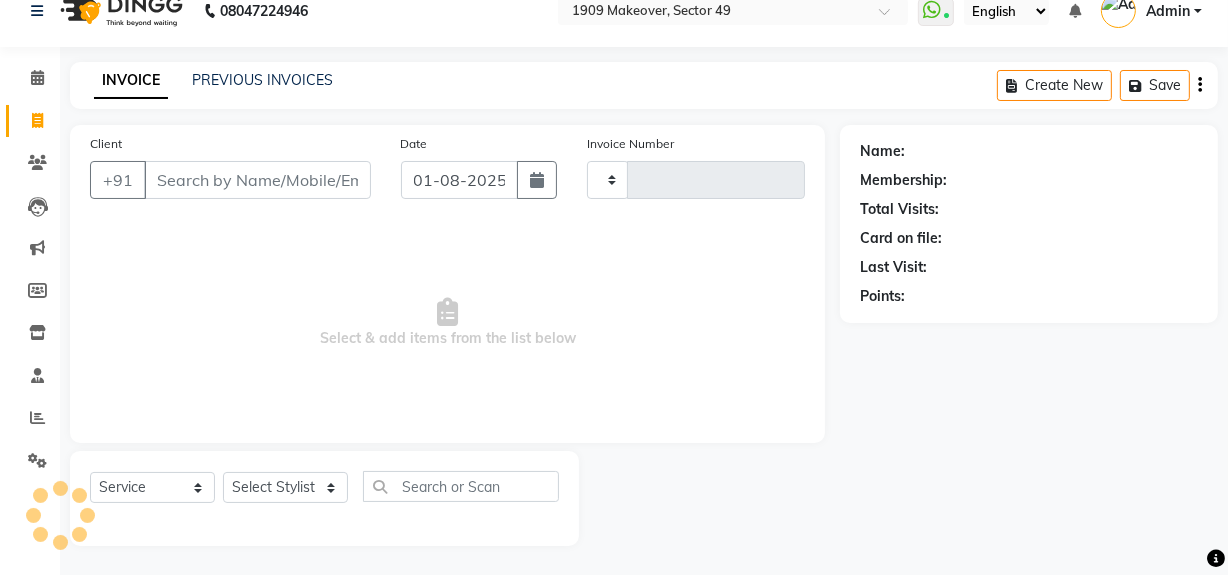 type on "1744" 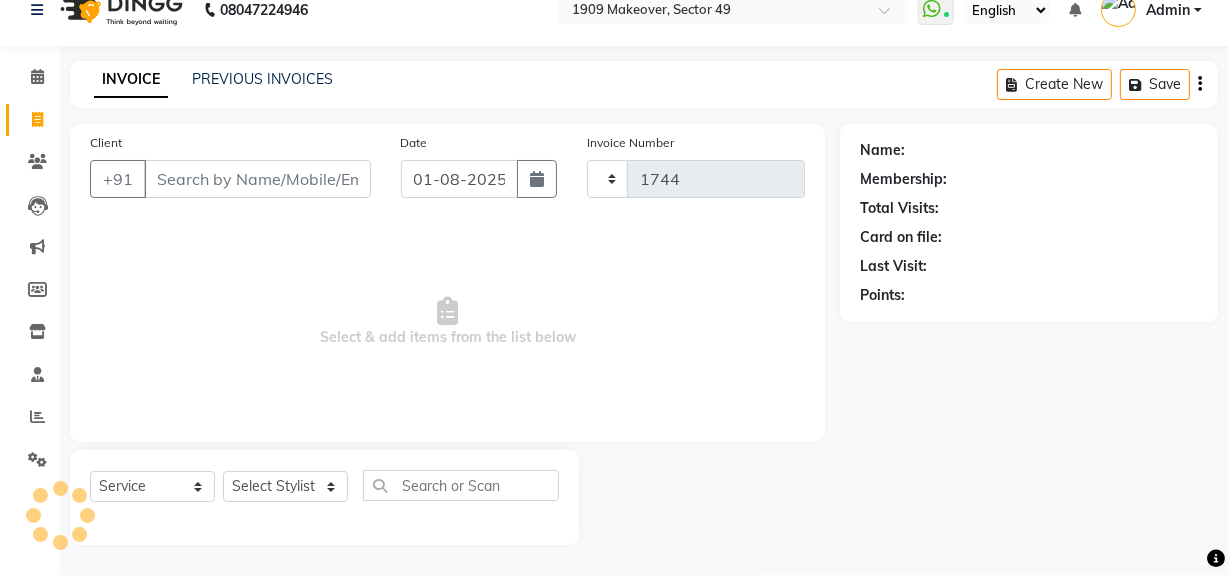 select on "6923" 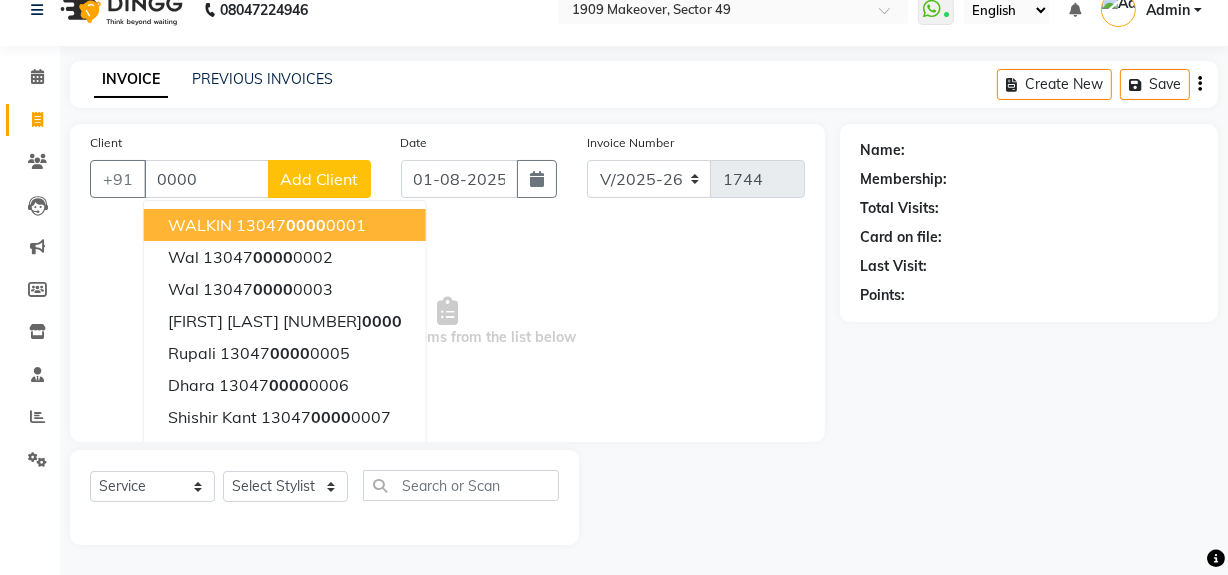 click on "[NUMBER]" at bounding box center (301, 225) 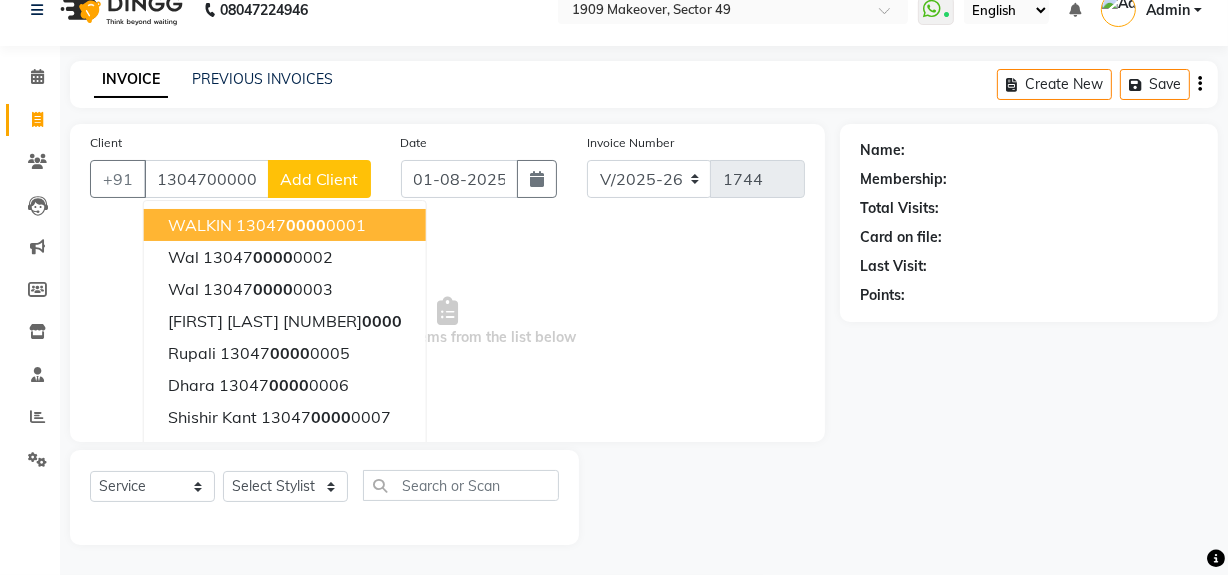 type on "1304700000001" 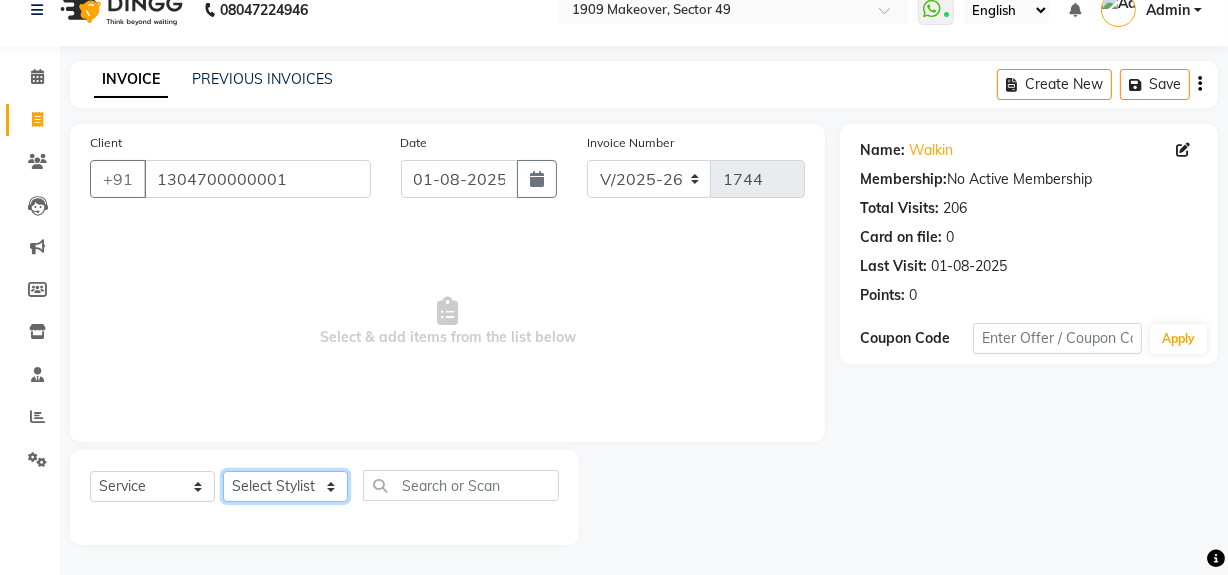 click on "Select Stylist Abdul Ahmed Arif Harun House Sale Jyoti Nisha Rehaan Ujjwal Umesh Veer vikram mehta Vishal" 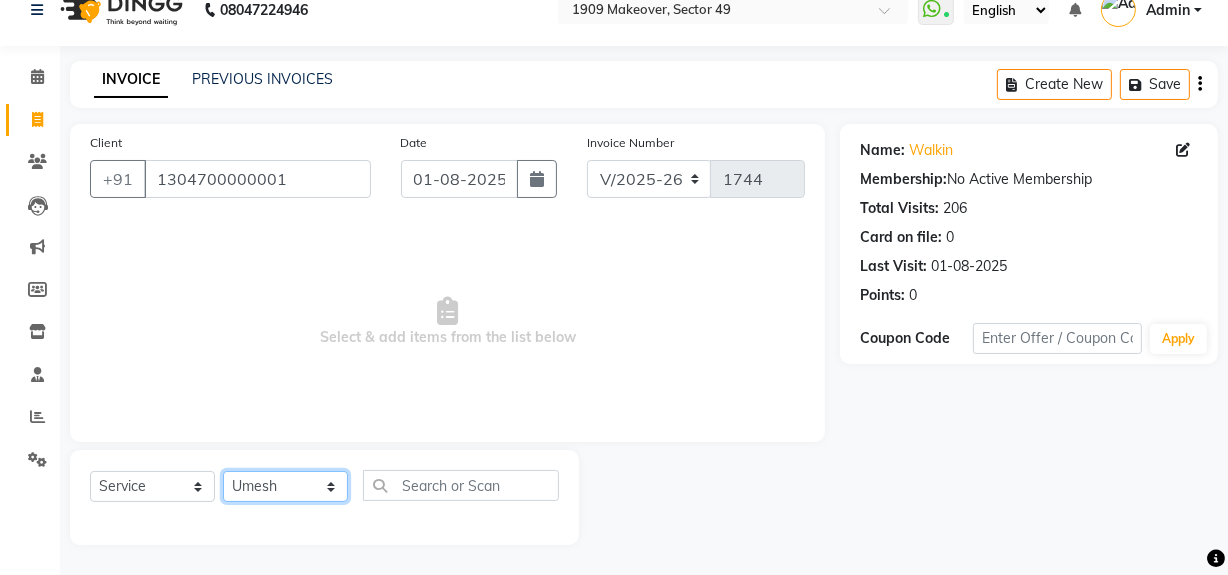 click on "Select Stylist Abdul Ahmed Arif Harun House Sale Jyoti Nisha Rehaan Ujjwal Umesh Veer vikram mehta Vishal" 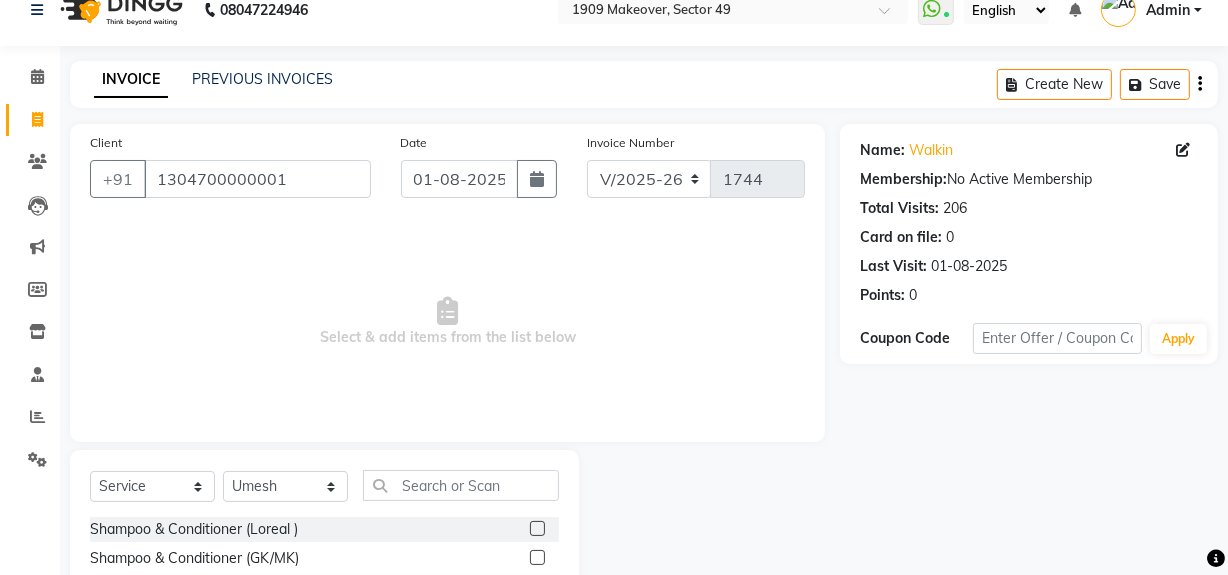click 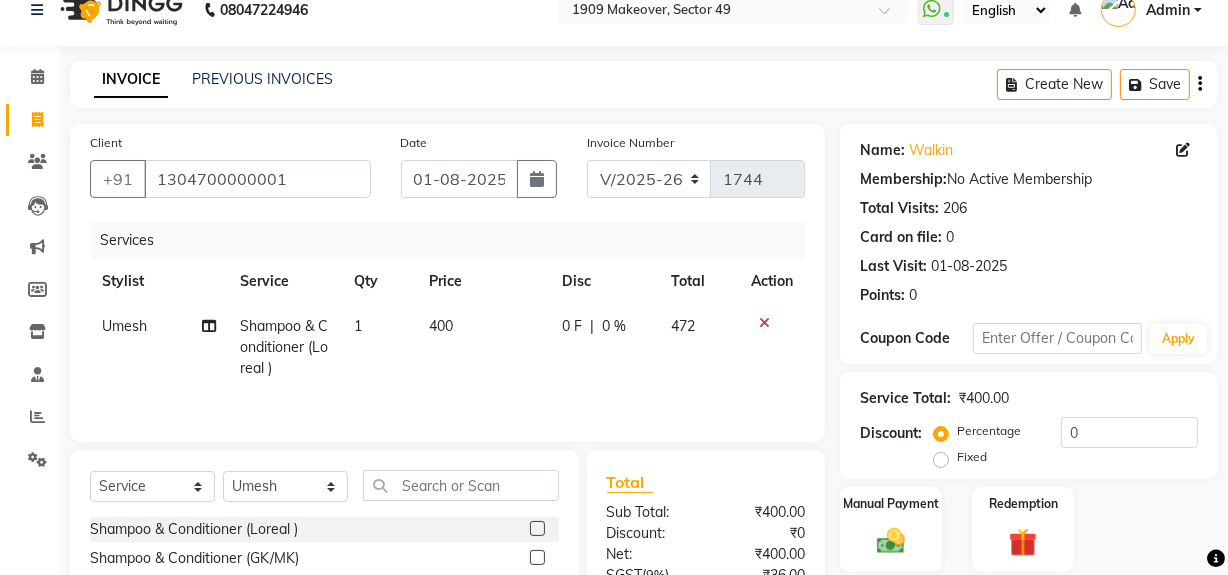 checkbox on "false" 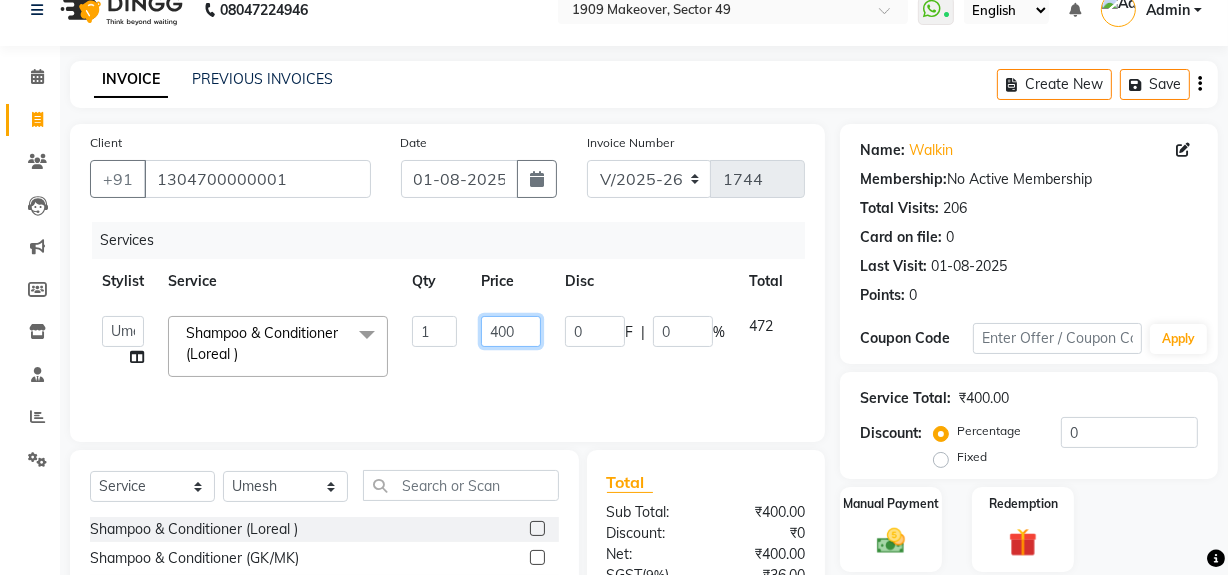 drag, startPoint x: 499, startPoint y: 325, endPoint x: 522, endPoint y: 330, distance: 23.537205 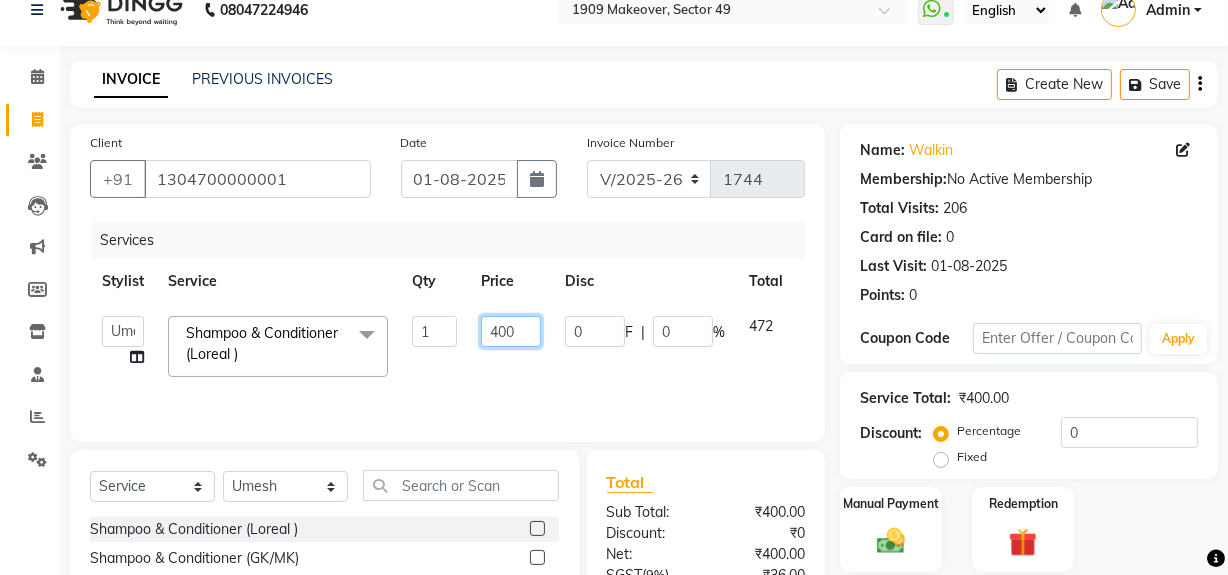 click on "400" 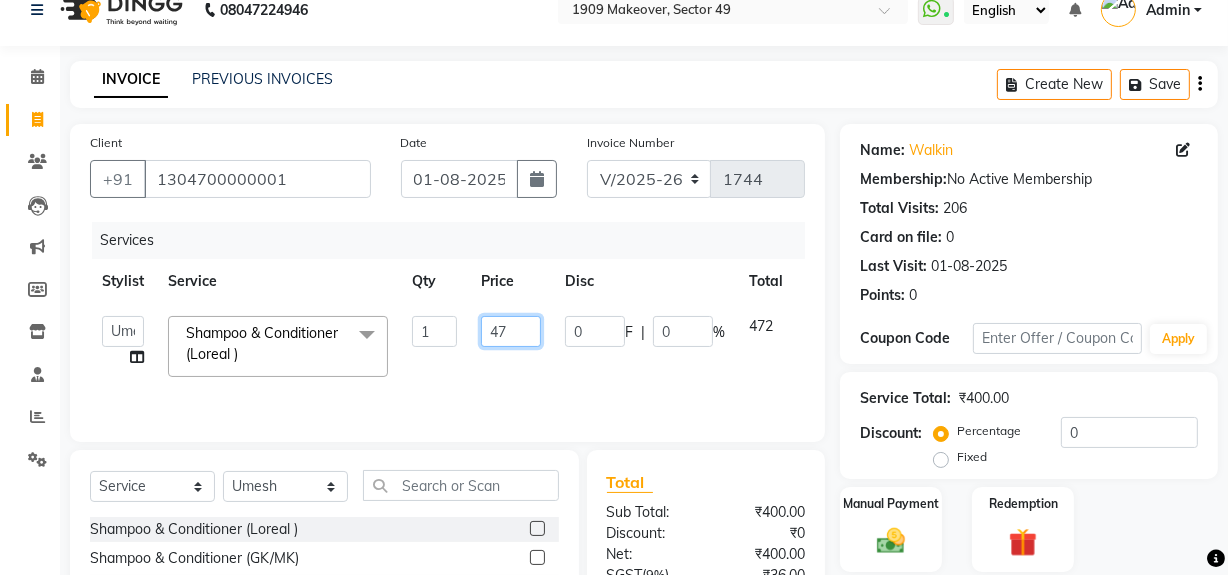 type on "470" 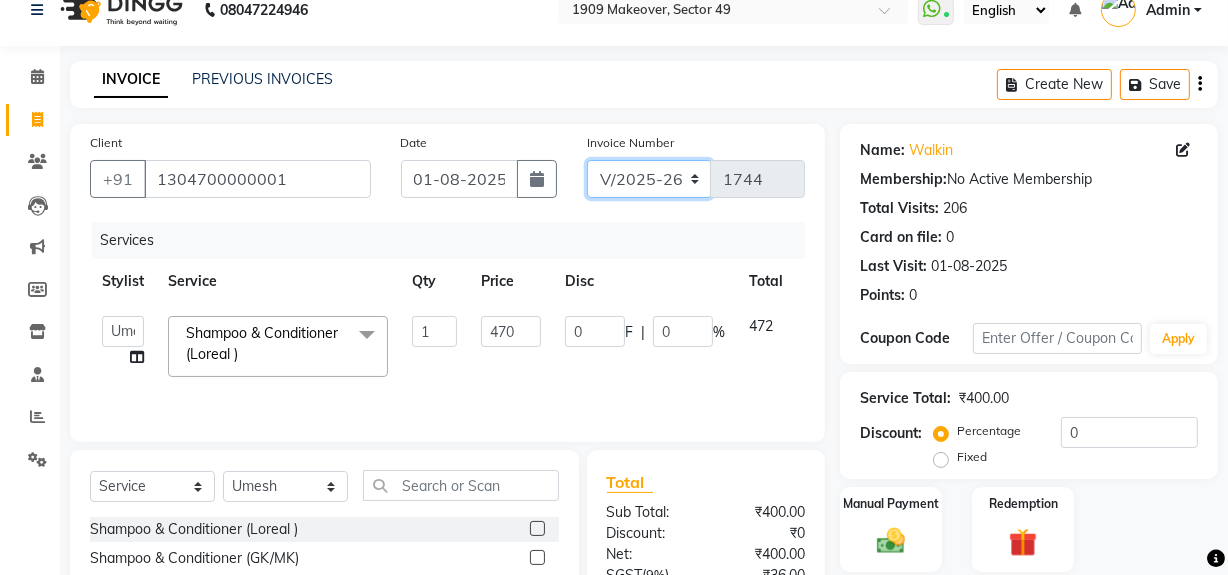 drag, startPoint x: 675, startPoint y: 171, endPoint x: 685, endPoint y: 192, distance: 23.259407 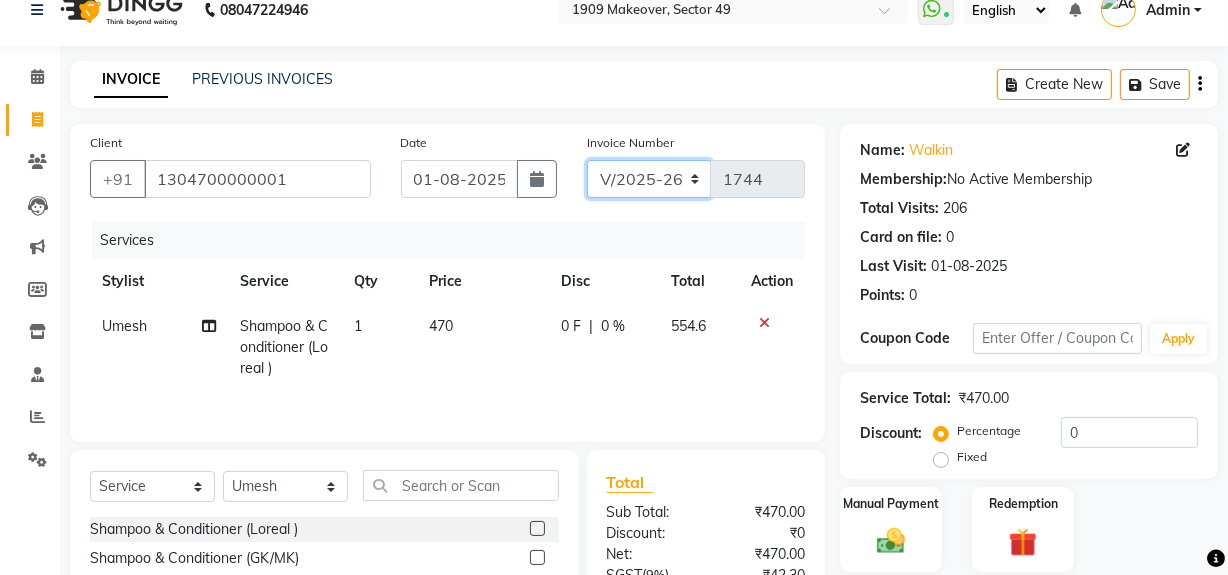 select on "6924" 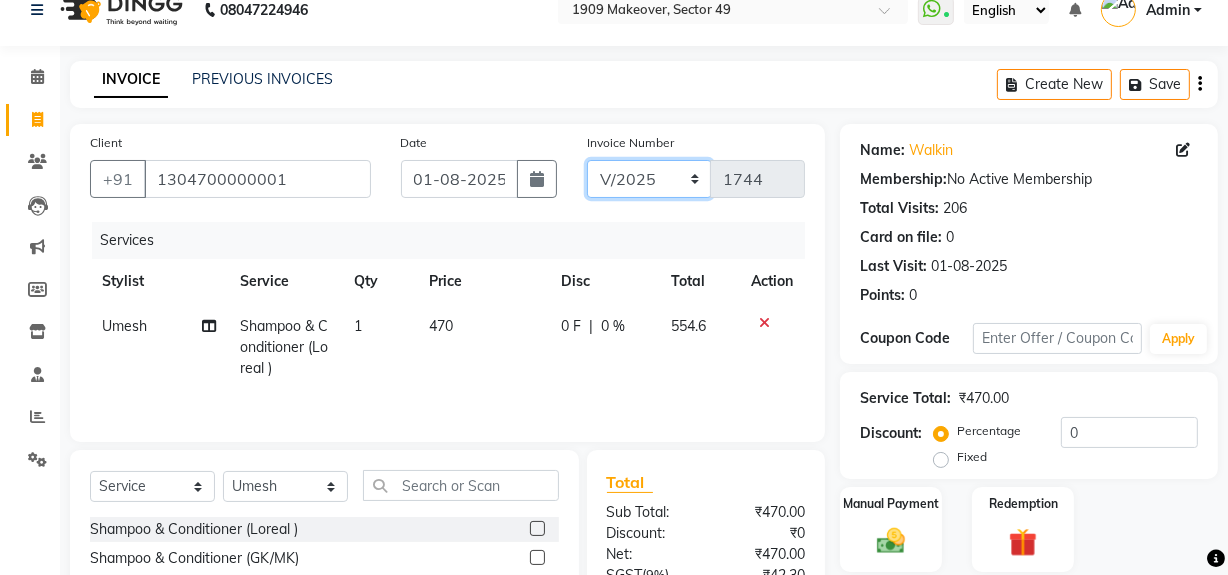click on "V/2025 V/2025-26" 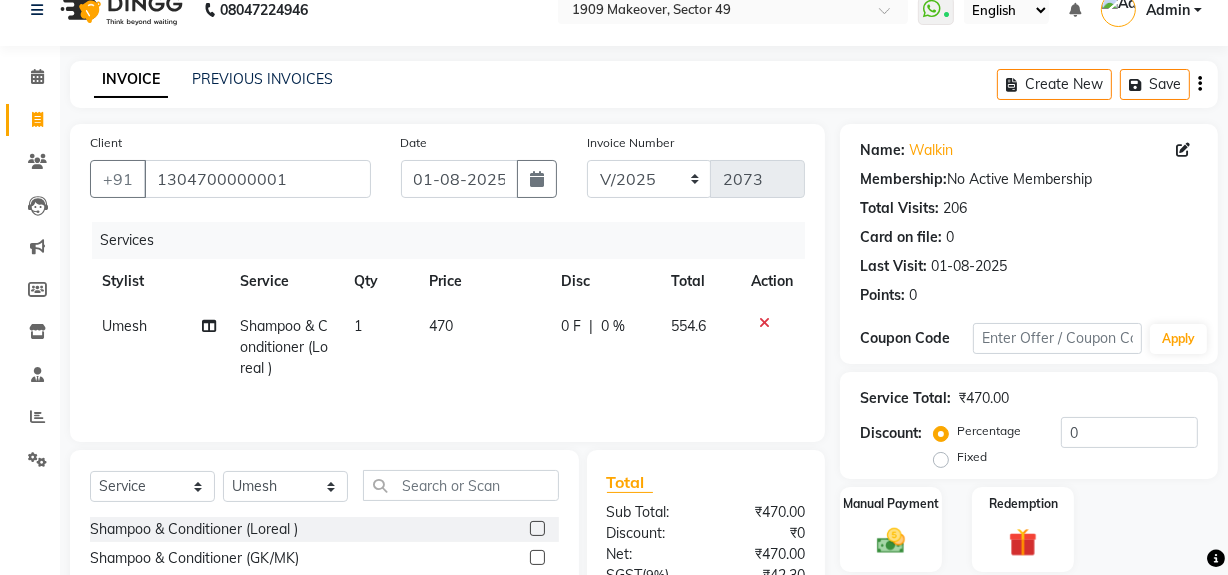 click 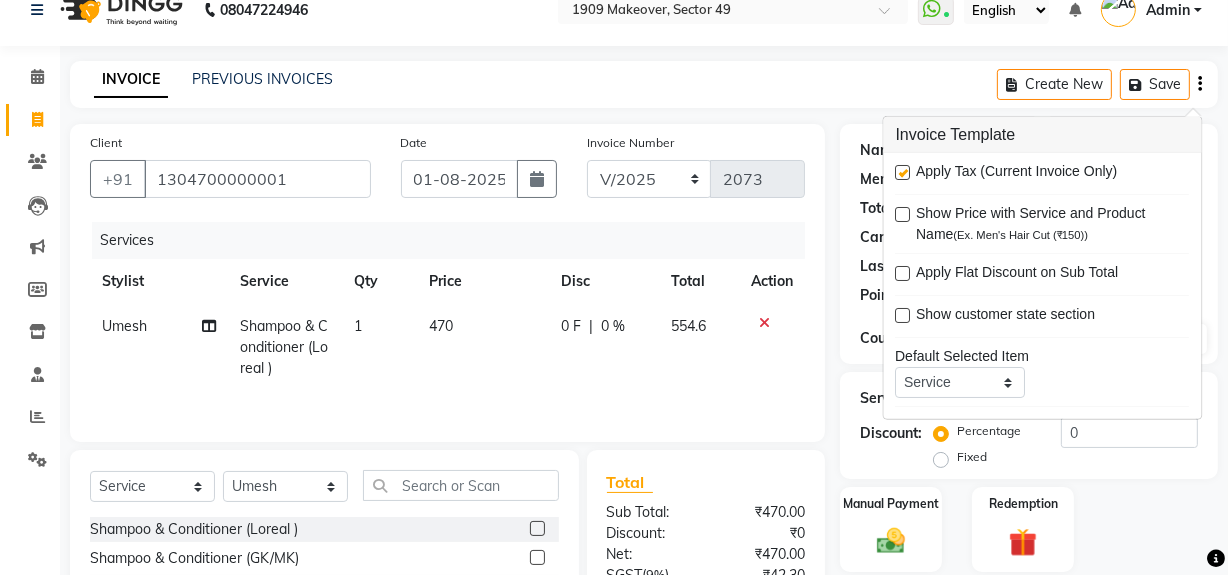 click at bounding box center [903, 172] 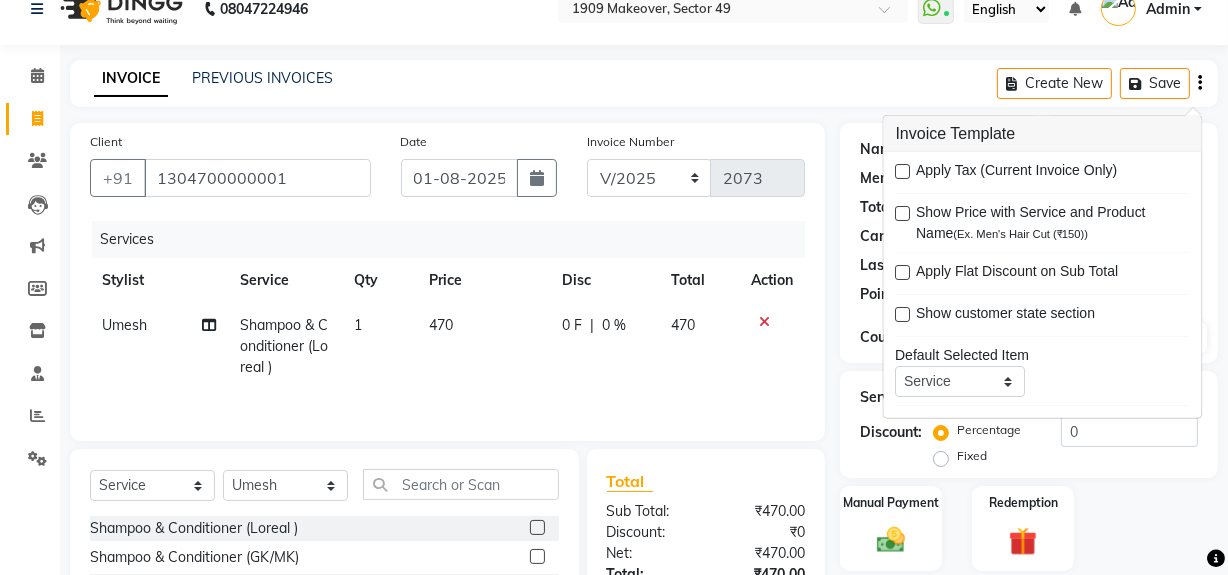 scroll, scrollTop: 226, scrollLeft: 0, axis: vertical 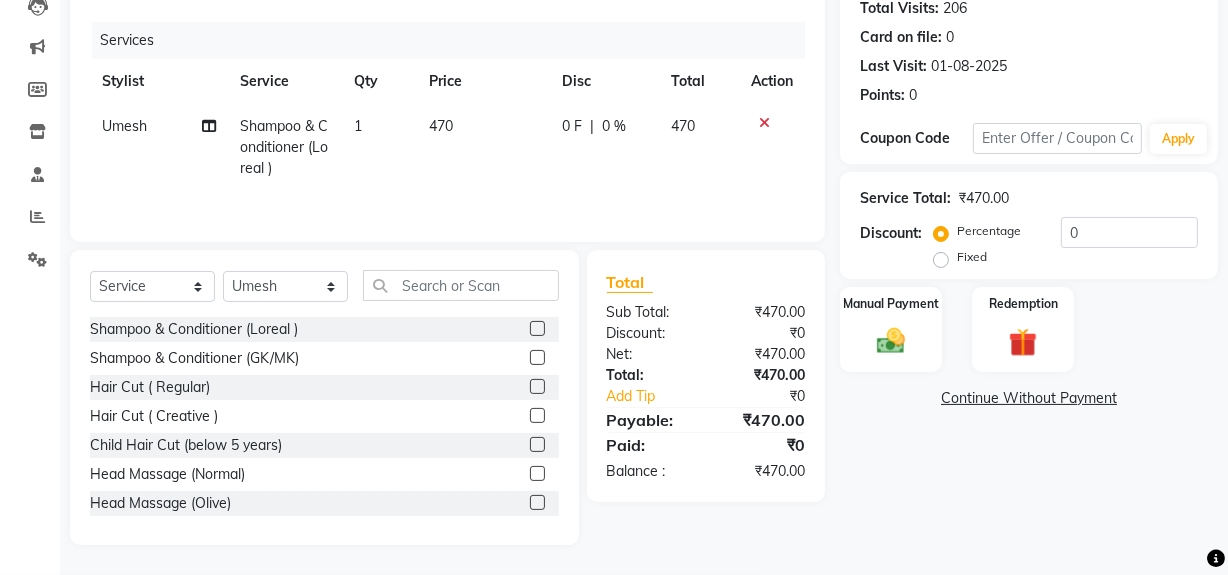 click on "Name: Walkin  Membership:  No Active Membership  Total Visits:  206 Card on file:  0 Last Visit:   01-01-2025 Points:   0  Coupon Code Apply Service Total:  ₹470.00  Discount:  Percentage   Fixed  0 Manual Payment Redemption  Continue Without Payment" 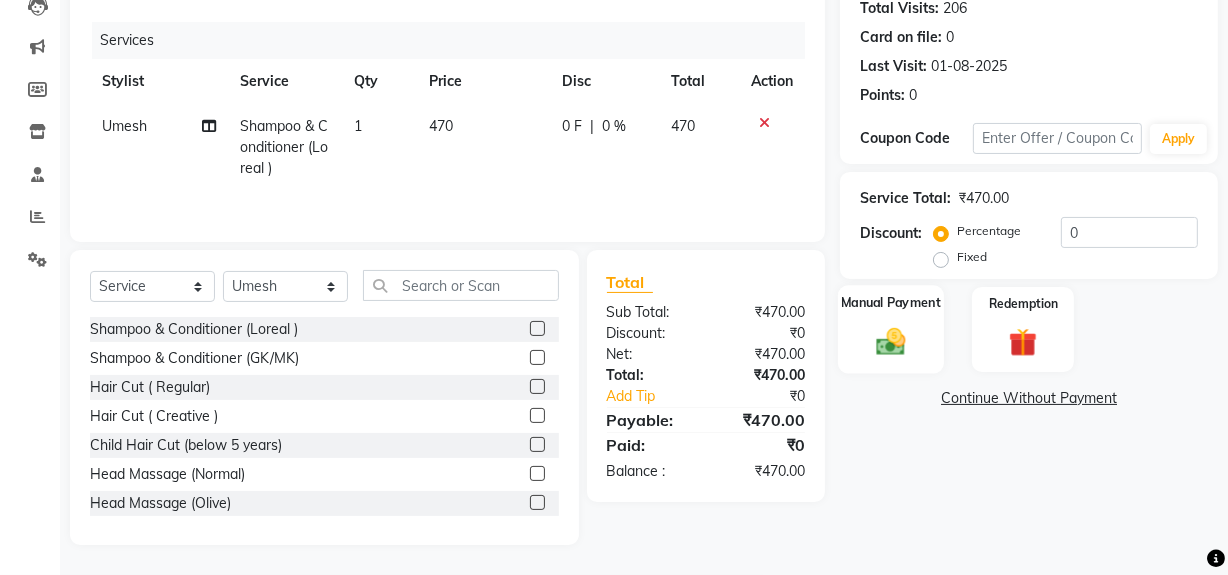 drag, startPoint x: 897, startPoint y: 295, endPoint x: 955, endPoint y: 375, distance: 98.81296 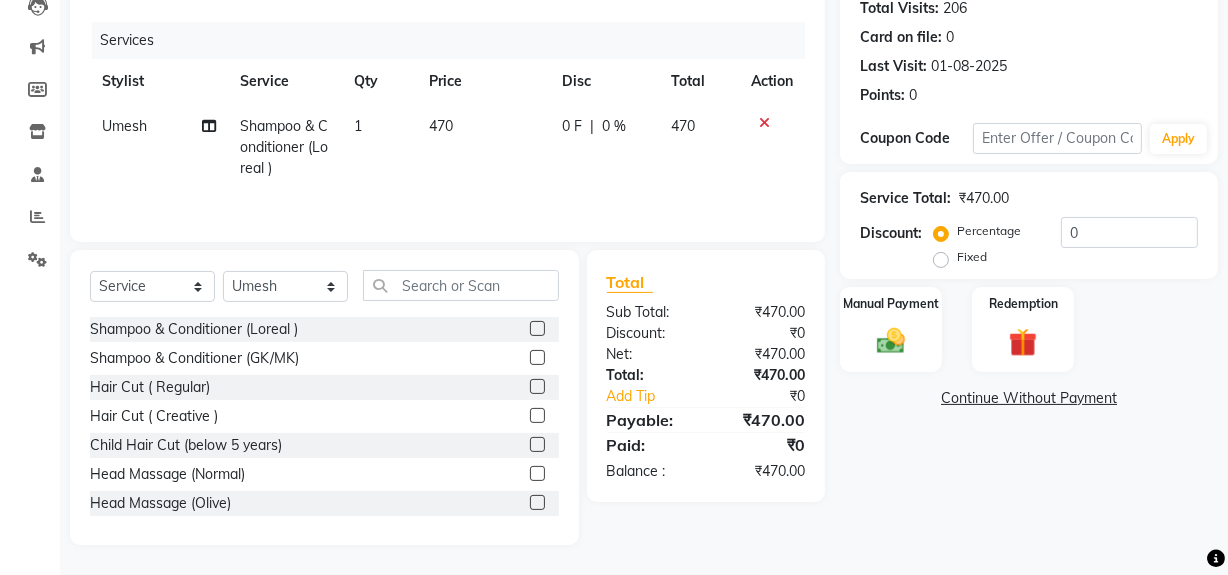 click on "Manual Payment" 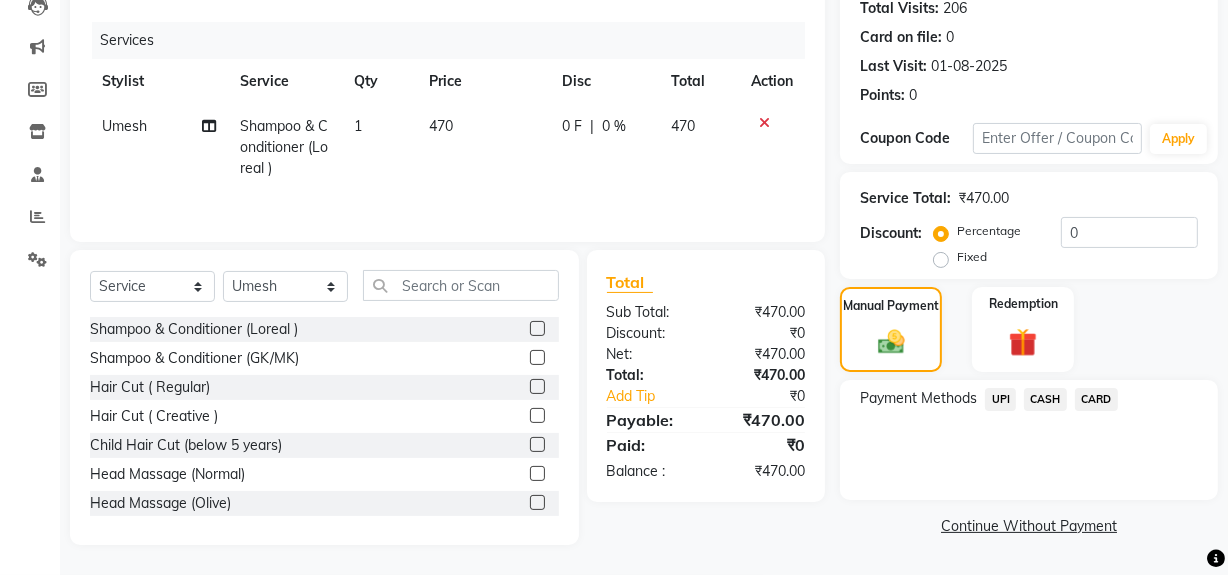 drag, startPoint x: 1048, startPoint y: 397, endPoint x: 1049, endPoint y: 435, distance: 38.013157 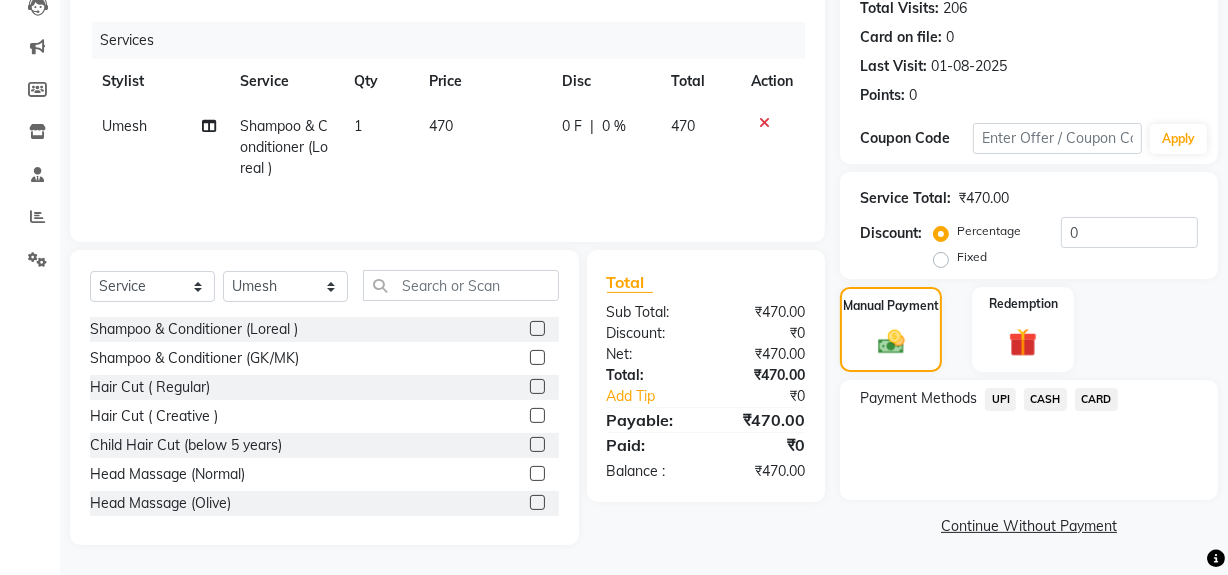 drag, startPoint x: 1049, startPoint y: 388, endPoint x: 1048, endPoint y: 420, distance: 32.01562 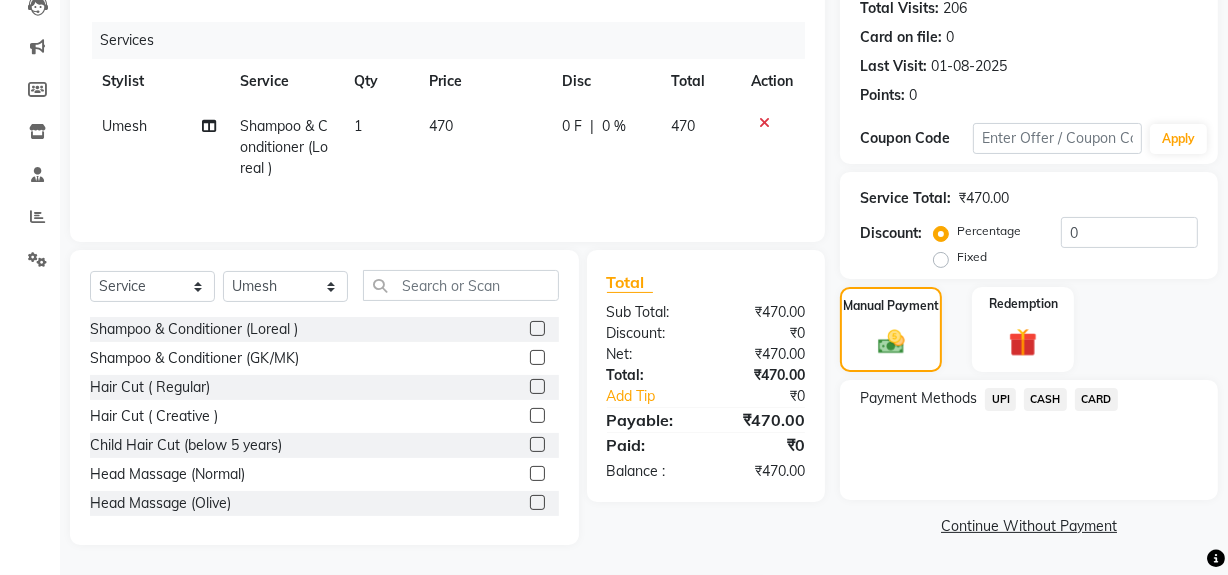 click on "CASH" 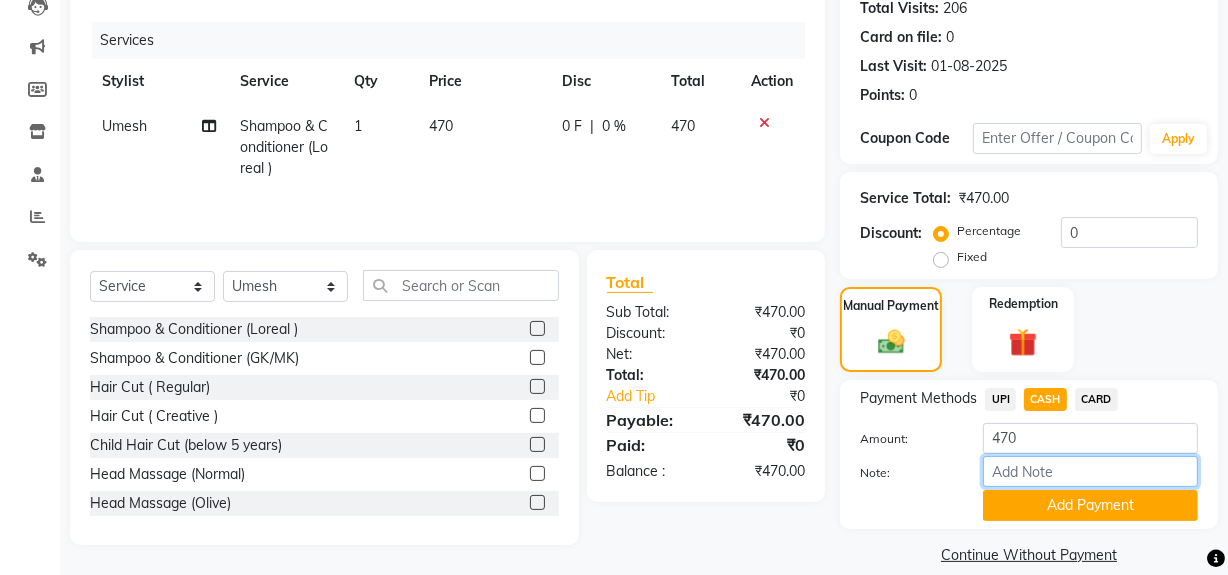 click on "Note:" at bounding box center [1090, 471] 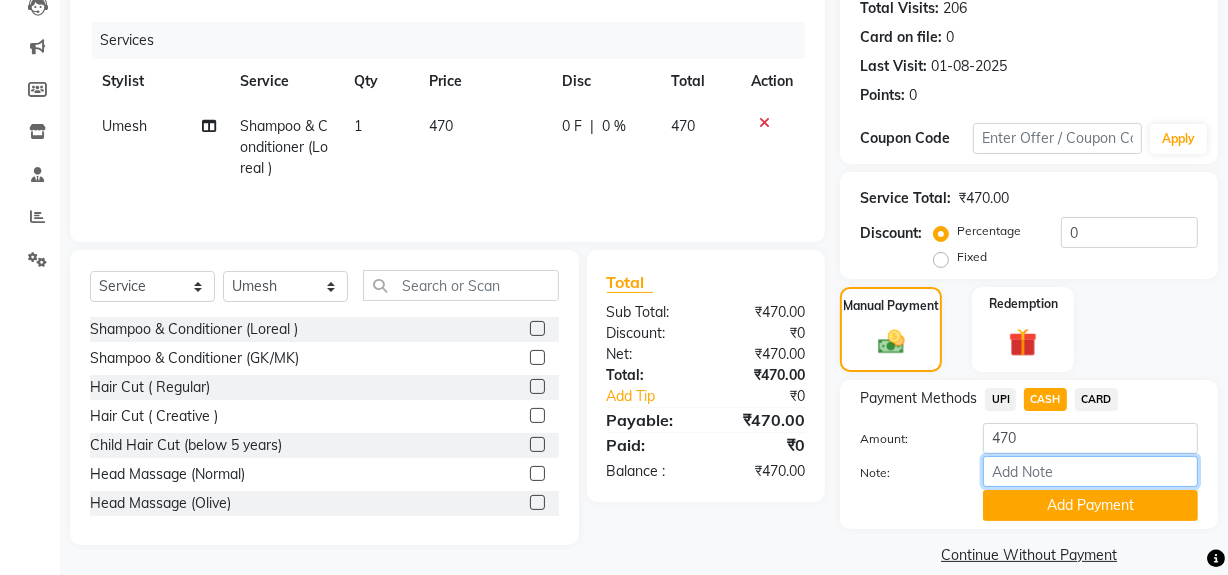 type on "NT" 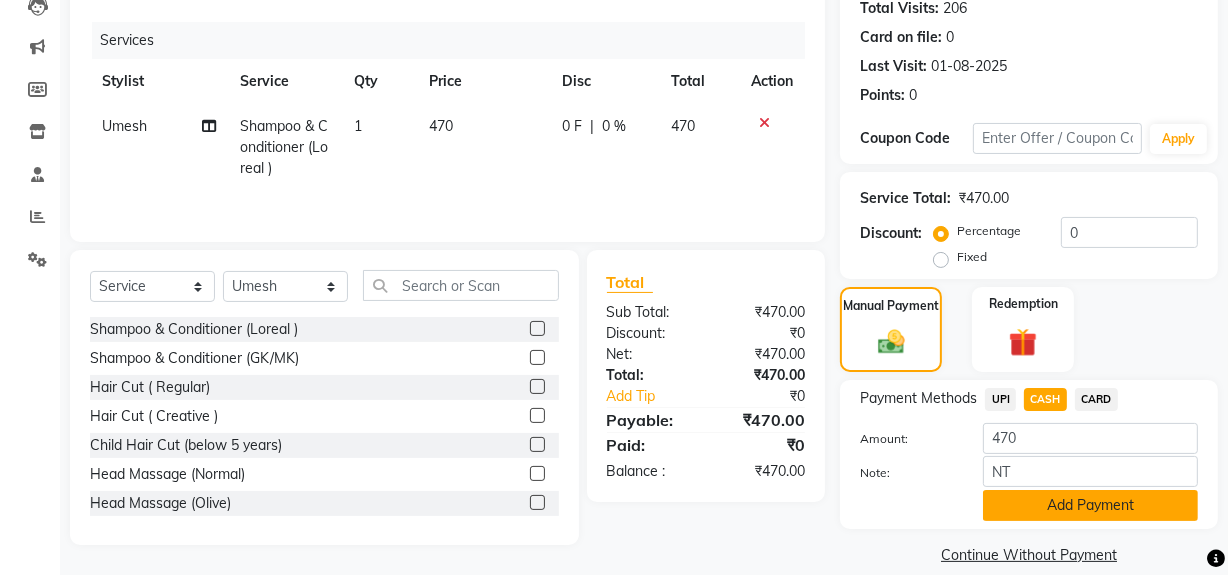 click on "Add Payment" 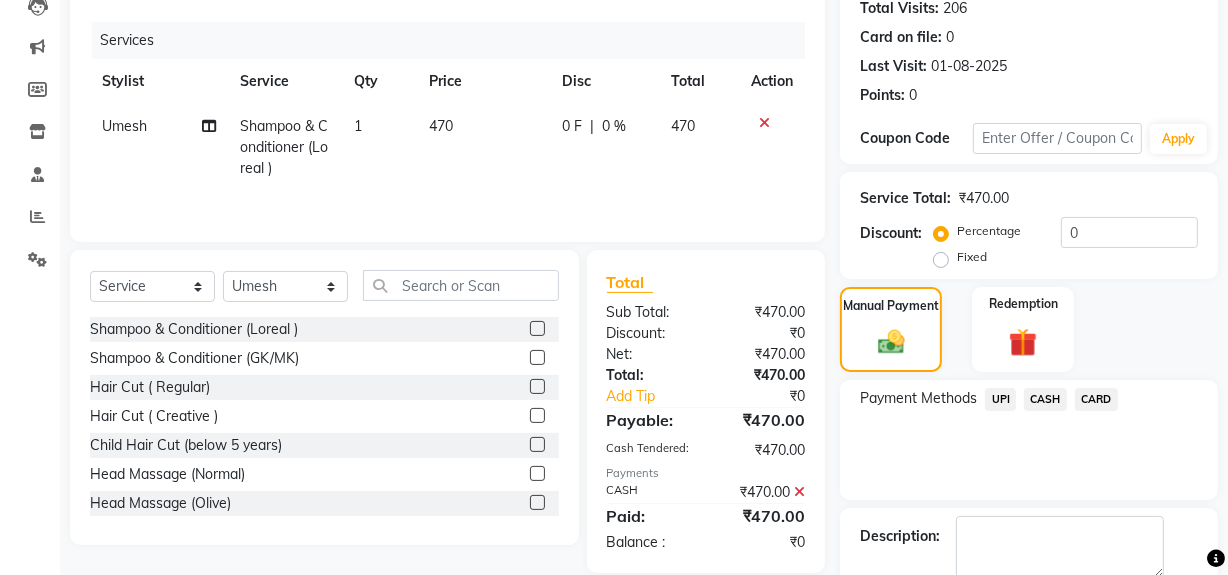 scroll, scrollTop: 333, scrollLeft: 0, axis: vertical 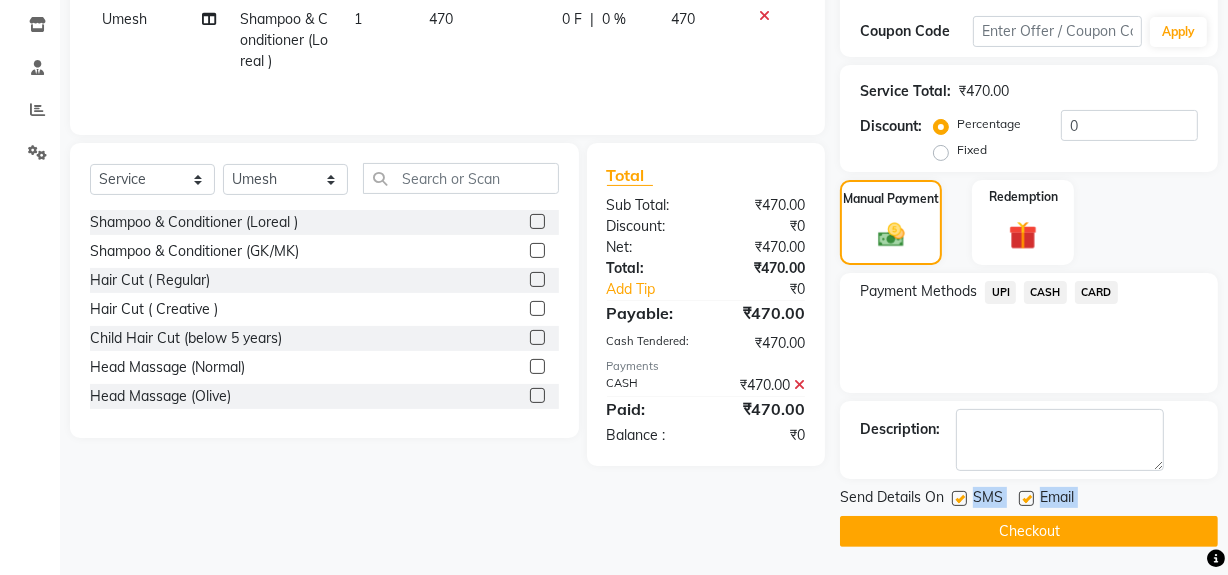 drag, startPoint x: 957, startPoint y: 493, endPoint x: 956, endPoint y: 522, distance: 29.017237 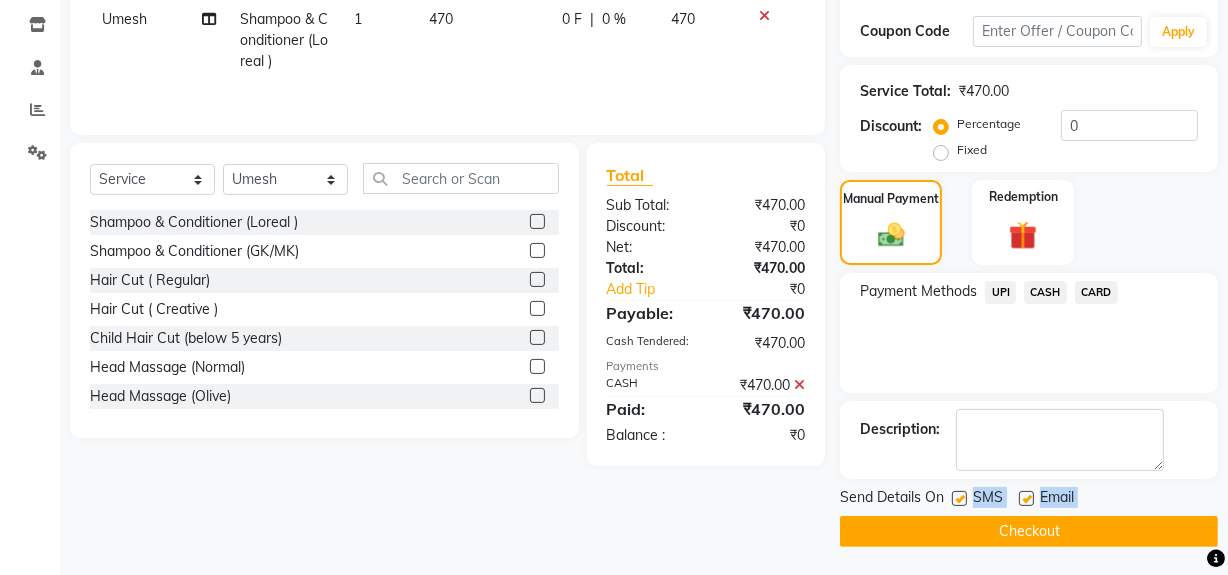 click 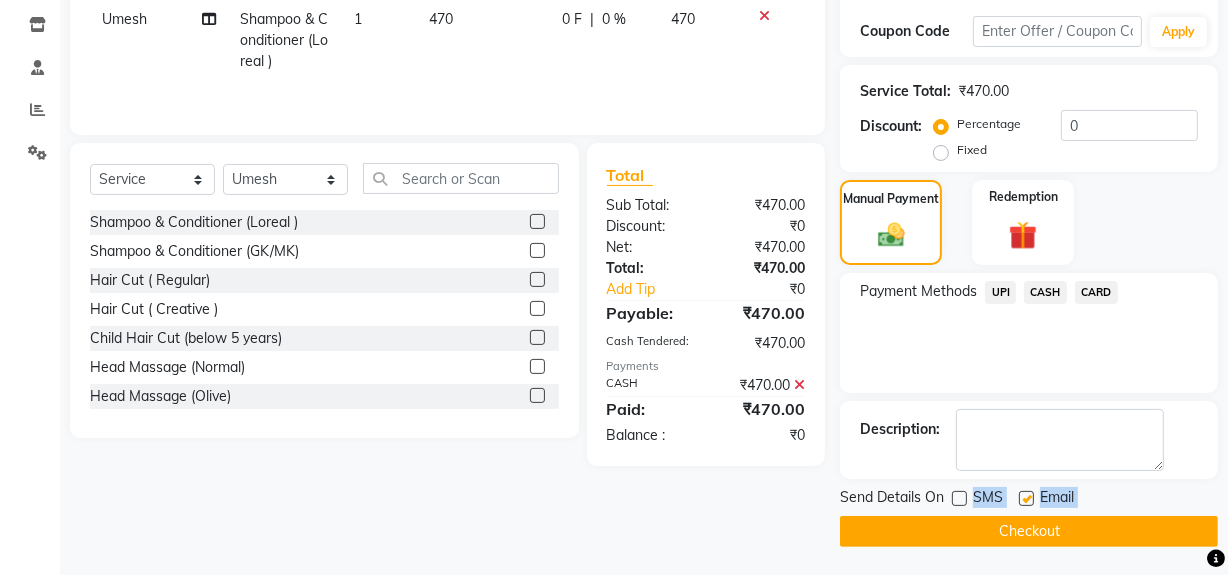 click on "Checkout" 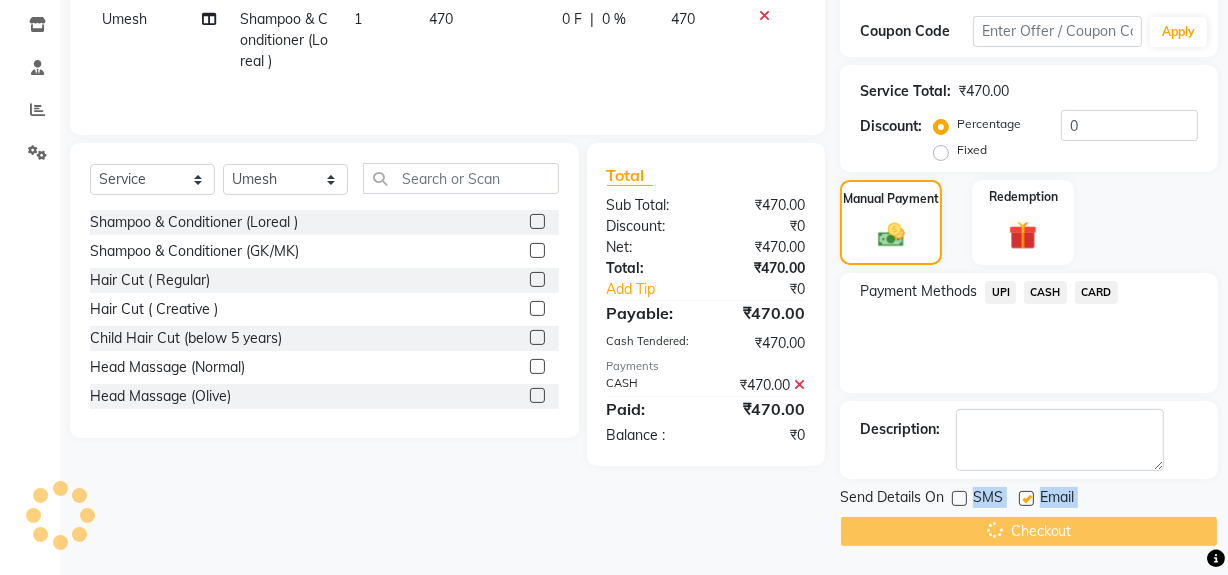 scroll, scrollTop: 0, scrollLeft: 0, axis: both 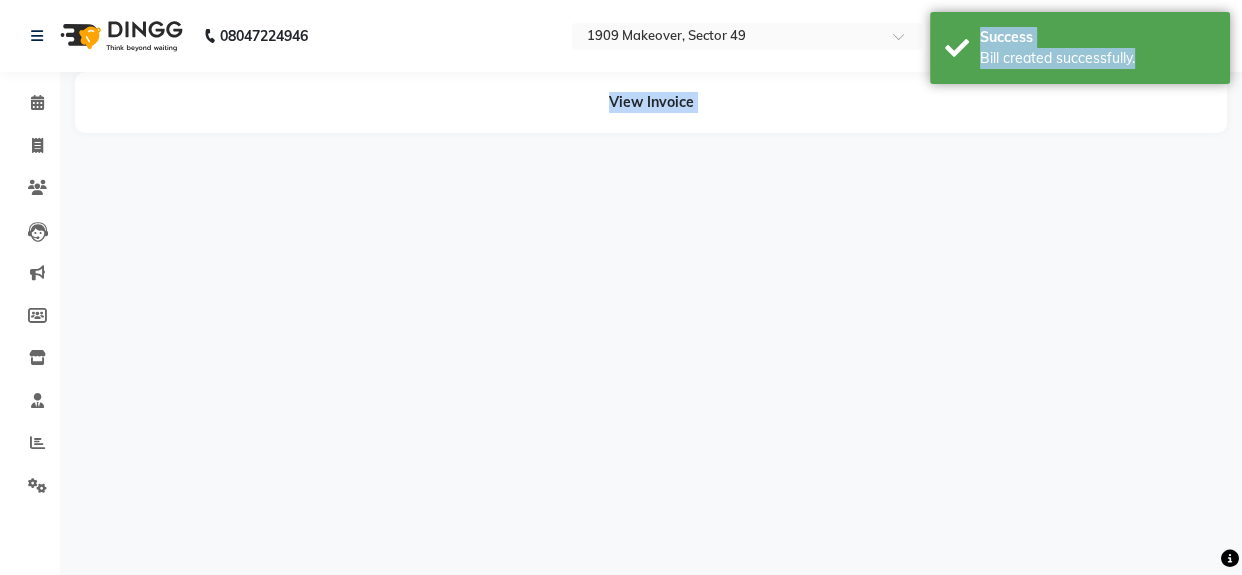 click on "08047224946 Select Location × 1909 Makeover, Sector 49 WhatsApp Status ✕ Status: Connected Most Recent Message: 01-08-2025 01:41 PM Recent Service Activity: 01-08-2025 04:17 PM English ENGLISH Español العربية मराठी हिंदी ગુજરાતી தமிழ் 中文 Notifications nothing to show Admin Manage Profile Change Password Sign out Version:3.15.11 ☀ 1909 Makeover, Sector 49 Calendar Invoice Clients Leads Marketing Members Inventory Staff Reports Settings Completed InProgress Upcoming Dropped Tentative Check-In Confirm Bookings Generate Report Segments Page Builder View Invoice" at bounding box center (621, 287) 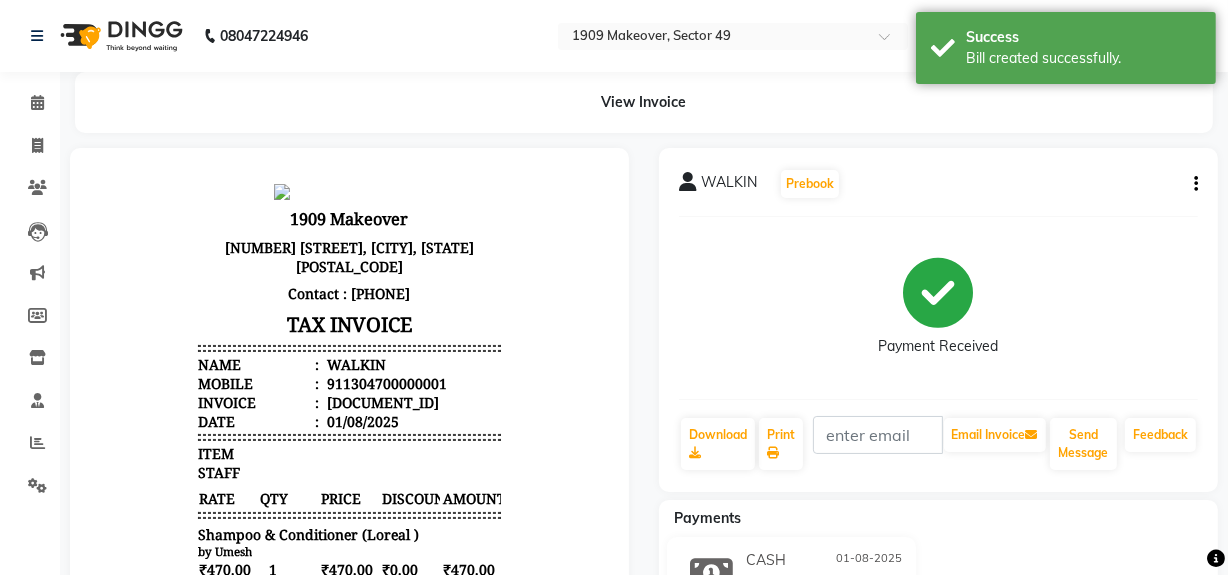 scroll, scrollTop: 0, scrollLeft: 0, axis: both 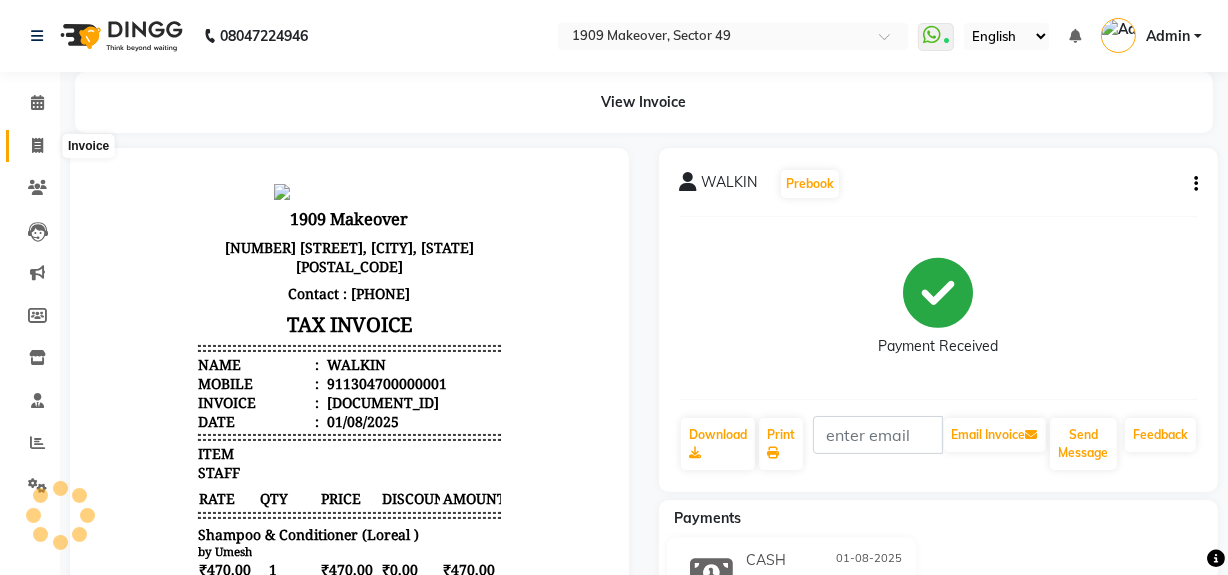 click 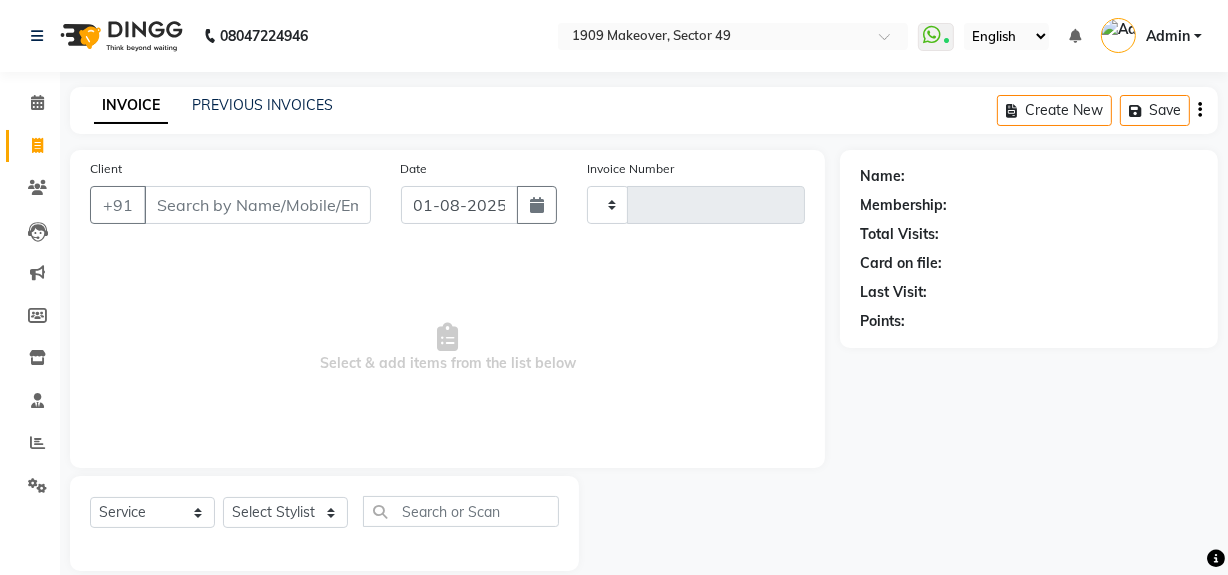 scroll, scrollTop: 26, scrollLeft: 0, axis: vertical 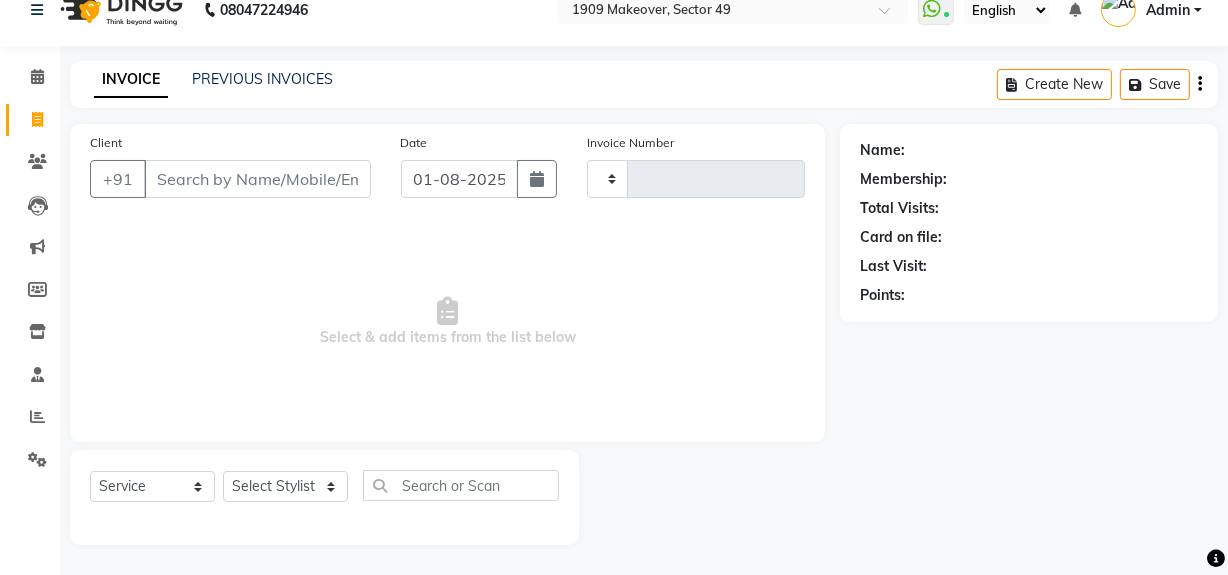 type on "1744" 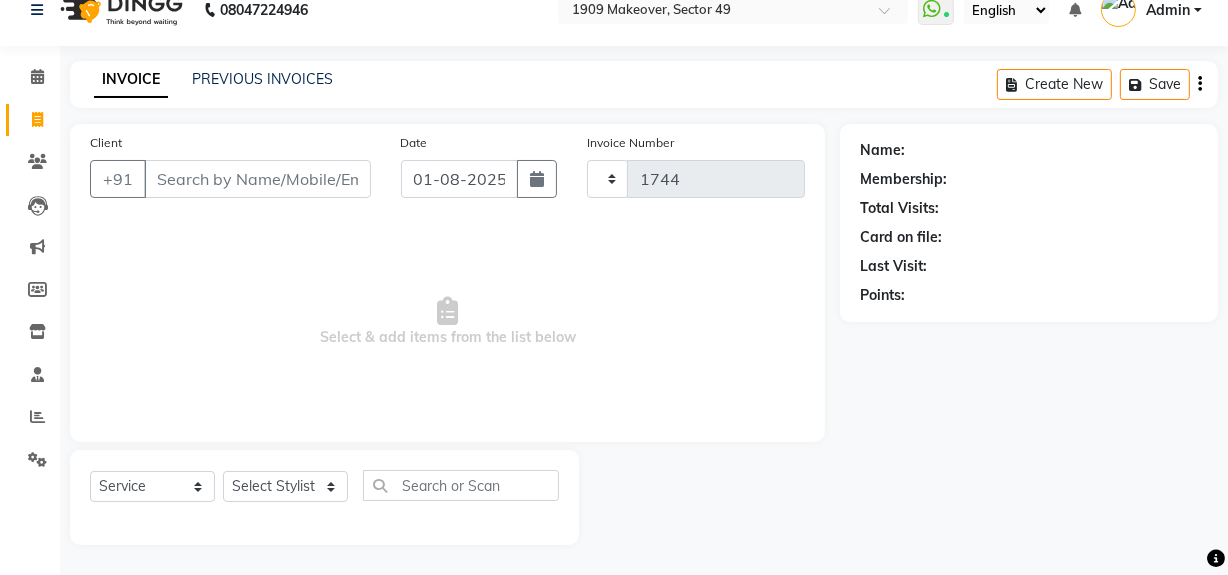 select on "6923" 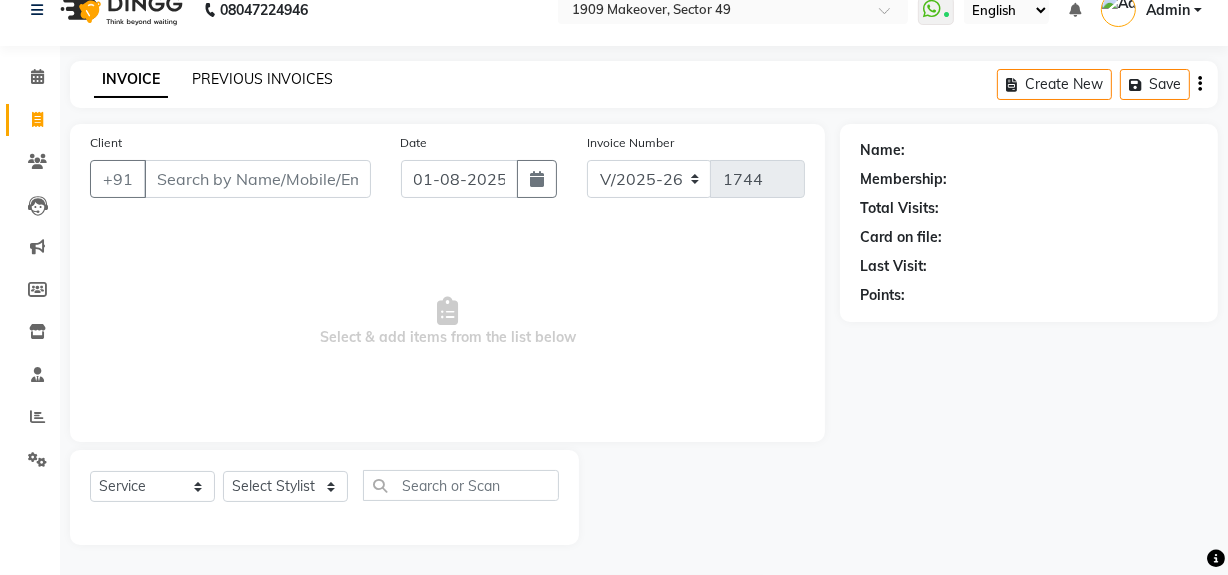 click on "PREVIOUS INVOICES" 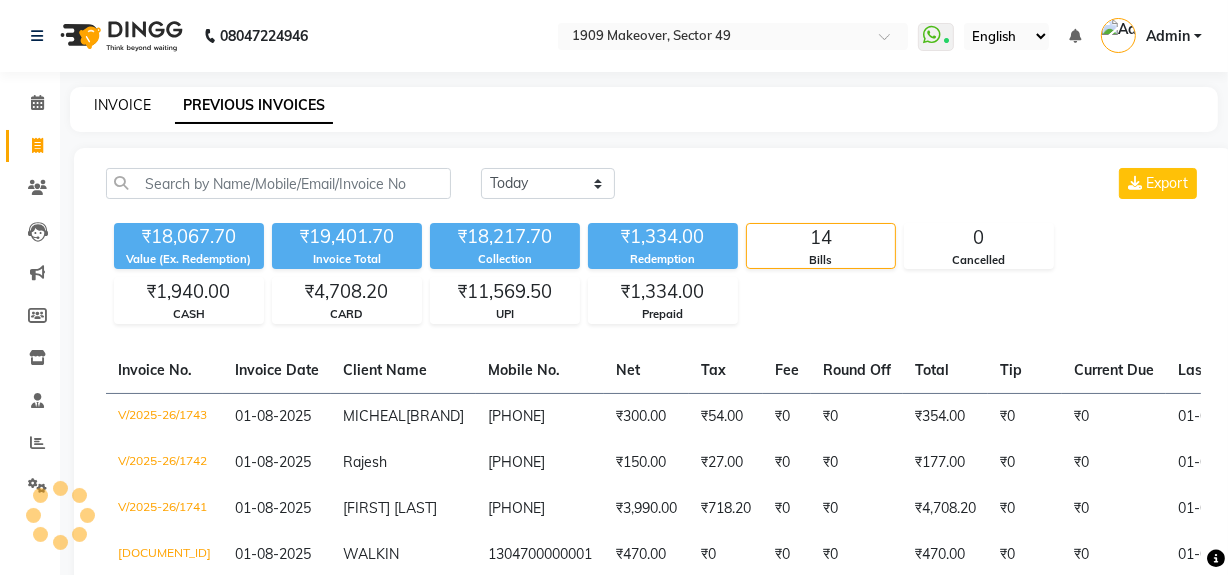 click on "INVOICE" 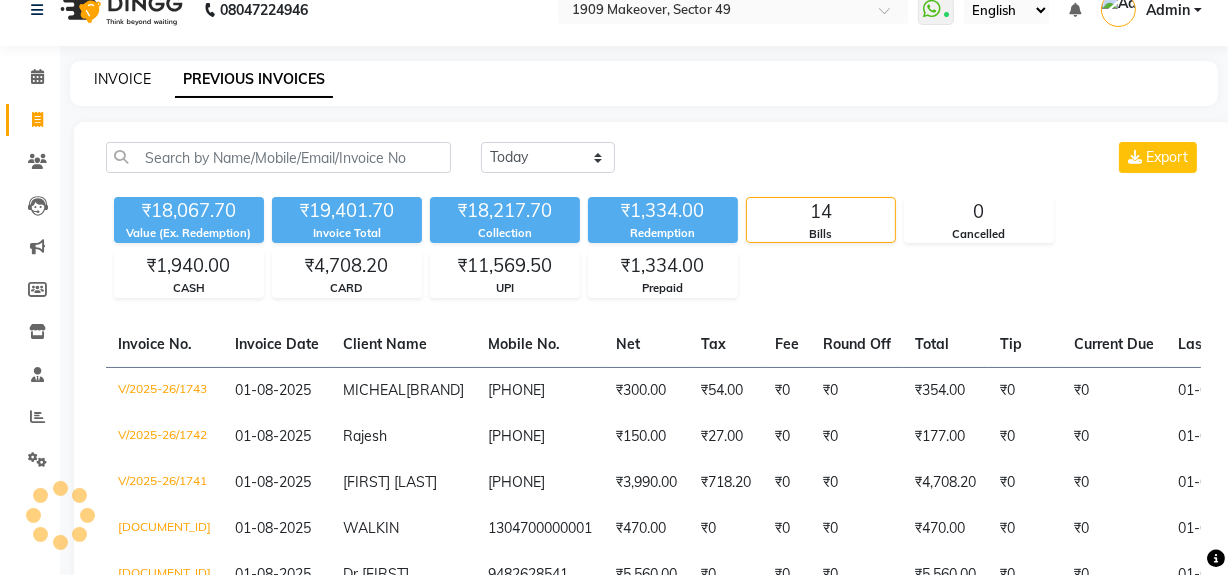 select on "6923" 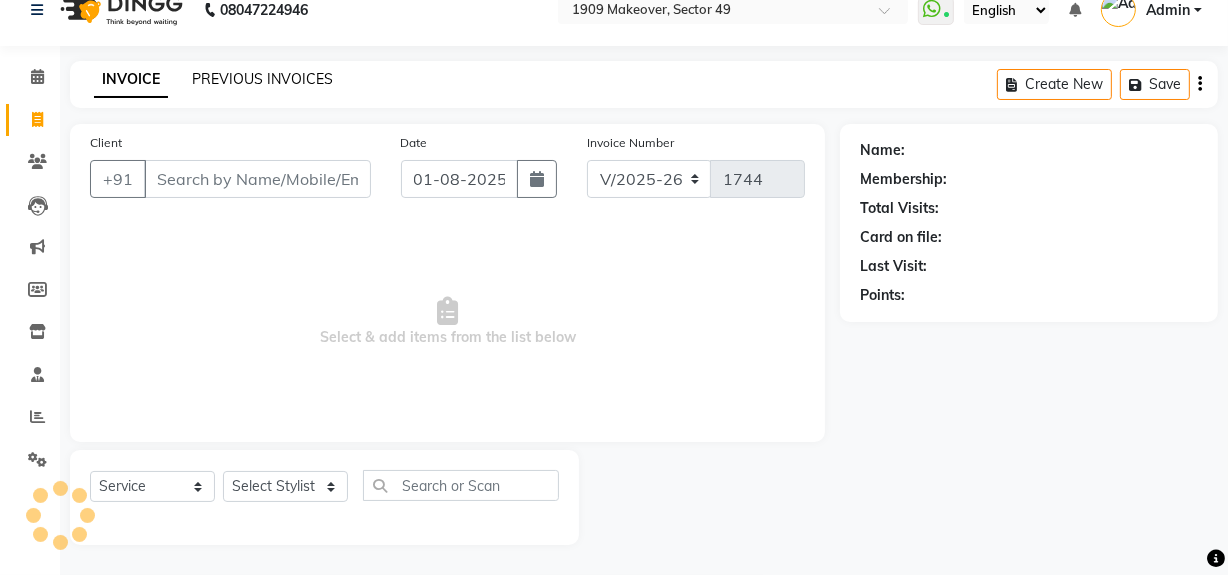 click on "PREVIOUS INVOICES" 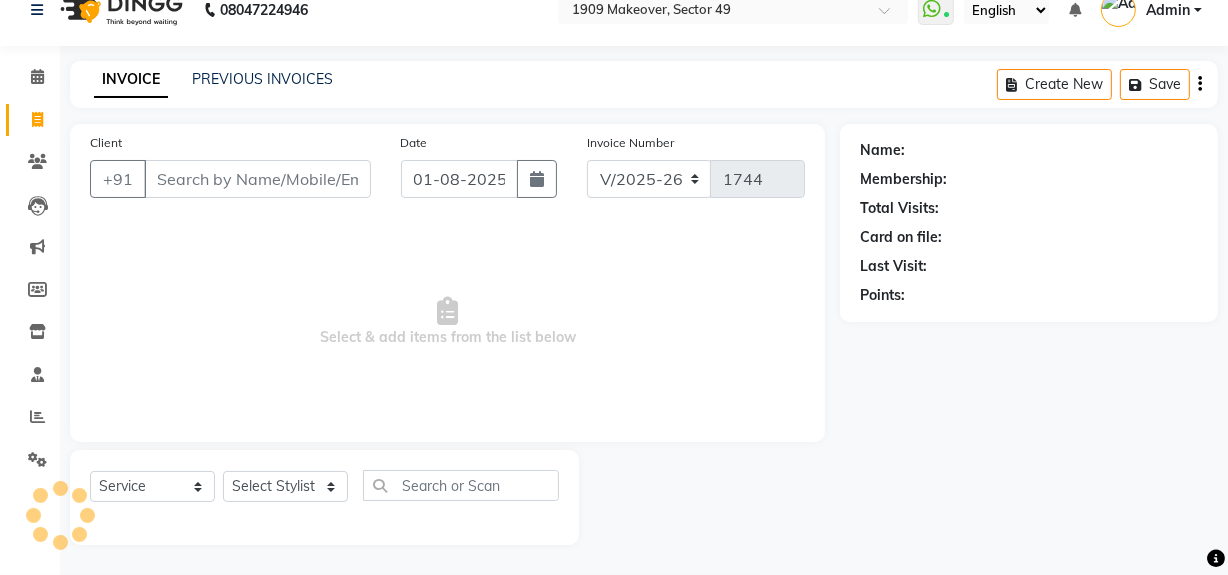 scroll, scrollTop: 0, scrollLeft: 0, axis: both 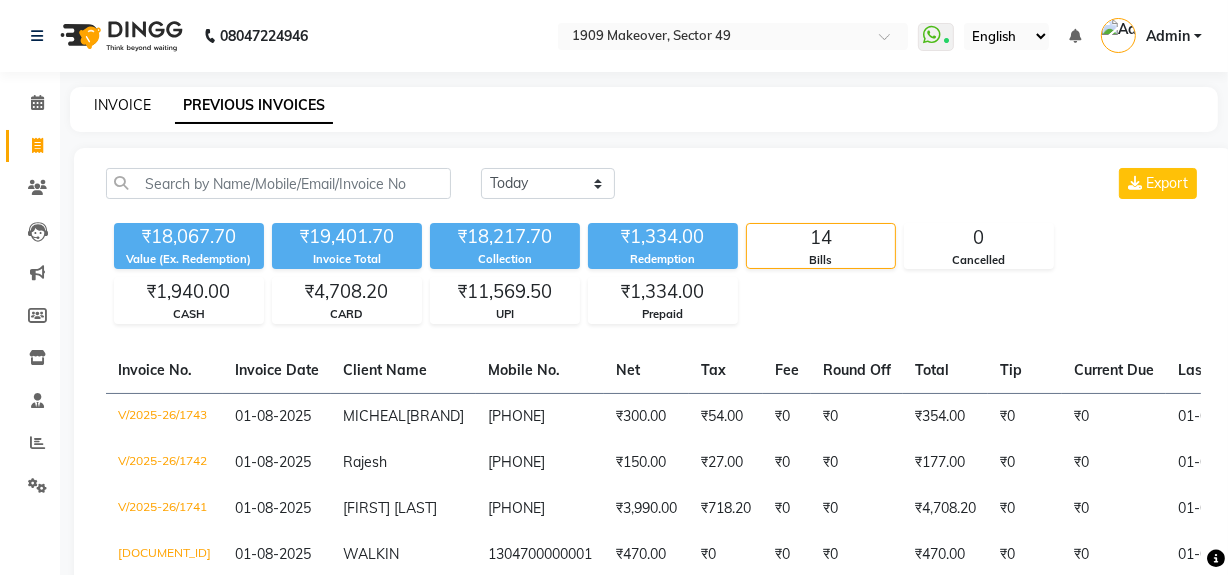 click on "INVOICE" 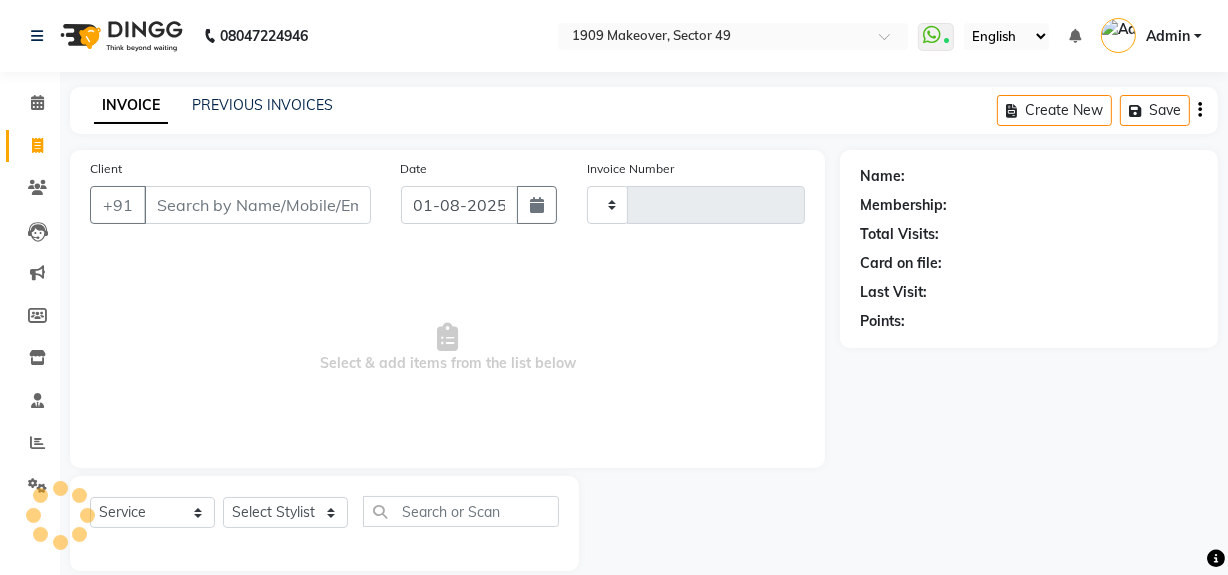 scroll, scrollTop: 26, scrollLeft: 0, axis: vertical 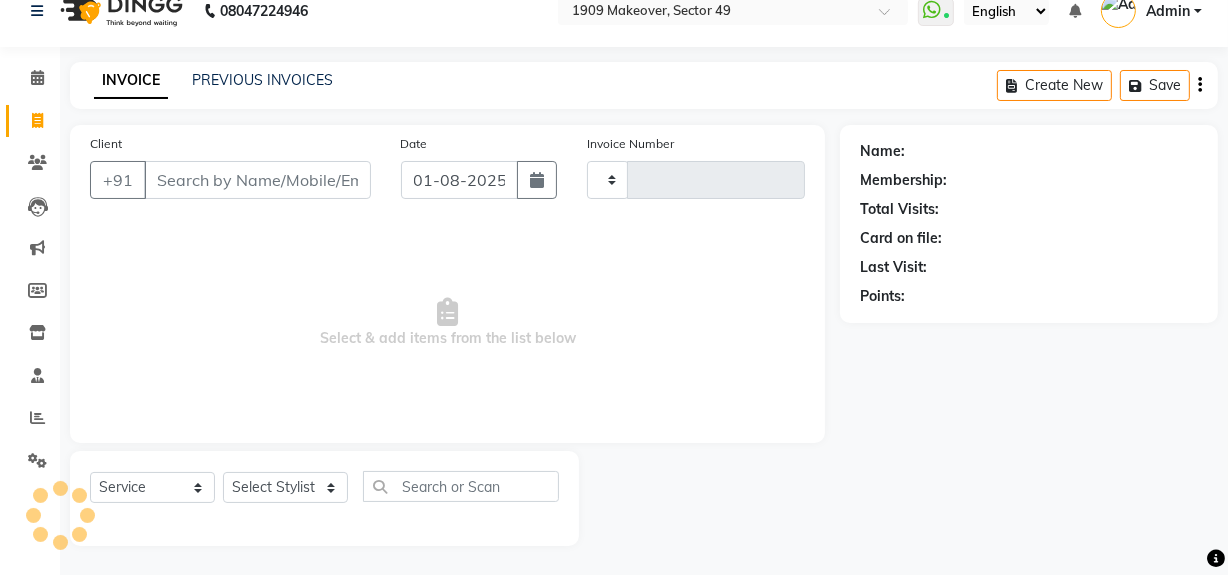 type on "1744" 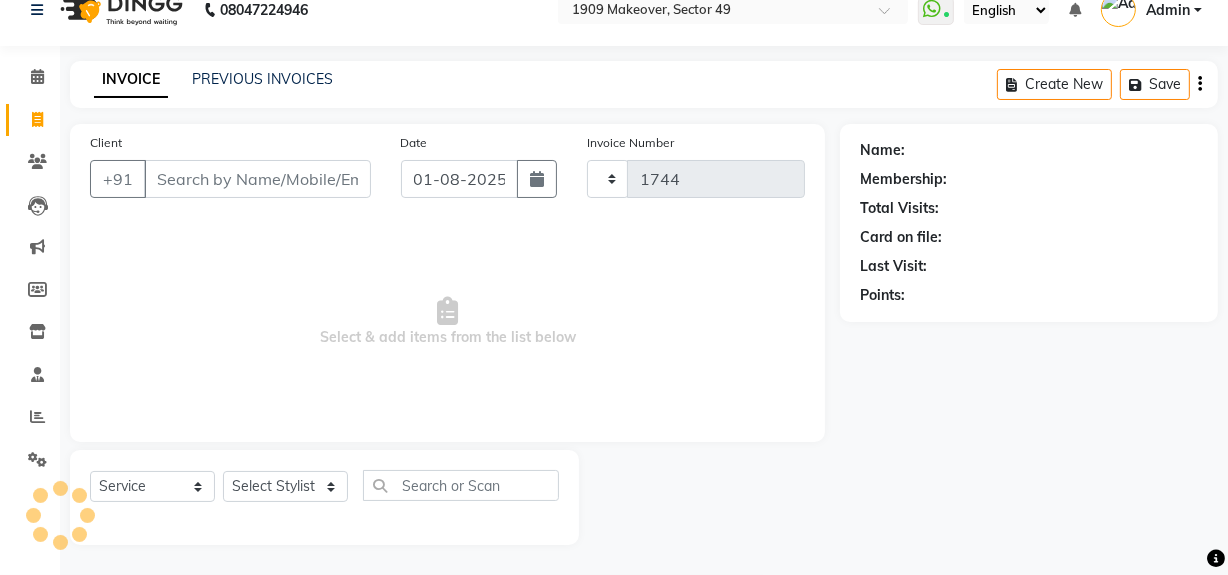 select on "6923" 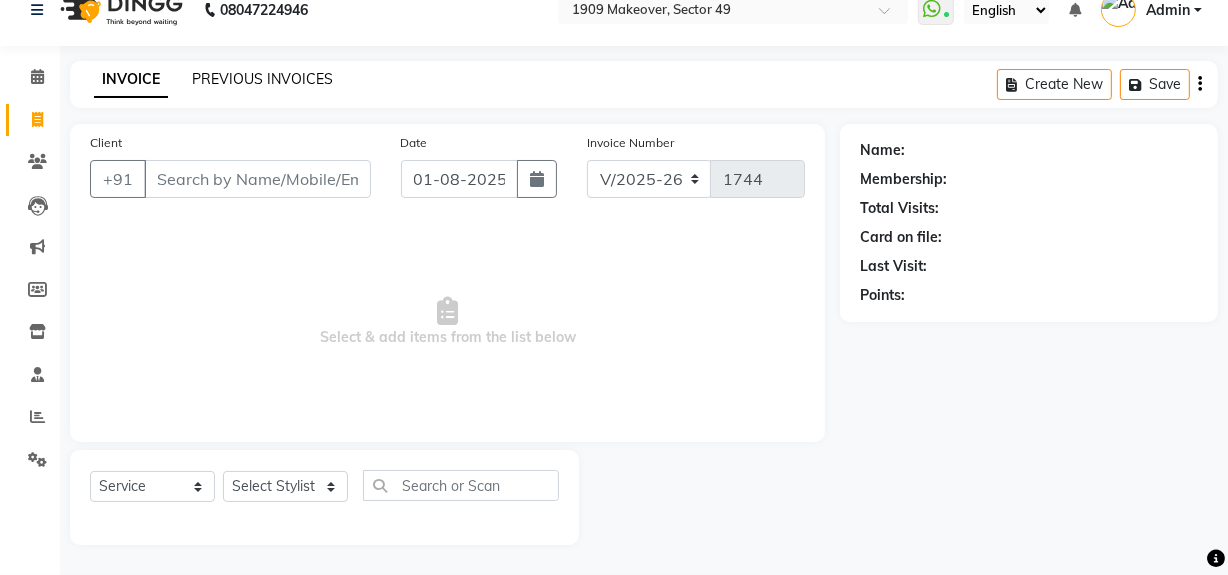 click on "PREVIOUS INVOICES" 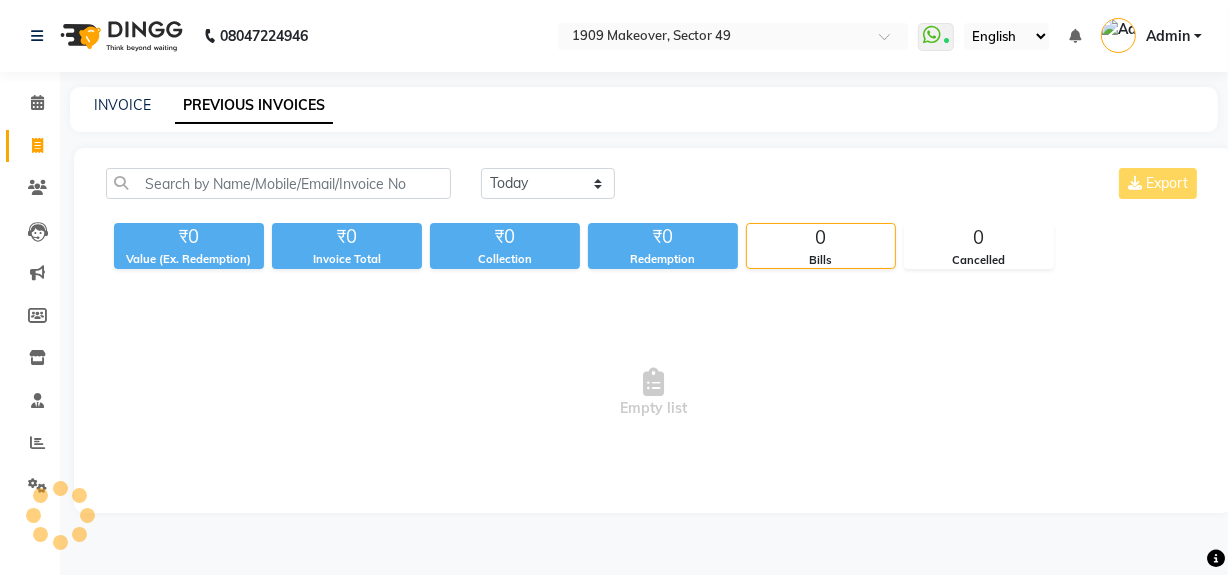 scroll, scrollTop: 0, scrollLeft: 0, axis: both 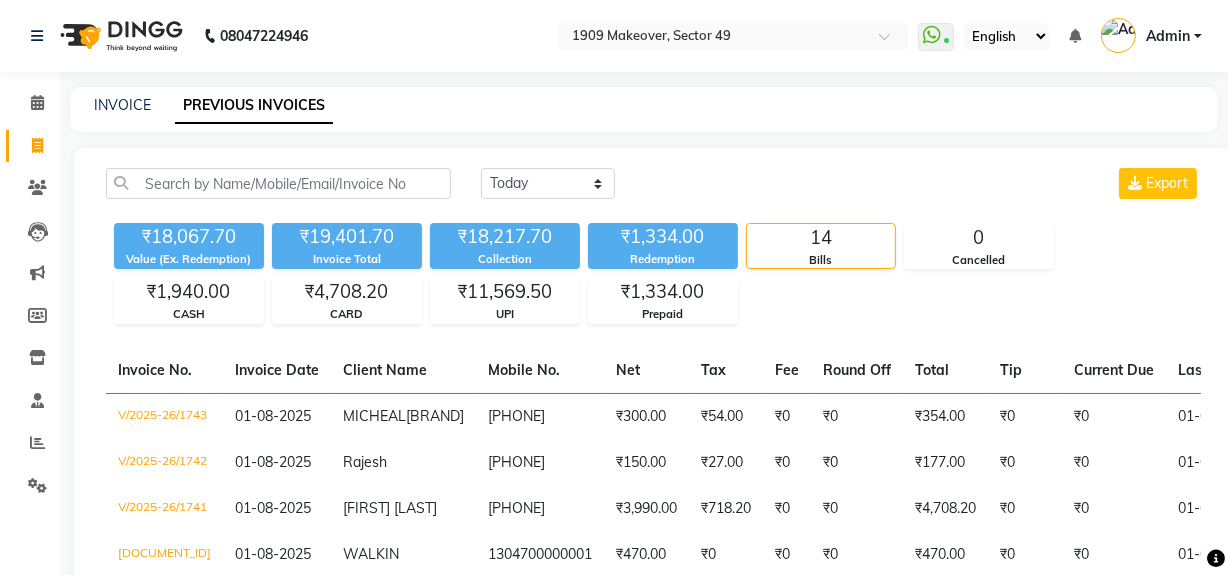 click on "INVOICE PREVIOUS INVOICES" 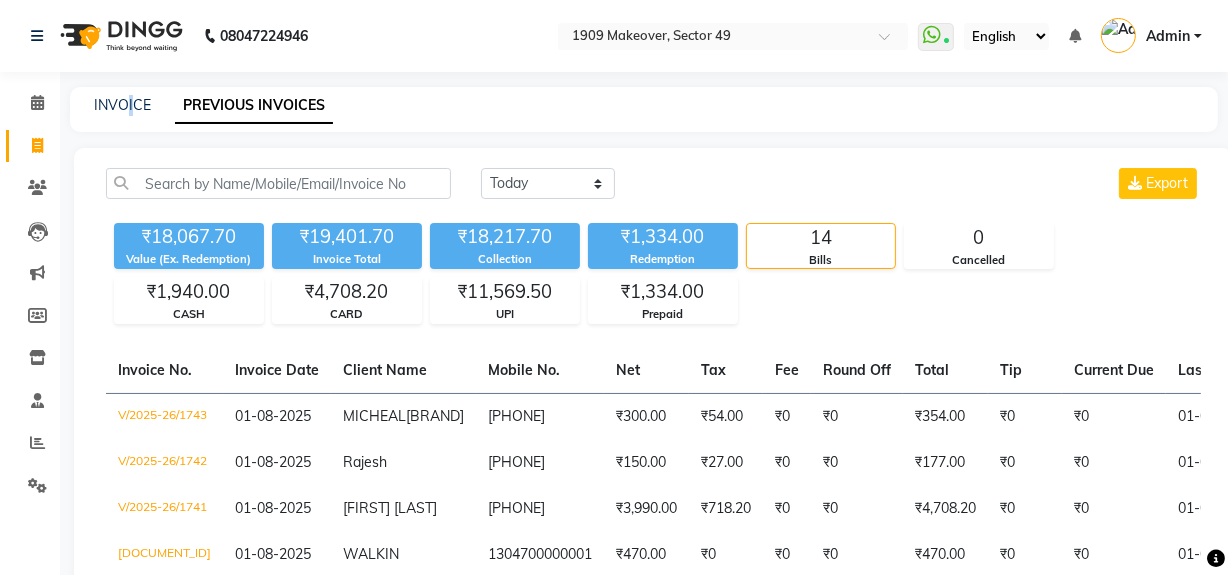 click on "INVOICE PREVIOUS INVOICES" 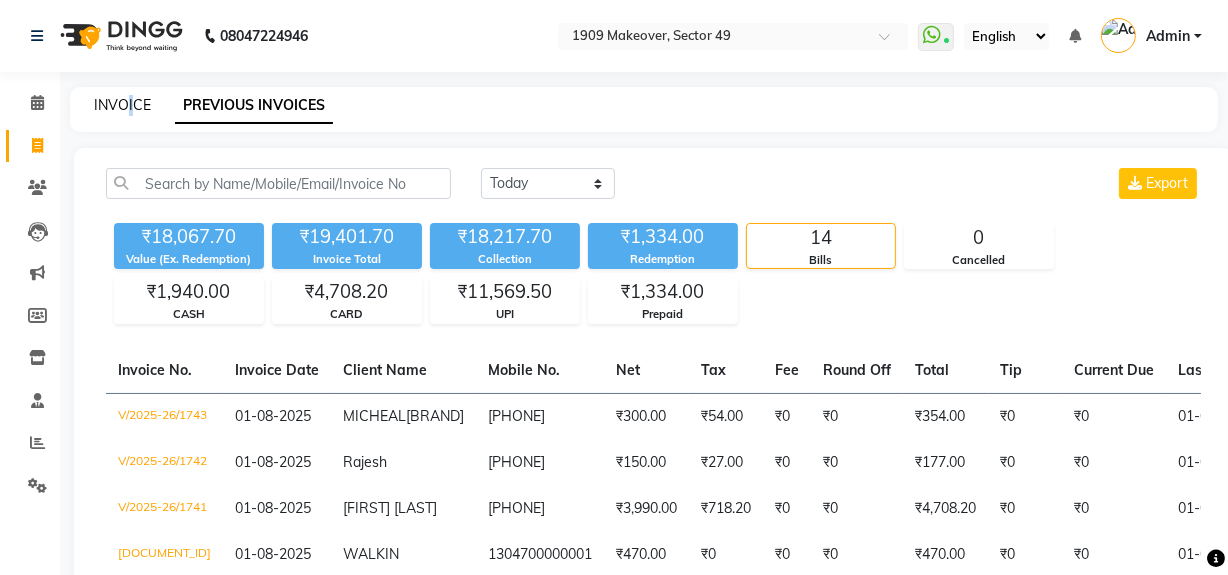 click on "INVOICE" 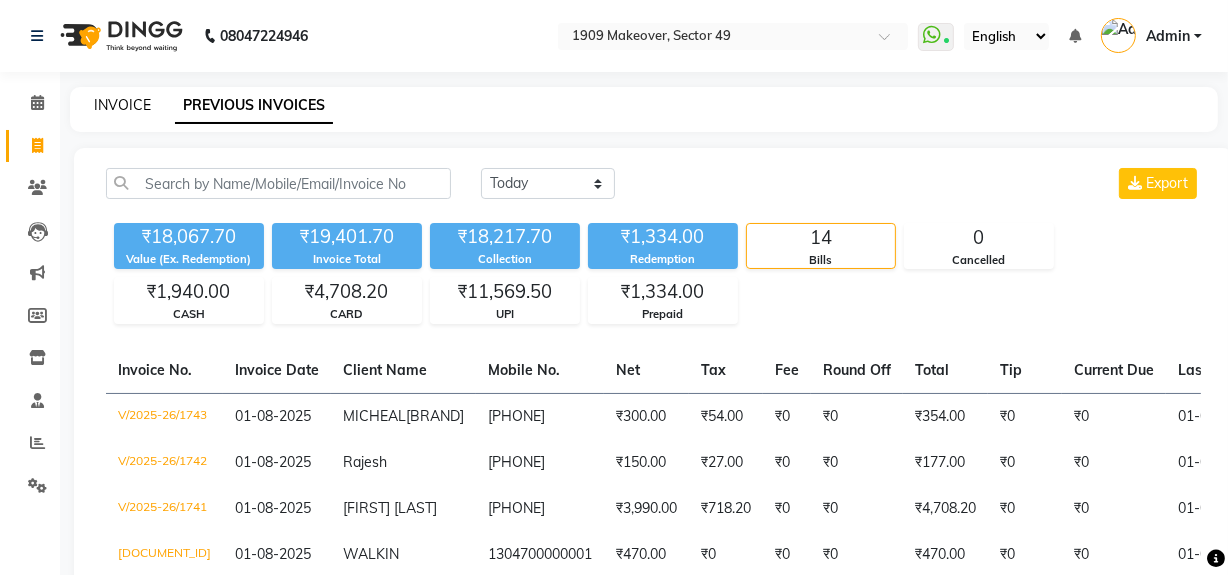 scroll, scrollTop: 26, scrollLeft: 0, axis: vertical 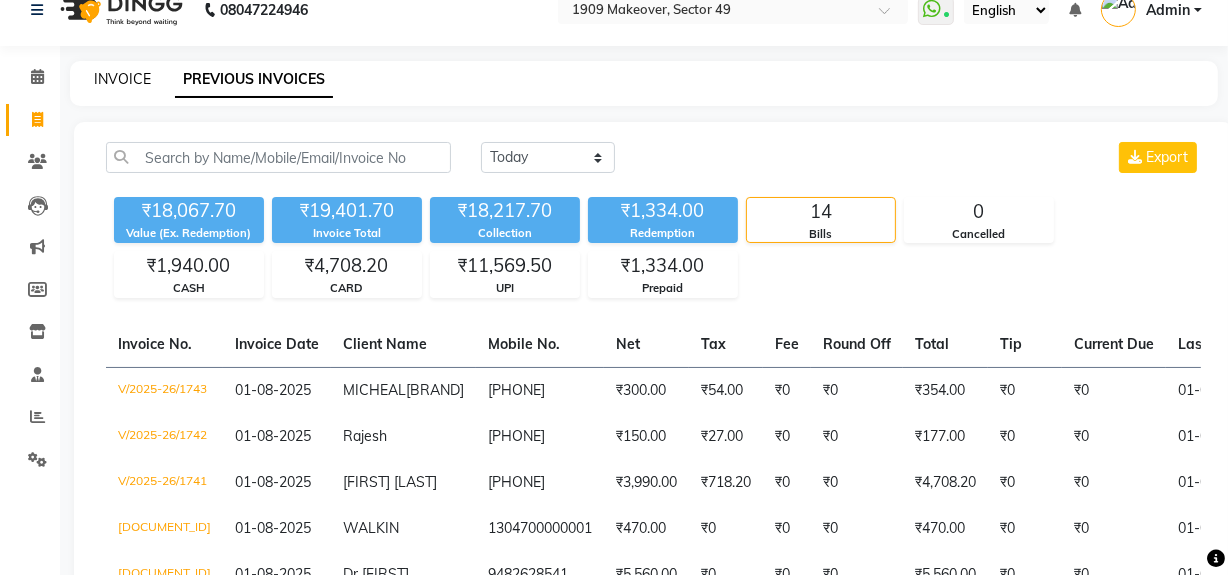 select on "6923" 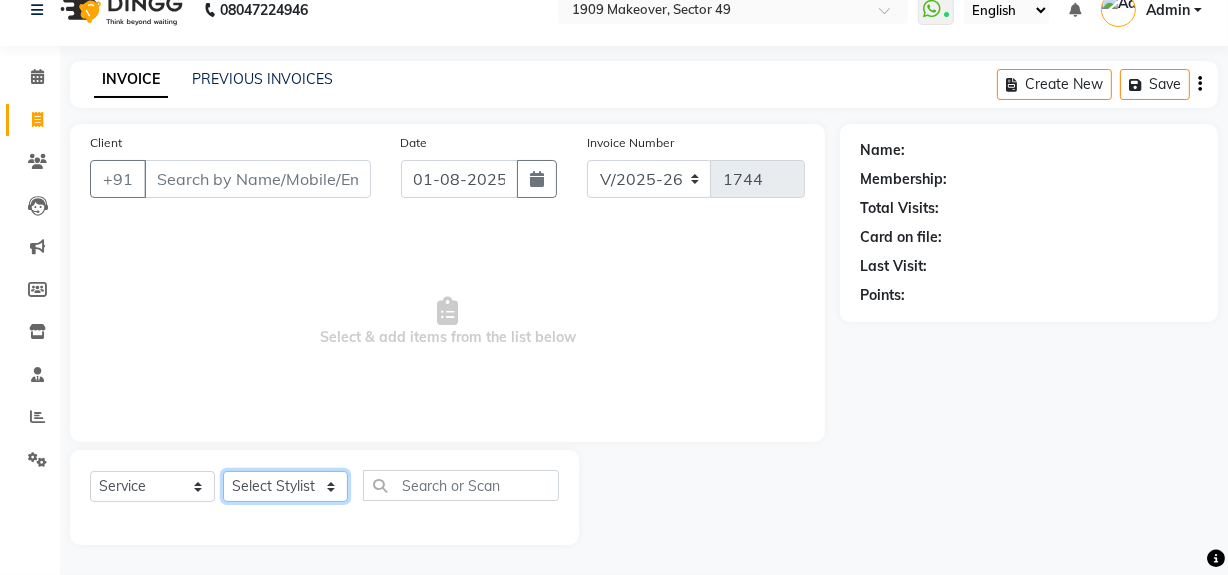 click on "Select Stylist Abdul Ahmed Arif Harun House Sale Jyoti Nisha Rehaan Ujjwal Umesh Veer vikram mehta Vishal" 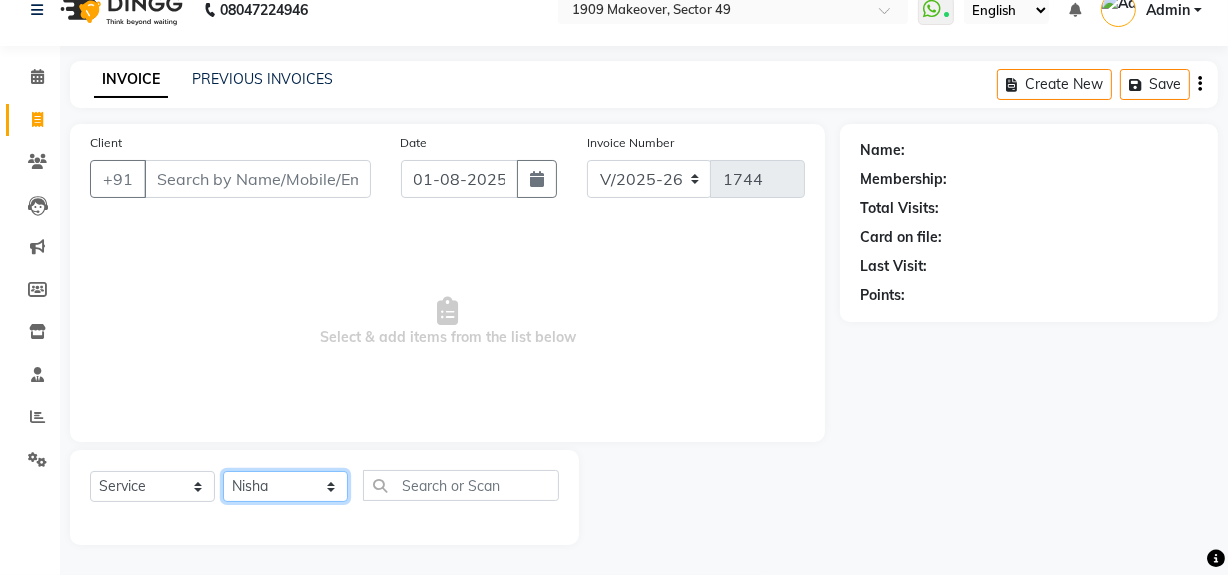 click on "Select Stylist Abdul Ahmed Arif Harun House Sale Jyoti Nisha Rehaan Ujjwal Umesh Veer vikram mehta Vishal" 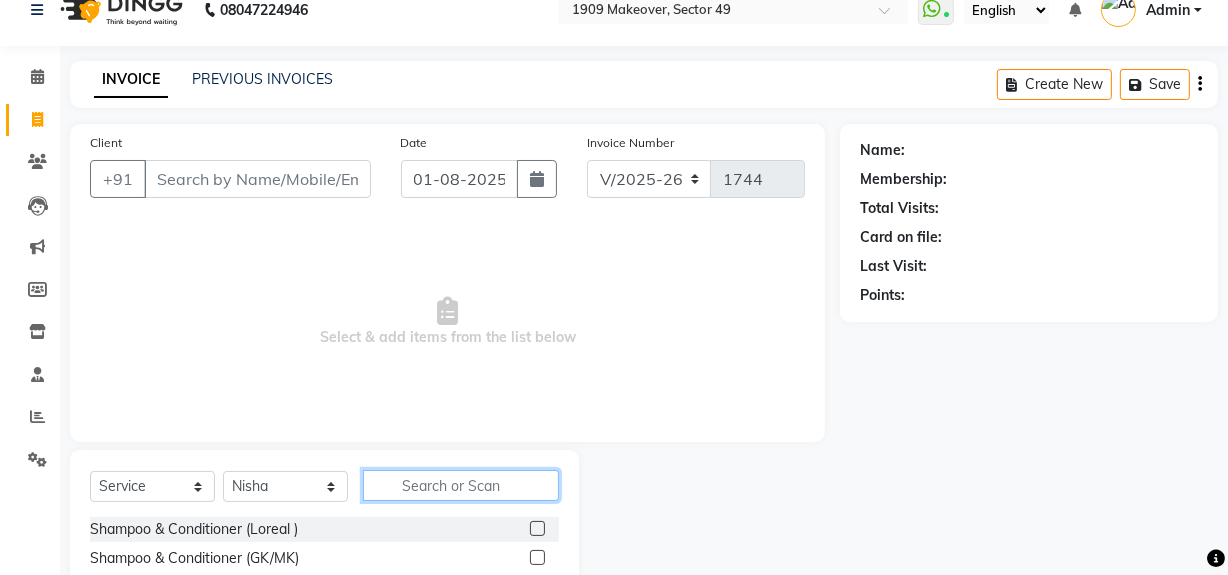 click 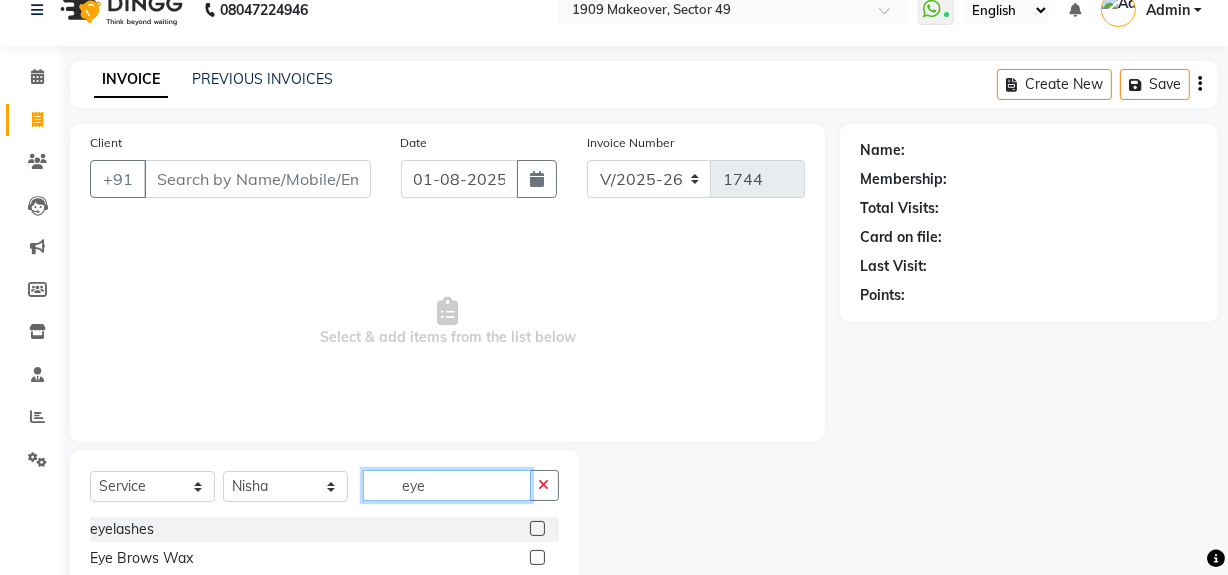 scroll, scrollTop: 141, scrollLeft: 0, axis: vertical 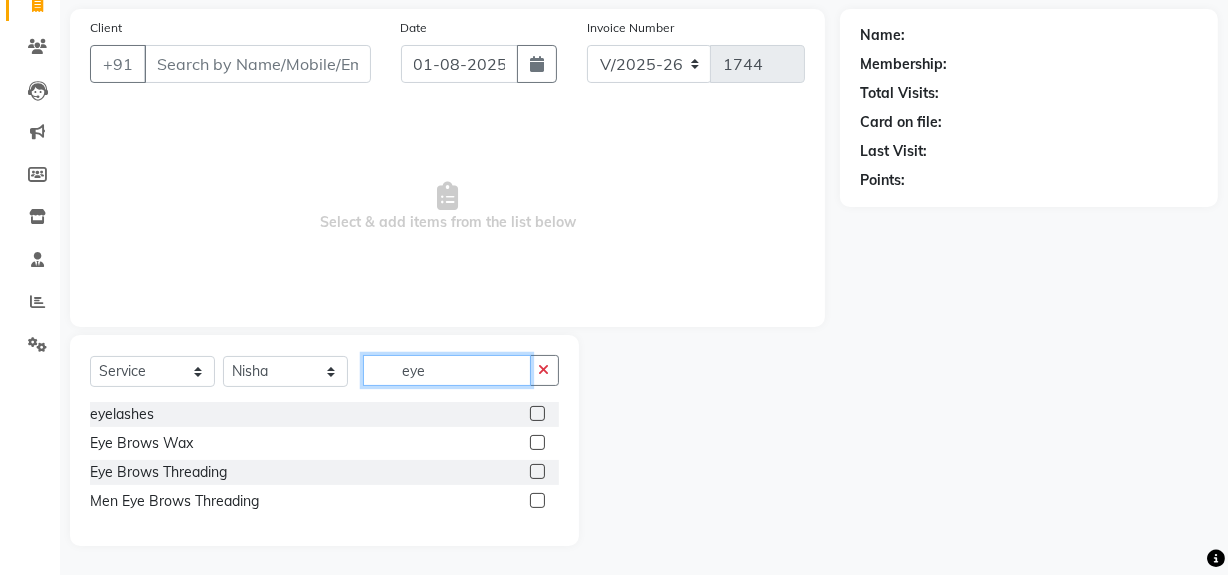 type on "eye" 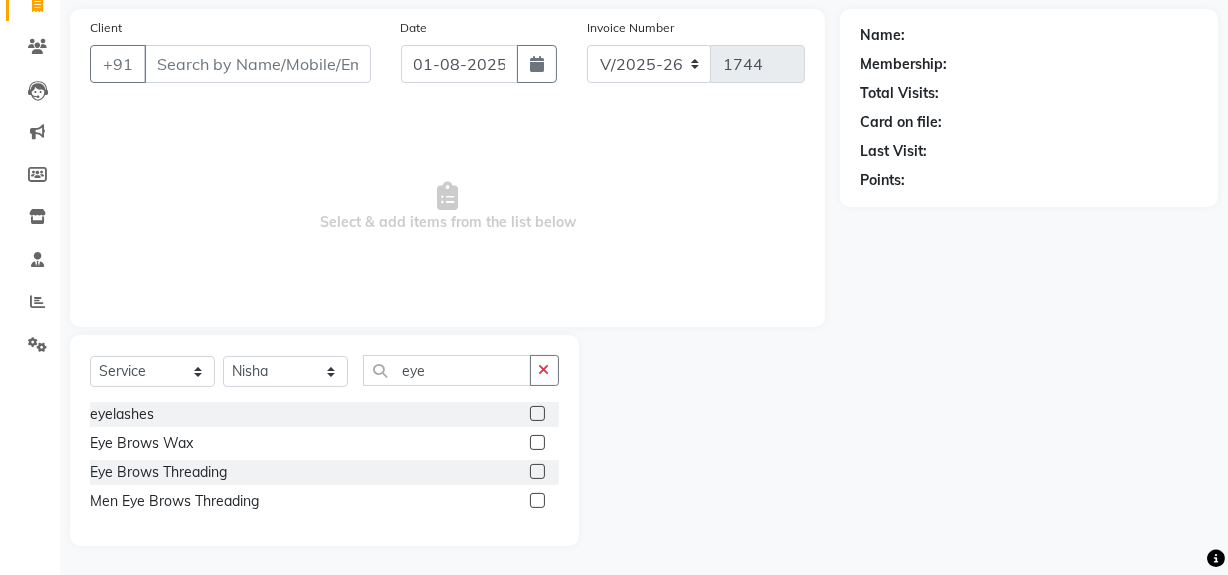 click 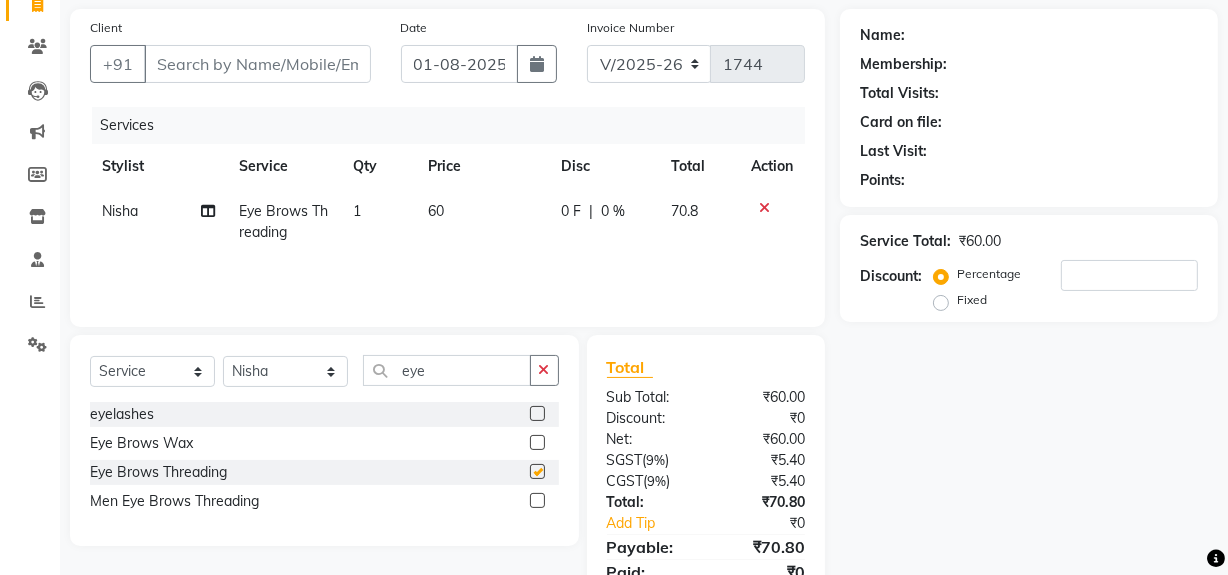 checkbox on "false" 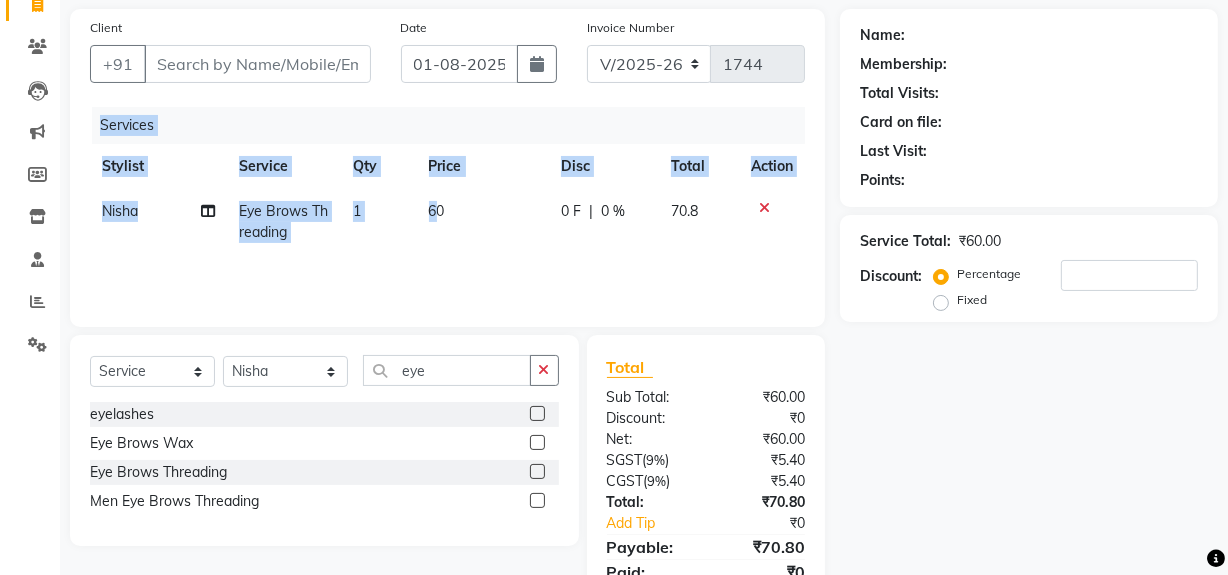 drag, startPoint x: 436, startPoint y: 249, endPoint x: 446, endPoint y: 257, distance: 12.806249 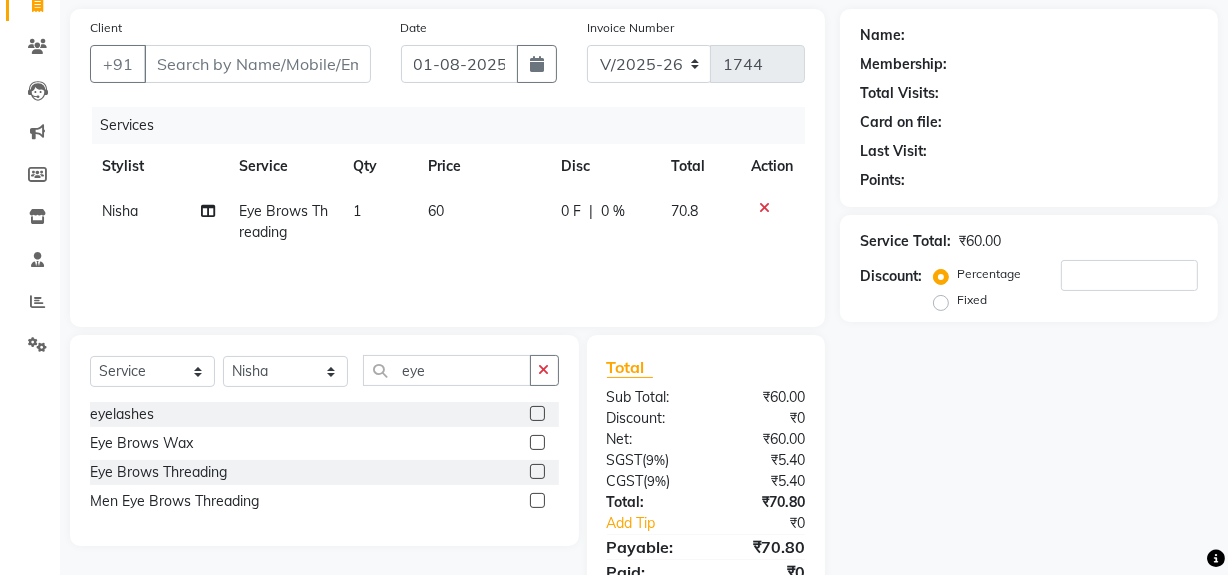 click on "60" 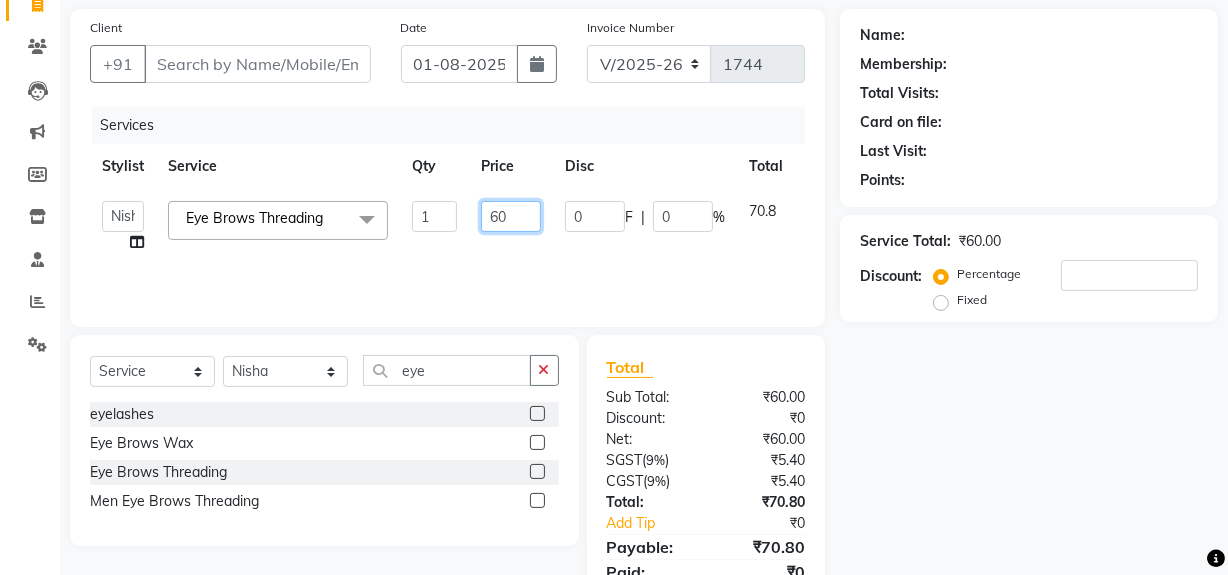drag, startPoint x: 516, startPoint y: 213, endPoint x: 538, endPoint y: 213, distance: 22 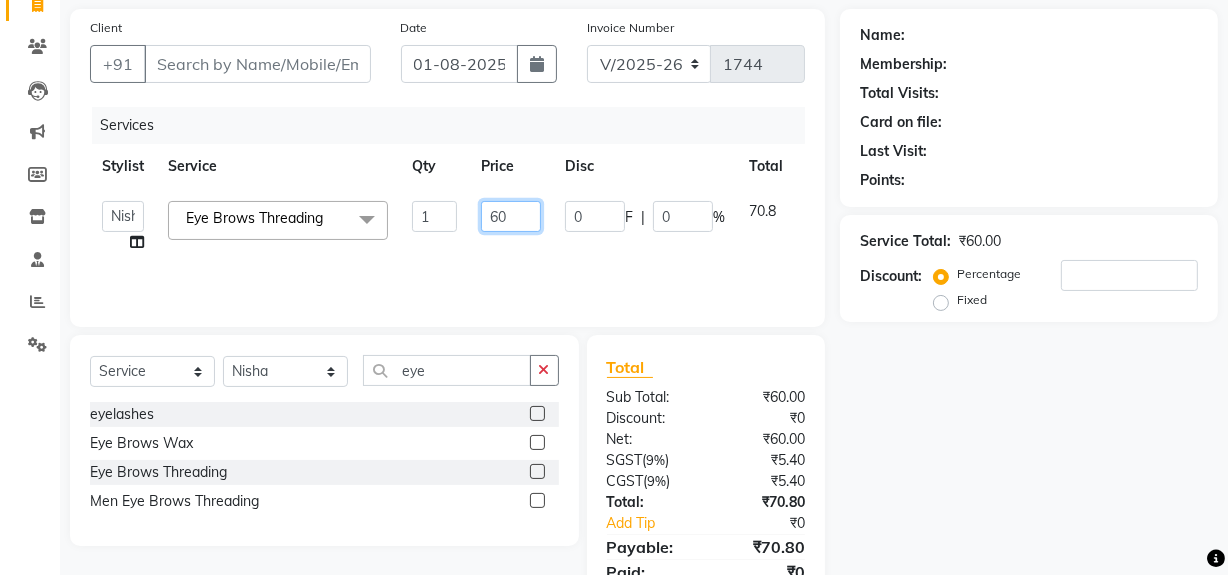 click on "60" 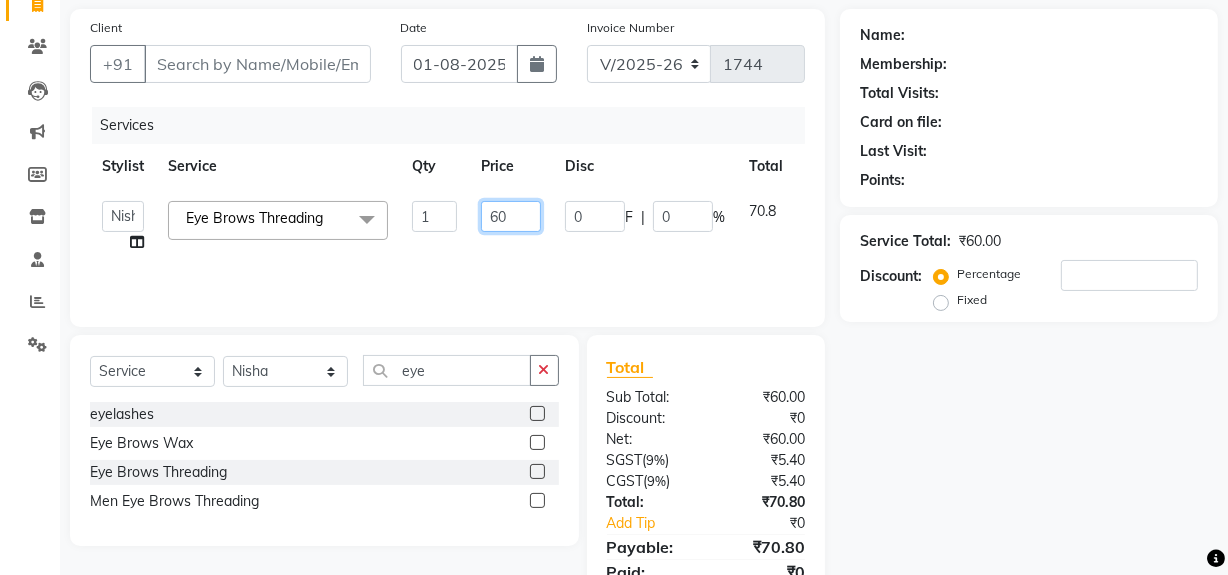 type on "7" 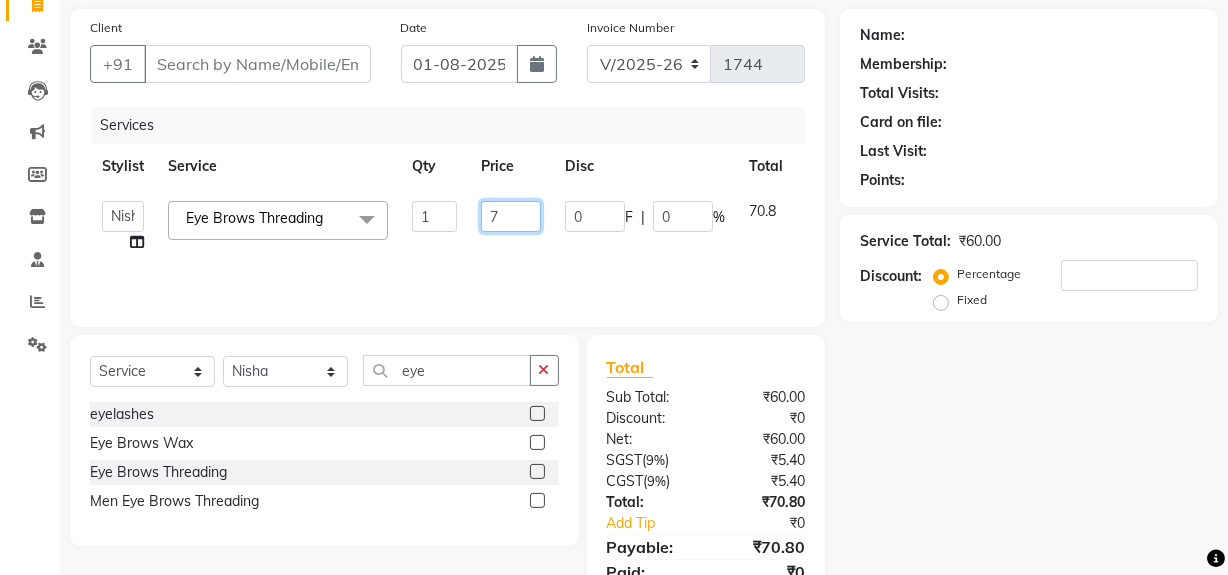 type on "70" 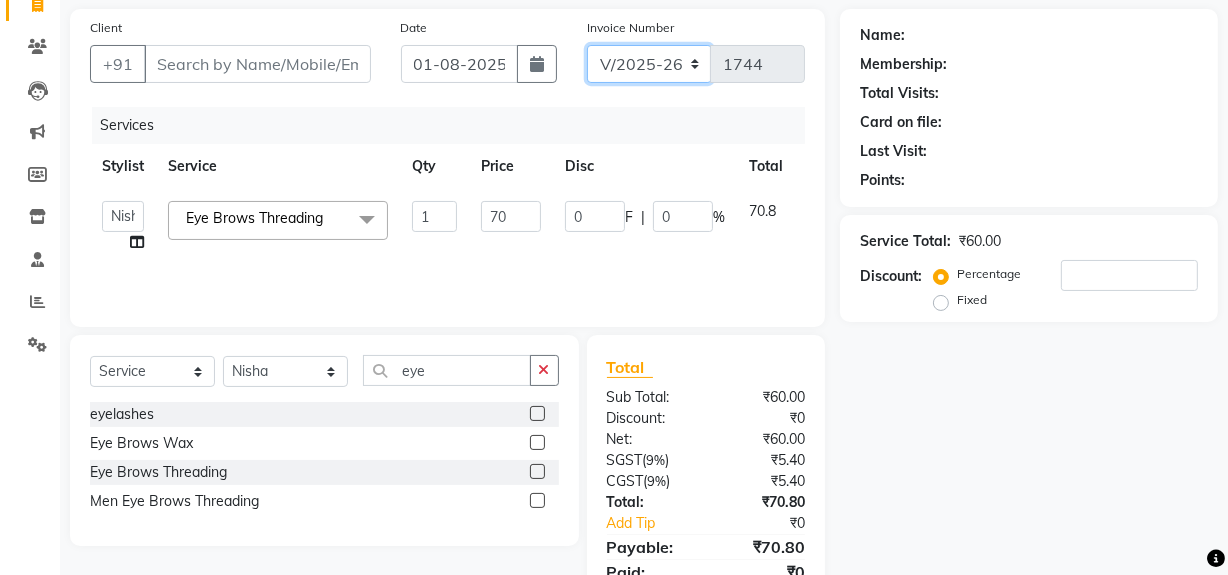 click on "V/2025 V/2025-26" 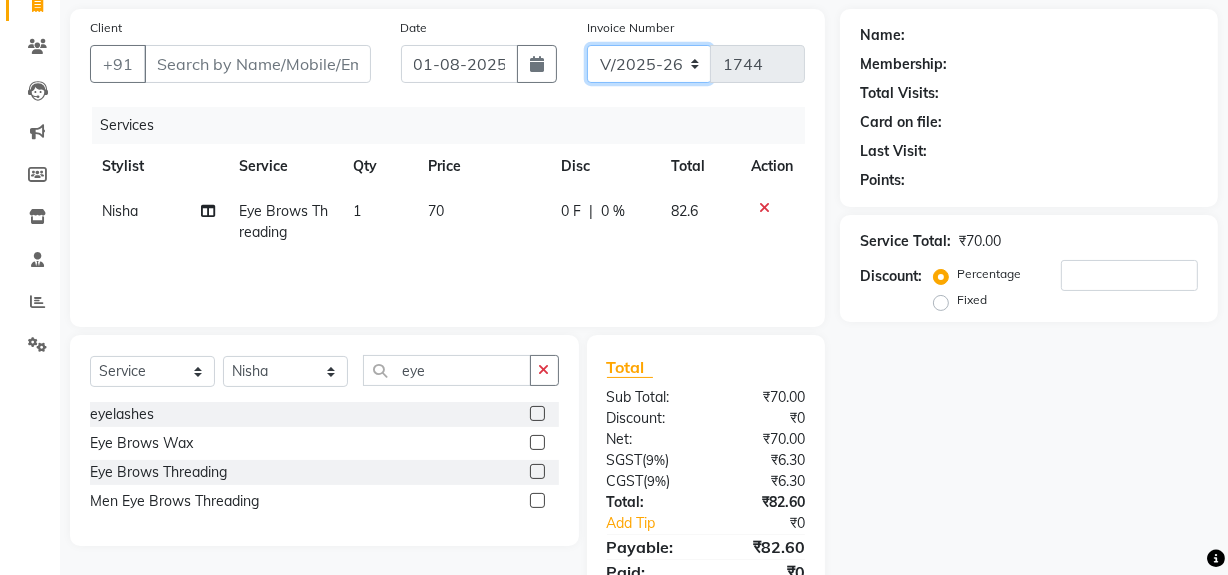 select on "6924" 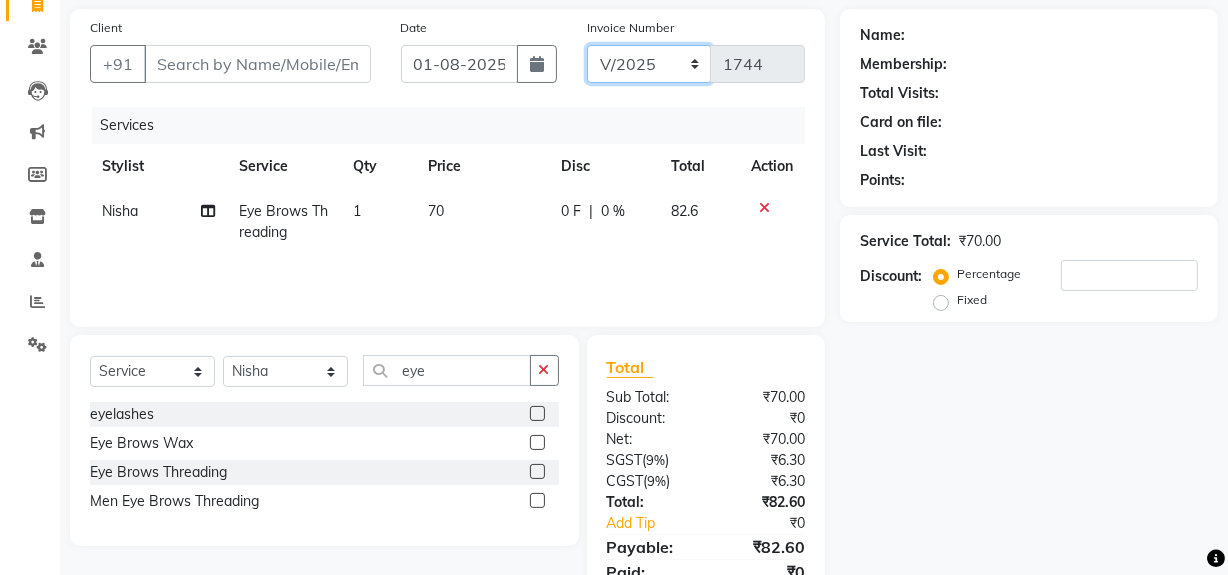 click on "V/2025 V/2025-26" 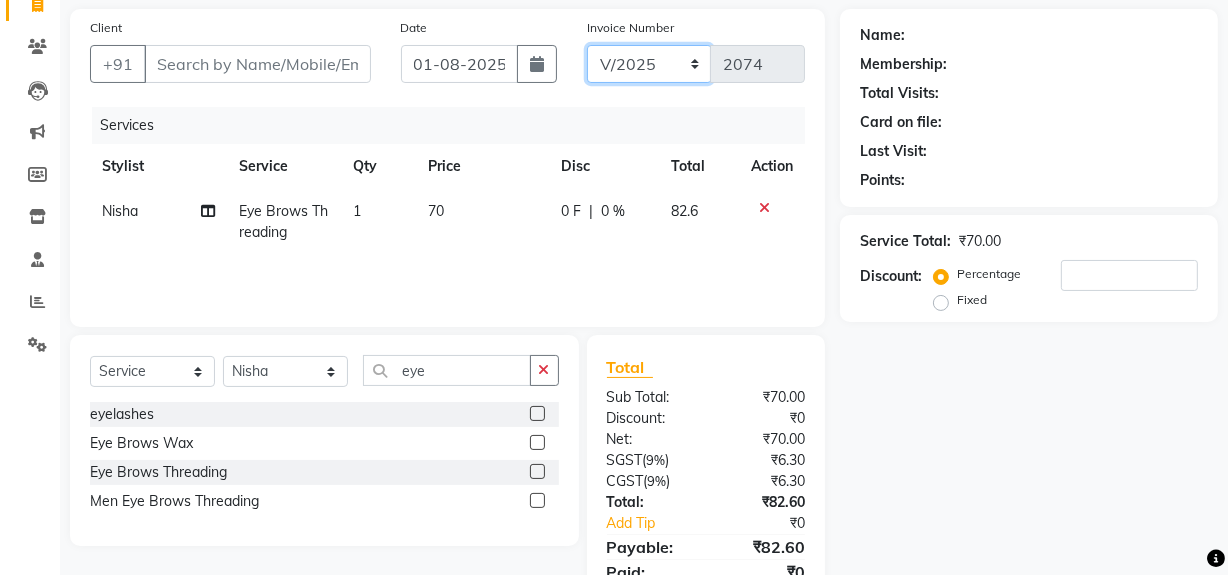 scroll, scrollTop: 0, scrollLeft: 0, axis: both 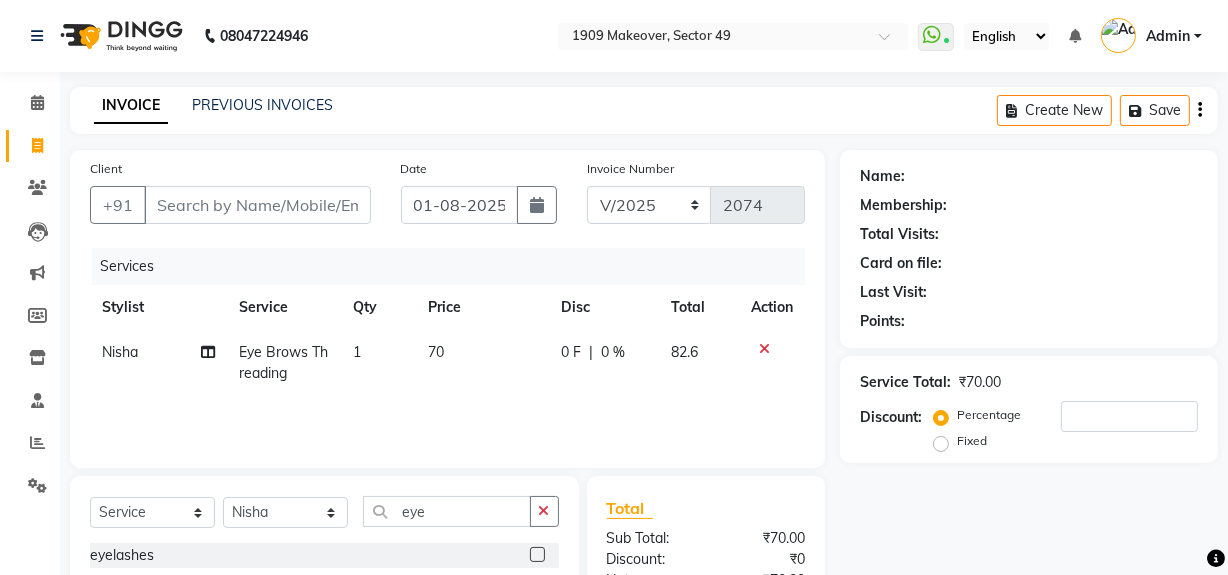 click 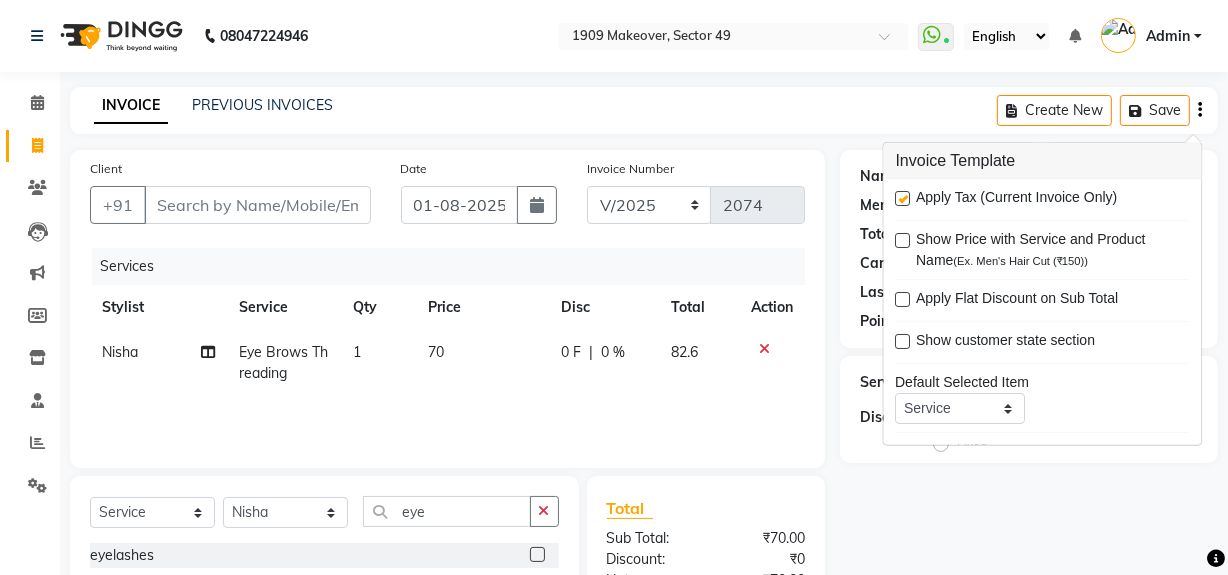 click at bounding box center (903, 198) 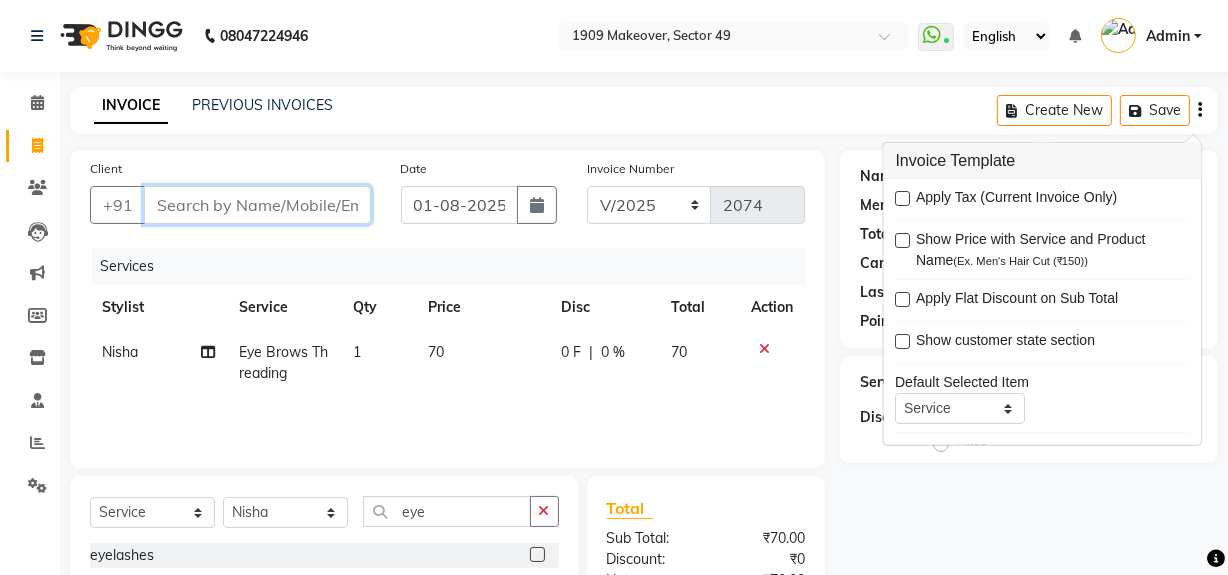 click on "Client" at bounding box center (257, 205) 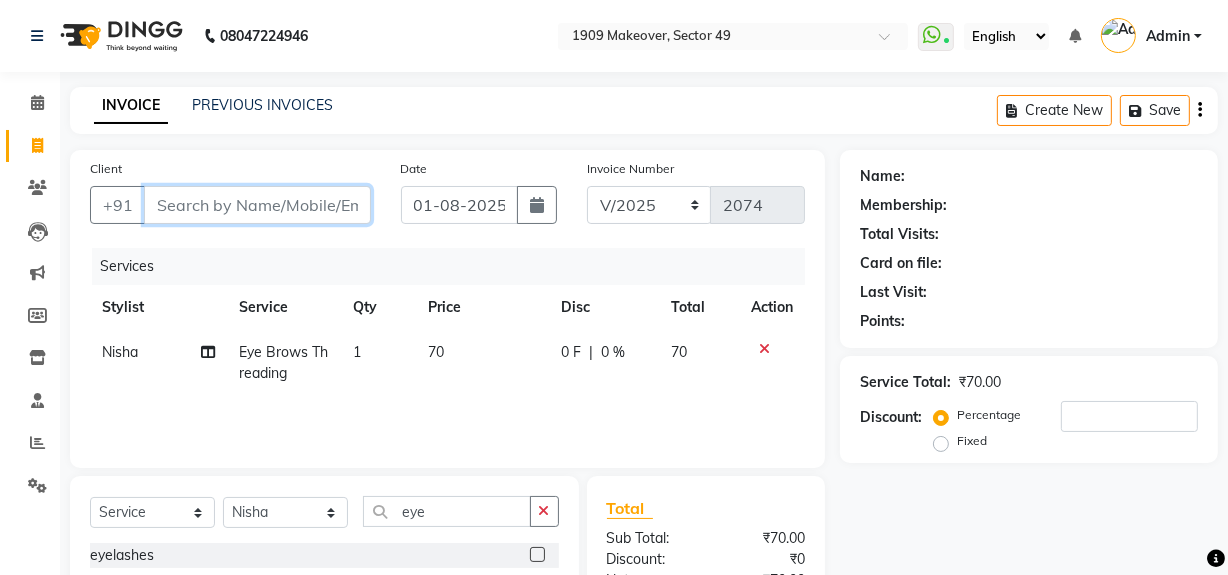 type on "o" 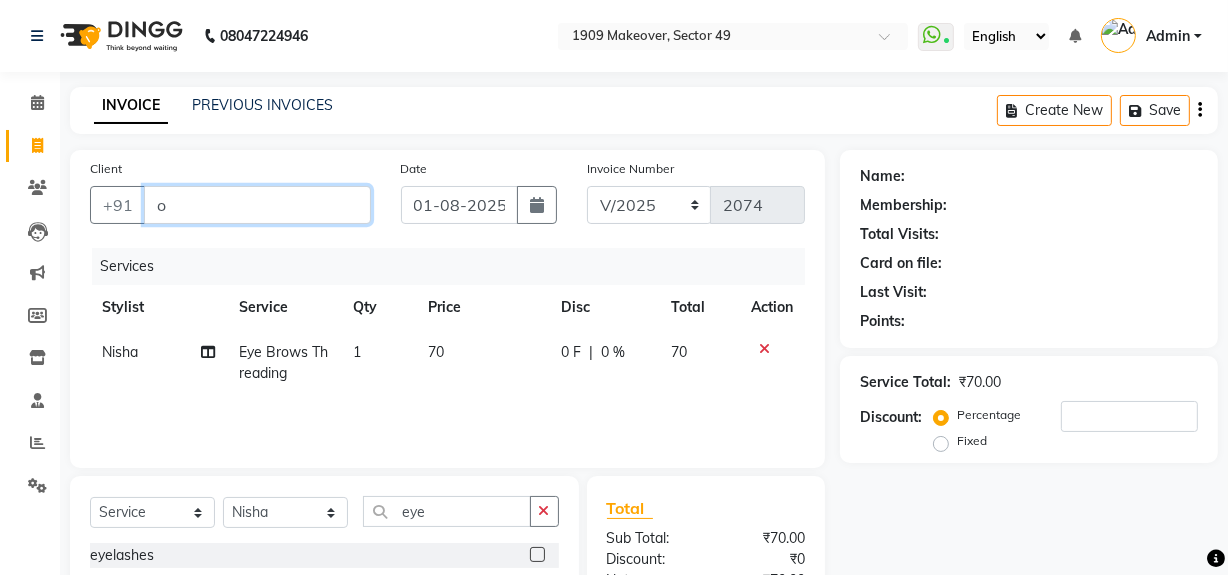 type on "0" 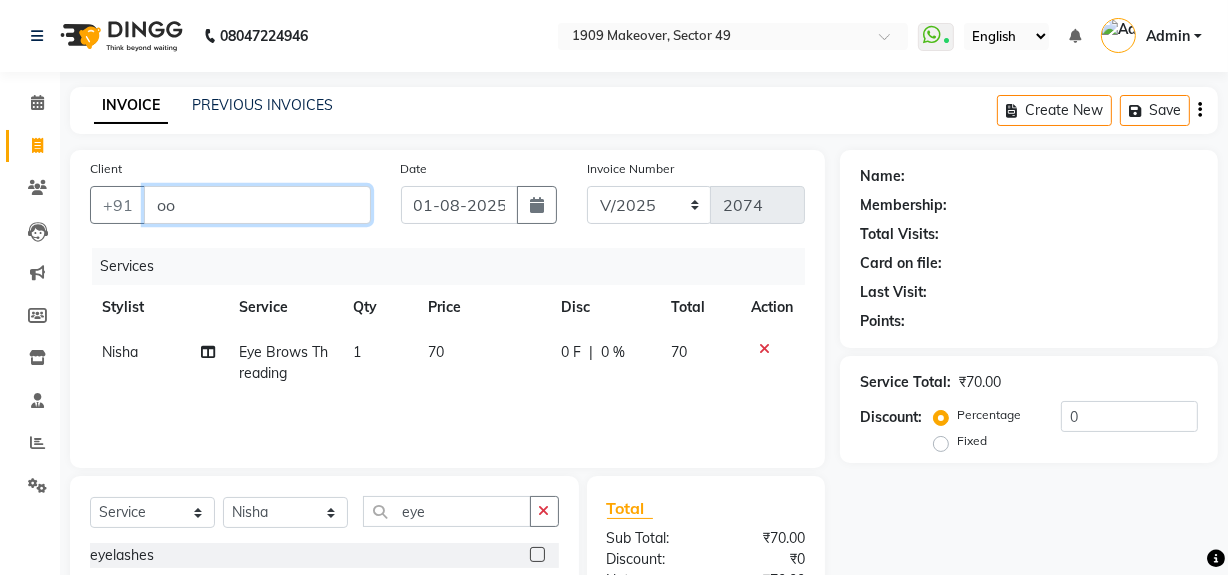 type on "o" 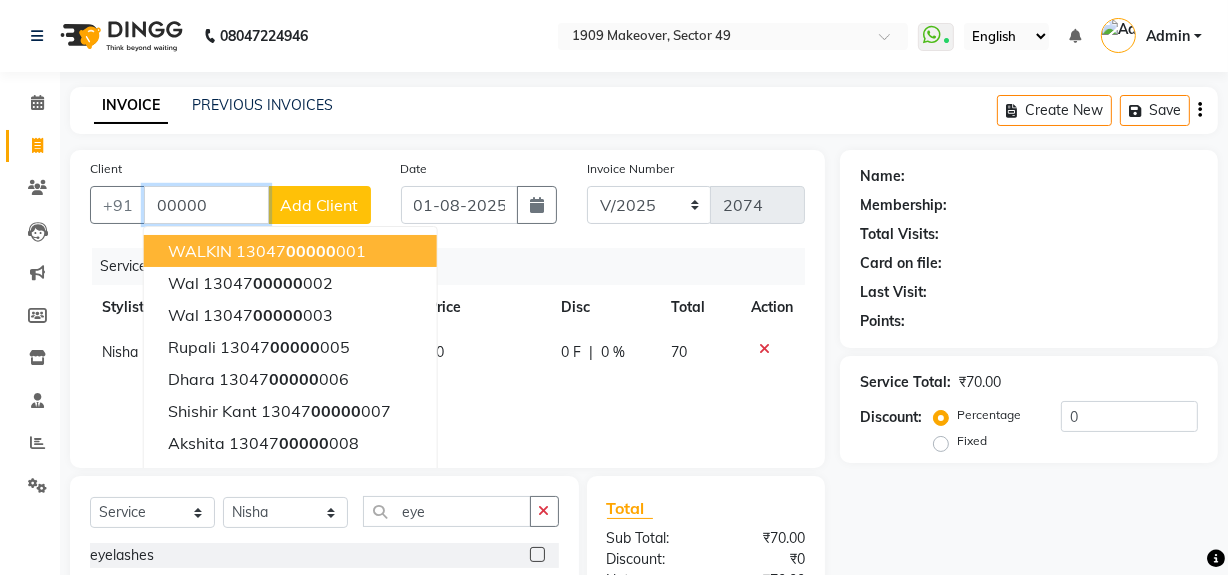 click on "WALKIN  13047 00000 001" at bounding box center (290, 251) 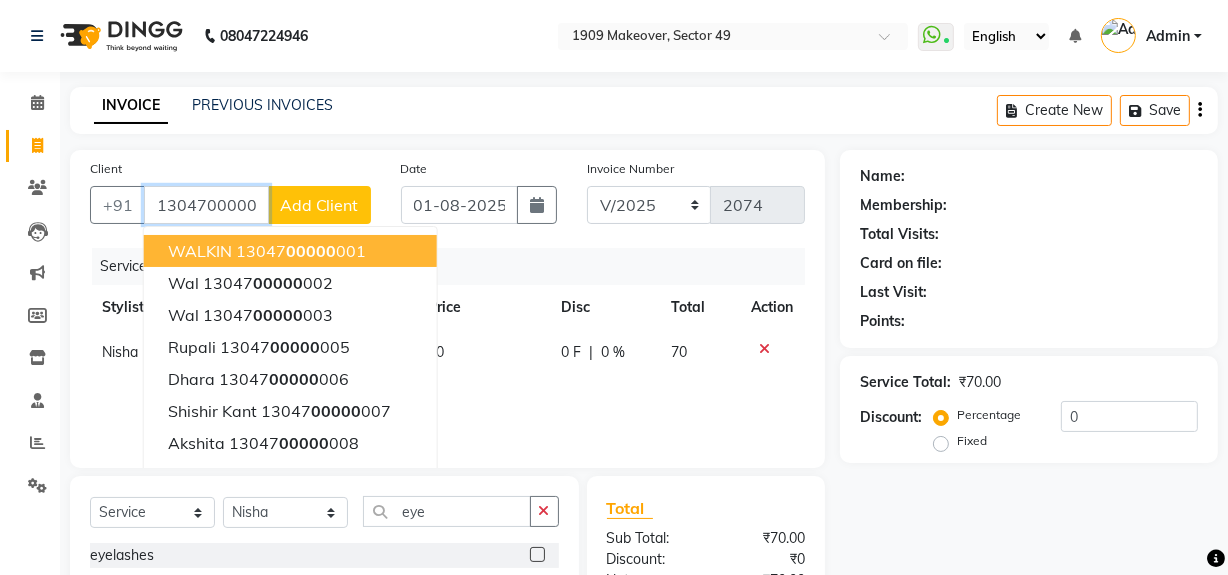 type on "1304700000001" 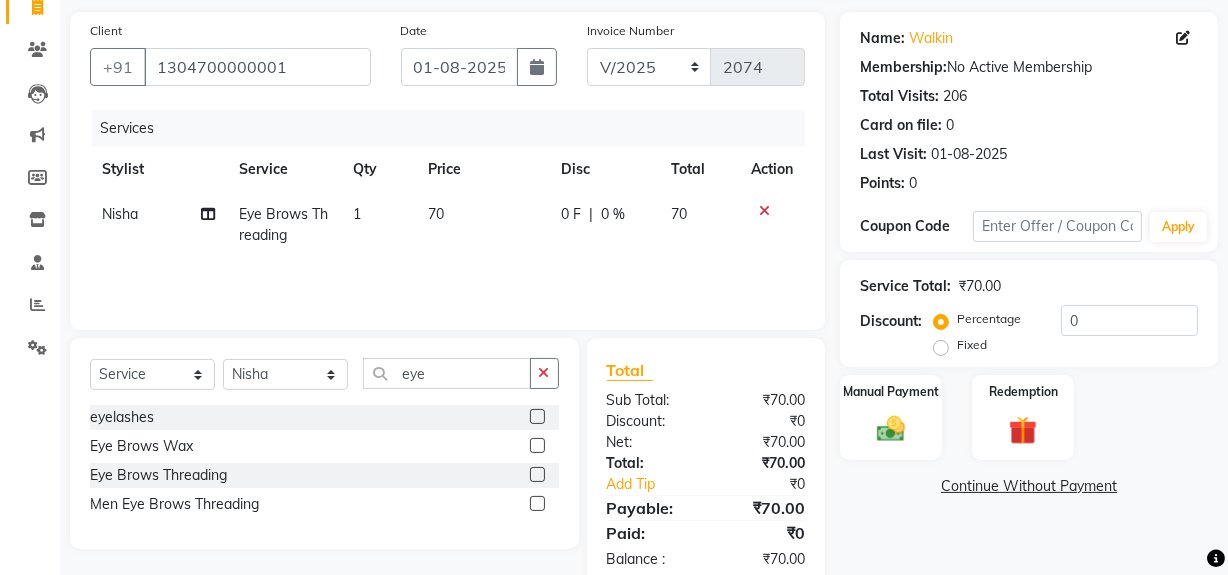 scroll, scrollTop: 182, scrollLeft: 0, axis: vertical 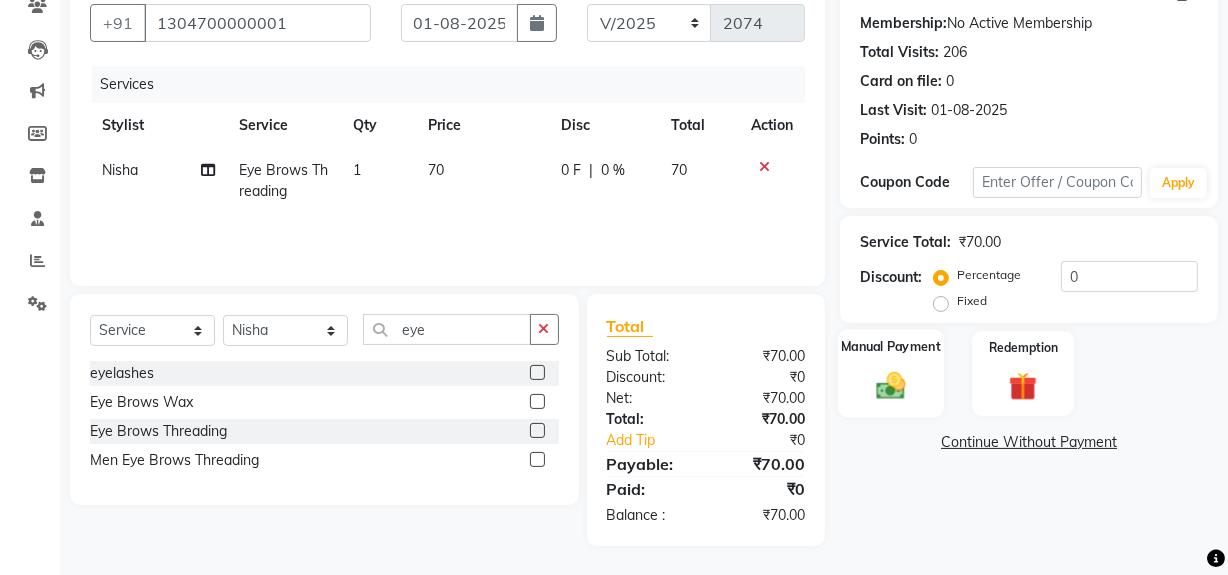 click on "Manual Payment" 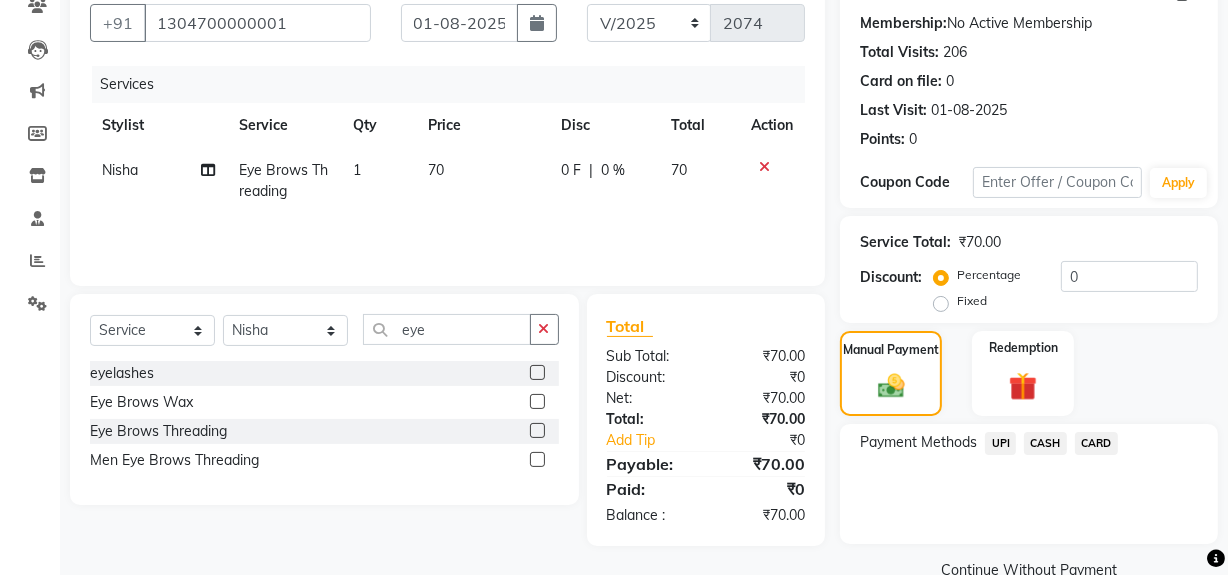 click on "CASH" 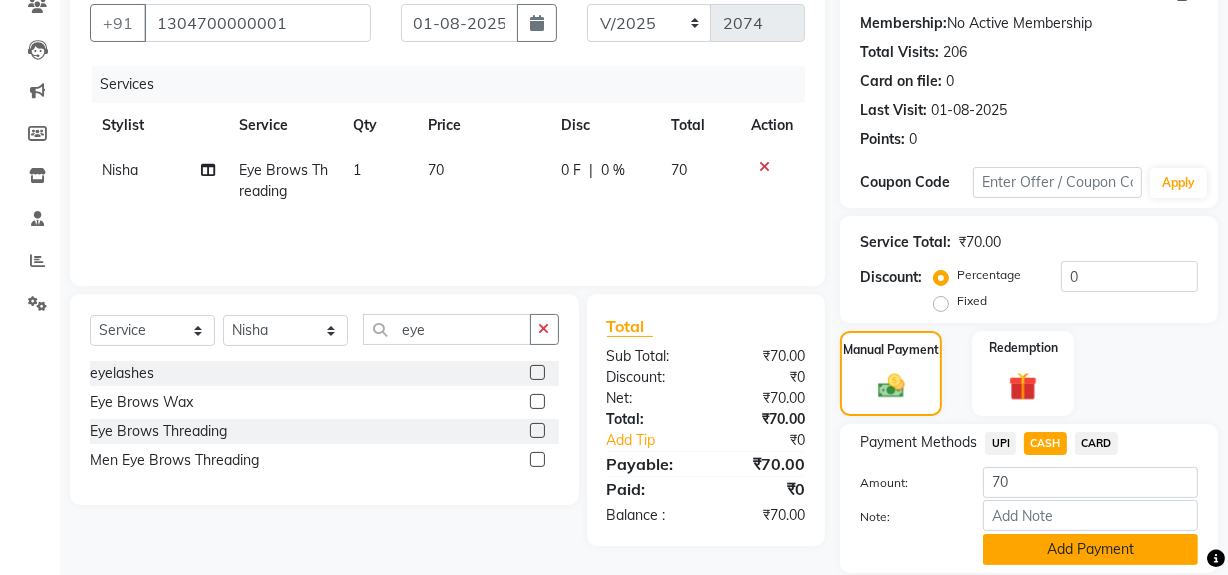 click on "Add Payment" 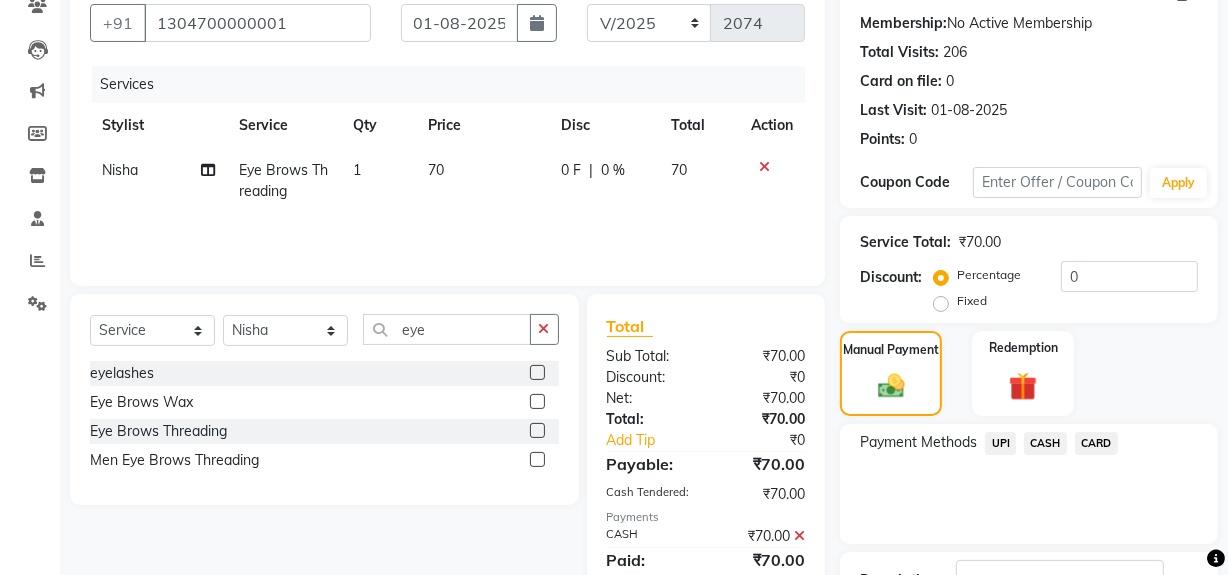 scroll, scrollTop: 333, scrollLeft: 0, axis: vertical 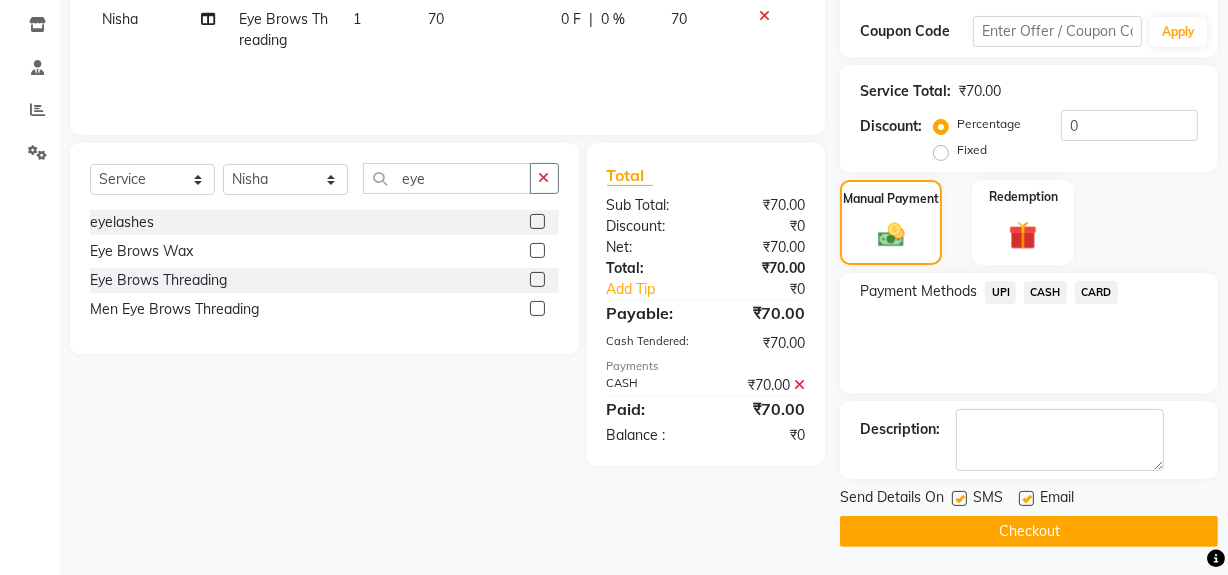 click 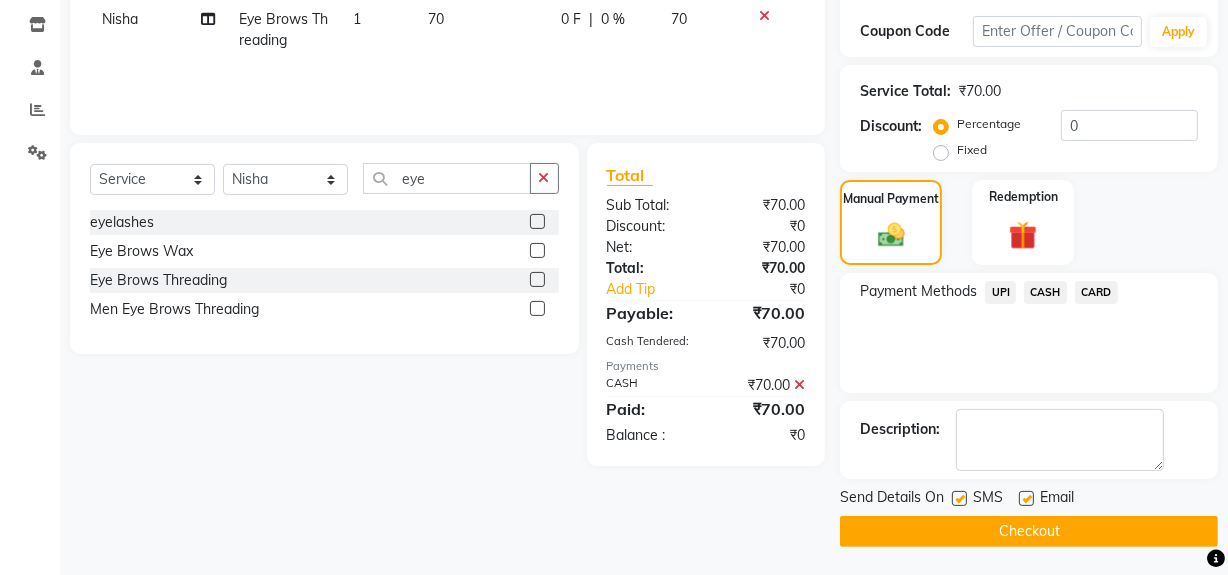 click at bounding box center [958, 499] 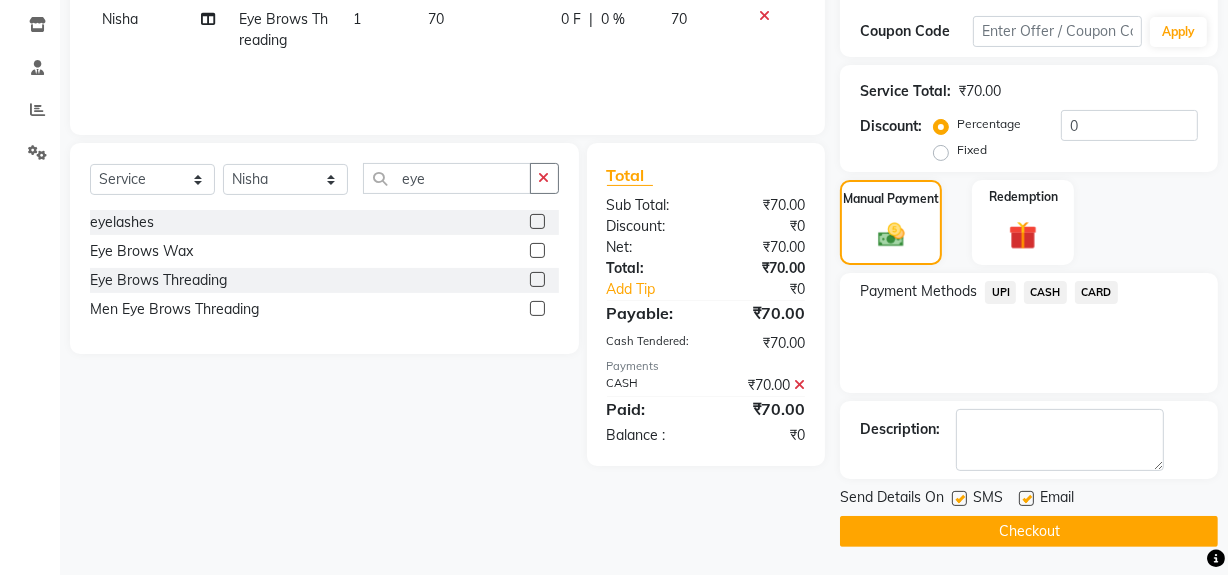 checkbox on "false" 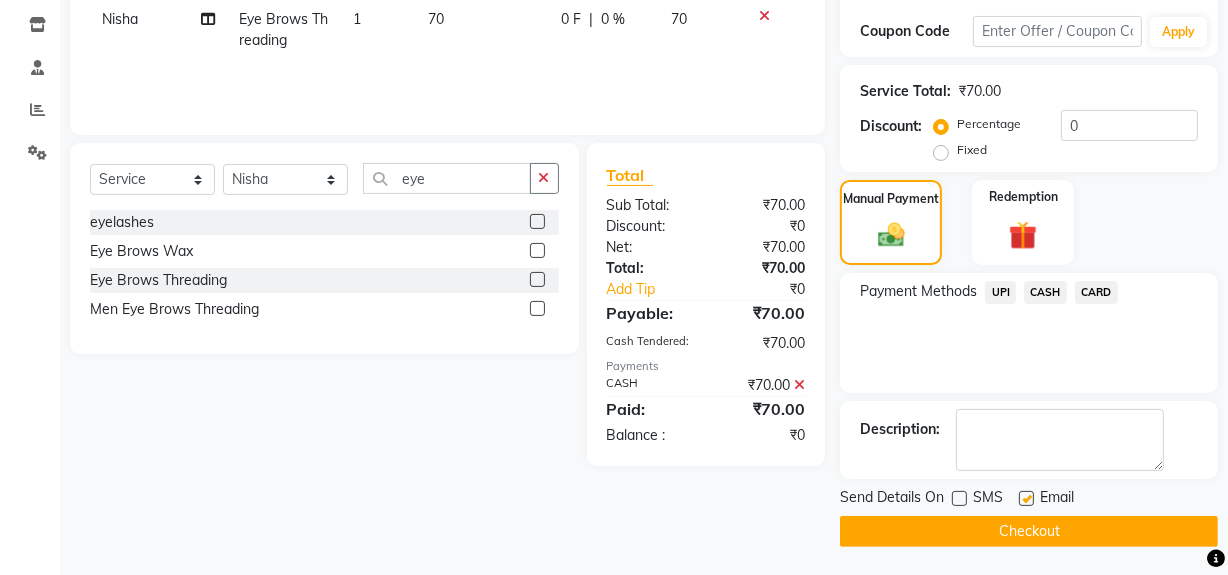 click on "Checkout" 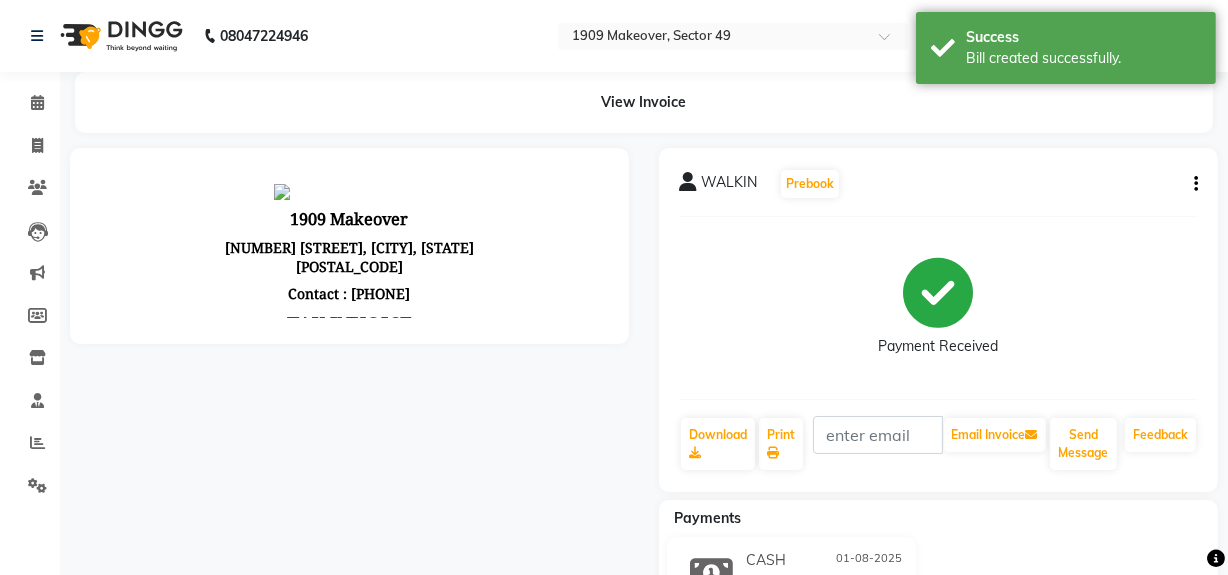 scroll, scrollTop: 0, scrollLeft: 0, axis: both 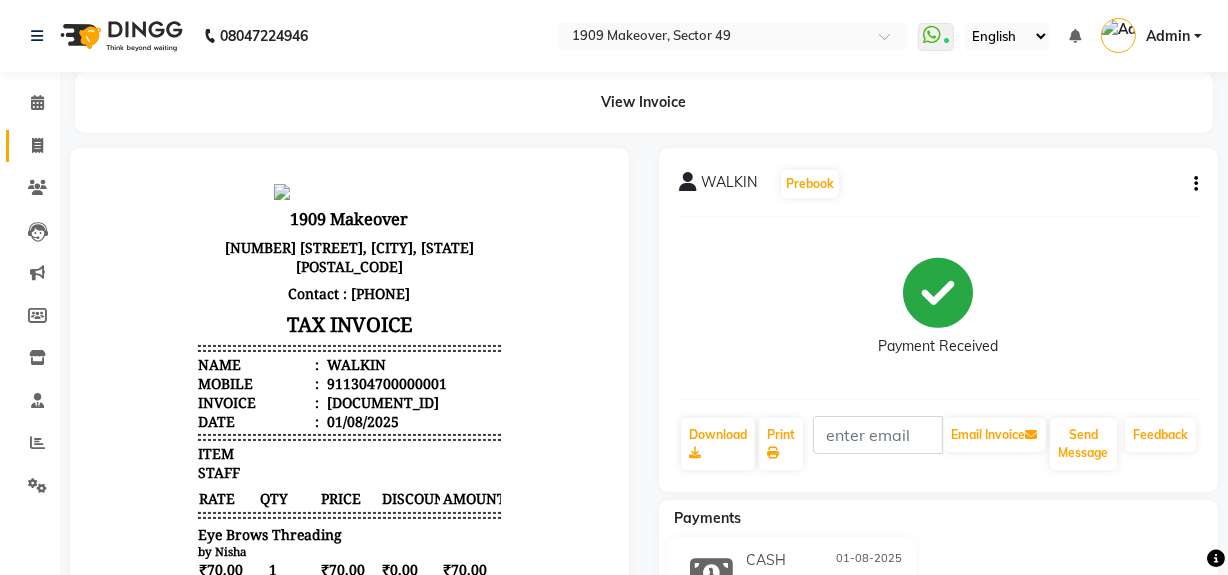 click 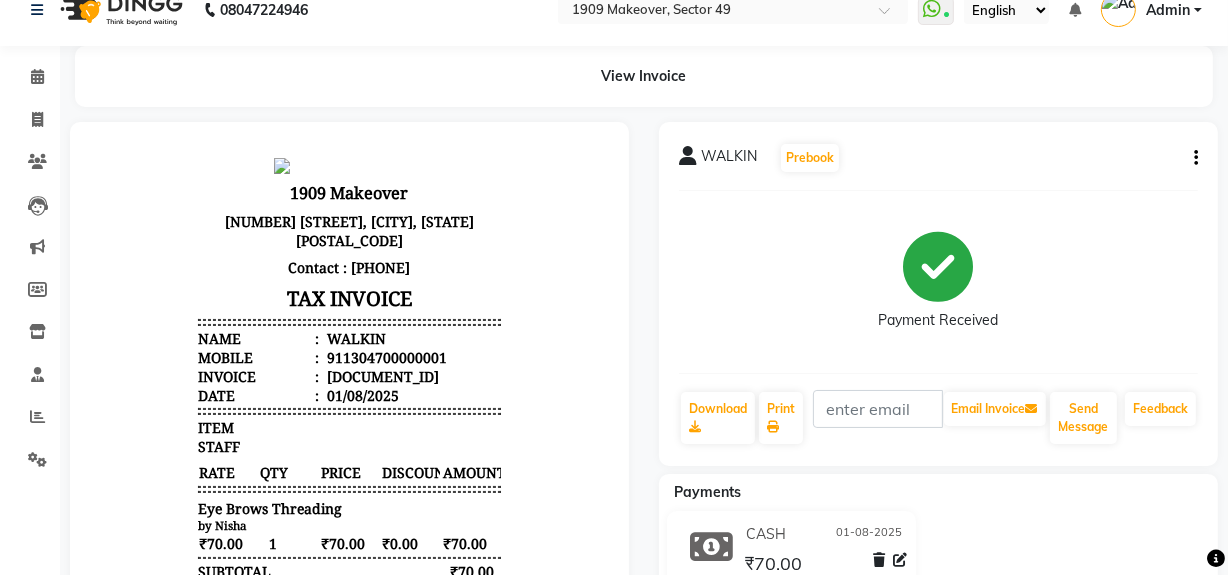 select on "6923" 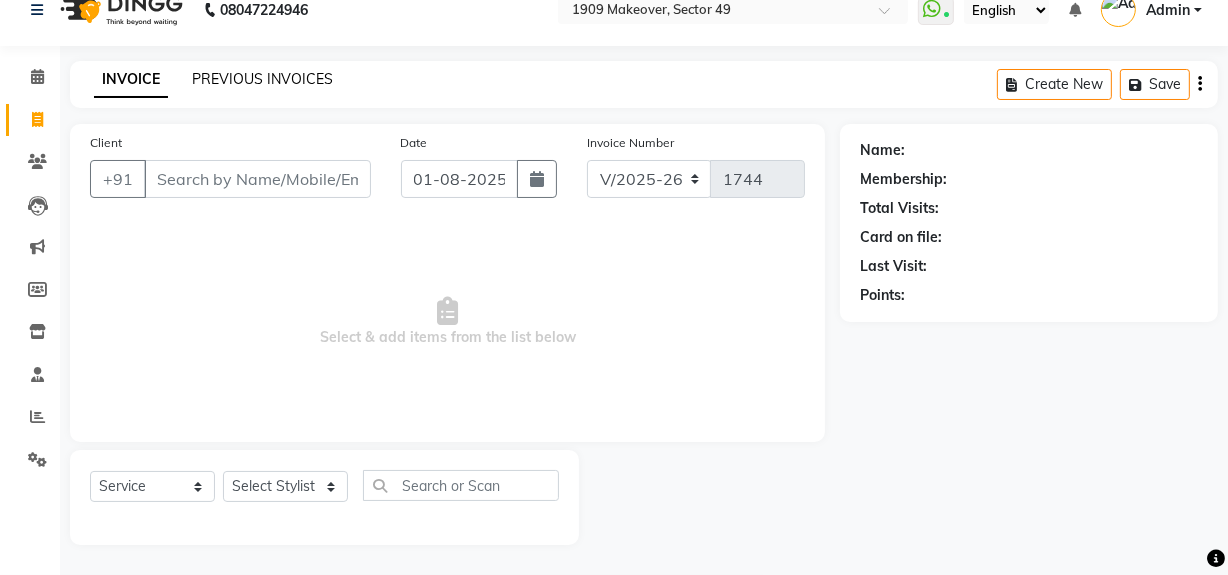 click on "PREVIOUS INVOICES" 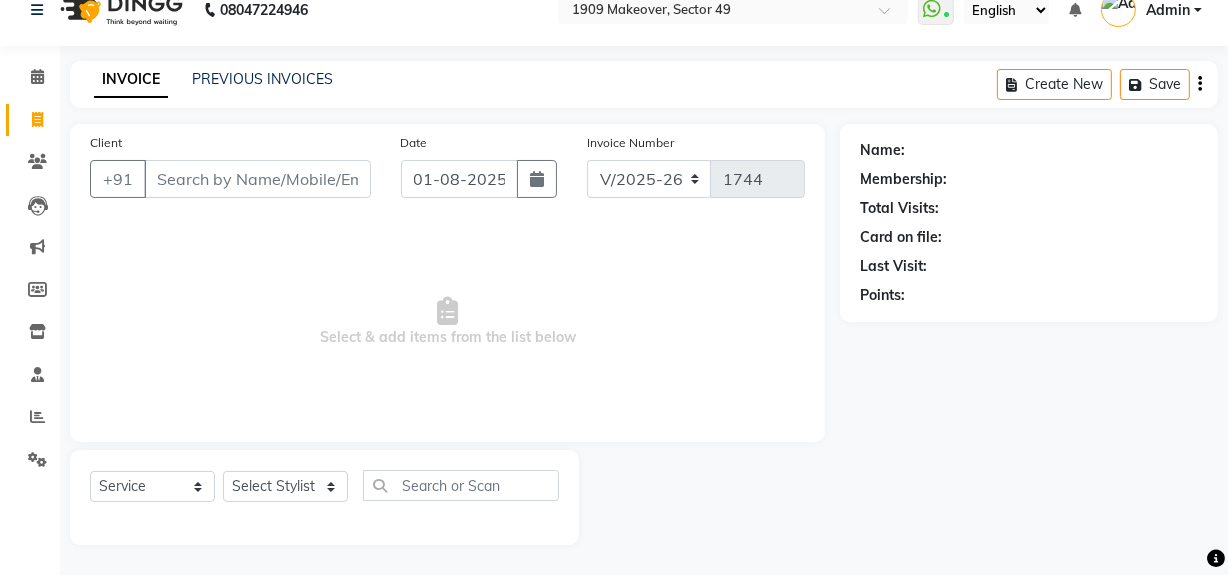 scroll, scrollTop: 0, scrollLeft: 0, axis: both 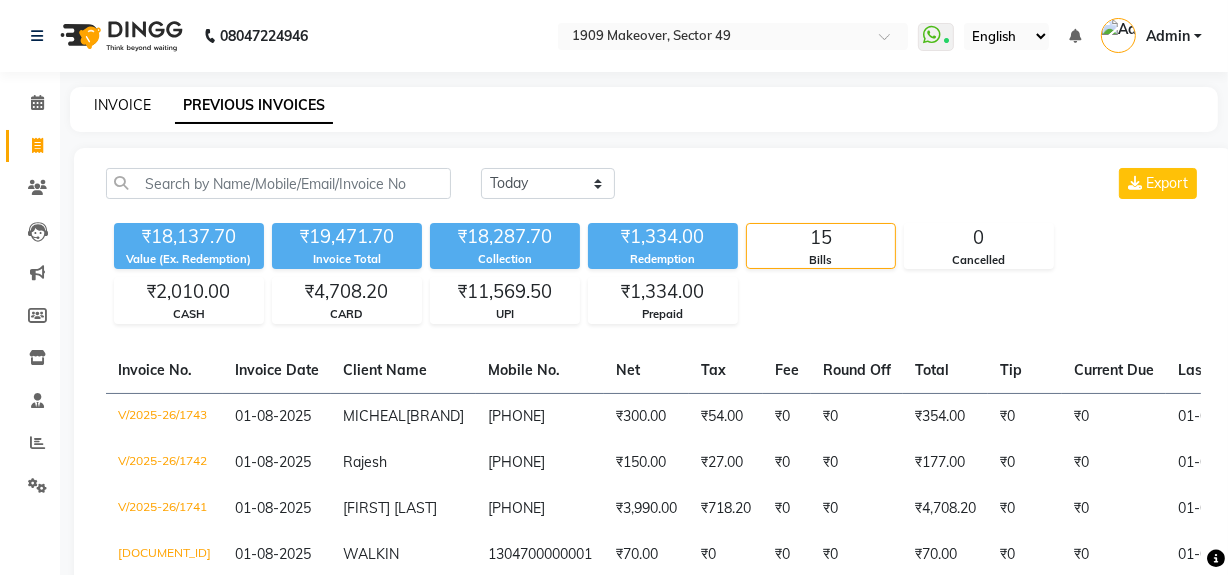click on "INVOICE" 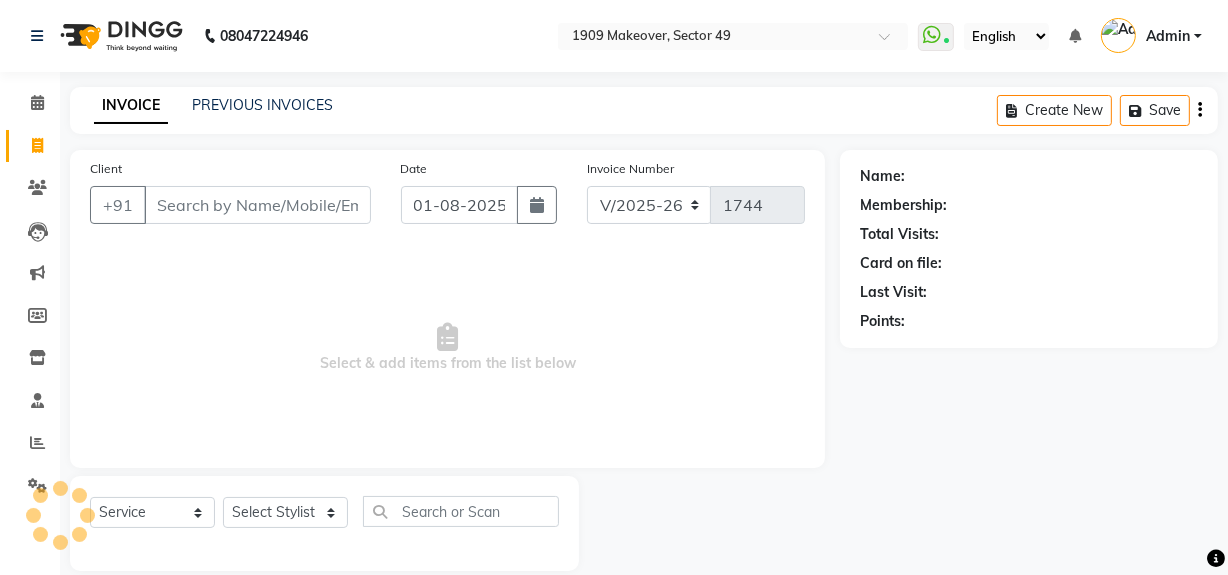 scroll, scrollTop: 26, scrollLeft: 0, axis: vertical 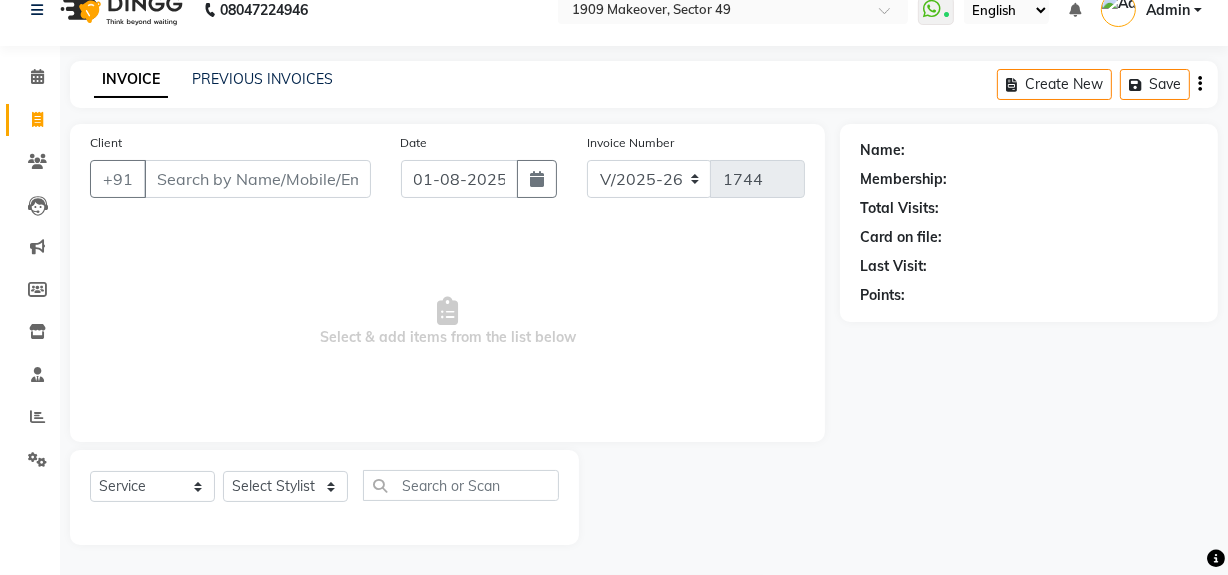 click on "Client" at bounding box center [257, 179] 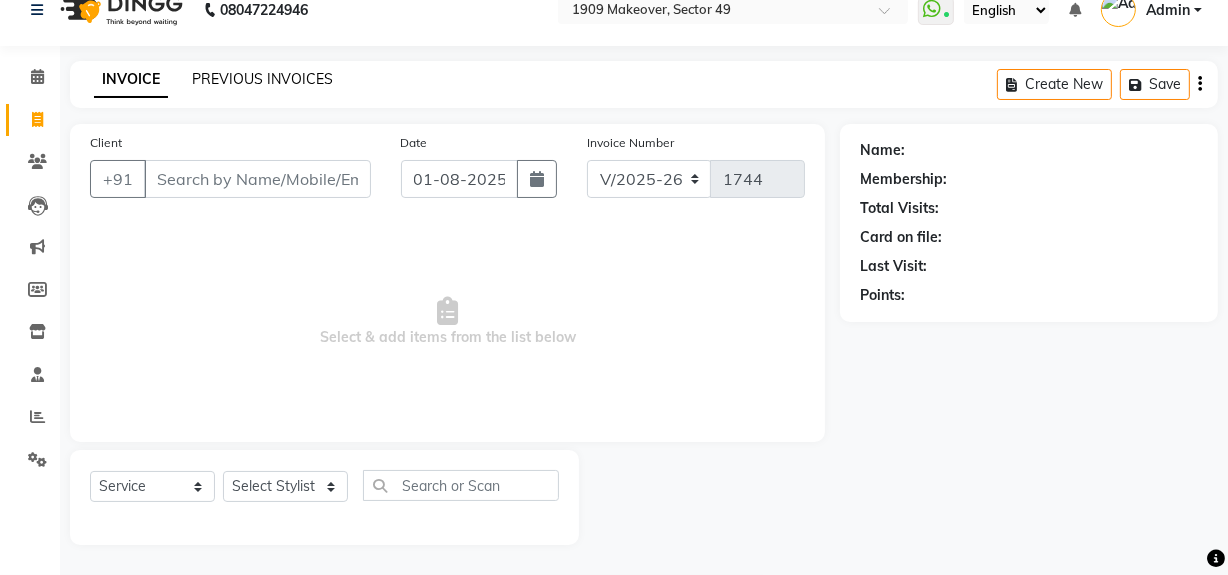 click on "PREVIOUS INVOICES" 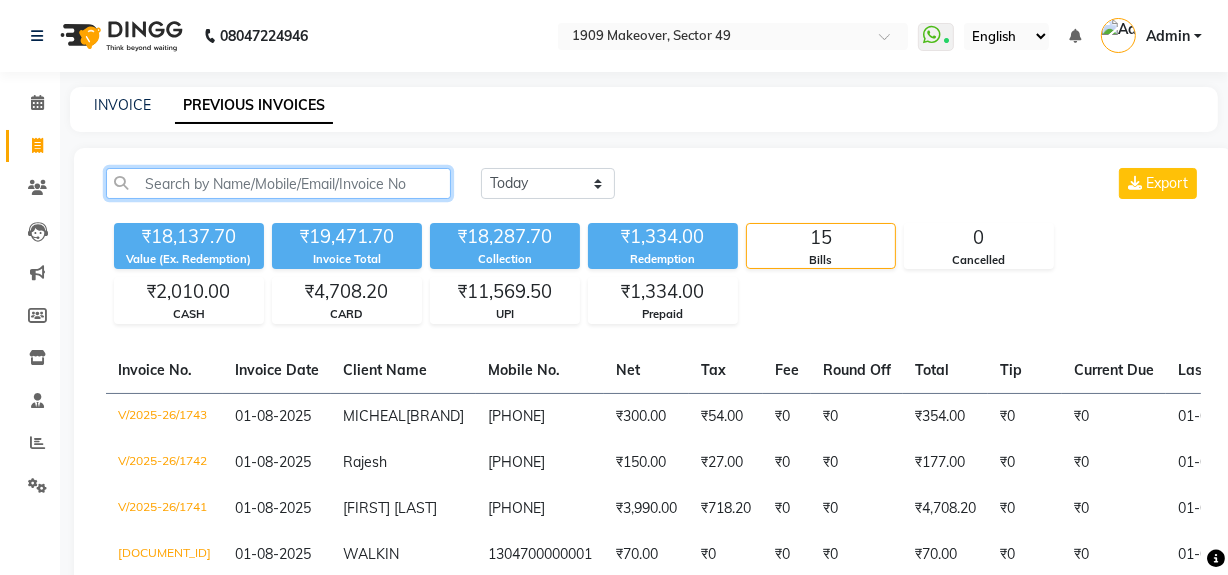click 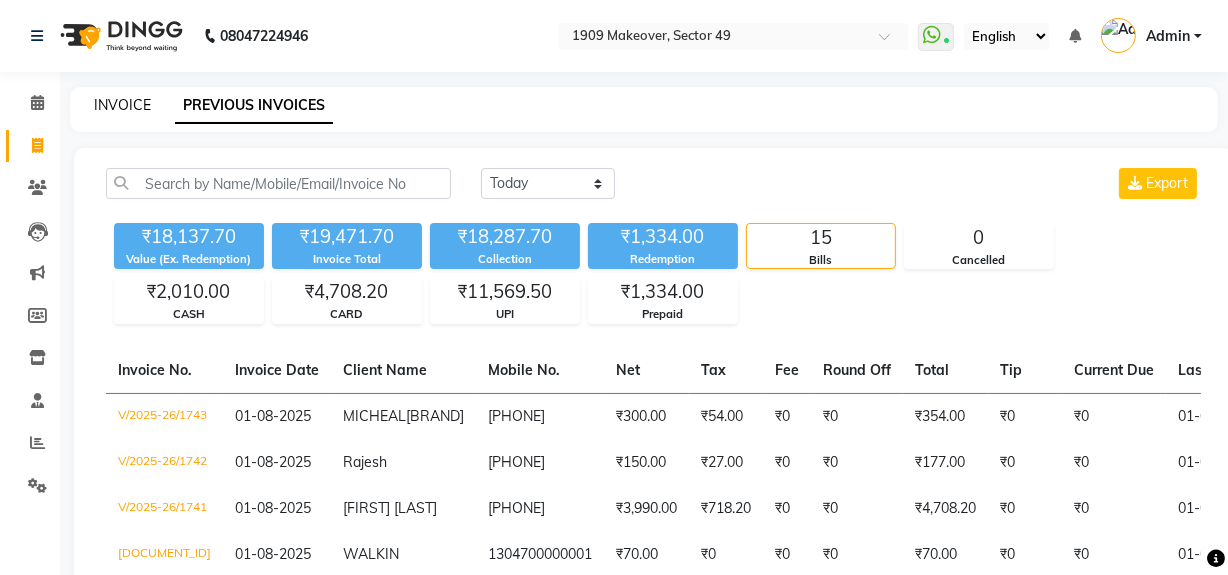 click on "INVOICE" 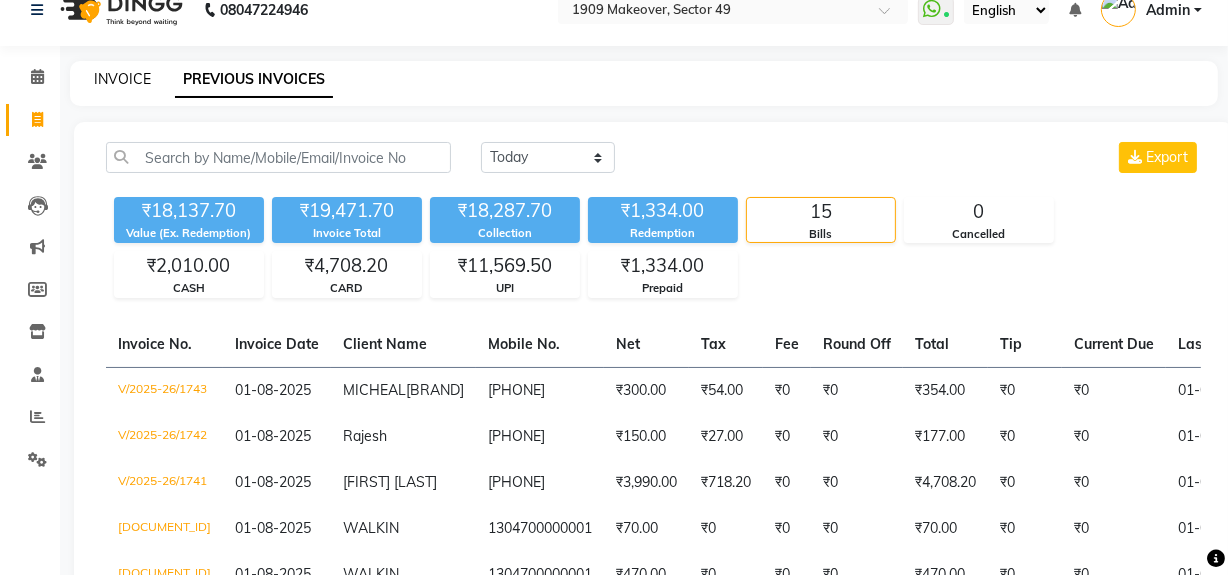 select on "service" 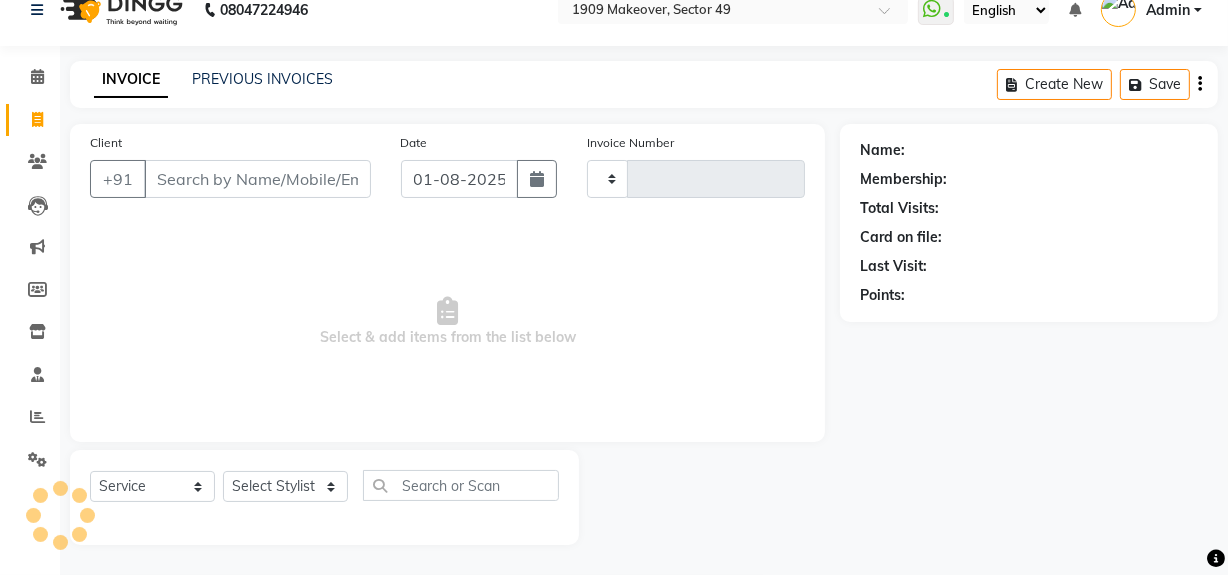 type on "1744" 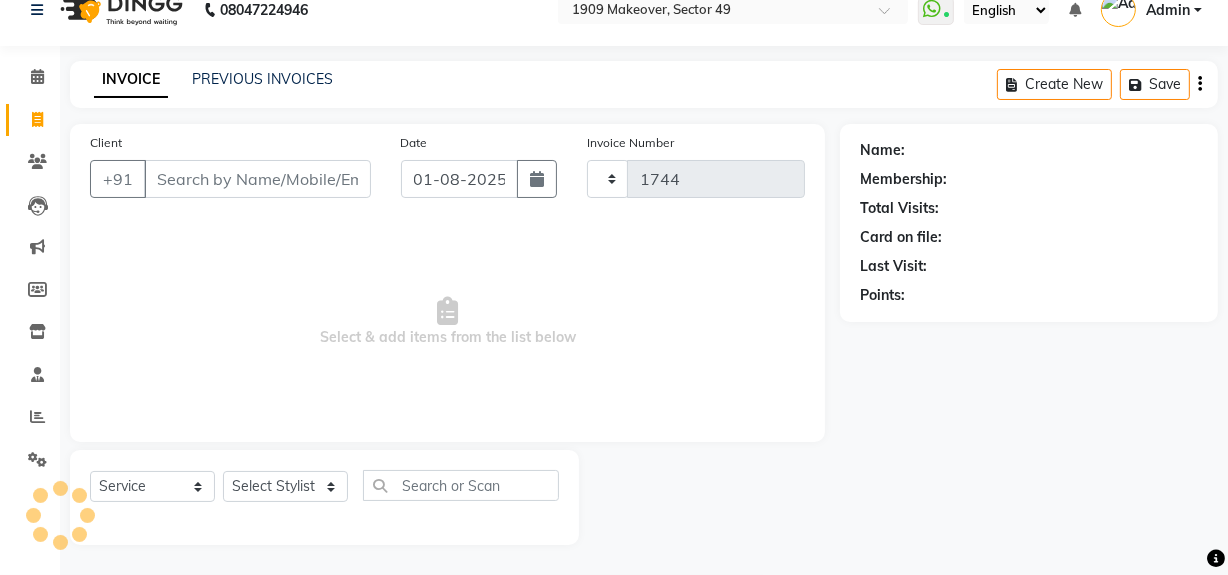 select on "6923" 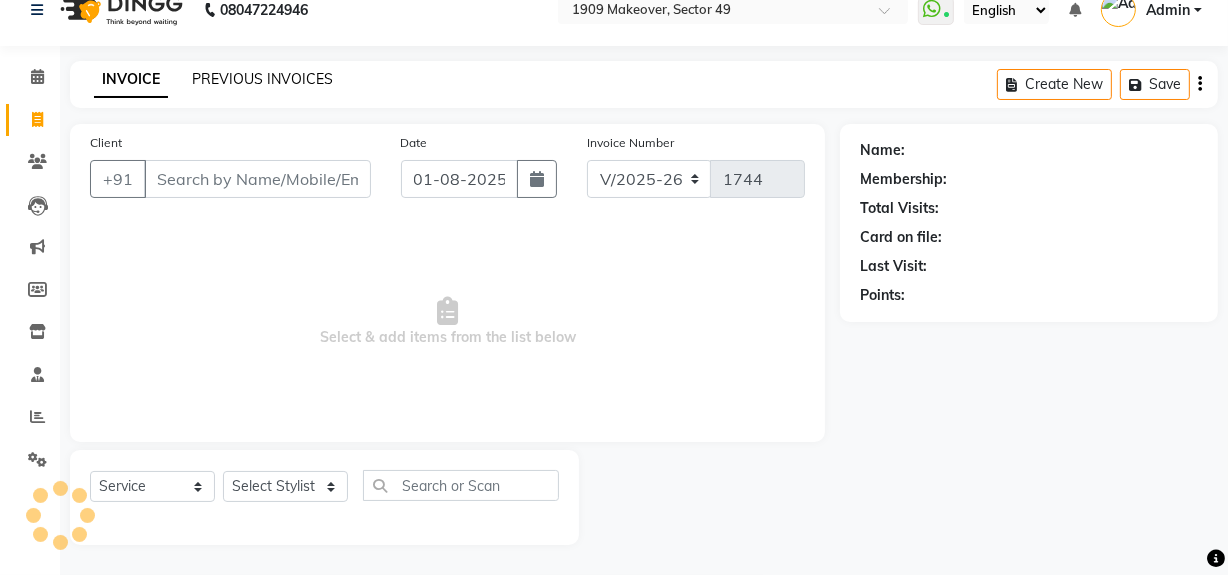 click on "PREVIOUS INVOICES" 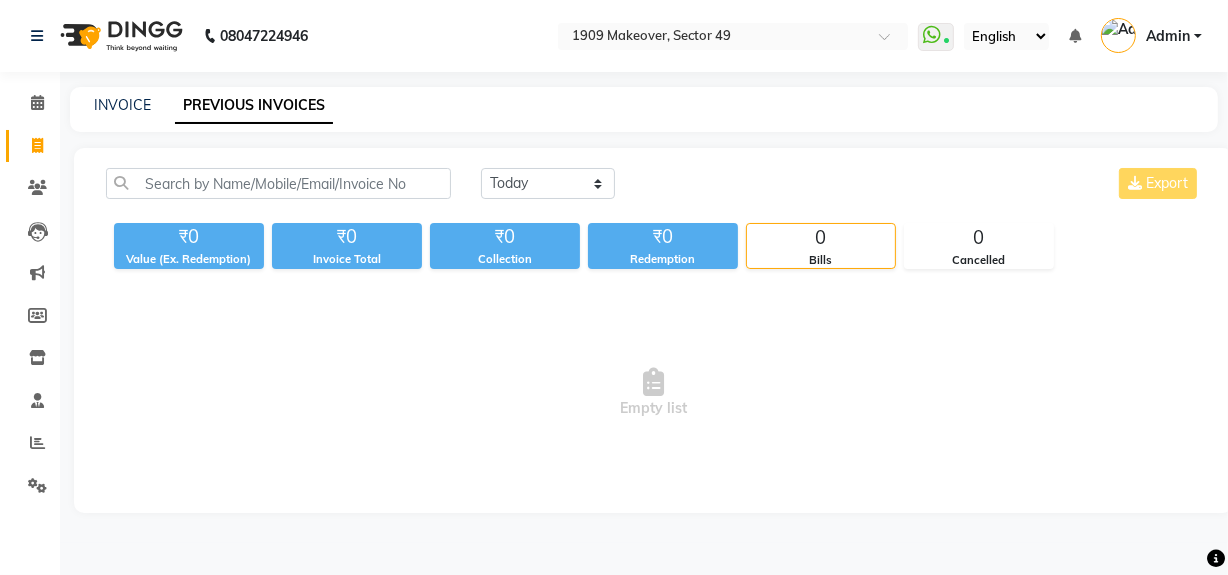 scroll, scrollTop: 0, scrollLeft: 0, axis: both 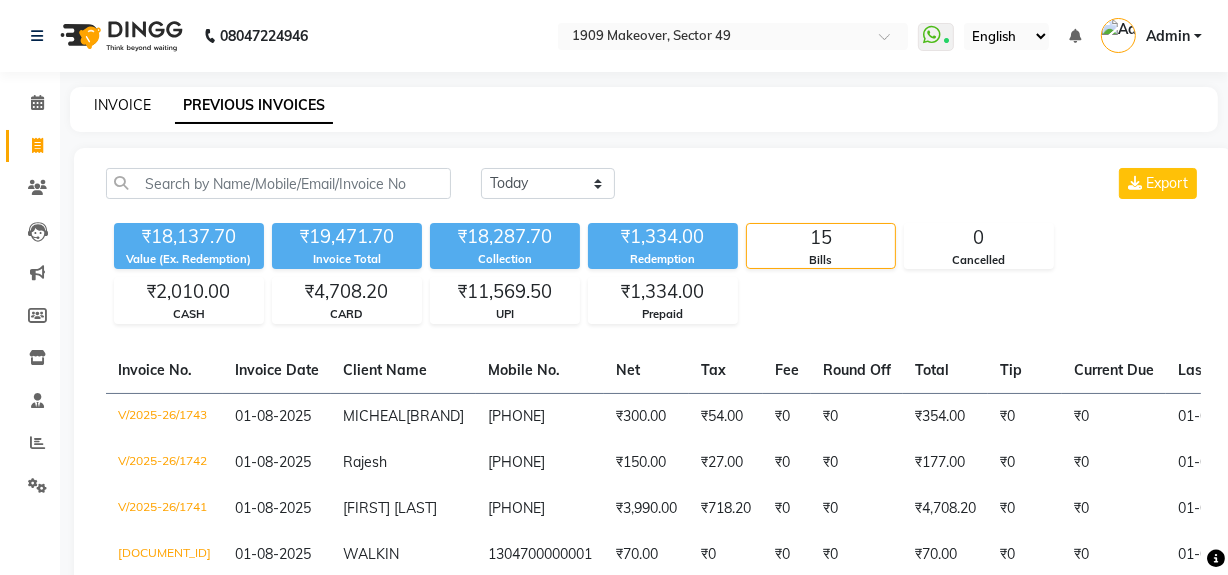 click on "INVOICE" 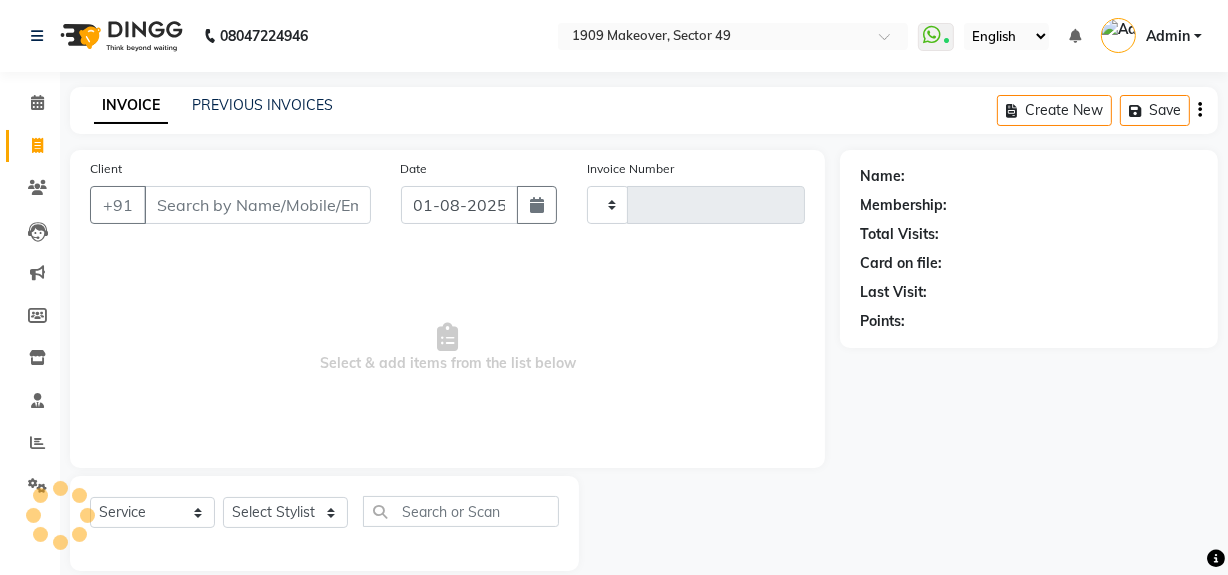 type on "1744" 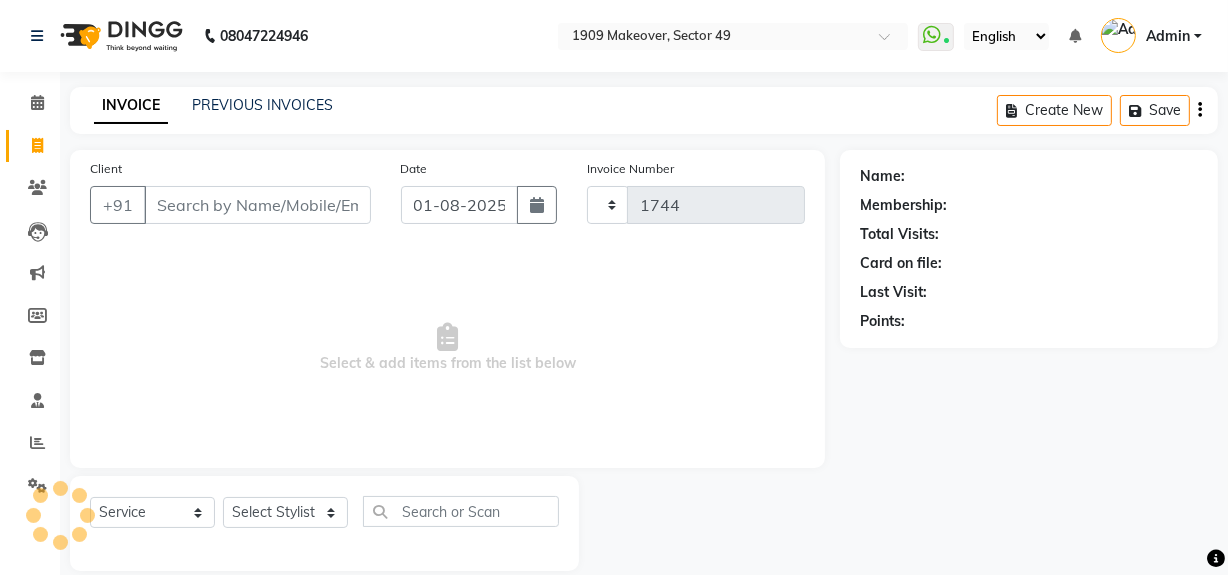 scroll, scrollTop: 26, scrollLeft: 0, axis: vertical 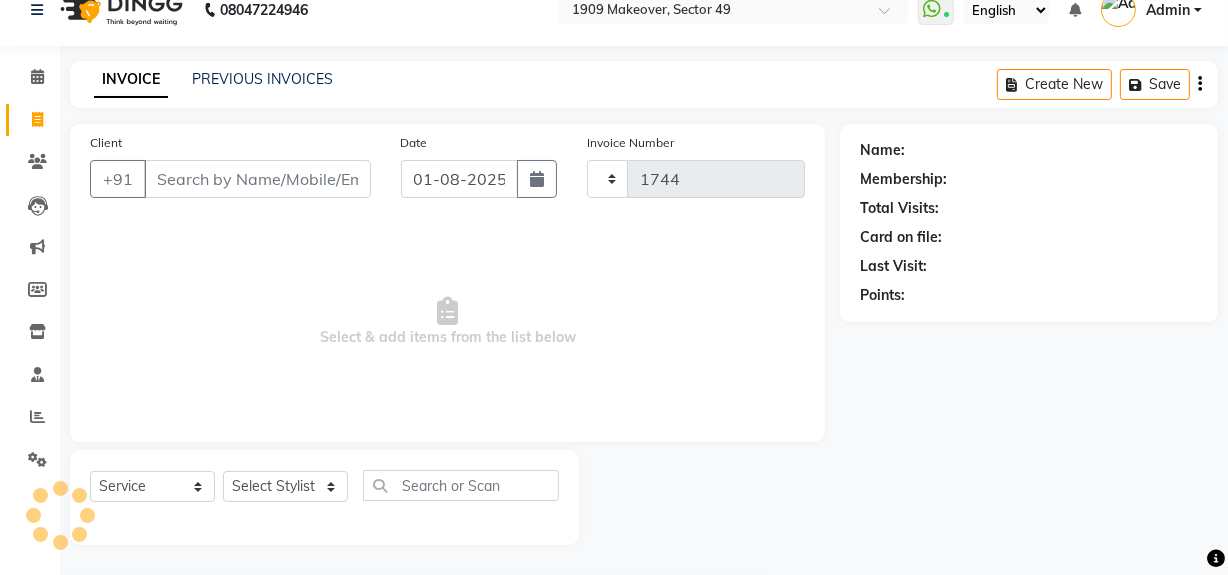 select on "6923" 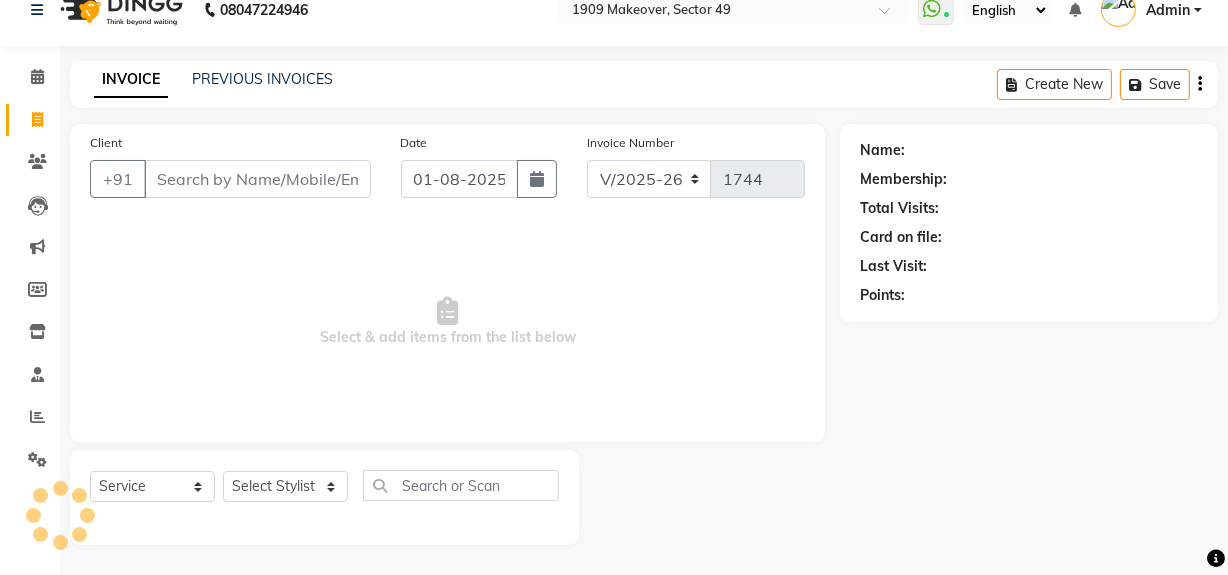 click on "Client" at bounding box center [257, 179] 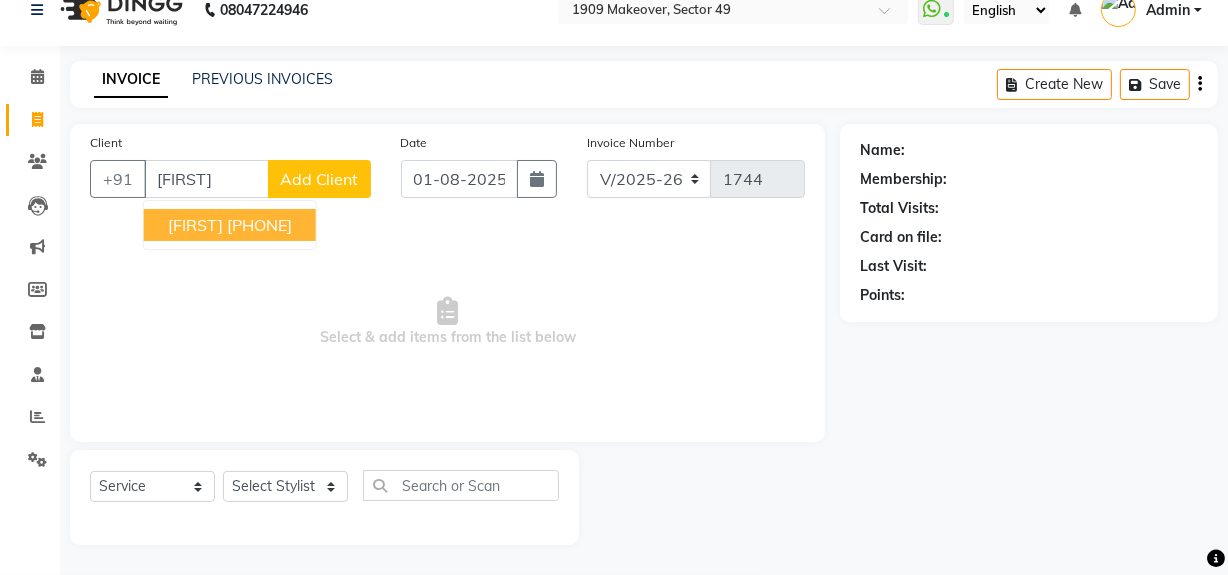 click on "[FIRST]" at bounding box center [195, 225] 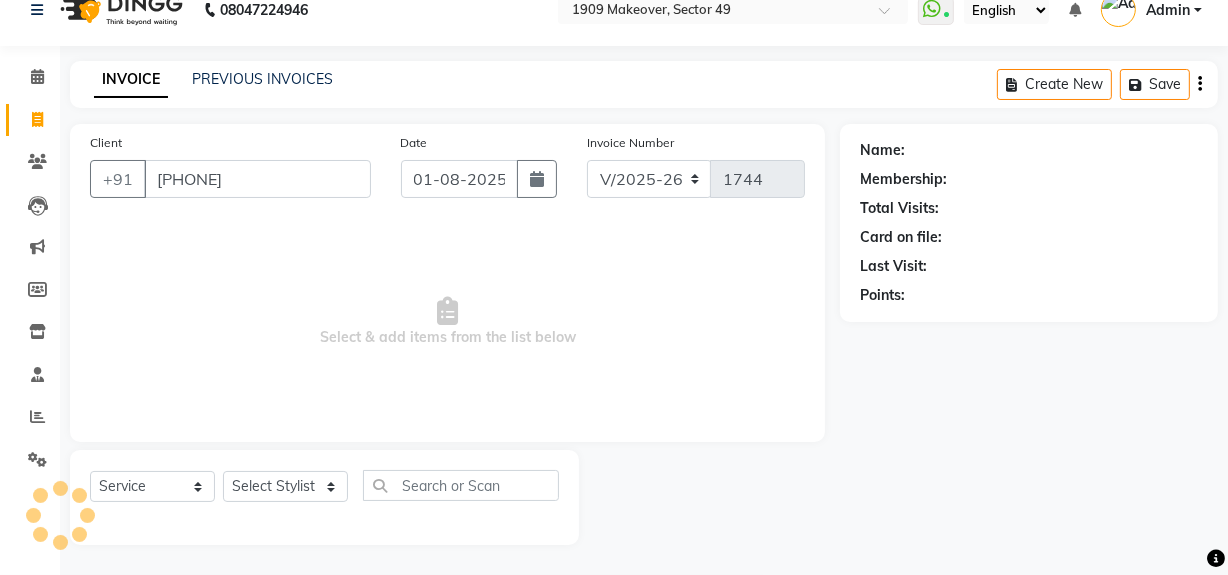 type on "[PHONE]" 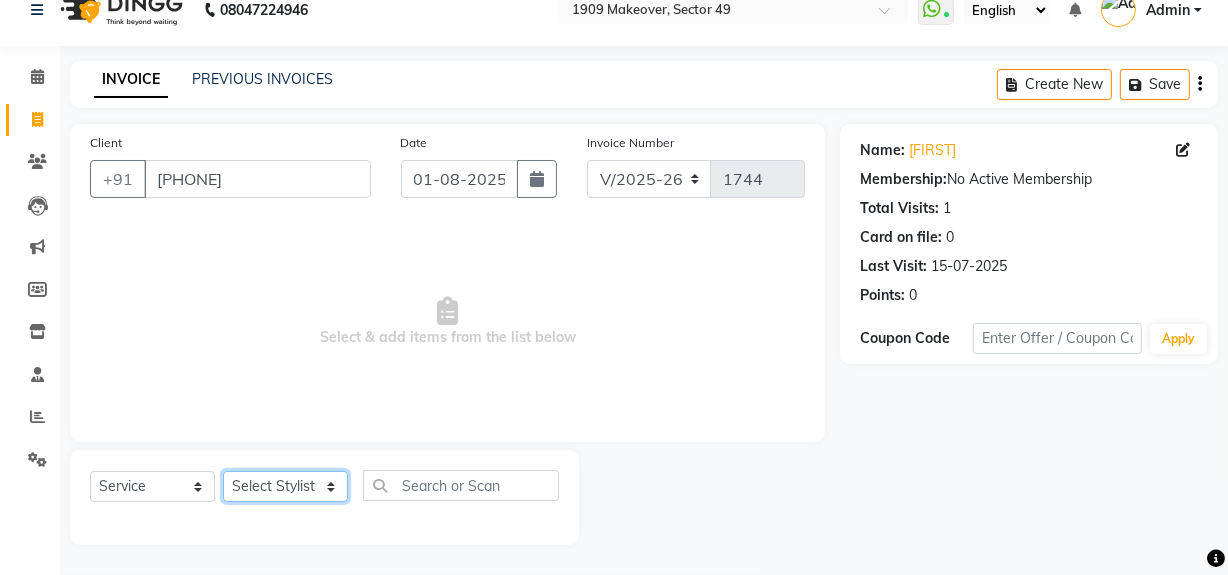 click on "Select Stylist Abdul Ahmed Arif Harun House Sale Jyoti Nisha Rehaan Ujjwal Umesh Veer vikram mehta Vishal" 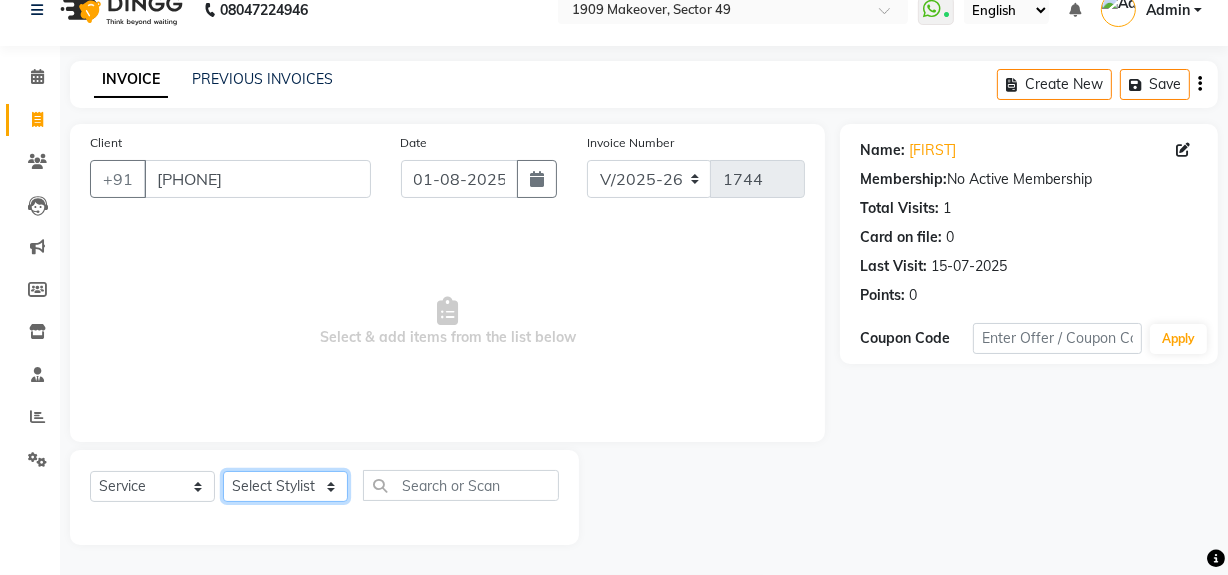 select on "57120" 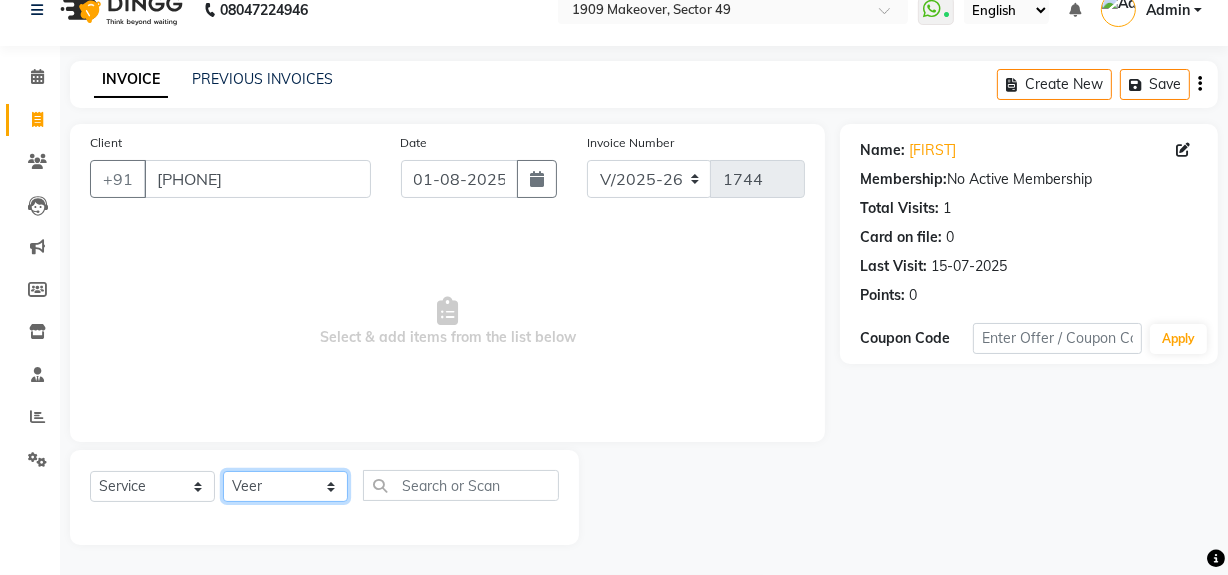 click on "Select Stylist Abdul Ahmed Arif Harun House Sale Jyoti Nisha Rehaan Ujjwal Umesh Veer vikram mehta Vishal" 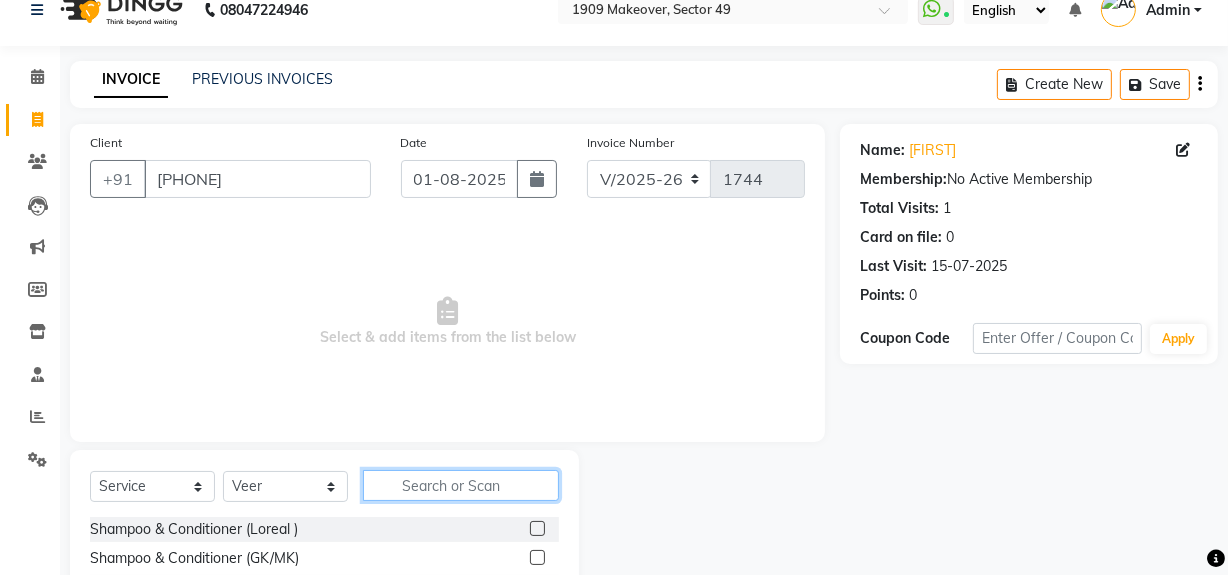 click 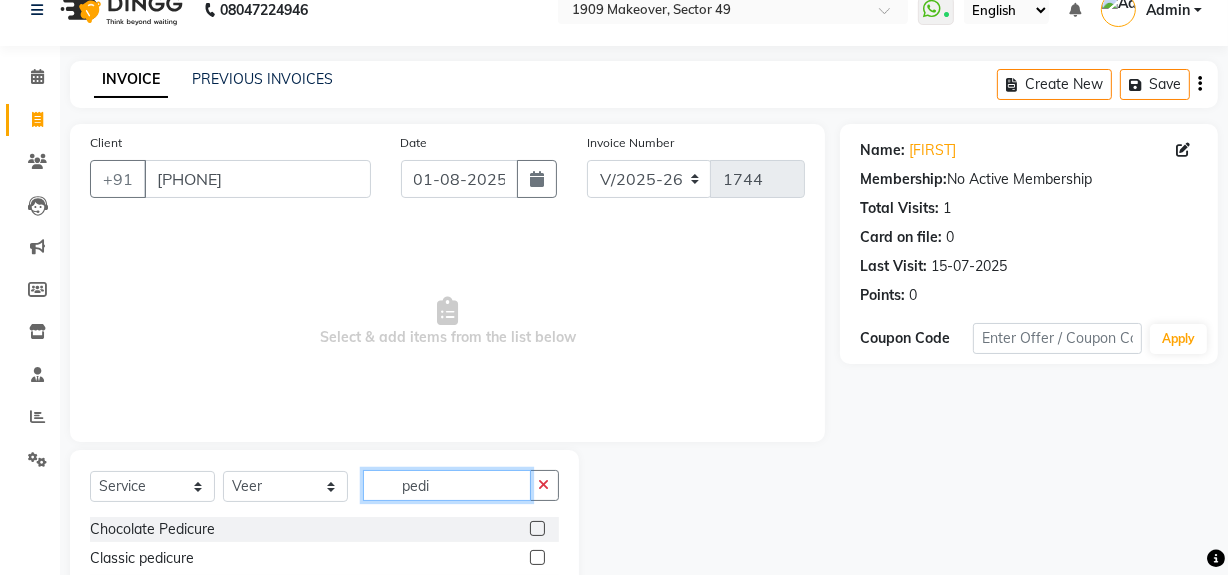 type on "pedi" 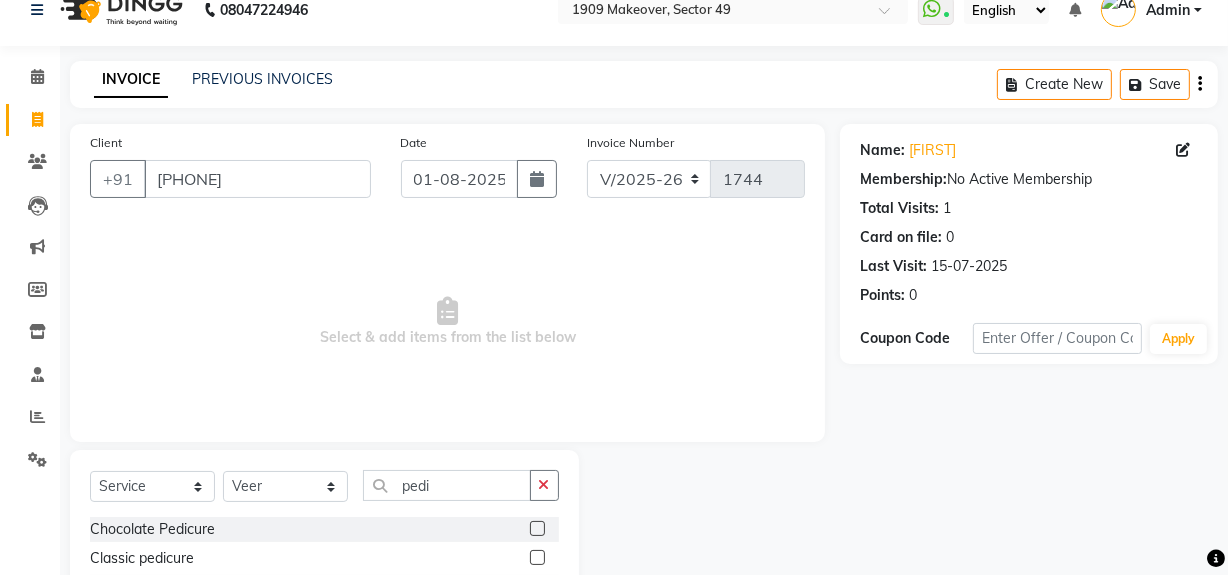 click 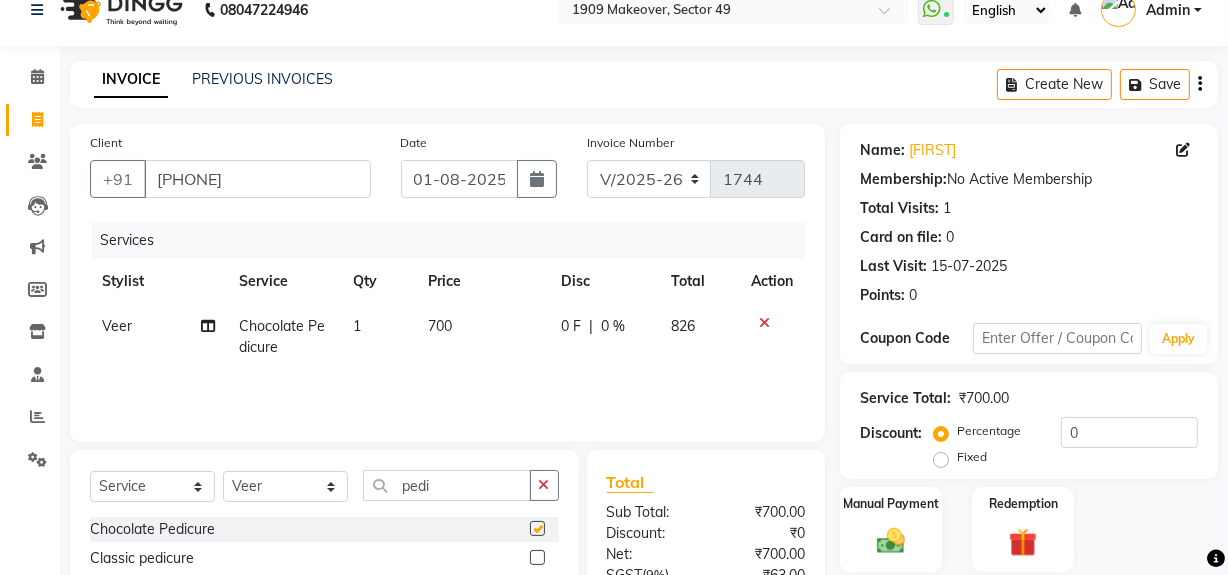 checkbox on "false" 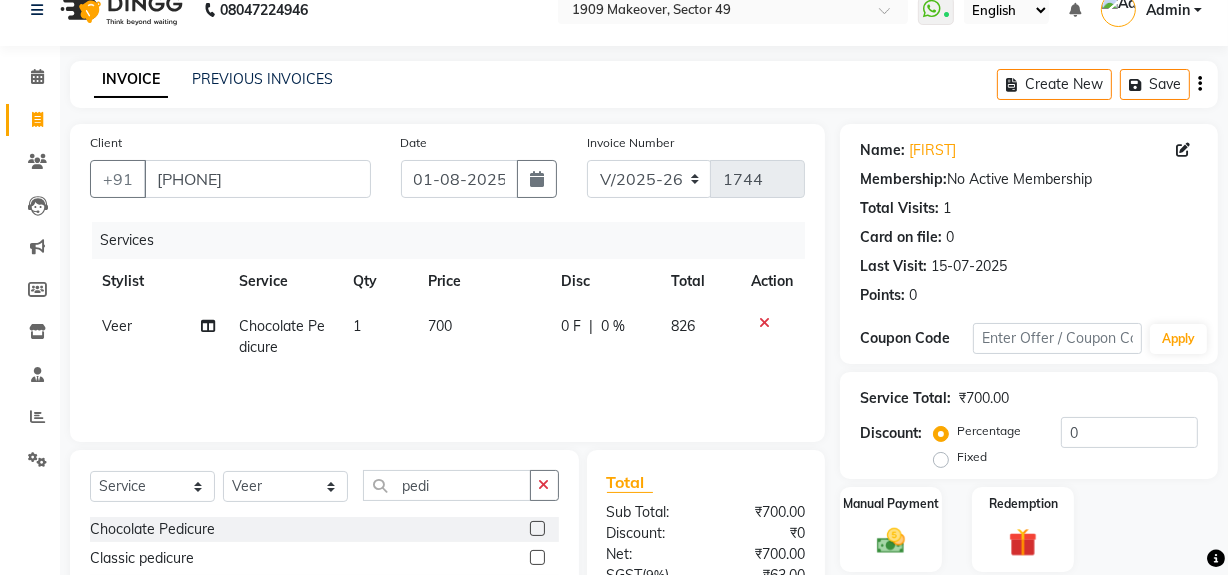 click on "1" 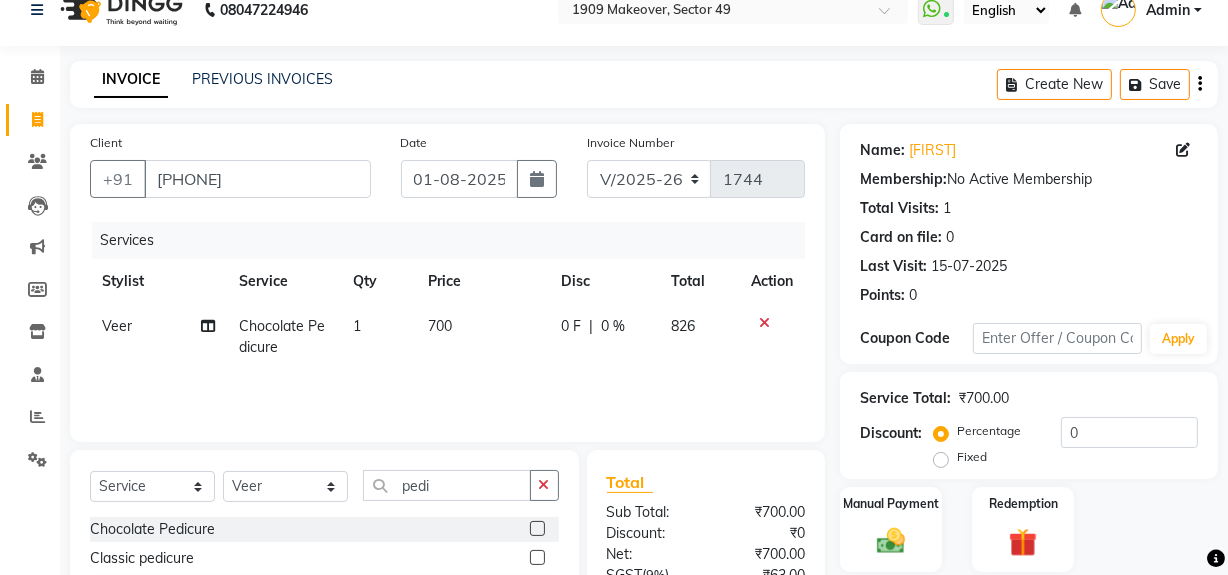 select on "57120" 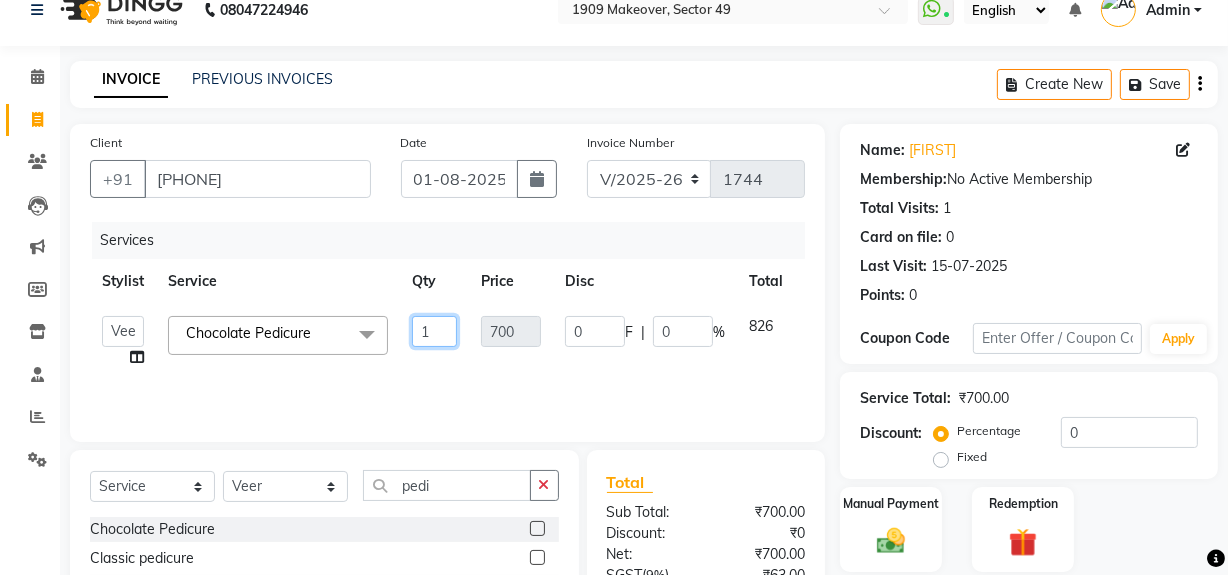 drag, startPoint x: 410, startPoint y: 328, endPoint x: 455, endPoint y: 331, distance: 45.099888 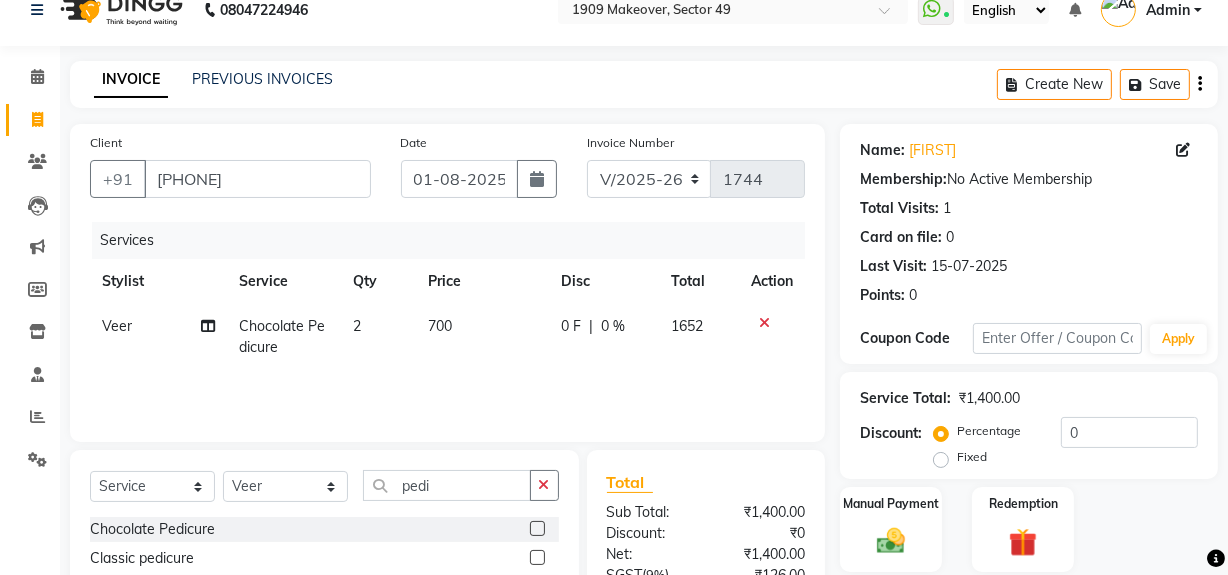 click on "Services Stylist Service Qty Price Disc Total Action [FIRST] Chocolate Pedicure 2 700 0 F | 0 % 1652" 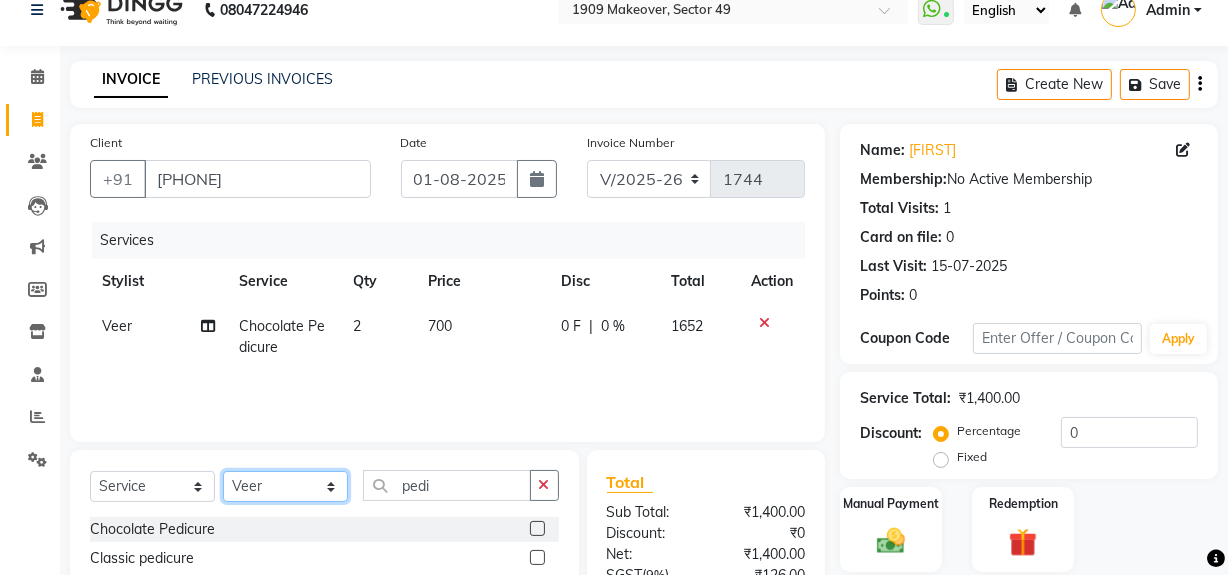 click on "Select Stylist Abdul Ahmed Arif Harun House Sale Jyoti Nisha Rehaan Ujjwal Umesh Veer vikram mehta Vishal" 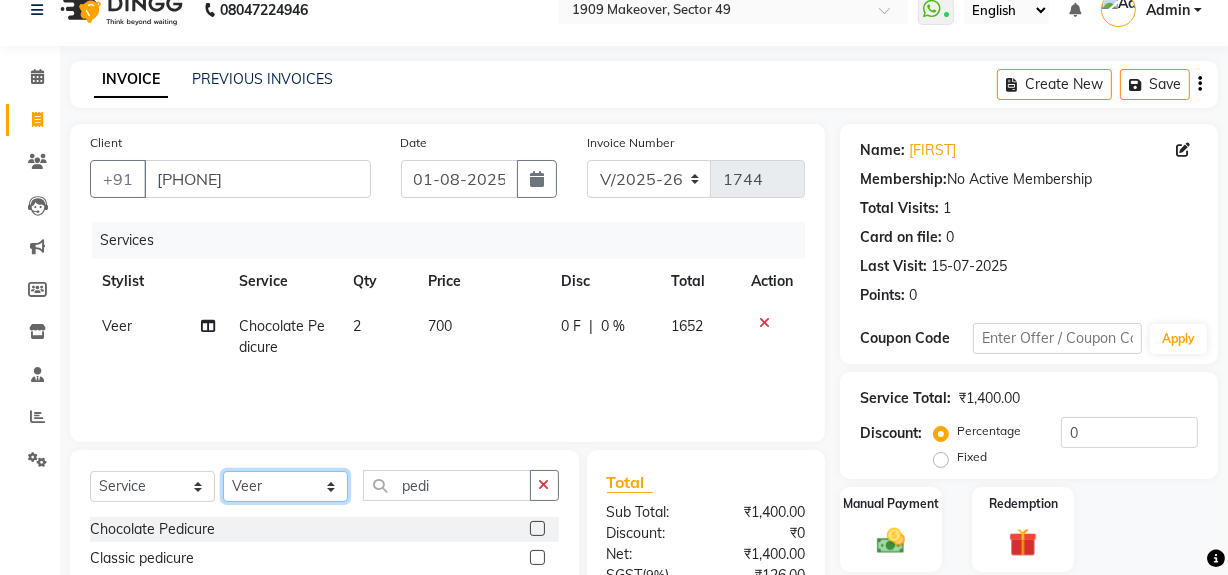 select on "57124" 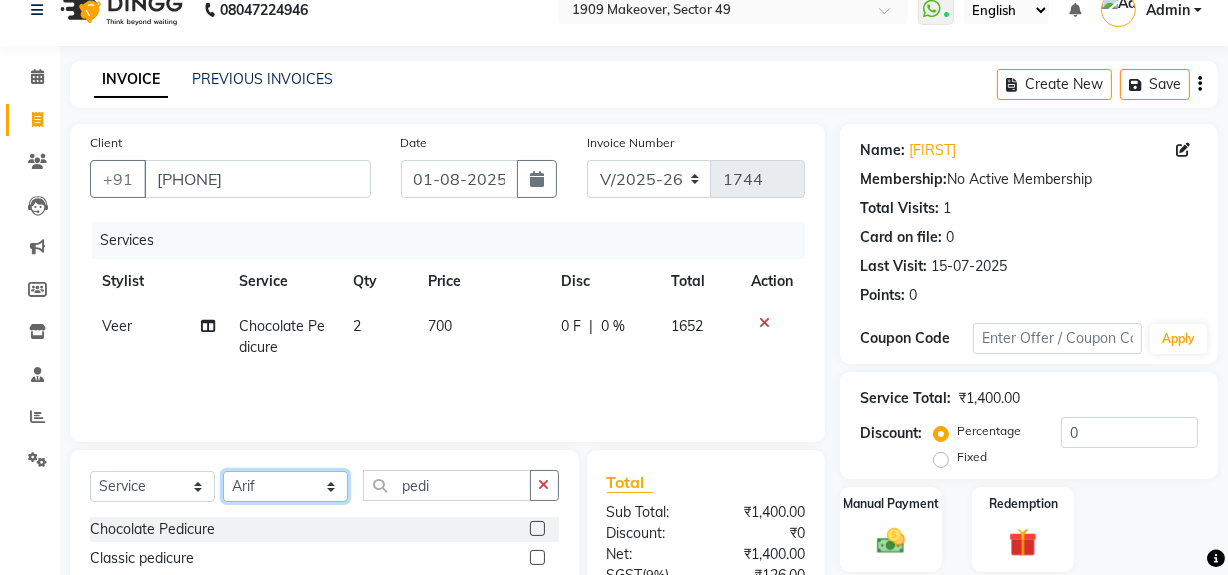 click on "Select Stylist Abdul Ahmed Arif Harun House Sale Jyoti Nisha Rehaan Ujjwal Umesh Veer vikram mehta Vishal" 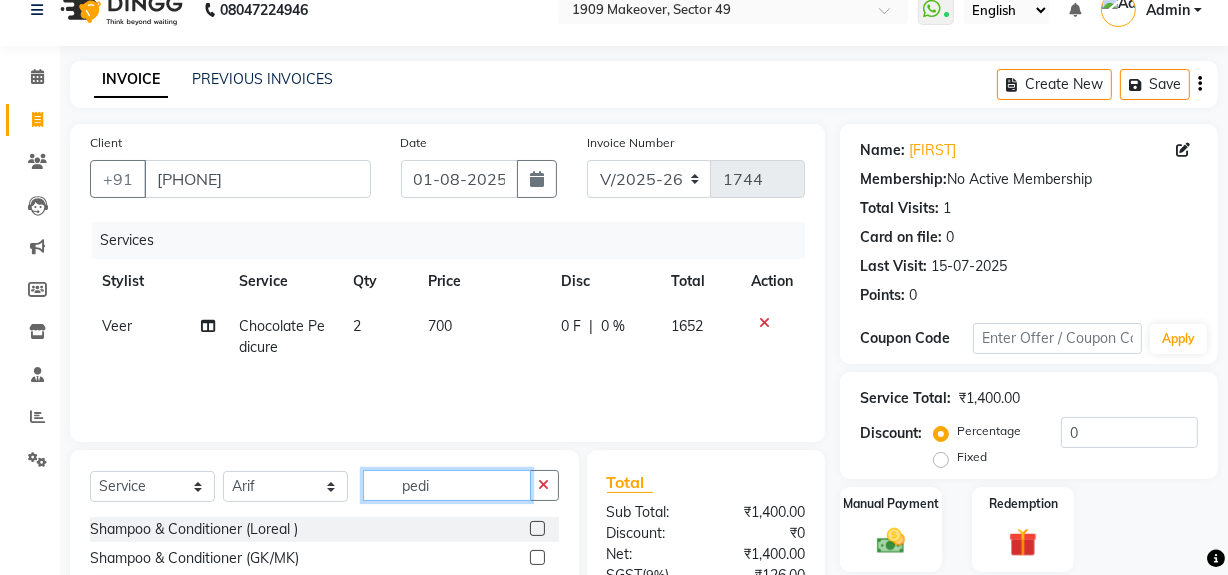 click on "pedi" 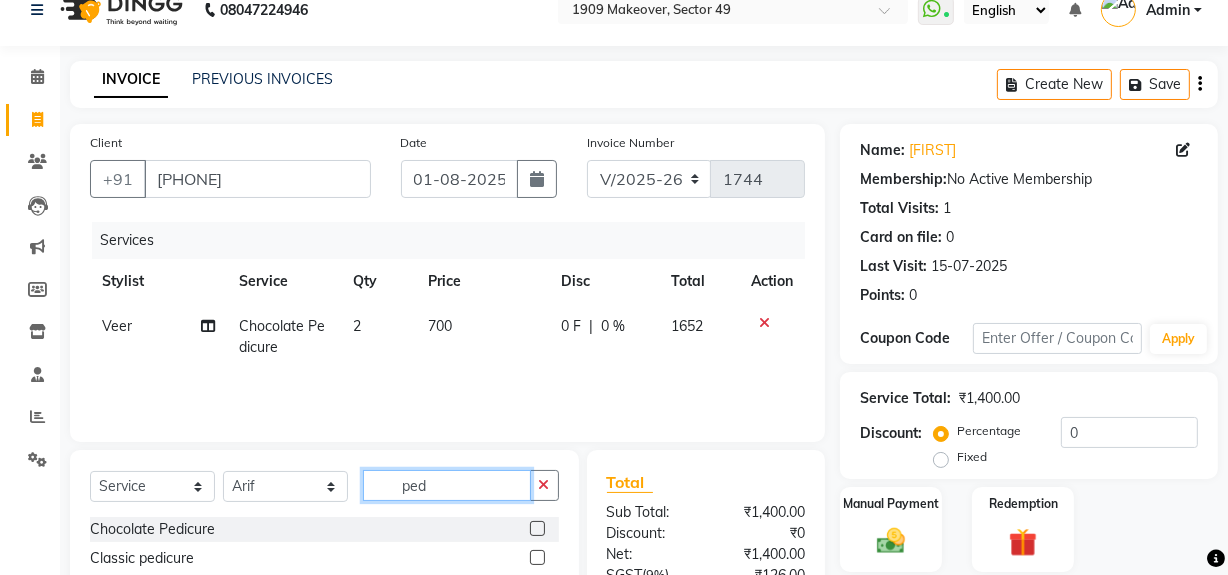 type on "pedi" 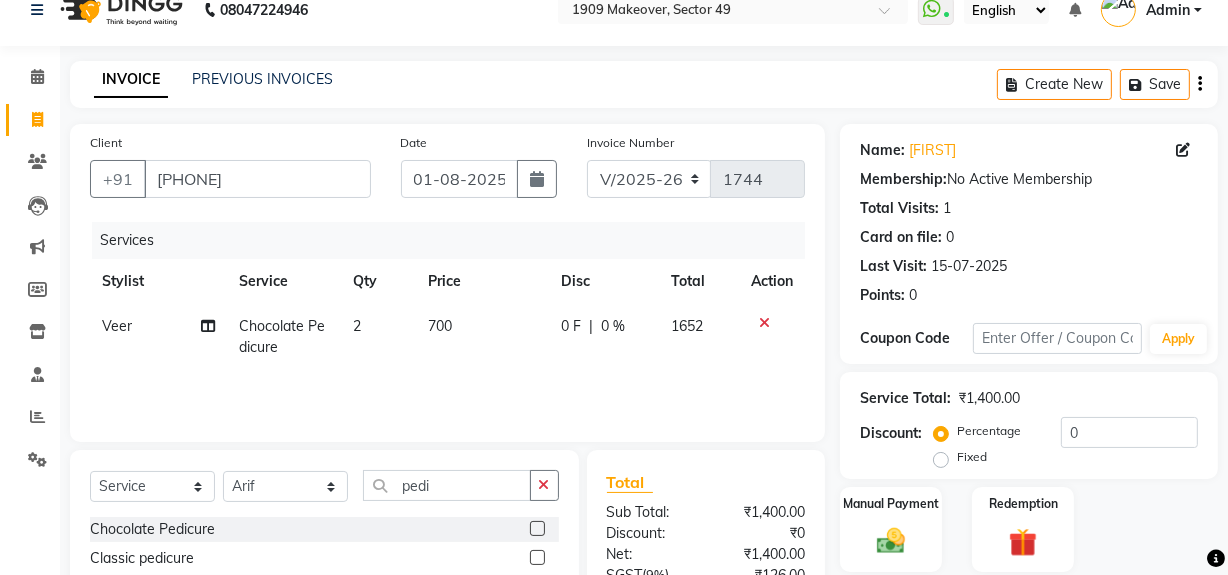 click 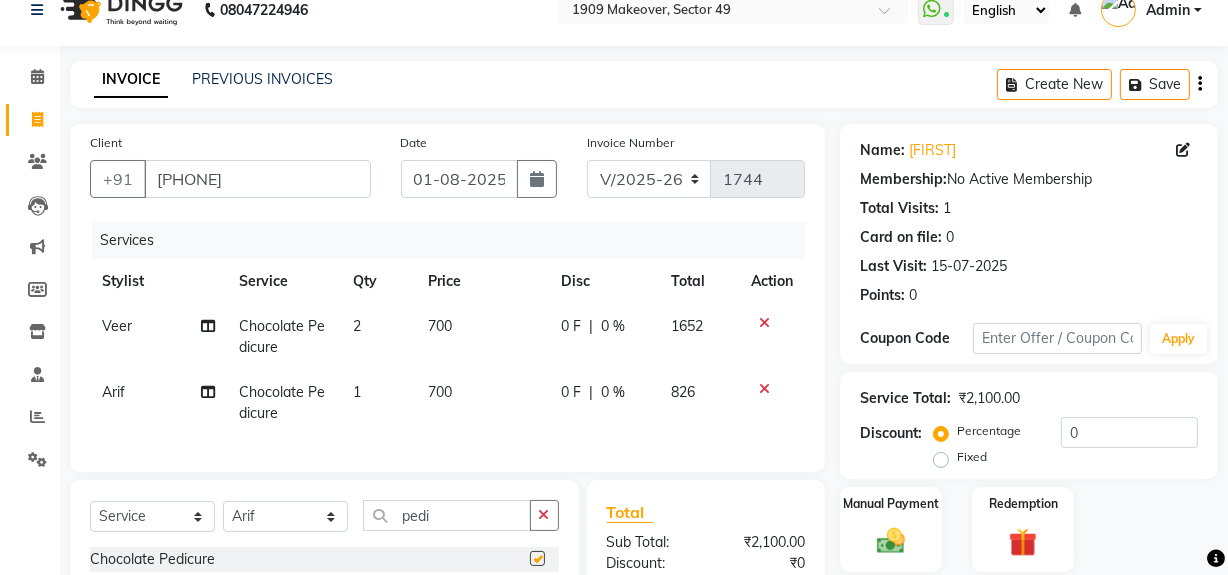 checkbox on "false" 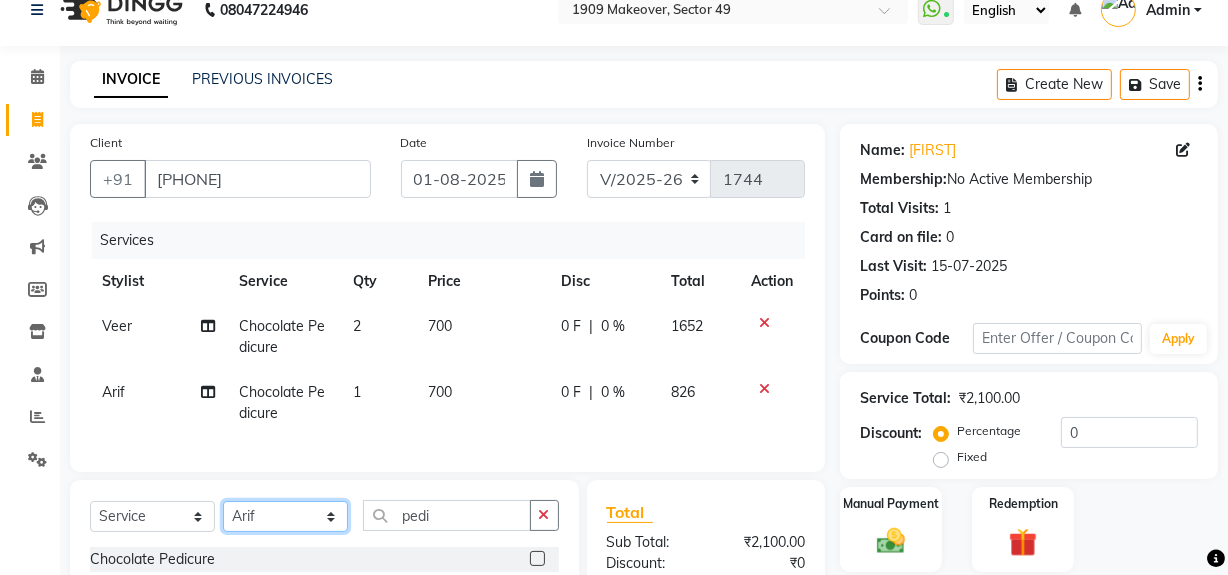 click on "Select Stylist Abdul Ahmed Arif Harun House Sale Jyoti Nisha Rehaan Ujjwal Umesh Veer vikram mehta Vishal" 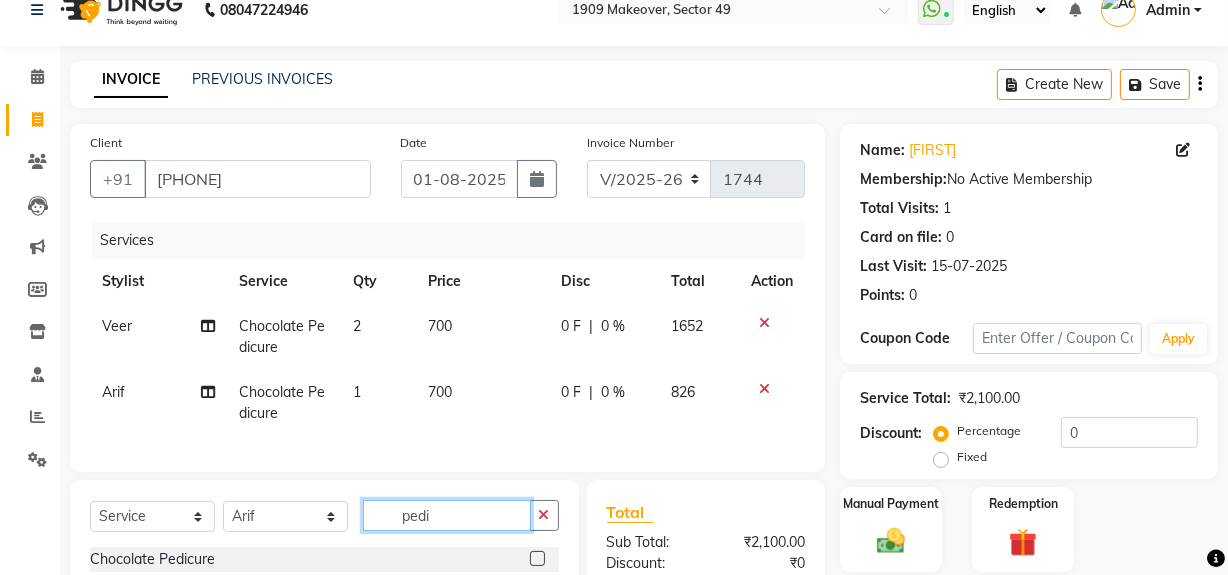 click on "pedi" 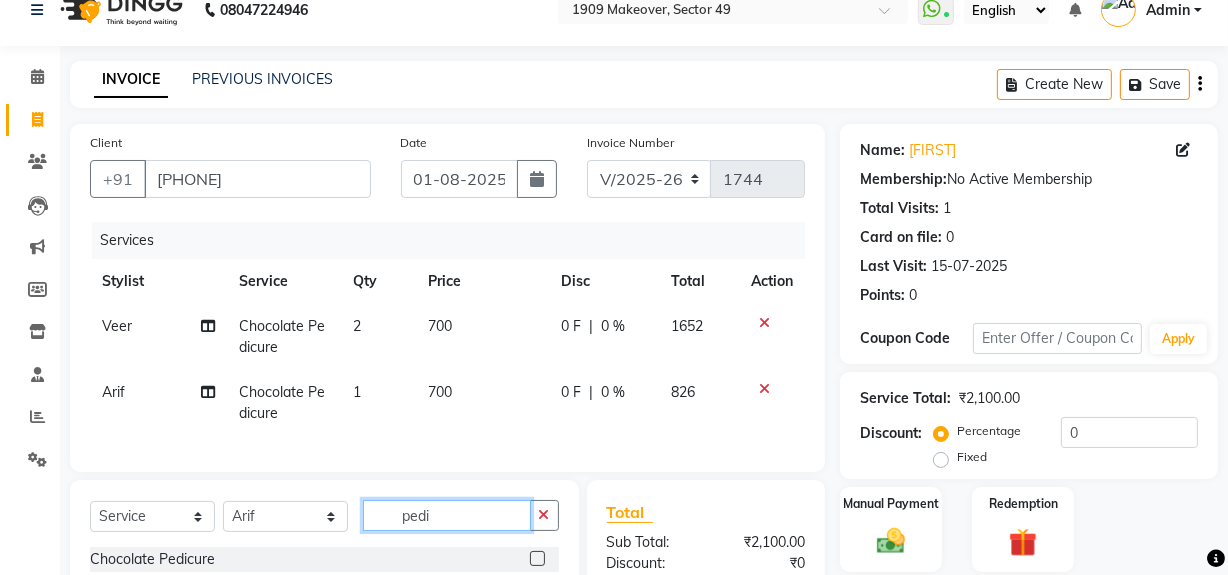 click on "pedi" 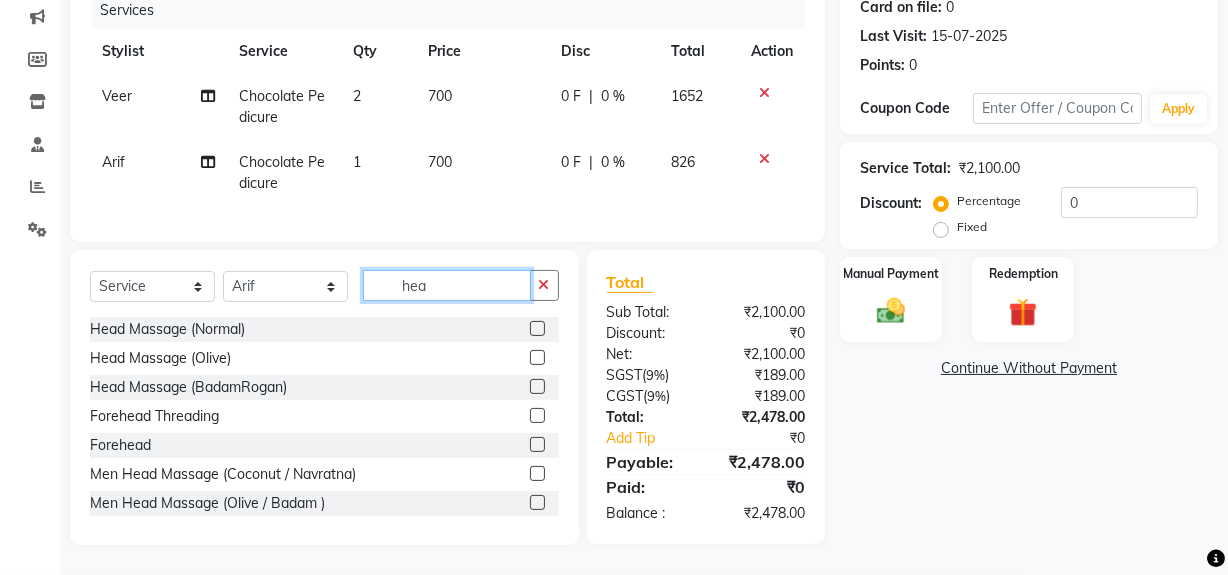 scroll, scrollTop: 270, scrollLeft: 0, axis: vertical 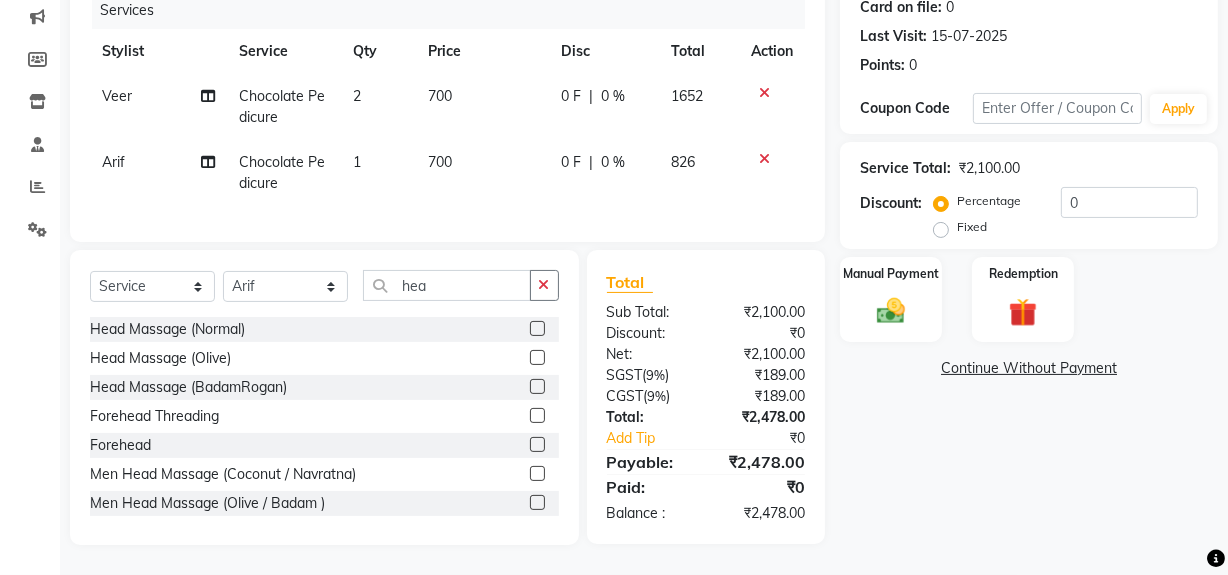 click 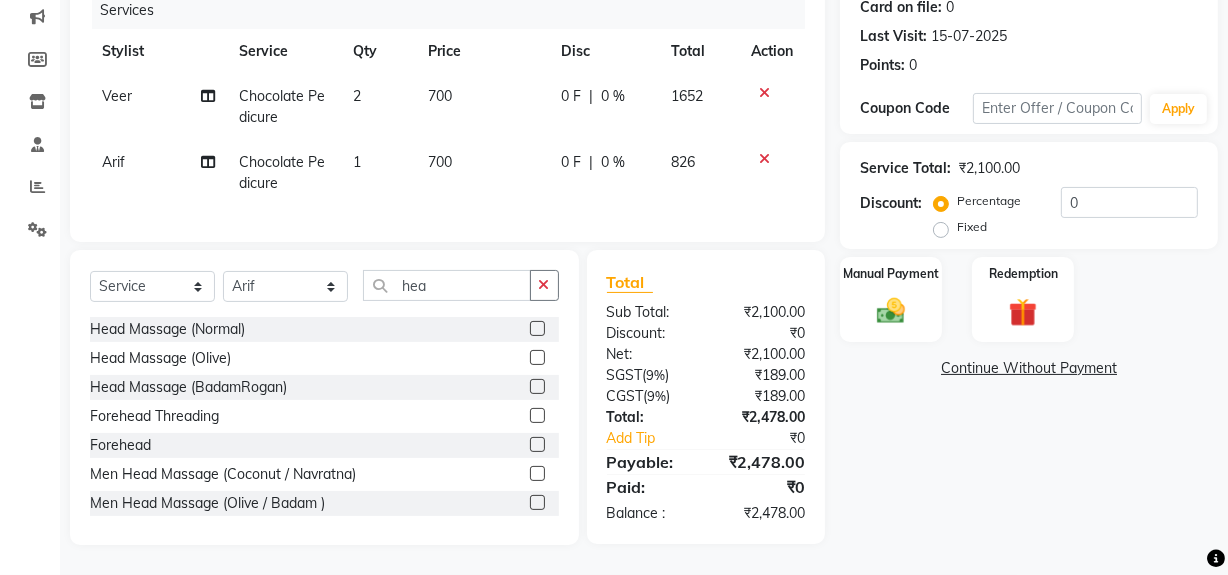 click at bounding box center (536, 474) 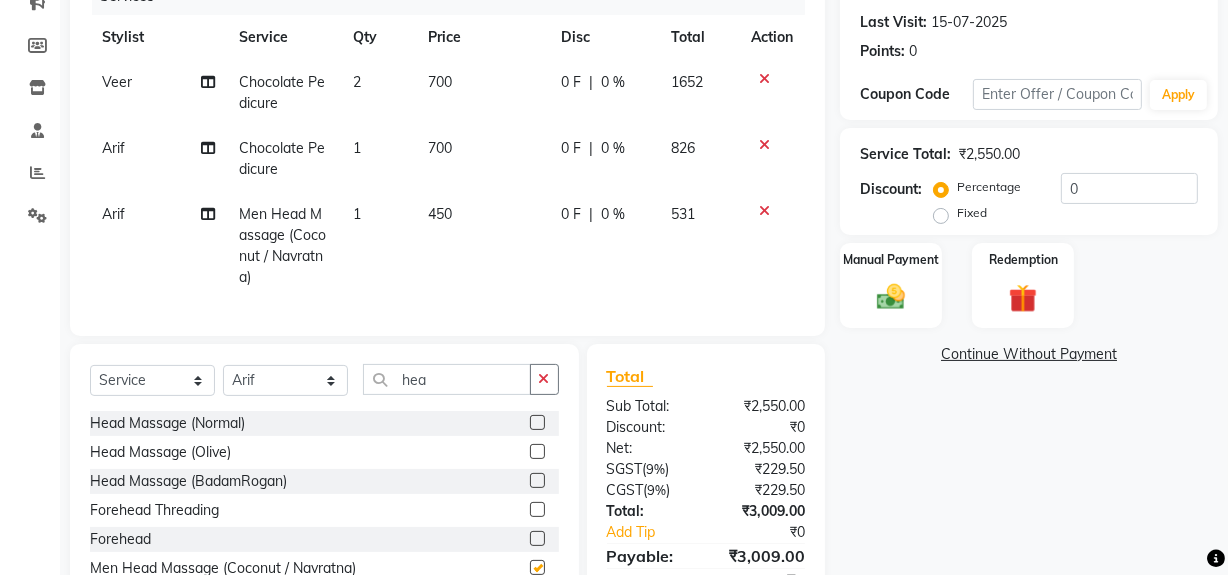 checkbox on "false" 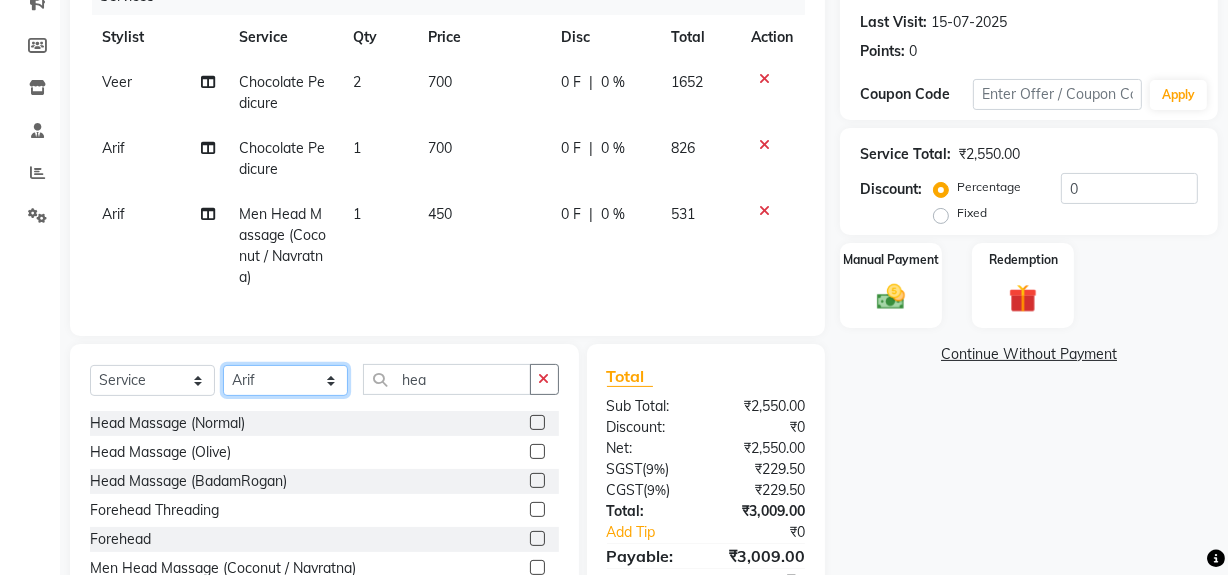 click on "Select Stylist Abdul Ahmed Arif Harun House Sale Jyoti Nisha Rehaan Ujjwal Umesh Veer vikram mehta Vishal" 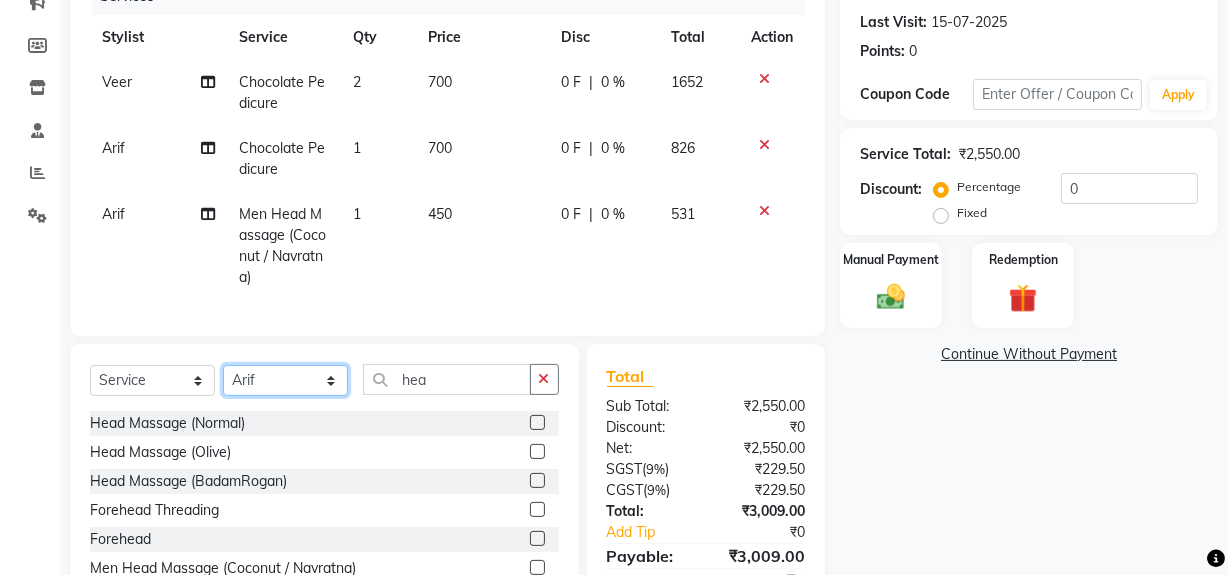 click on "Select Stylist Abdul Ahmed Arif Harun House Sale Jyoti Nisha Rehaan Ujjwal Umesh Veer vikram mehta Vishal" 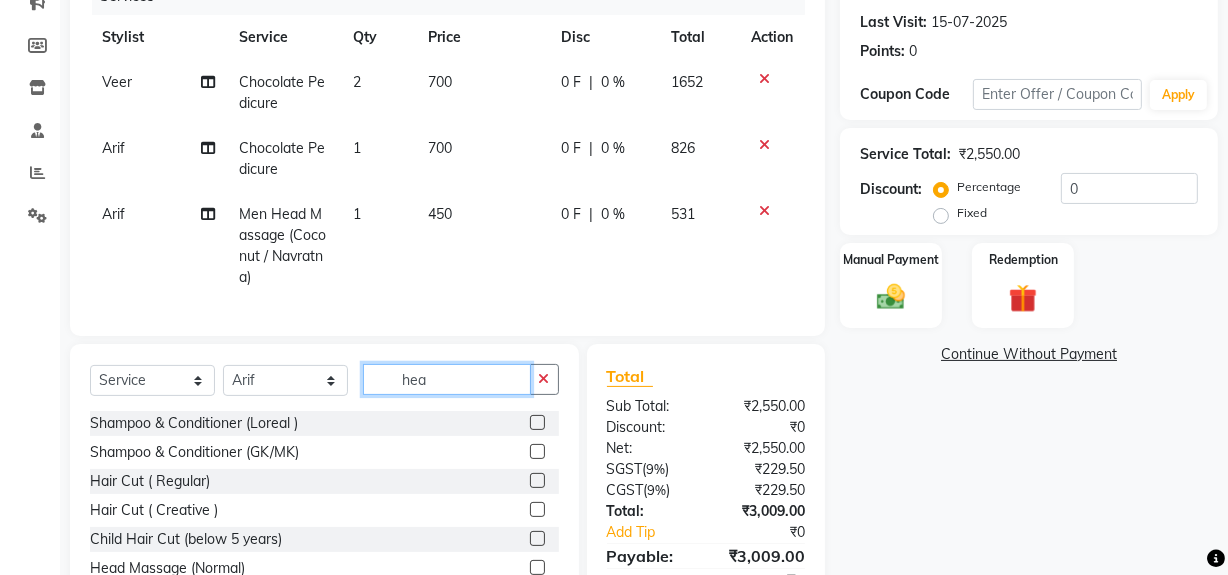 drag, startPoint x: 398, startPoint y: 398, endPoint x: 476, endPoint y: 393, distance: 78.160095 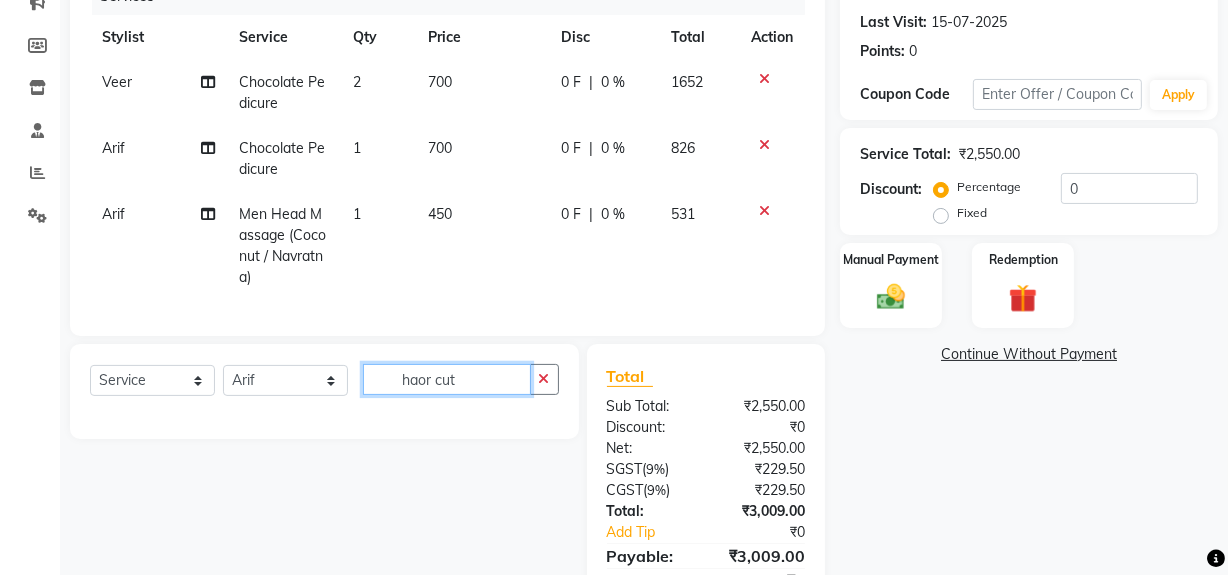 click on "haor cut" 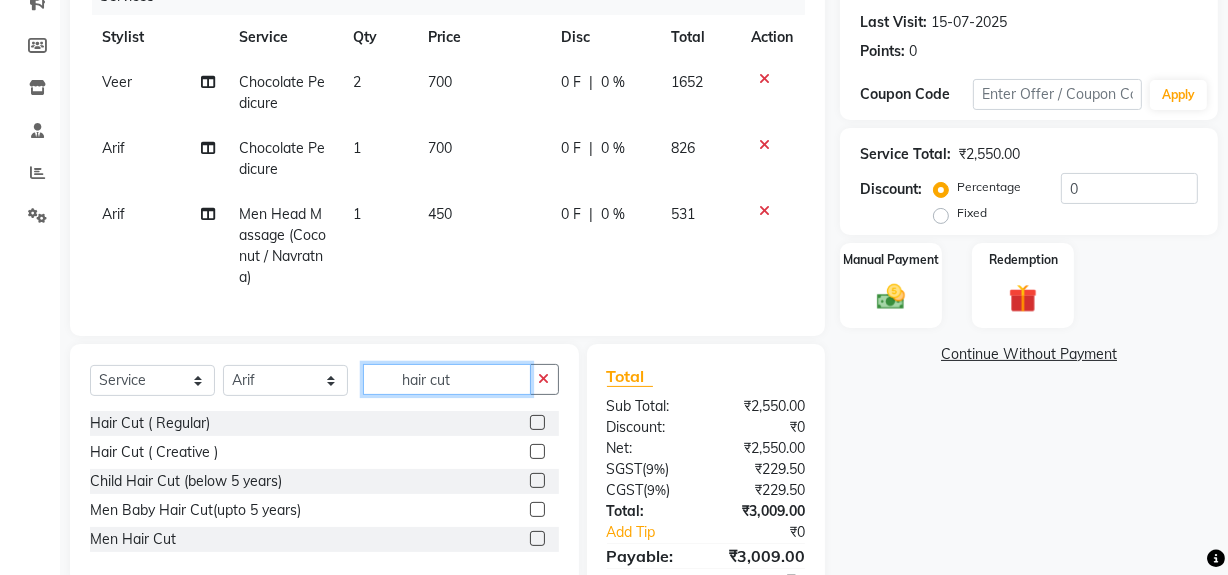 type on "hair cut" 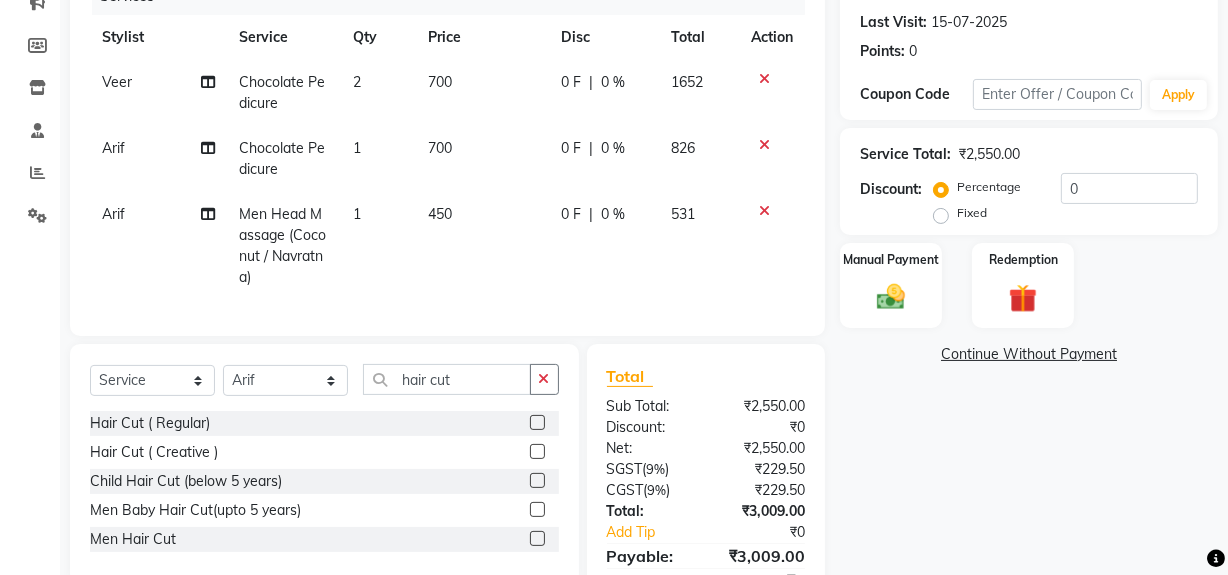 click 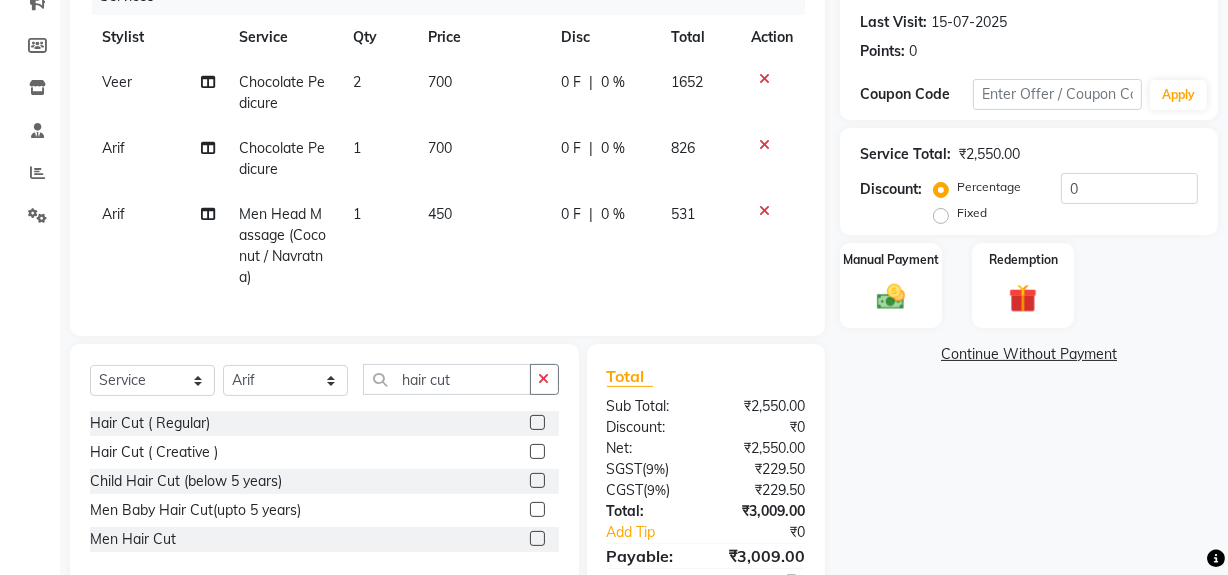 click at bounding box center (536, 539) 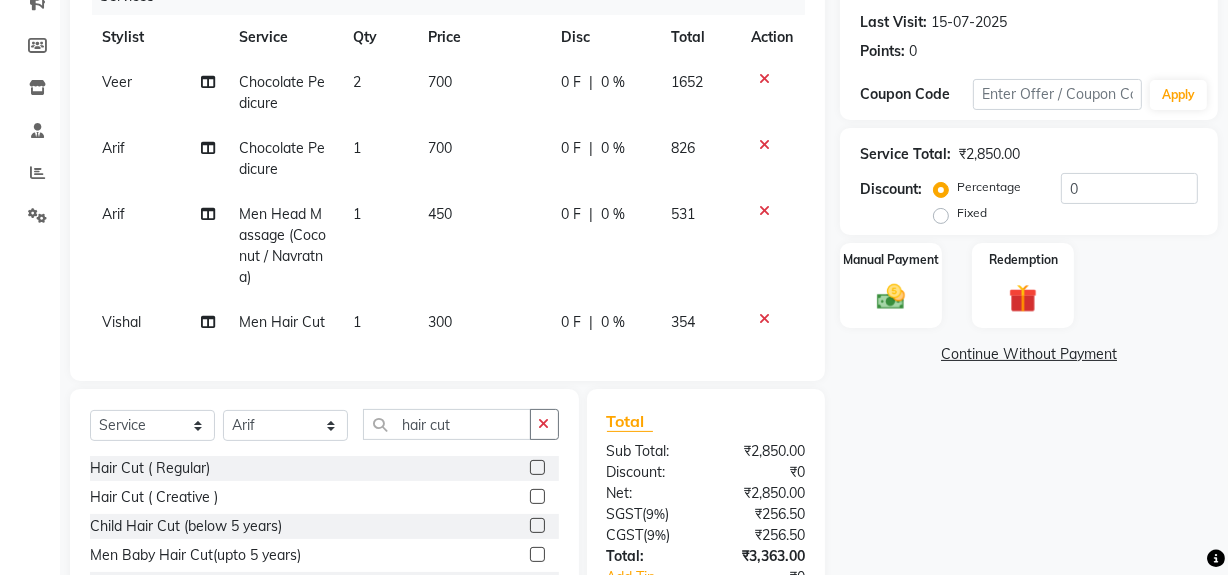checkbox on "false" 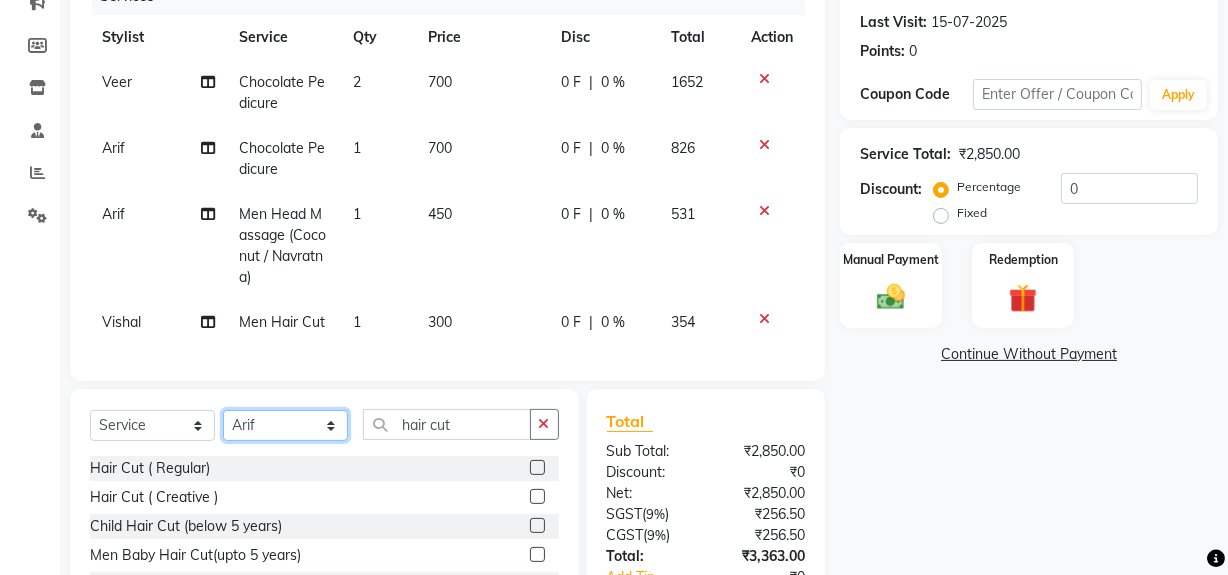 click on "Select Stylist Abdul Ahmed Arif Harun House Sale Jyoti Nisha Rehaan Ujjwal Umesh Veer vikram mehta Vishal" 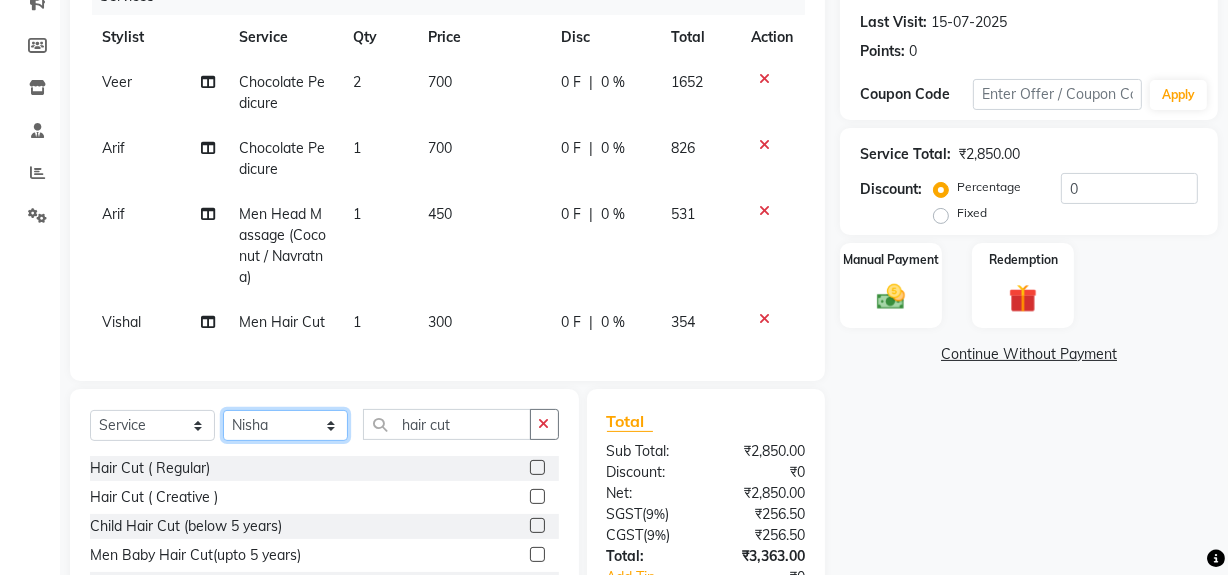 click on "Select Stylist Abdul Ahmed Arif Harun House Sale Jyoti Nisha Rehaan Ujjwal Umesh Veer vikram mehta Vishal" 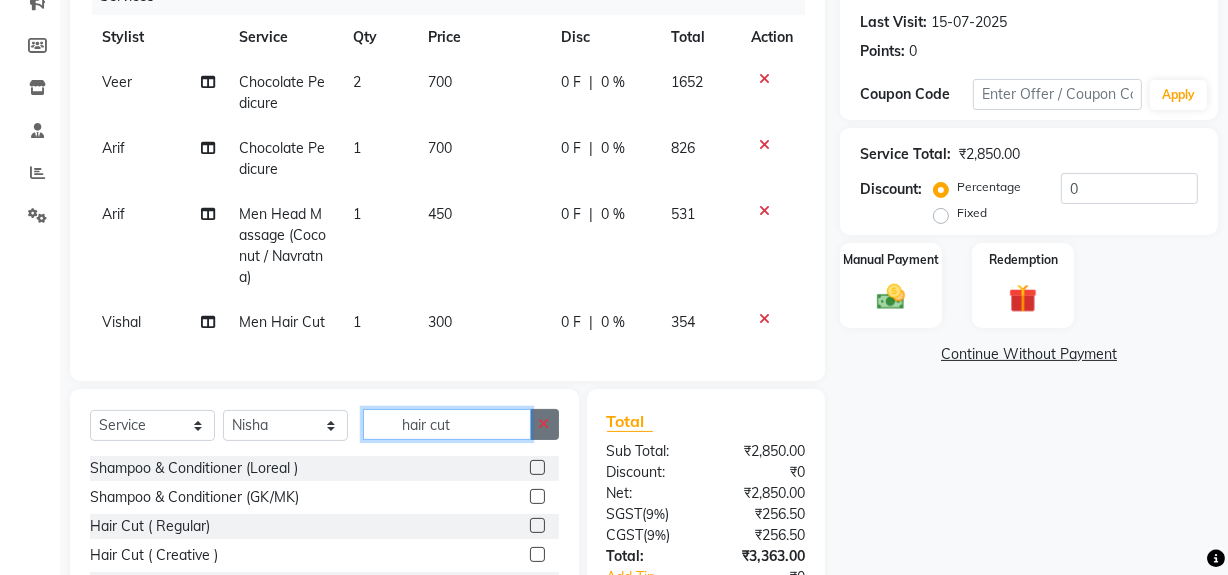 drag, startPoint x: 388, startPoint y: 429, endPoint x: 531, endPoint y: 440, distance: 143.42245 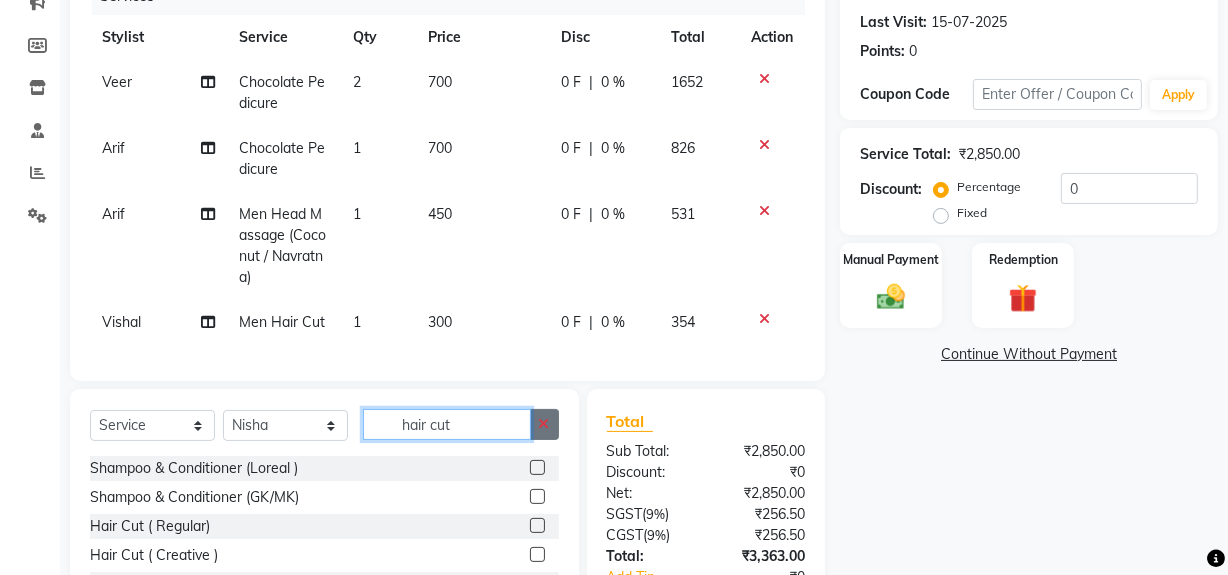 click on "hair cut" 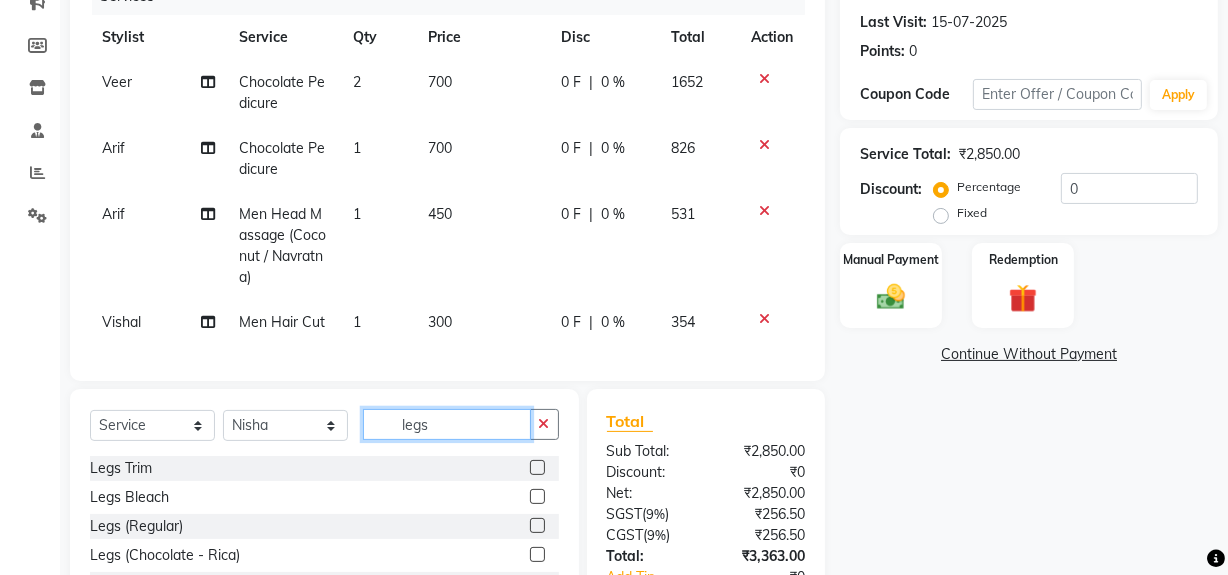 scroll, scrollTop: 421, scrollLeft: 0, axis: vertical 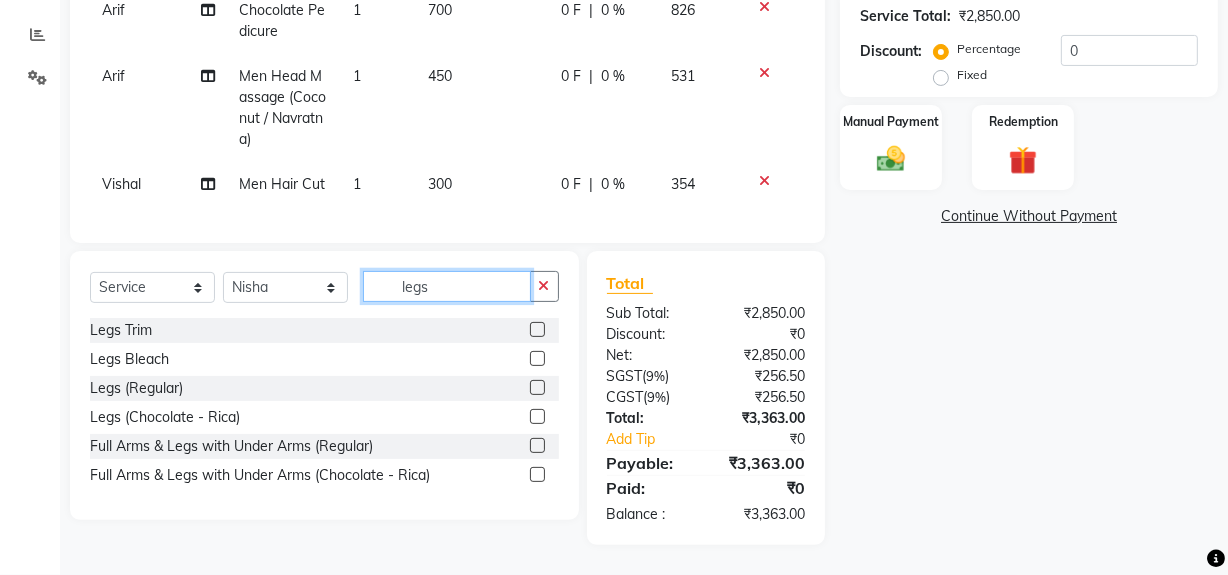 type on "legs" 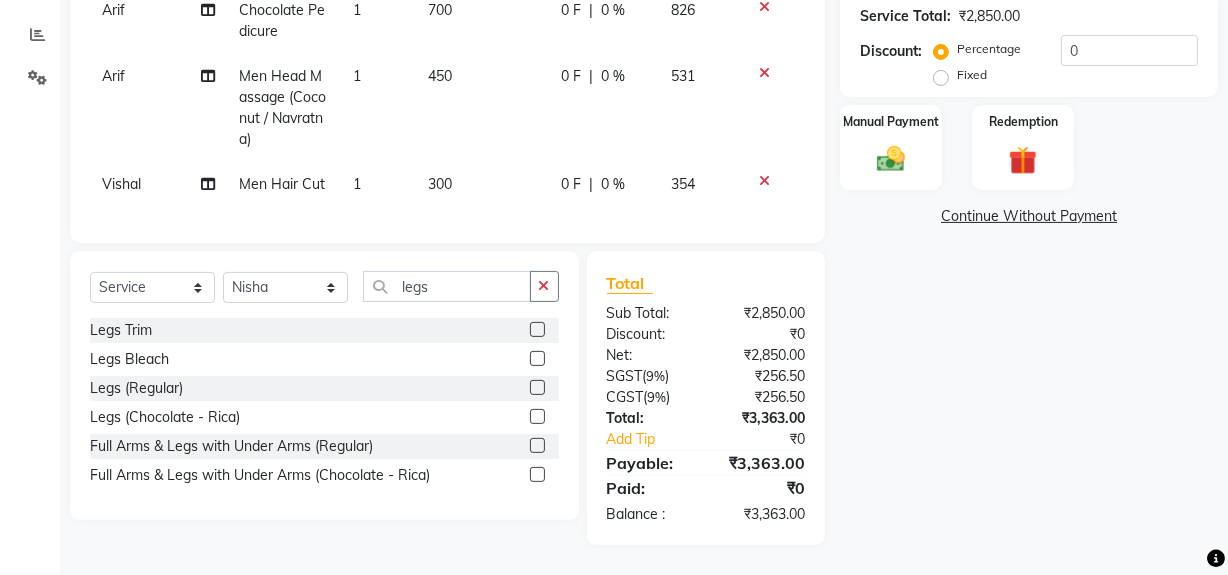 click 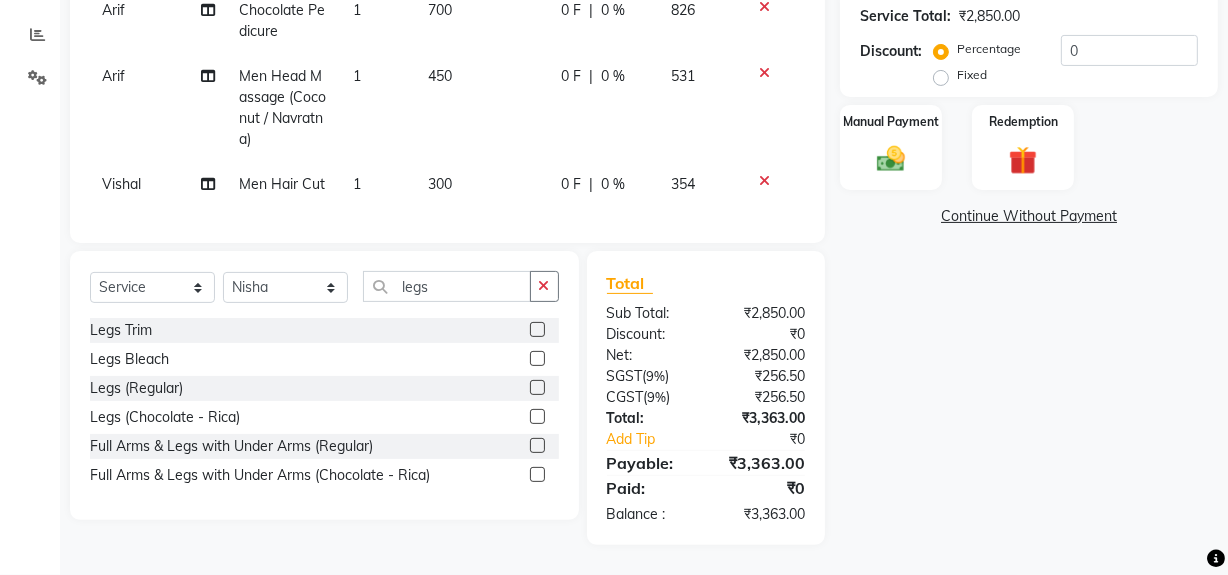 click at bounding box center [536, 475] 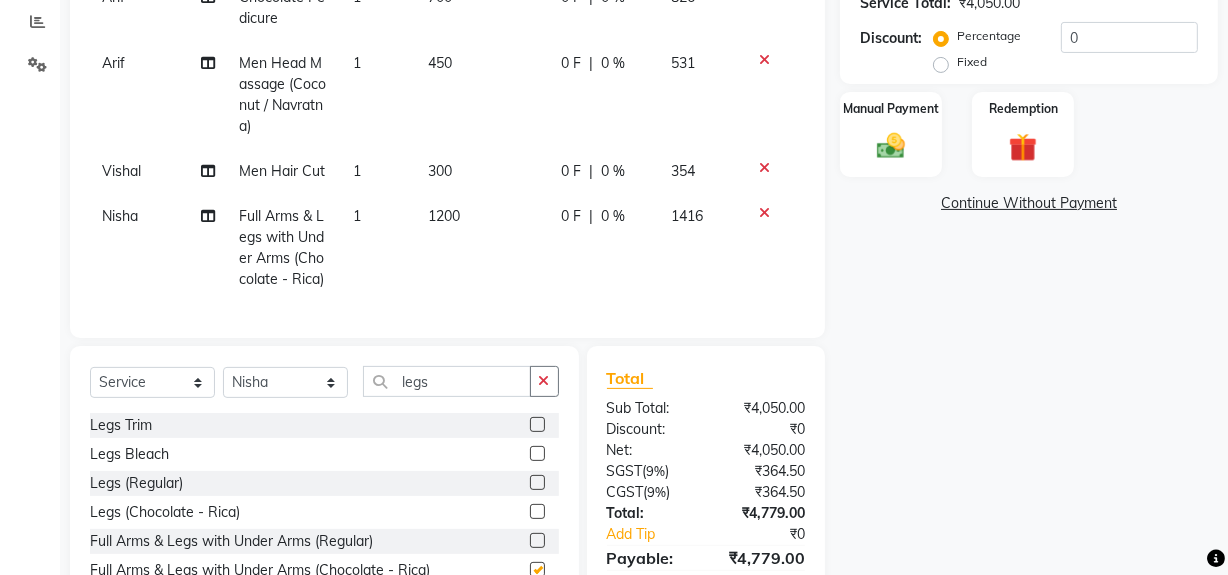 checkbox on "false" 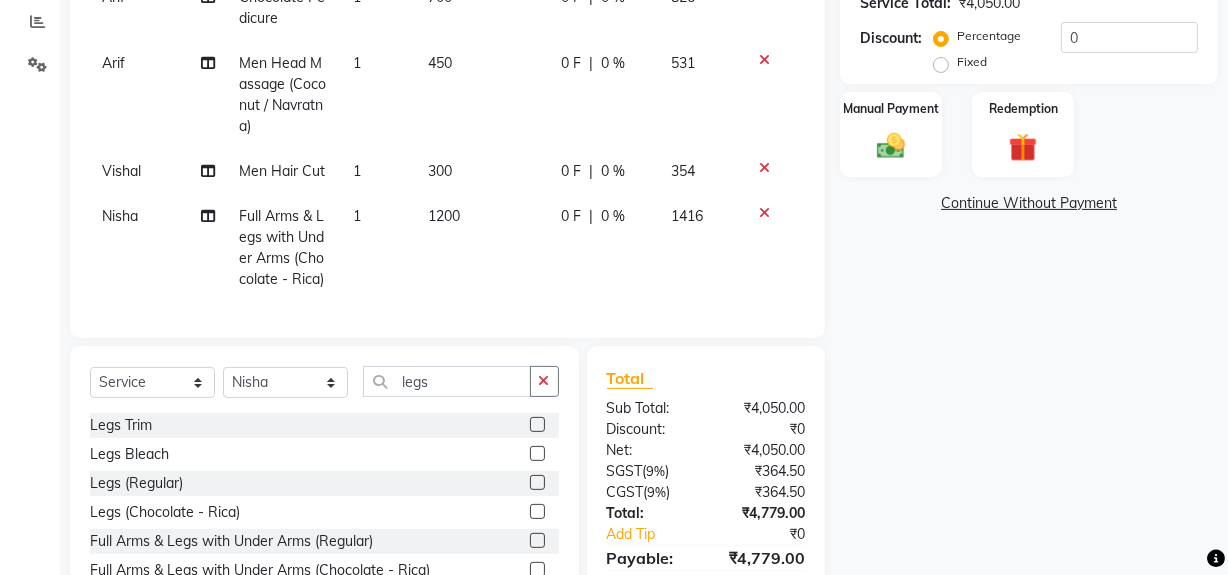 click on "1" 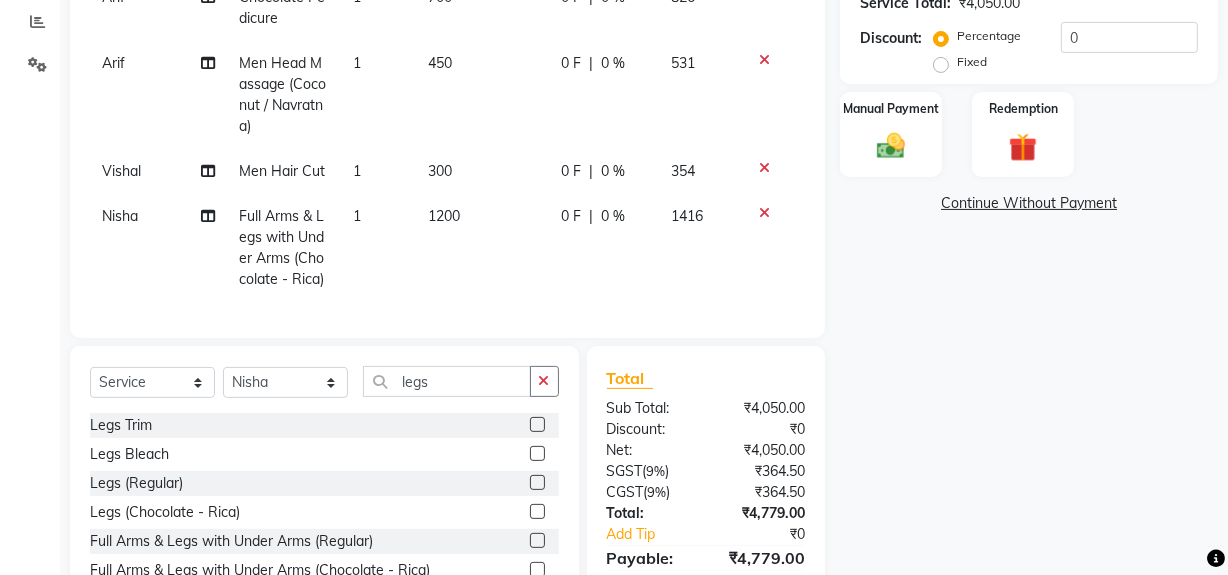 select on "57114" 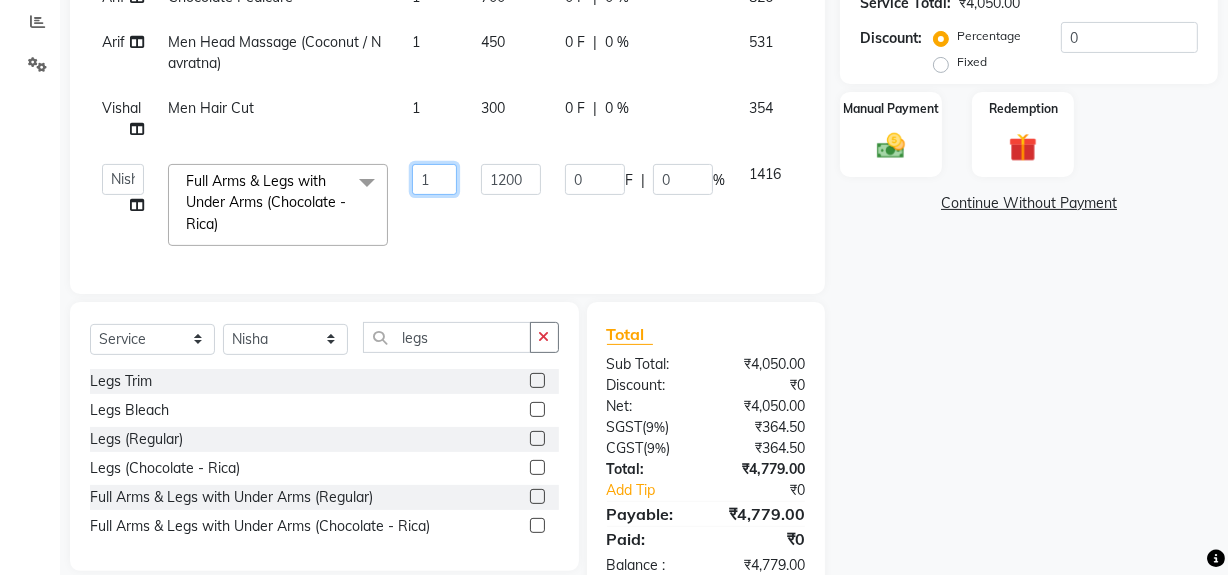 drag, startPoint x: 415, startPoint y: 178, endPoint x: 466, endPoint y: 178, distance: 51 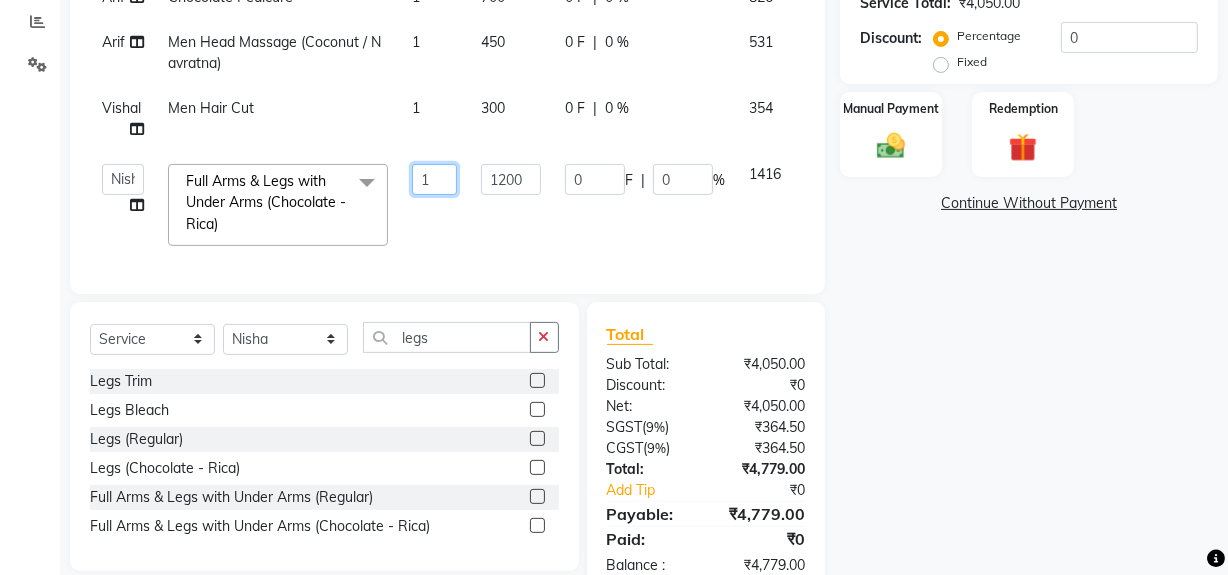 click on "1" 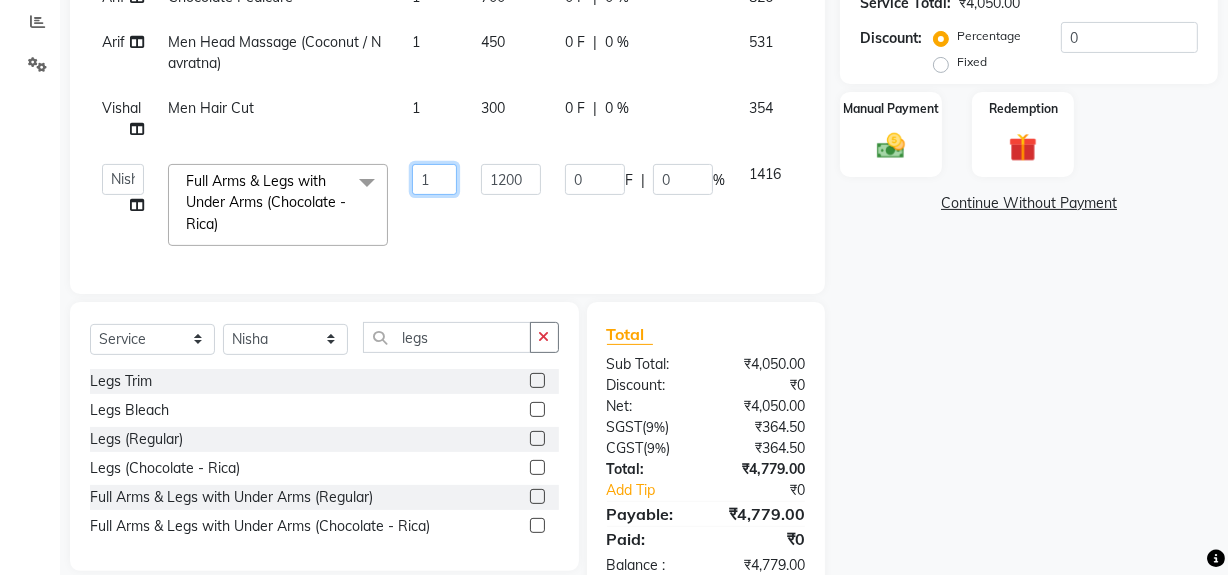 type on "2" 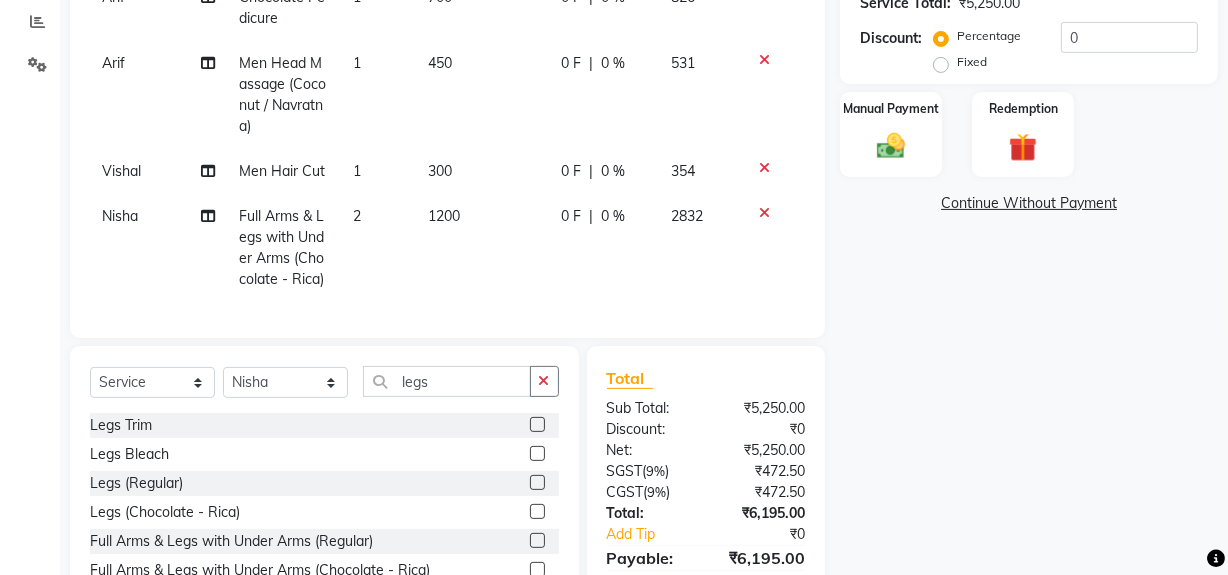 click on "Services Stylist Service Qty Price Disc Total Action [FIRST] Chocolate Pedicure 2 700 0 F | 0 % 1652 [FIRST] Chocolate Pedicure 1 700 0 F | 0 % 826 [FIRST] Men Head Massage (Coconut / Navratna) 1 450 0 F | 0 % 531 [FIRST] Men Hair Cut 1 300 0 F | 0 % 354 [FIRST] Full Arms & Legs with Under Arms (Chocolate - Rica) 2 1200 0 F | 0 % 2832" 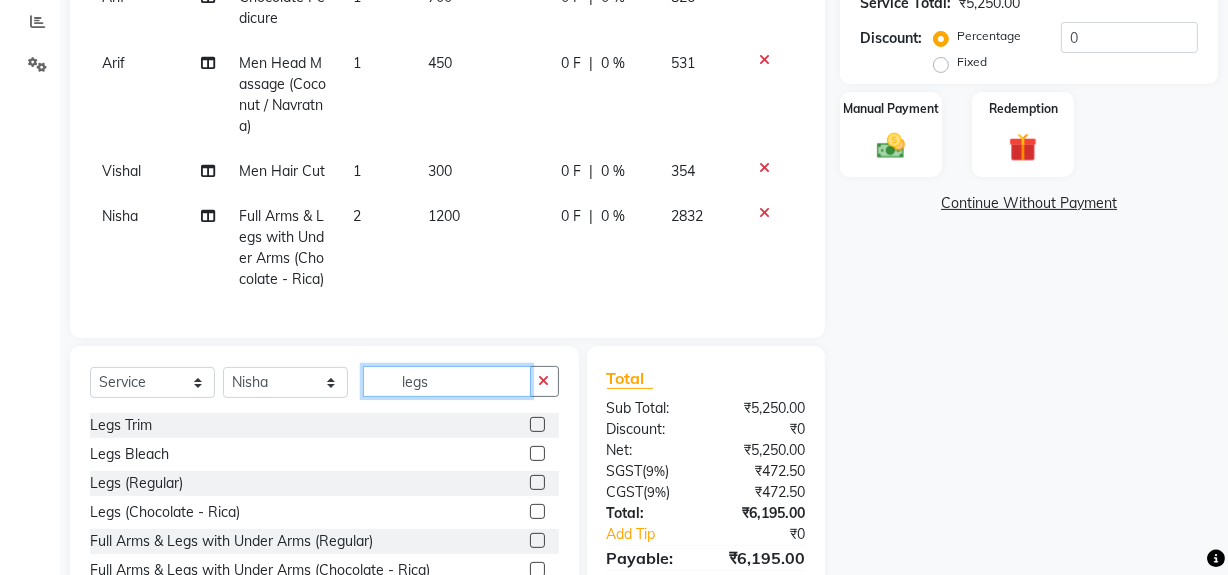 click on "legs" 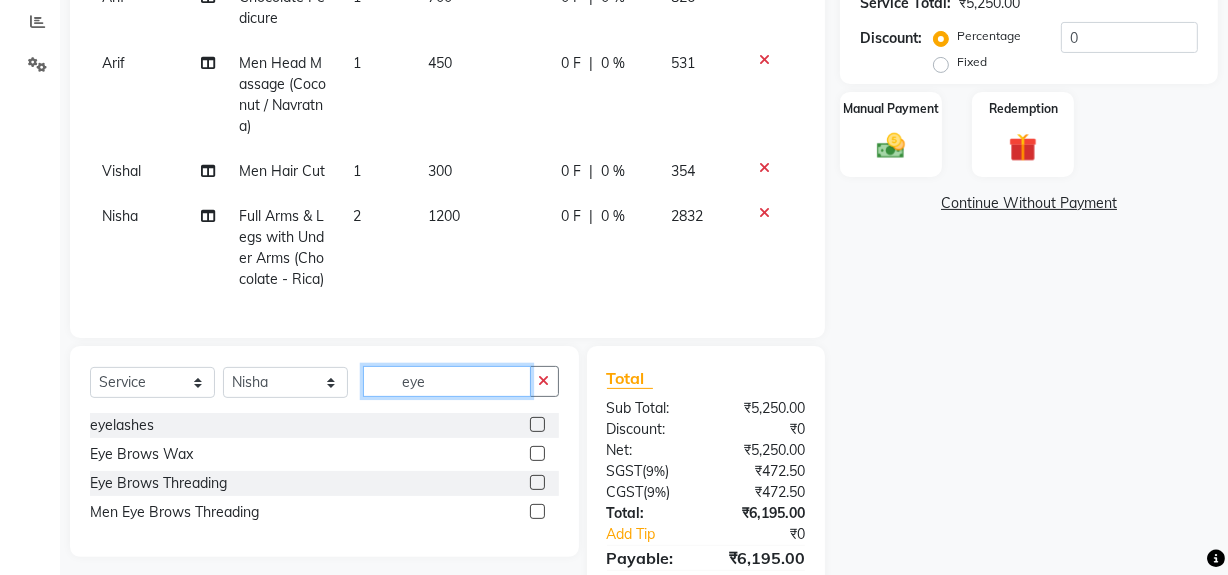 type on "eye" 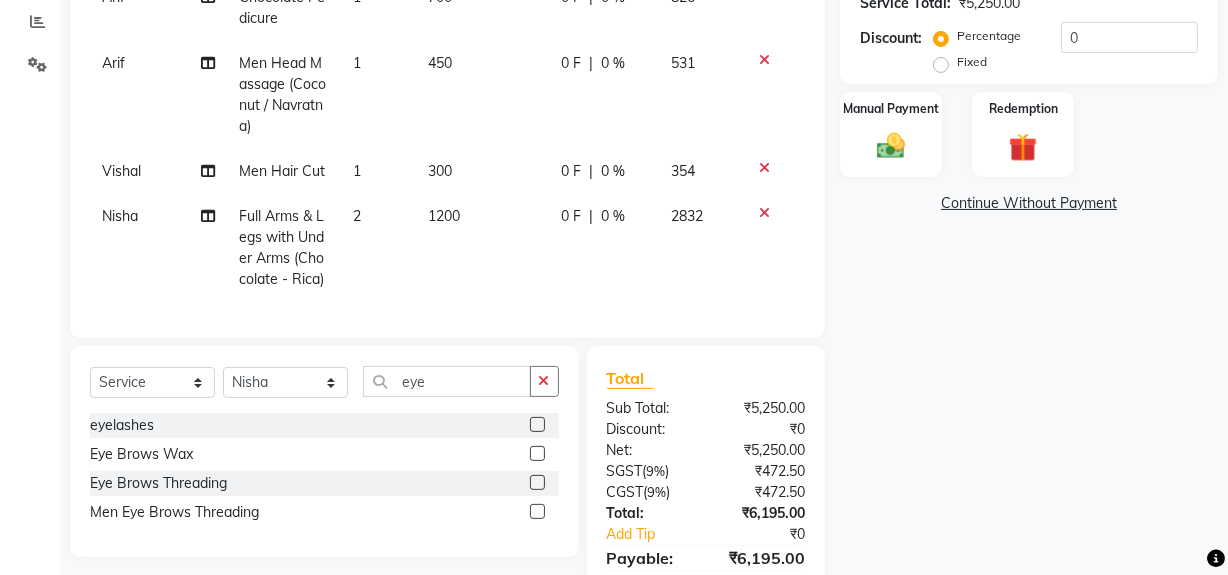 click 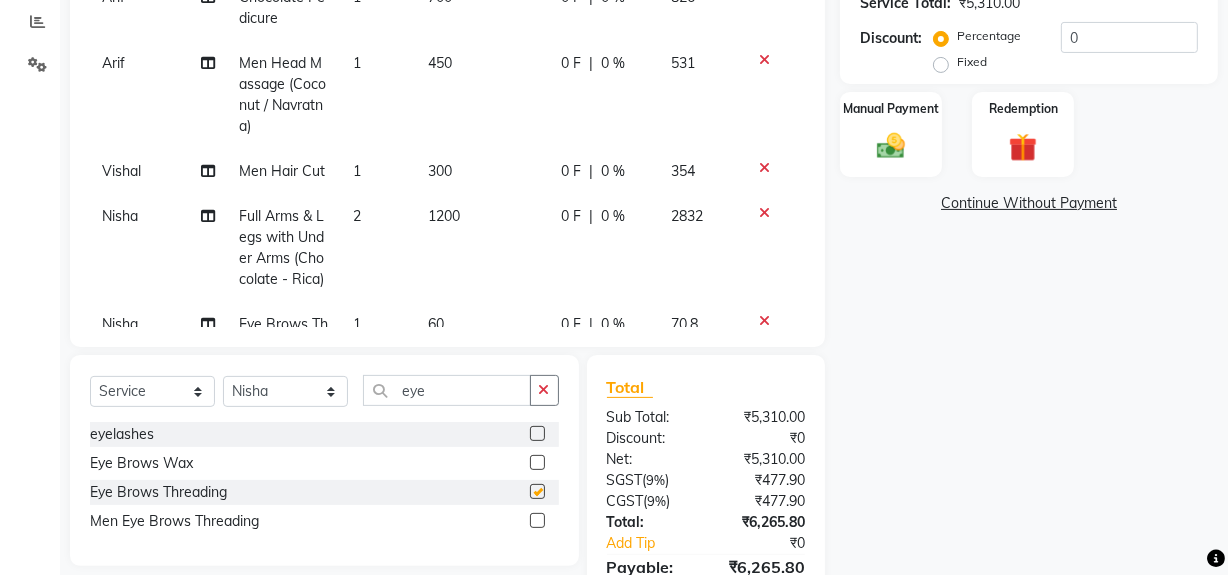 checkbox on "false" 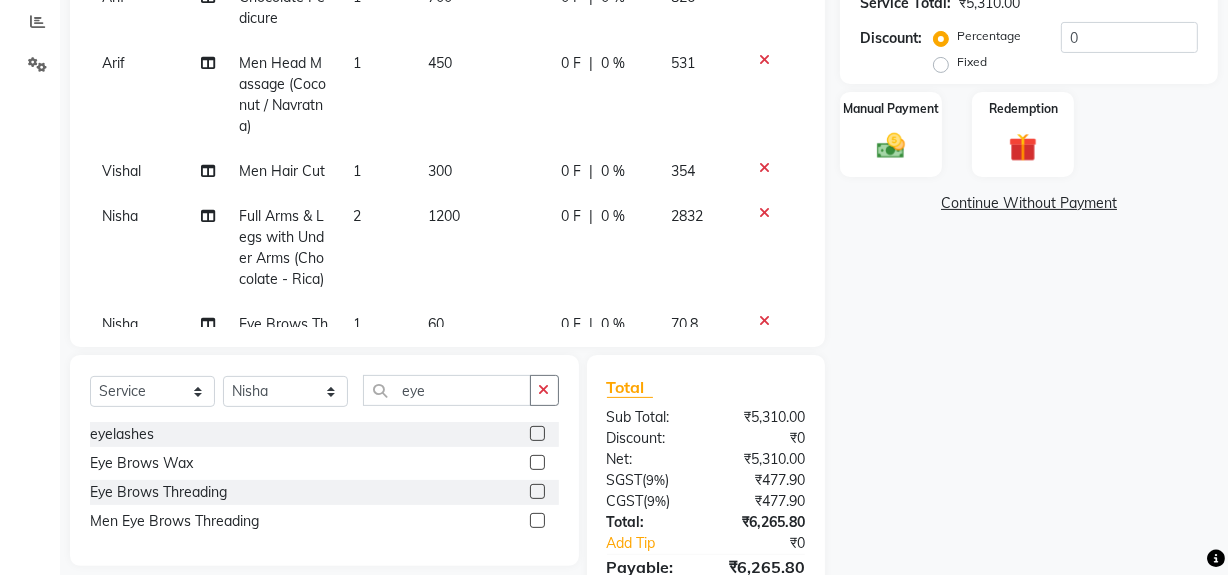 scroll, scrollTop: 156, scrollLeft: 0, axis: vertical 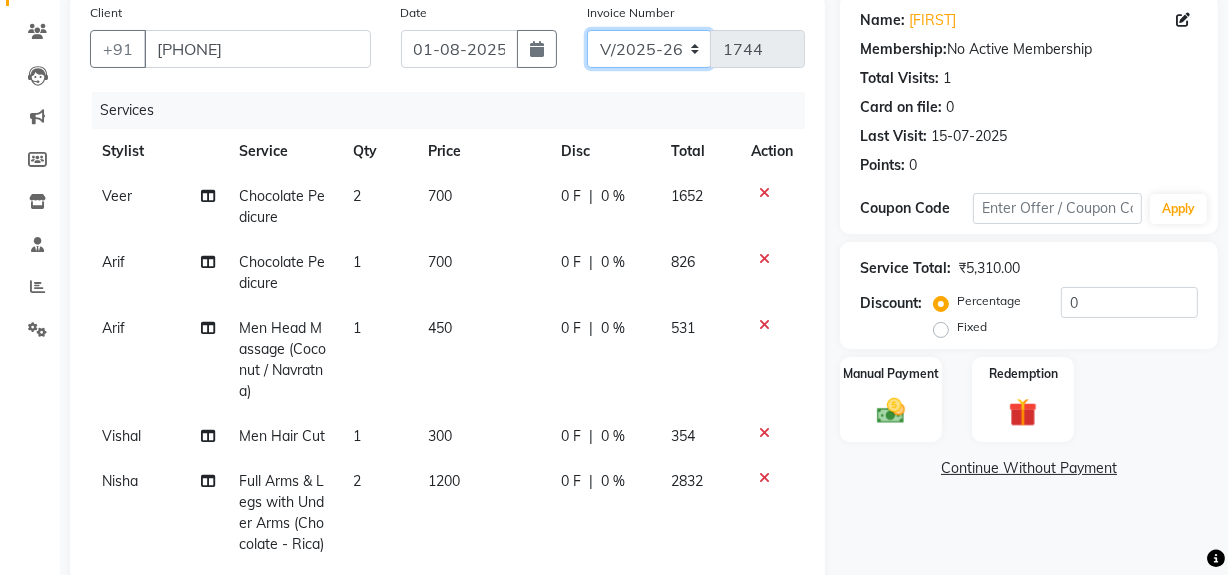 drag, startPoint x: 665, startPoint y: 50, endPoint x: 660, endPoint y: 67, distance: 17.720045 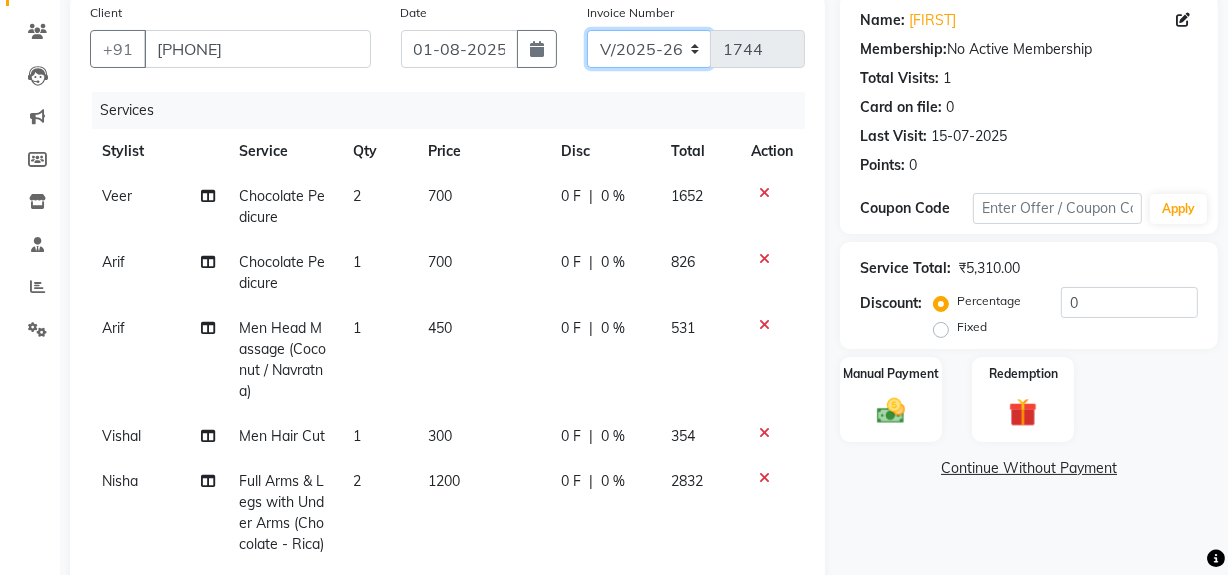 click on "V/2025 V/2025-26" 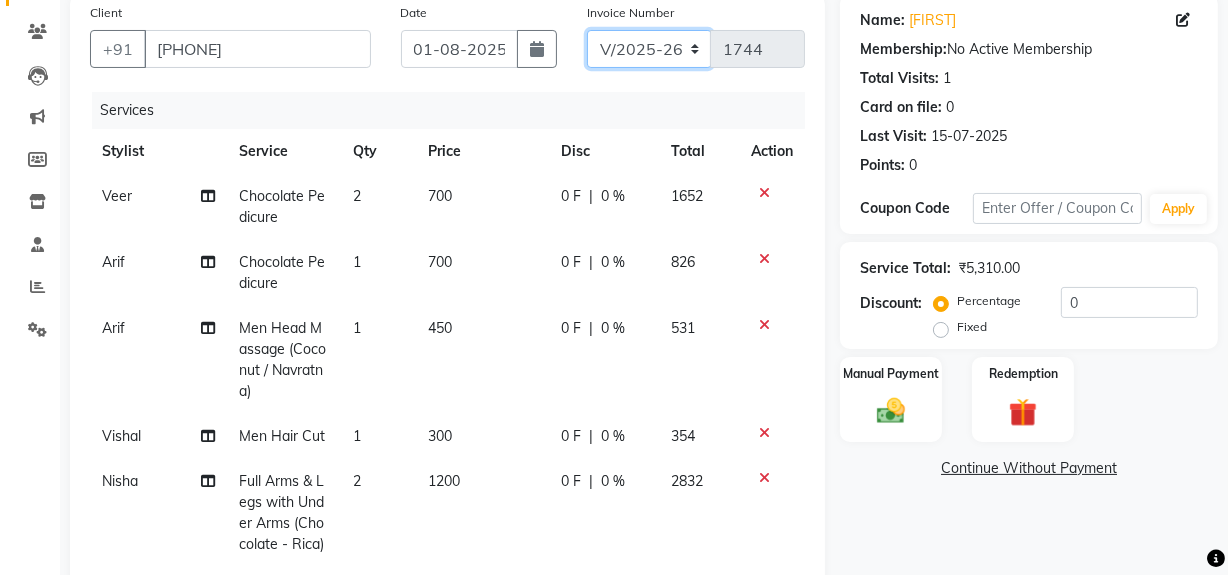 select on "6924" 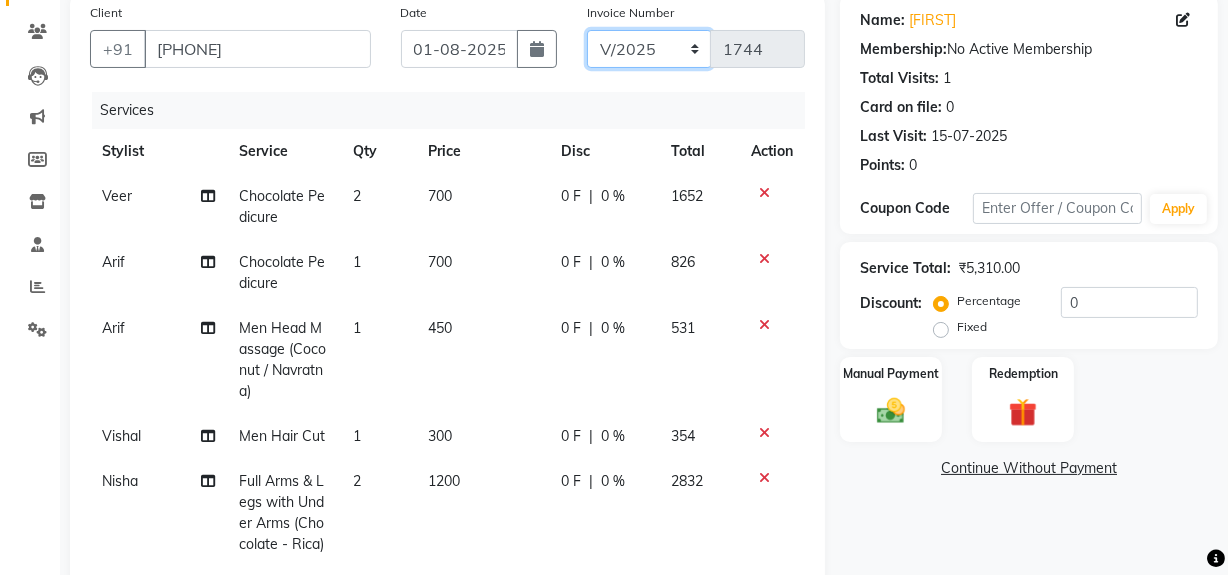 click on "V/2025 V/2025-26" 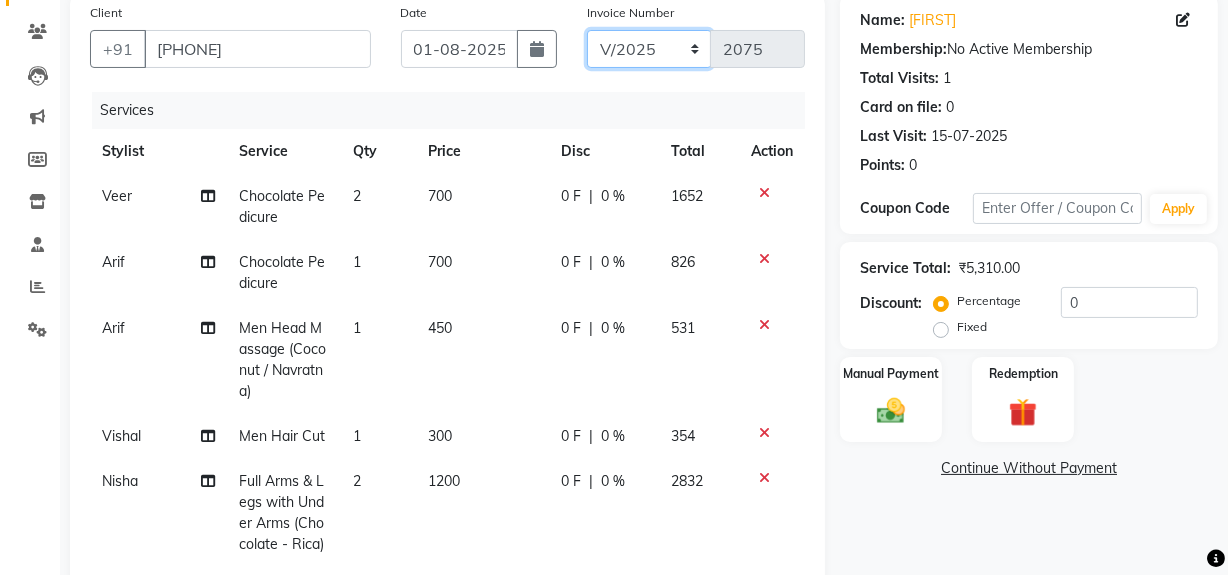 scroll, scrollTop: 0, scrollLeft: 0, axis: both 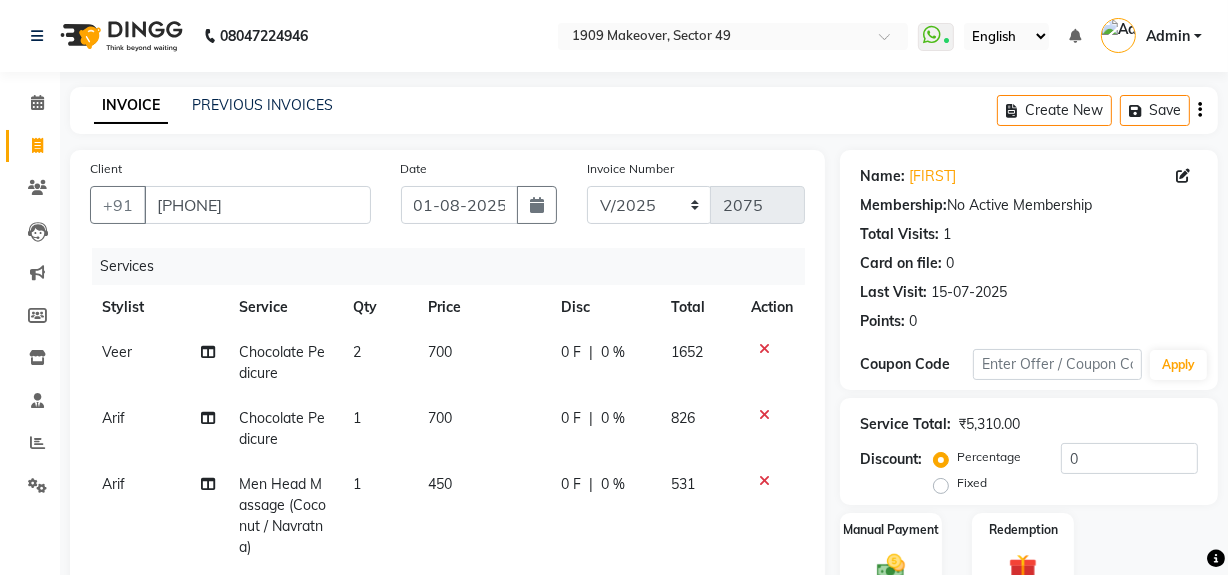 click 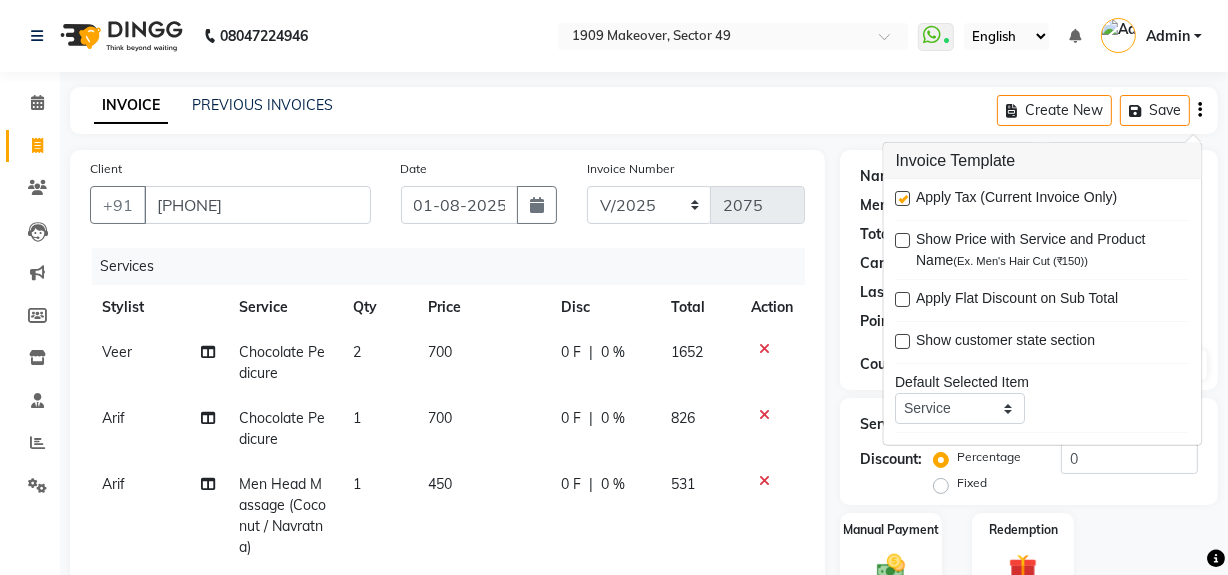 click at bounding box center [903, 198] 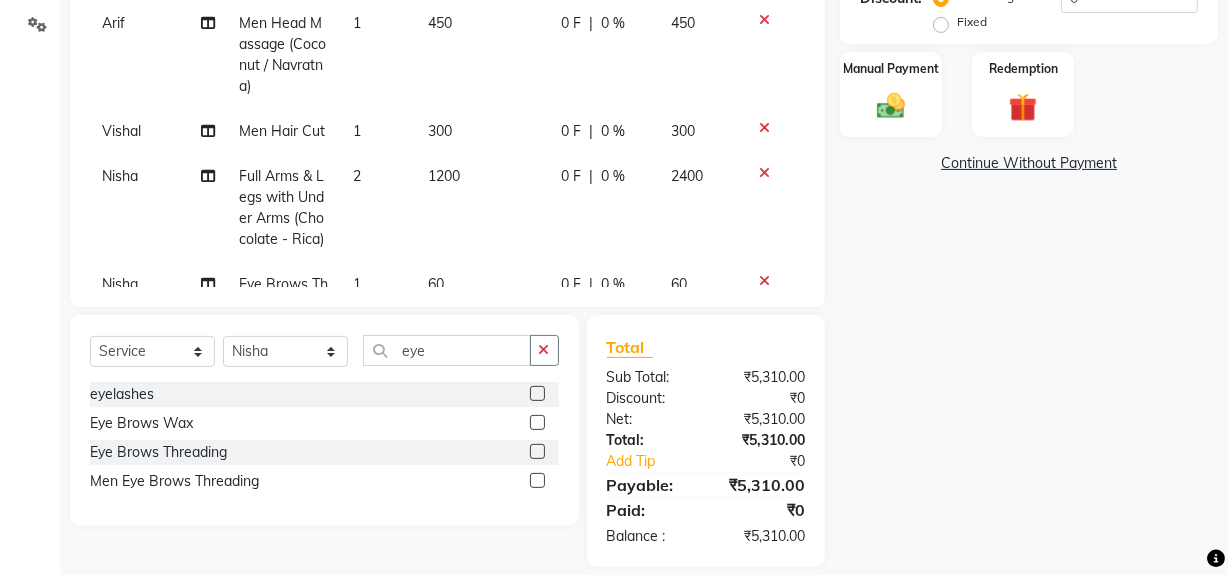 scroll, scrollTop: 482, scrollLeft: 0, axis: vertical 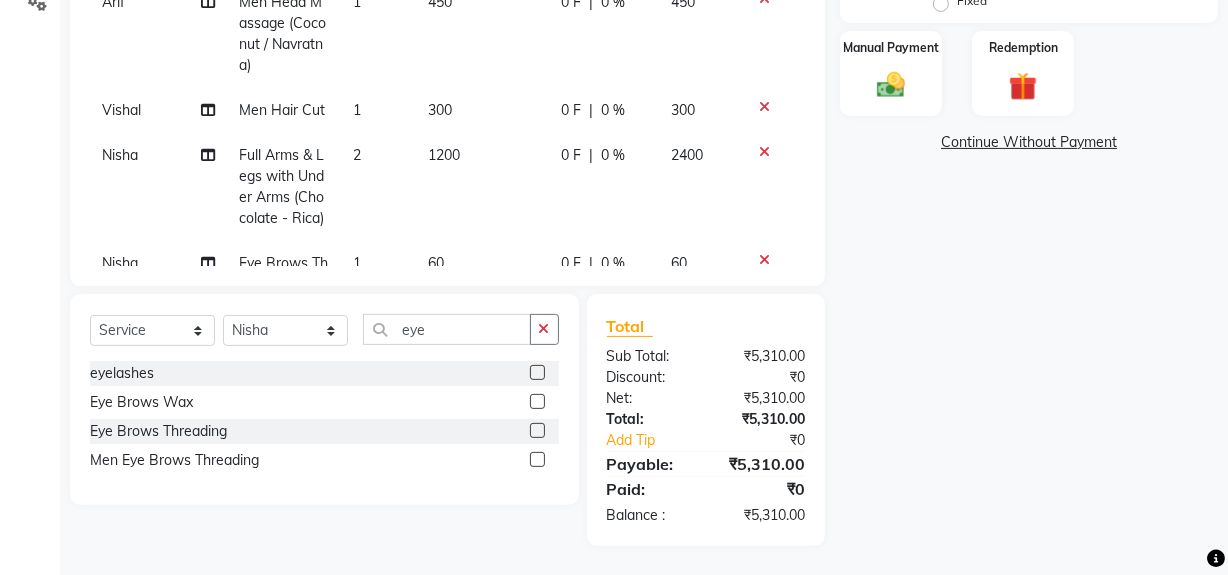 click on "Name: [FIRST]  Membership:  No Active Membership  Total Visits:  1 Card on file:  0 Last Visit:   15-07-2025 Points:   0  Coupon Code Apply Service Total:  ₹5,310.00  Discount:  Percentage   Fixed  0 Manual Payment Redemption  Continue Without Payment" 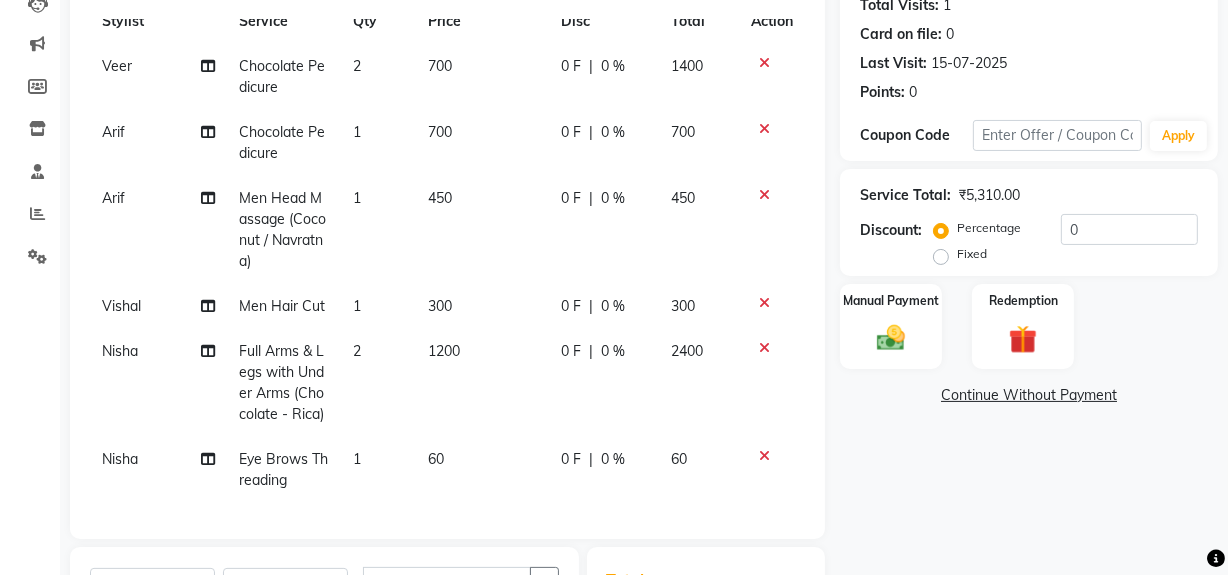 scroll, scrollTop: 225, scrollLeft: 0, axis: vertical 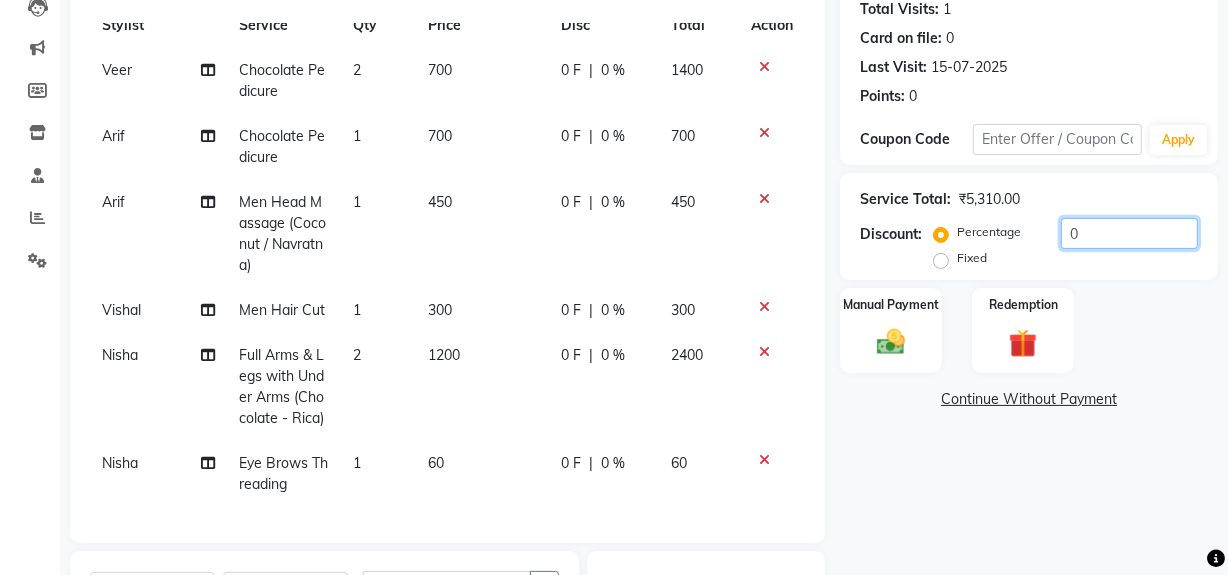 click on "0" 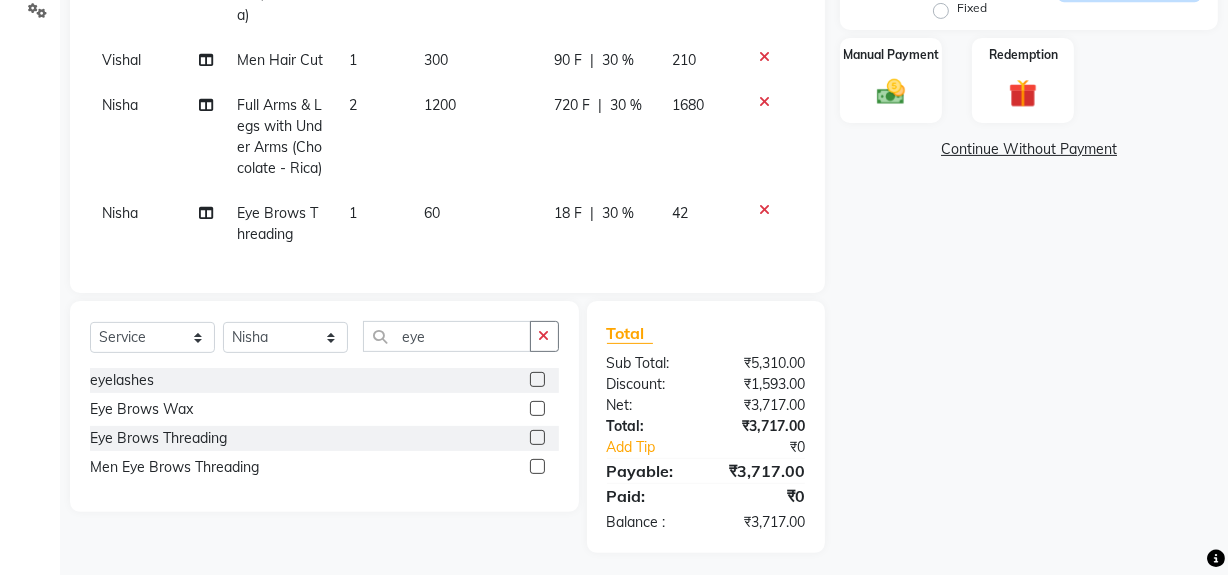 scroll, scrollTop: 482, scrollLeft: 0, axis: vertical 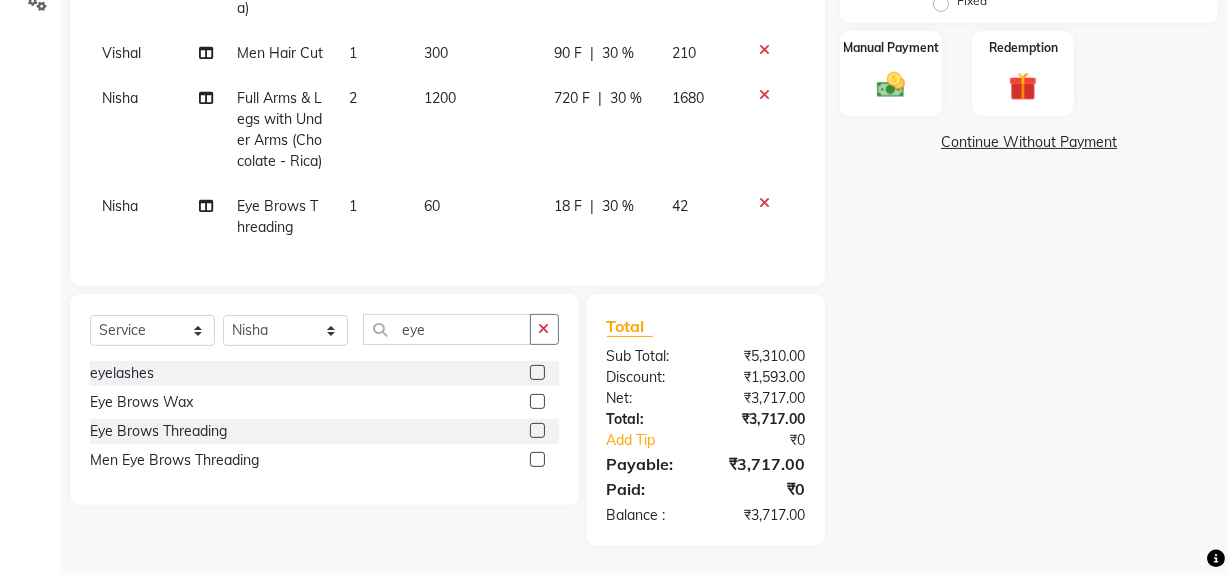 click on "Name: [FIRST] Membership: No Active Membership Total Visits: 1 Card on file: 0 Last Visit: 15-07-2025 Points: 0 Coupon Code Apply Service Total: ₹5,310.00 Discount: Percentage Fixed 30 Manual Payment Redemption Continue Without Payment" 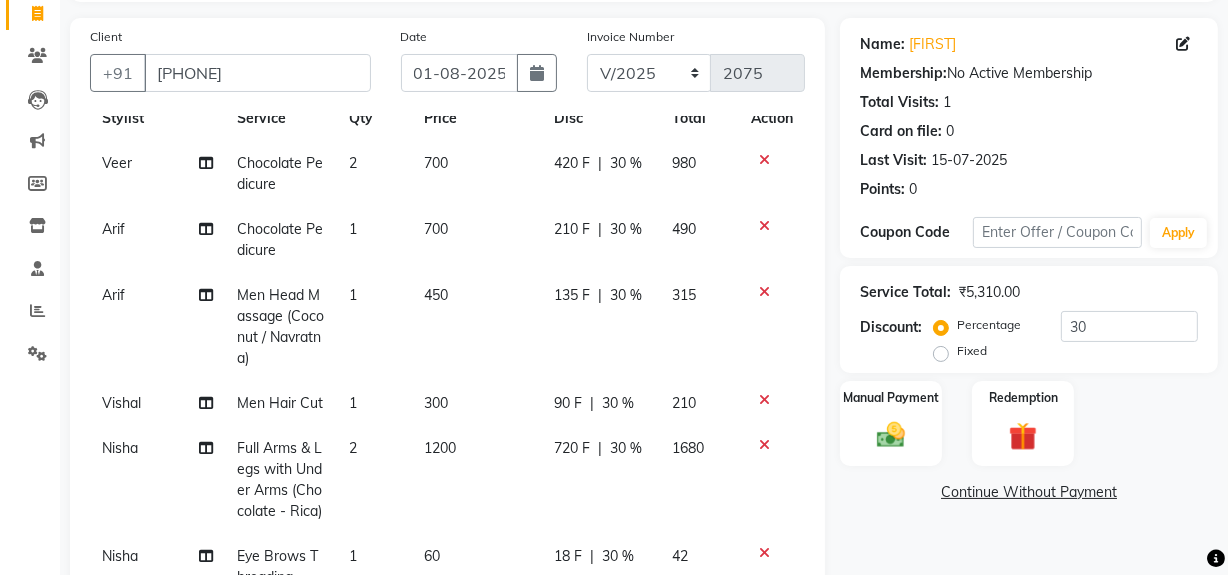 scroll, scrollTop: 126, scrollLeft: 0, axis: vertical 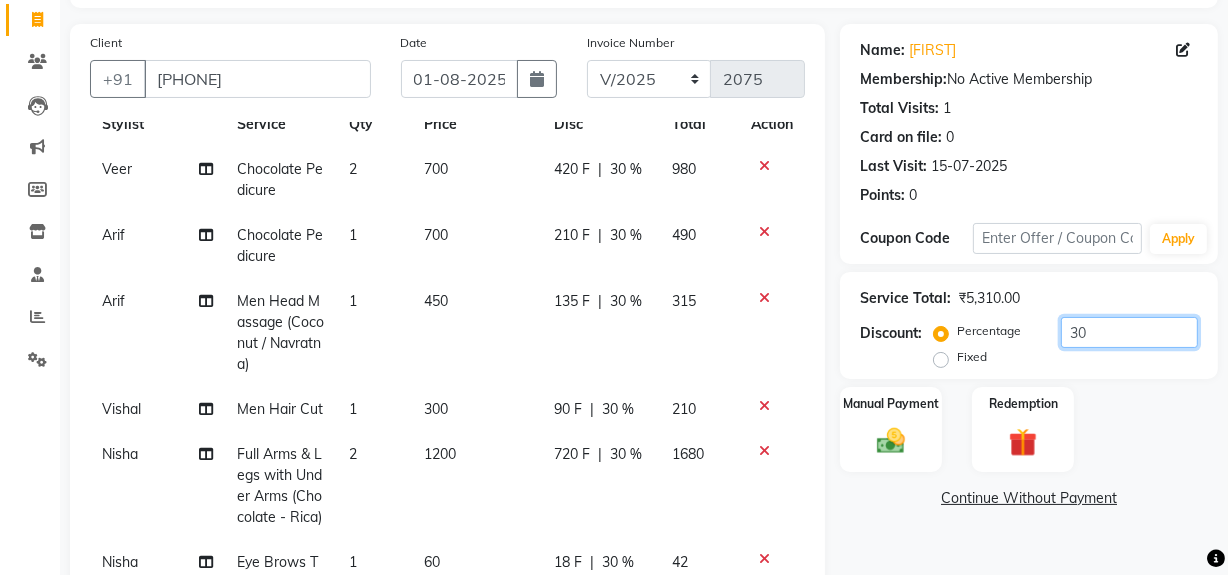 click on "30" 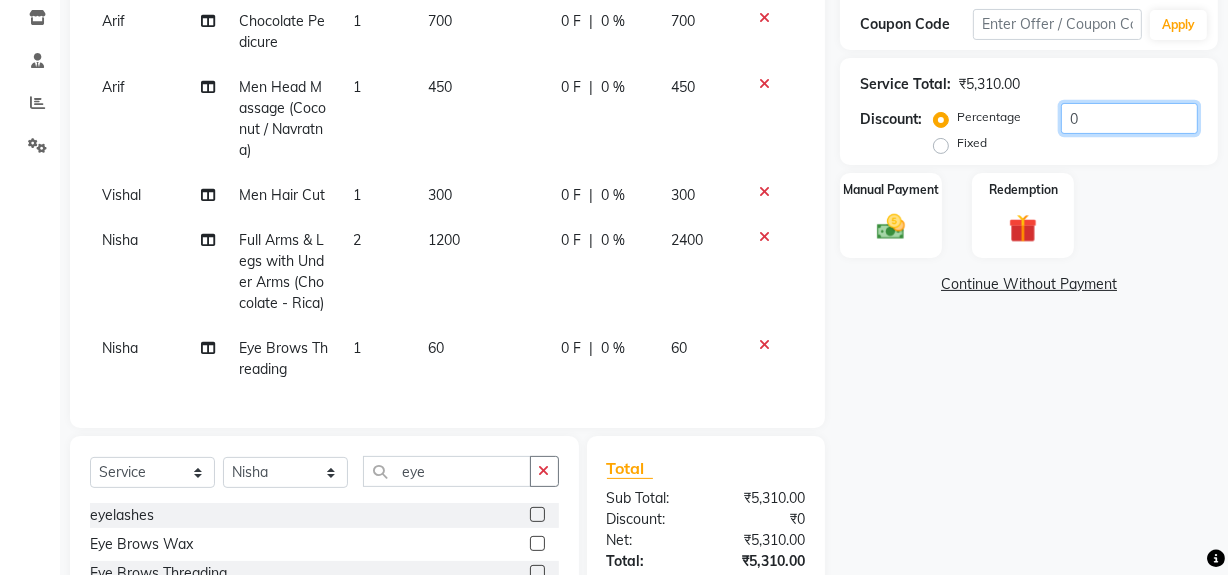 scroll, scrollTop: 438, scrollLeft: 0, axis: vertical 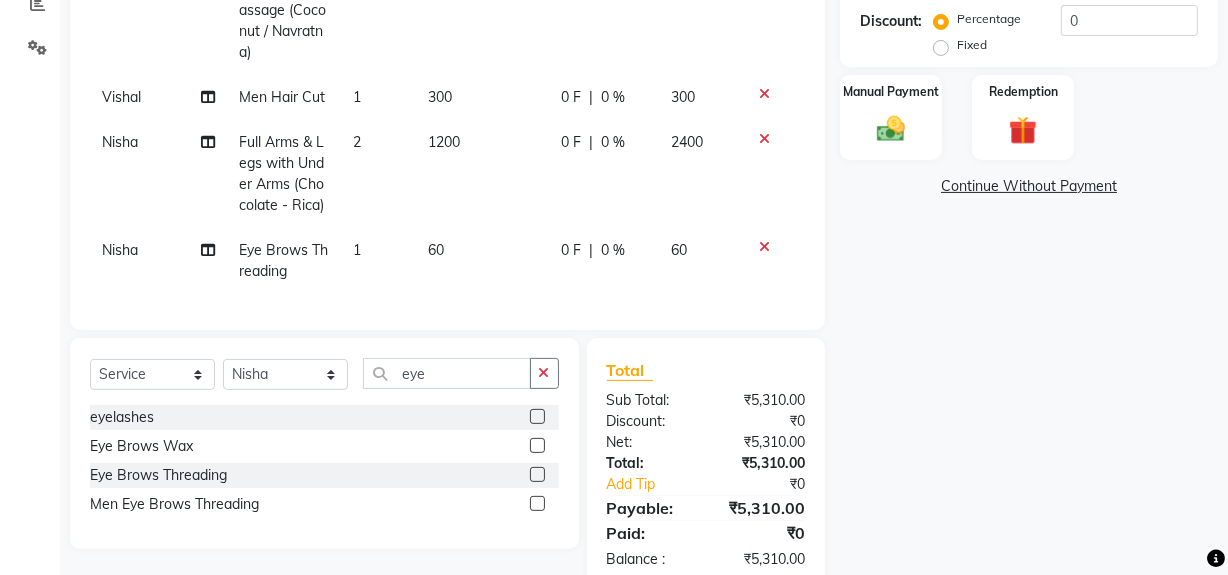 click on "Name: [FIRST]  Membership:  No Active Membership  Total Visits:  1 Card on file:  0 Last Visit:   15-07-2025 Points:   0  Coupon Code Apply Service Total:  ₹5,310.00  Discount:  Percentage   Fixed  0 Manual Payment Redemption  Continue Without Payment" 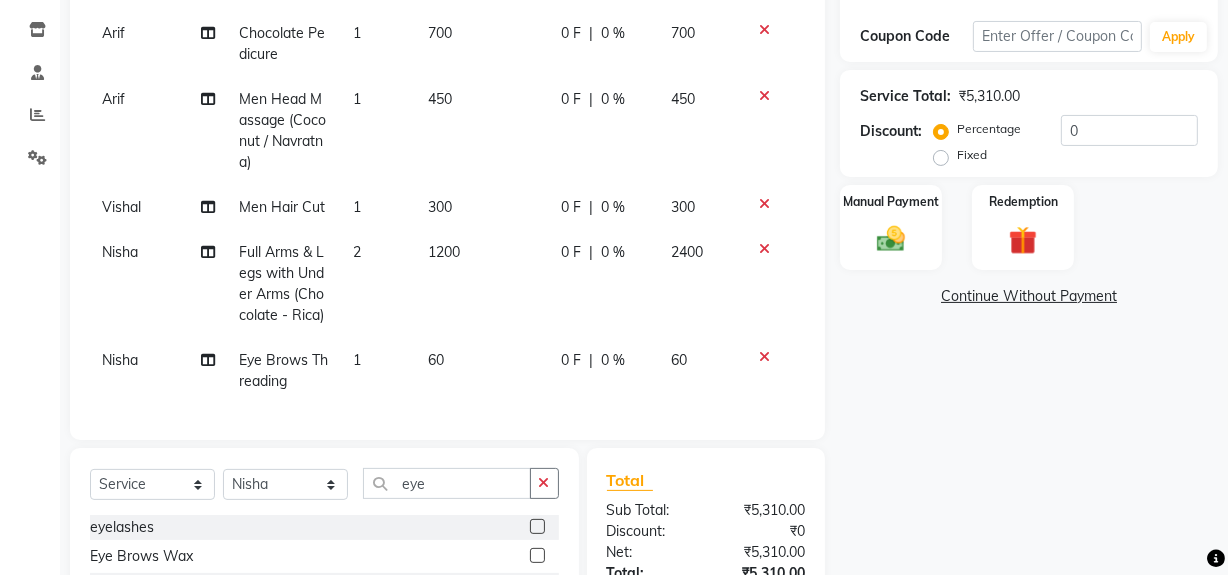 scroll, scrollTop: 292, scrollLeft: 0, axis: vertical 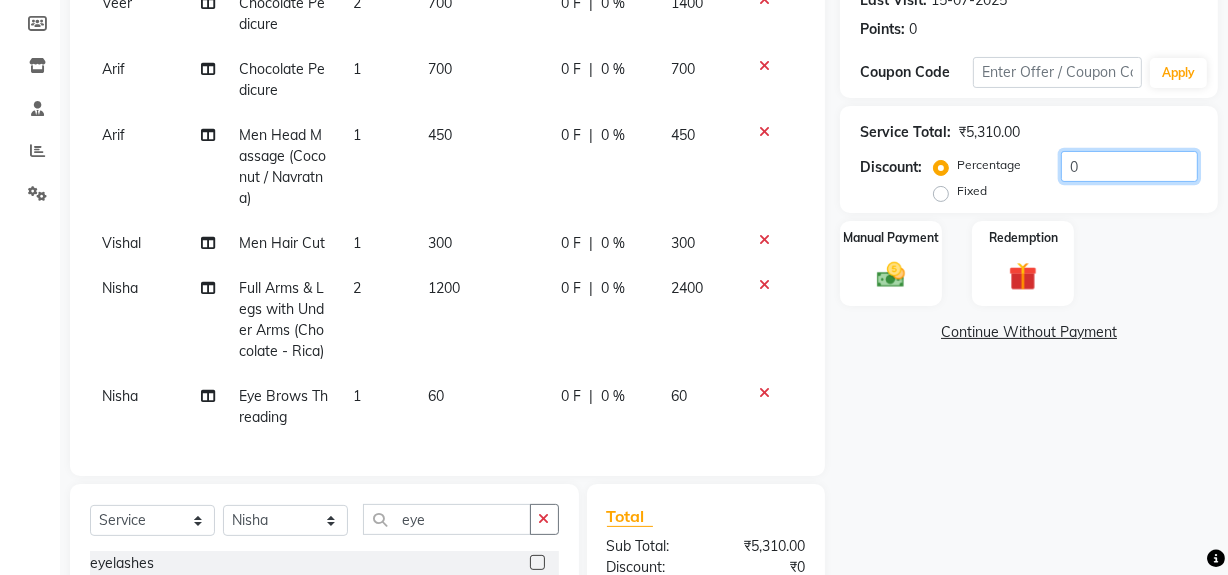 click on "0" 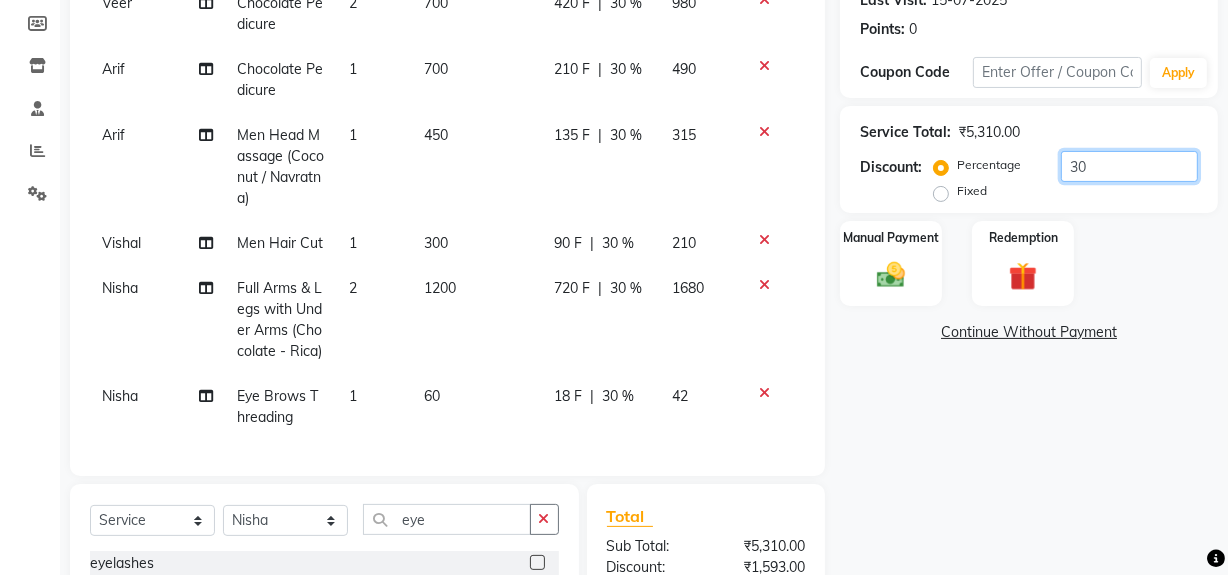 scroll, scrollTop: 482, scrollLeft: 0, axis: vertical 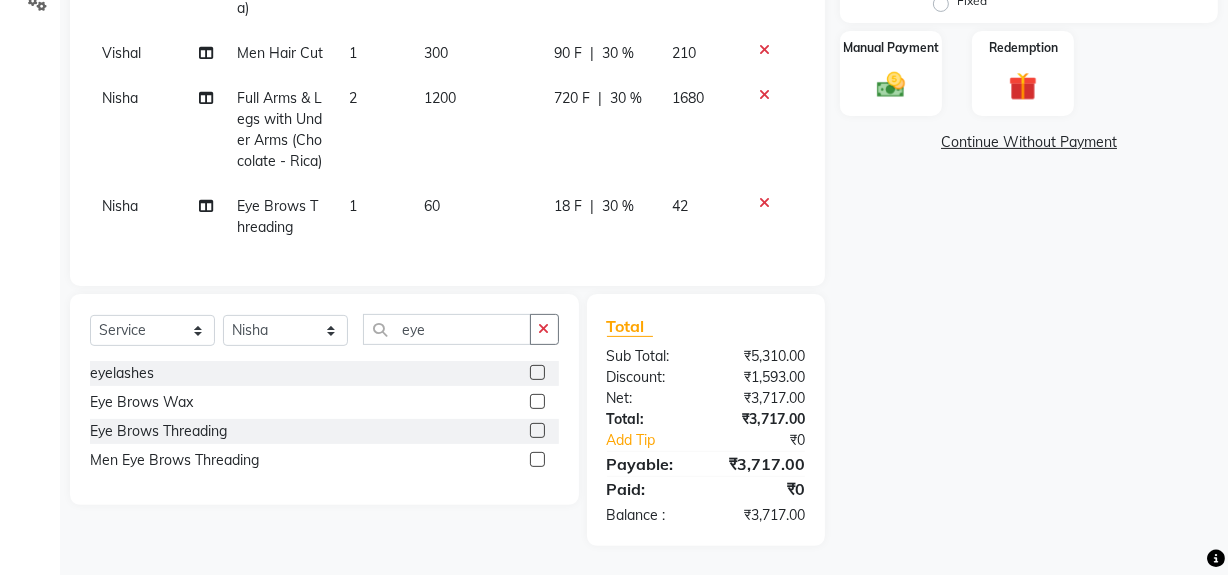 type on "30" 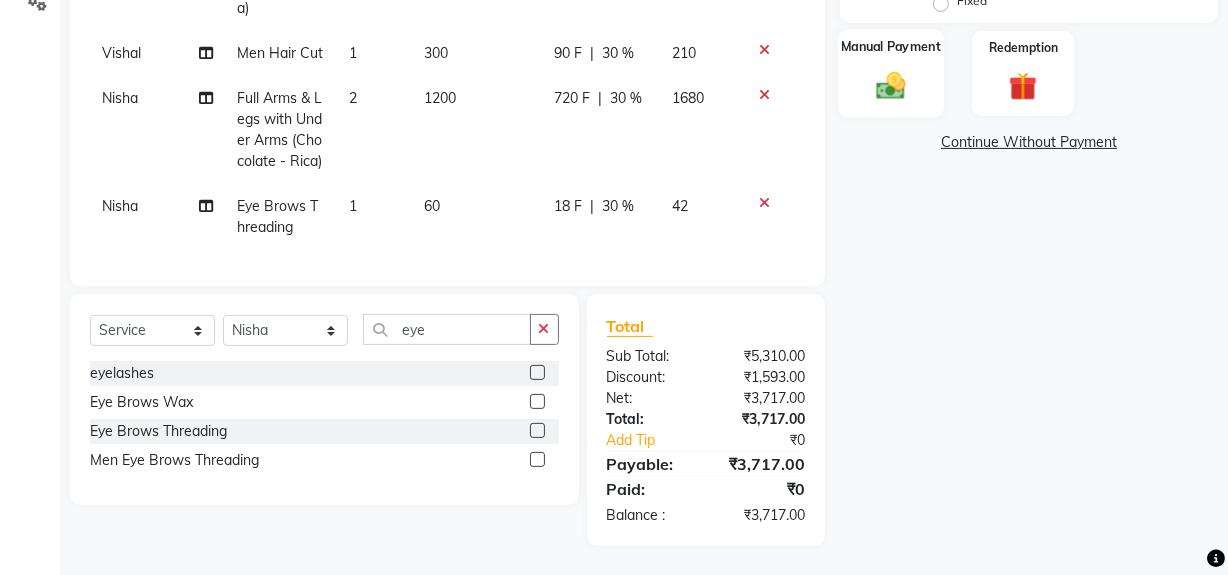 click on "Manual Payment" 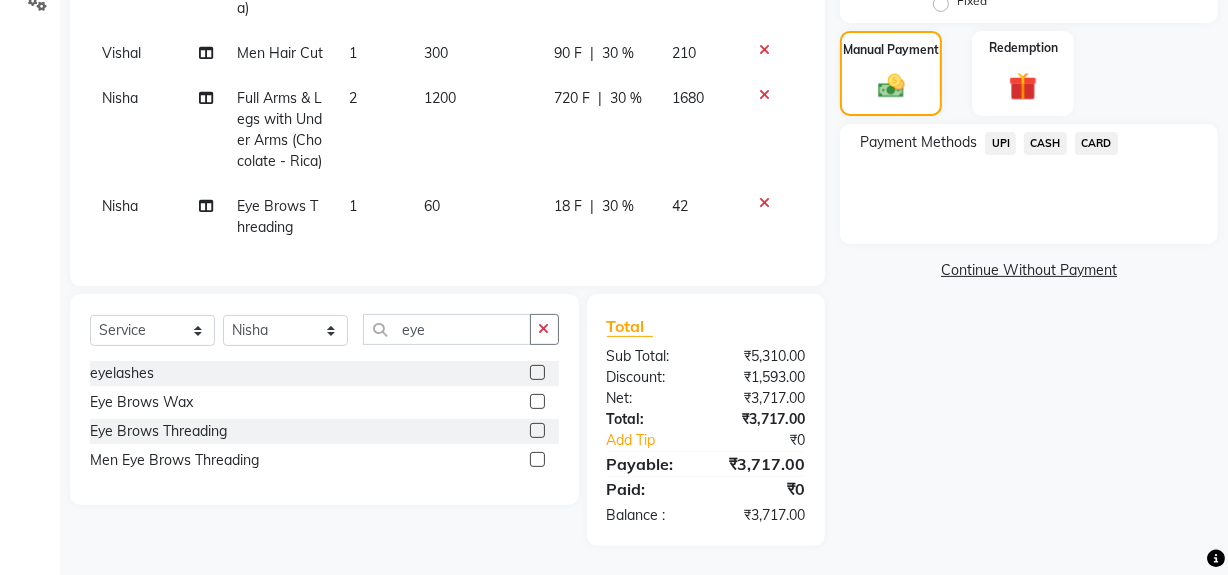 click on "UPI" 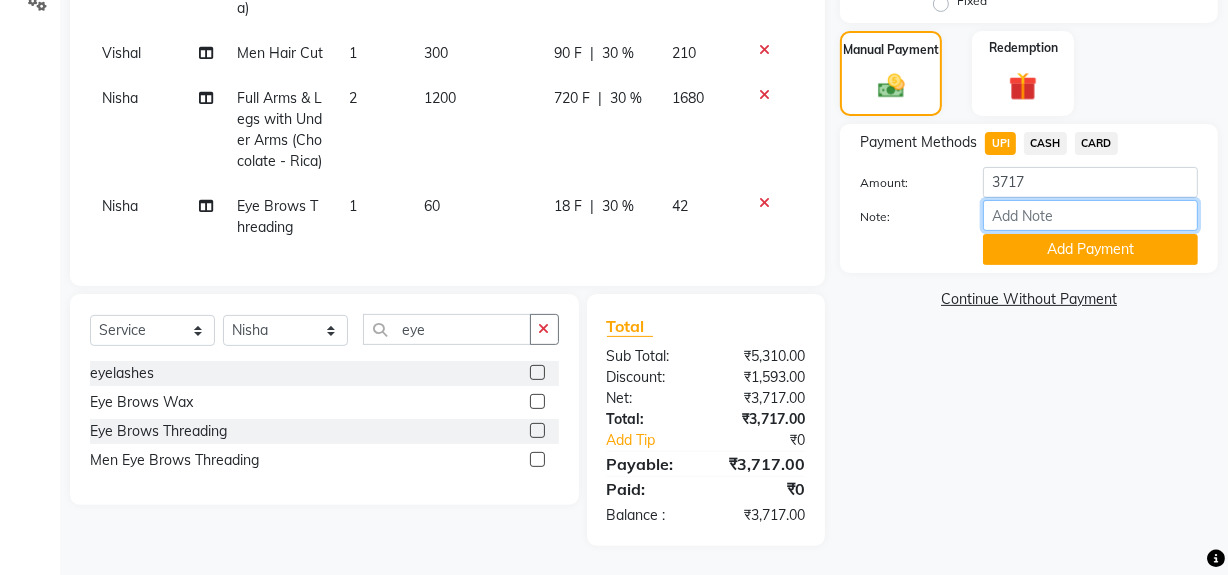 click on "Note:" at bounding box center [1090, 215] 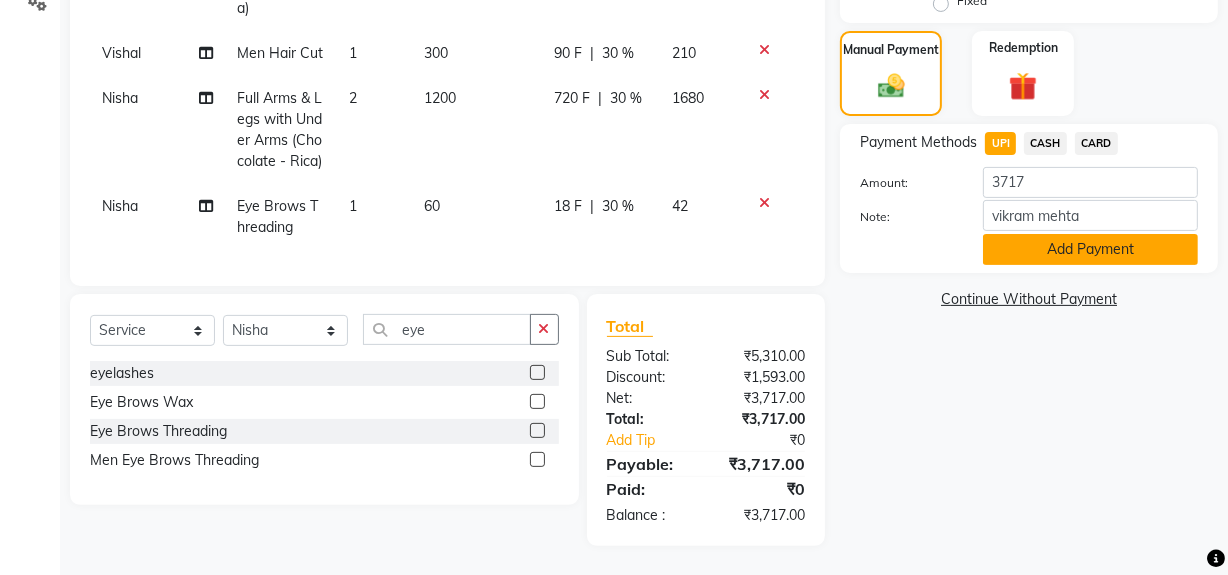 click on "Add Payment" 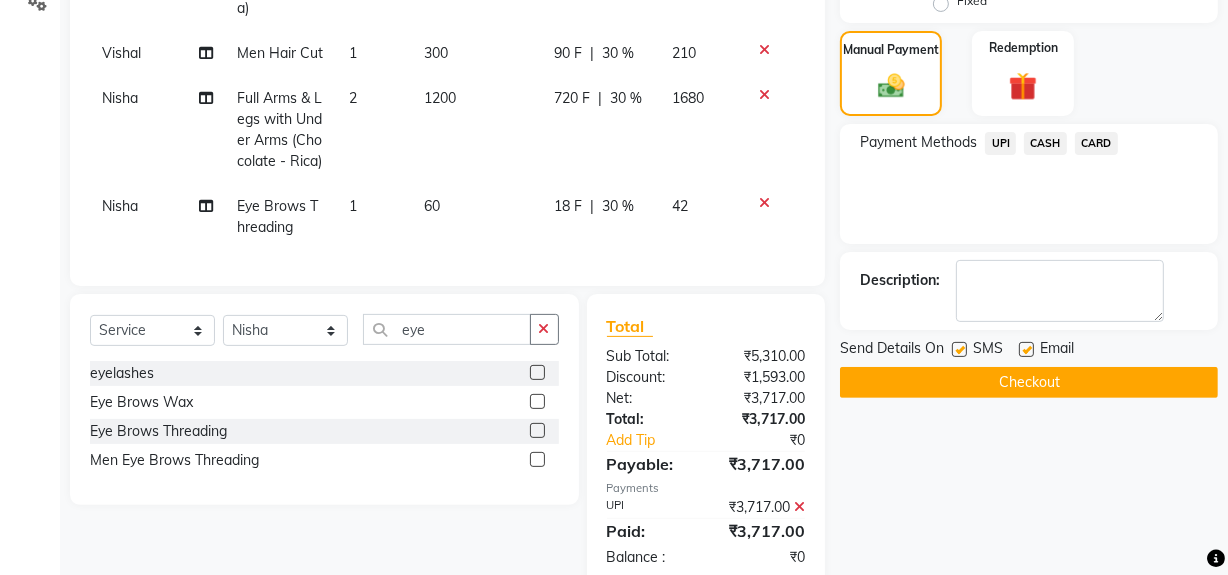 click on "Checkout" 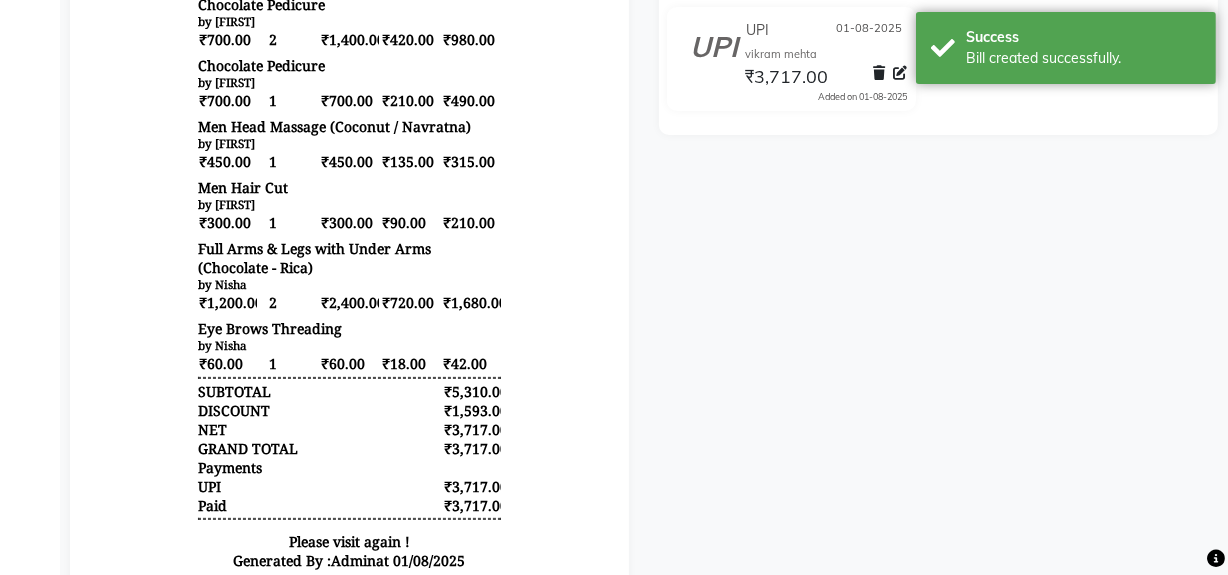 scroll, scrollTop: 615, scrollLeft: 0, axis: vertical 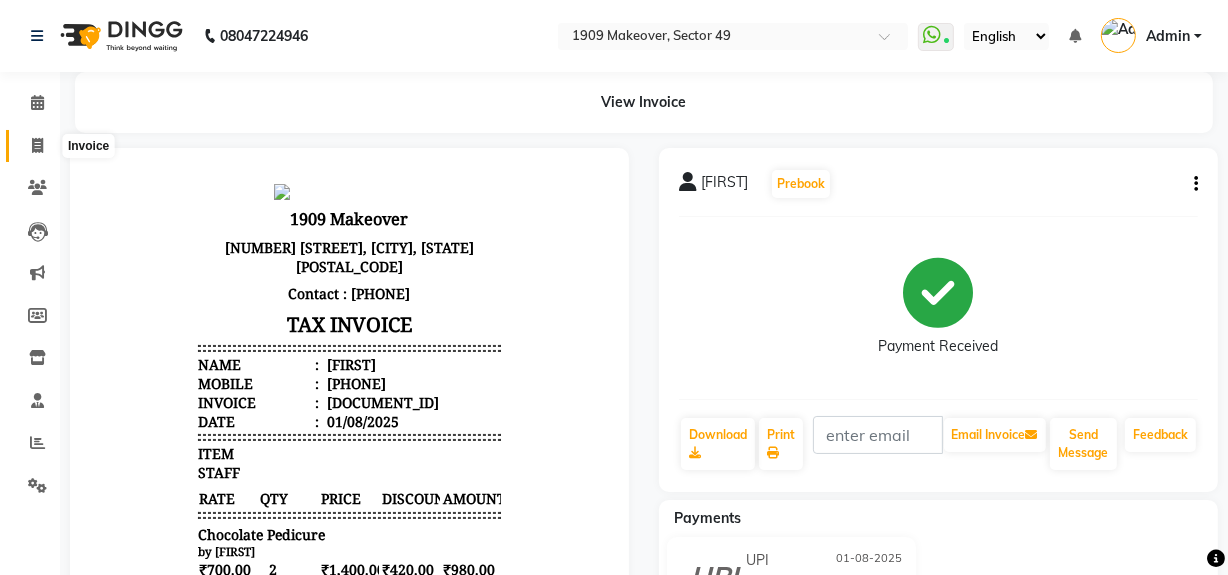 click 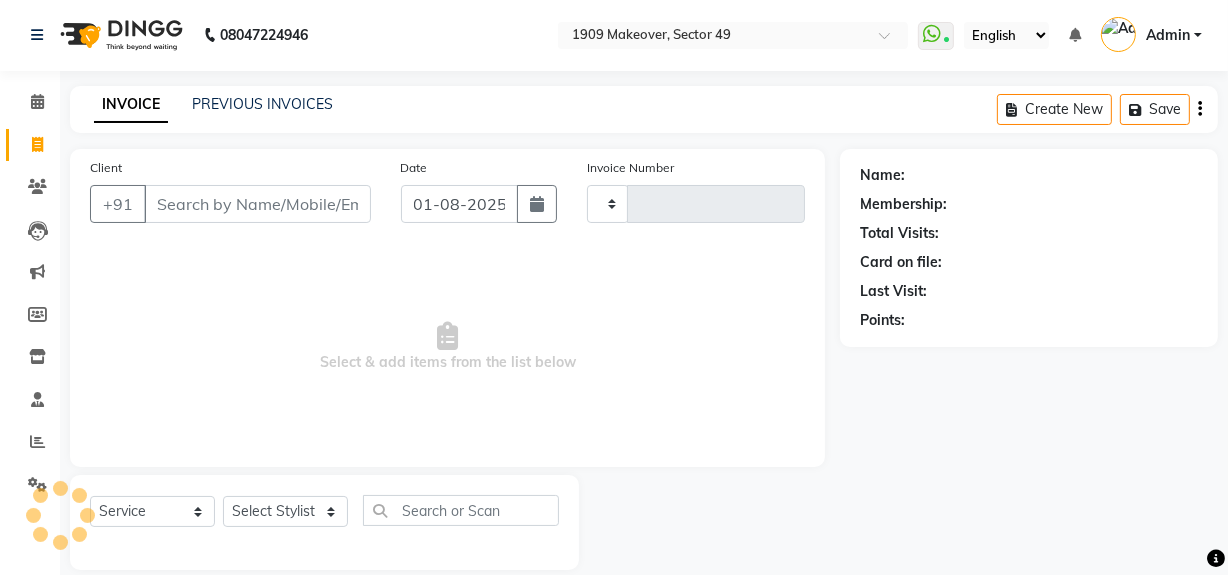 type on "1744" 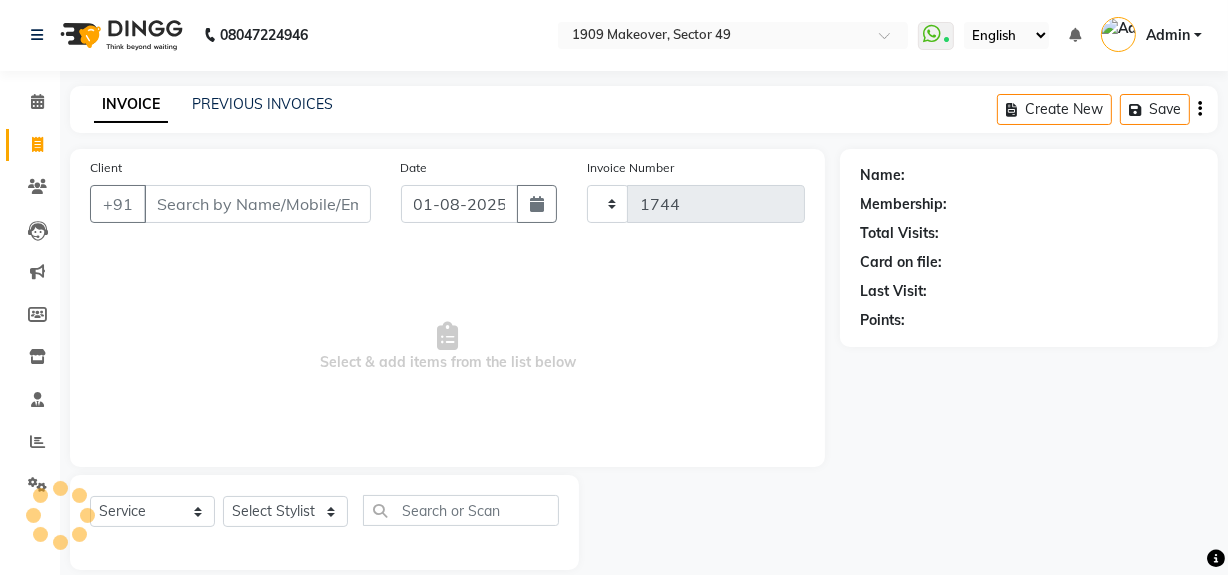 scroll, scrollTop: 26, scrollLeft: 0, axis: vertical 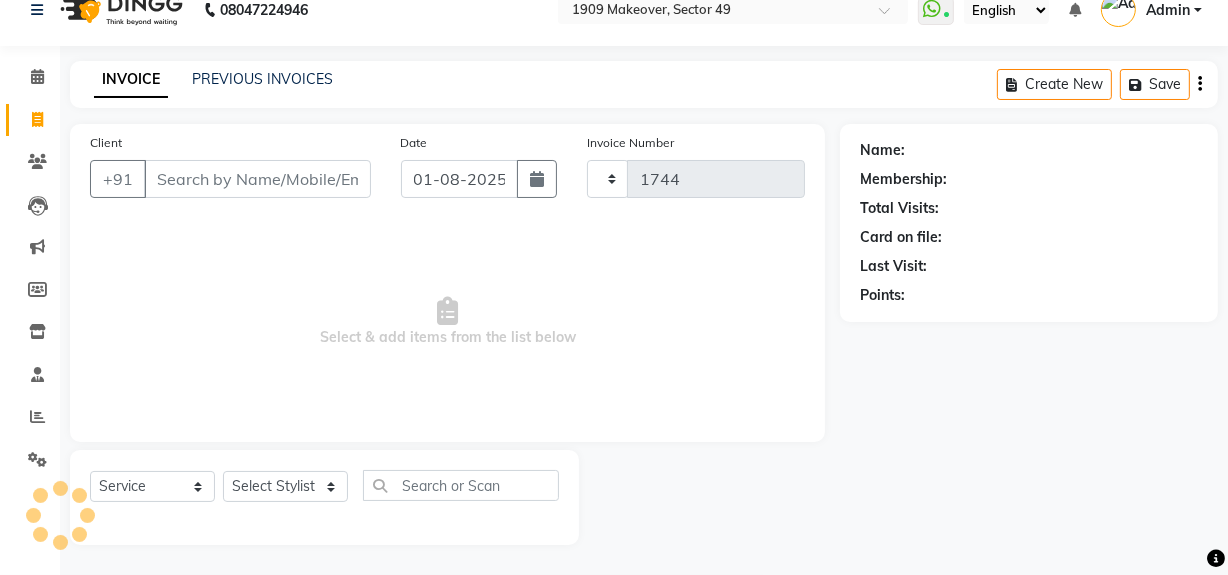 select on "6923" 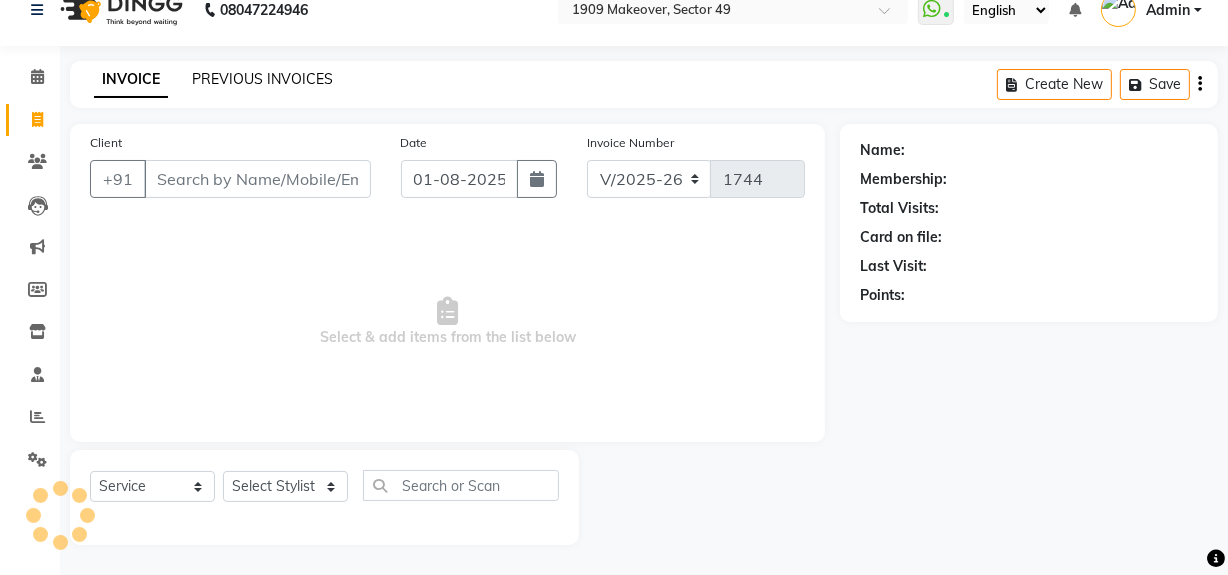 click on "PREVIOUS INVOICES" 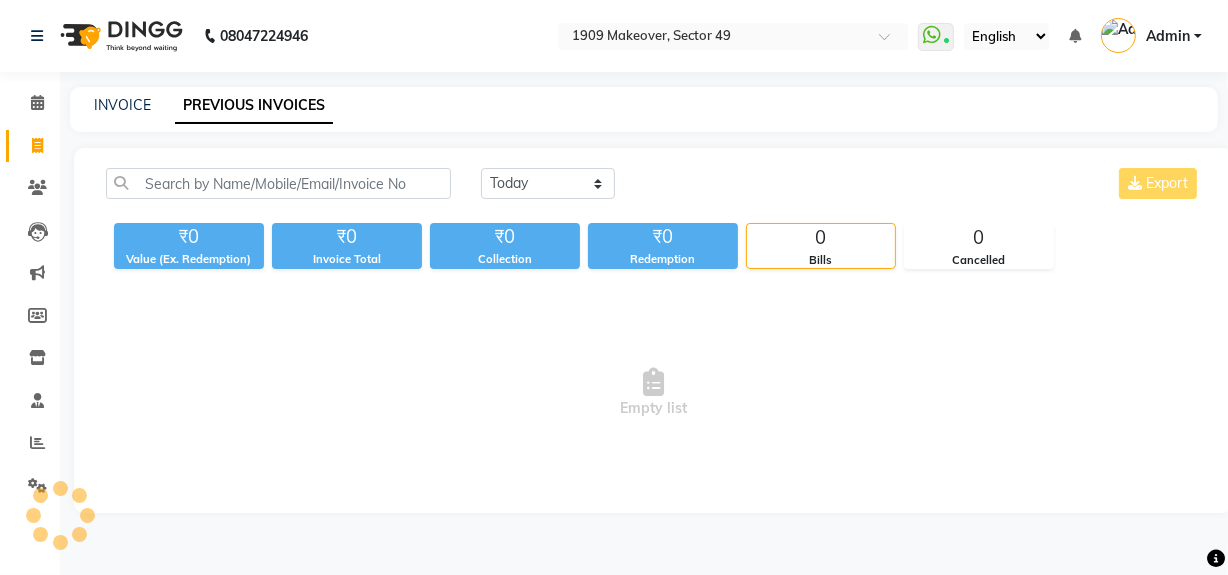 scroll, scrollTop: 0, scrollLeft: 0, axis: both 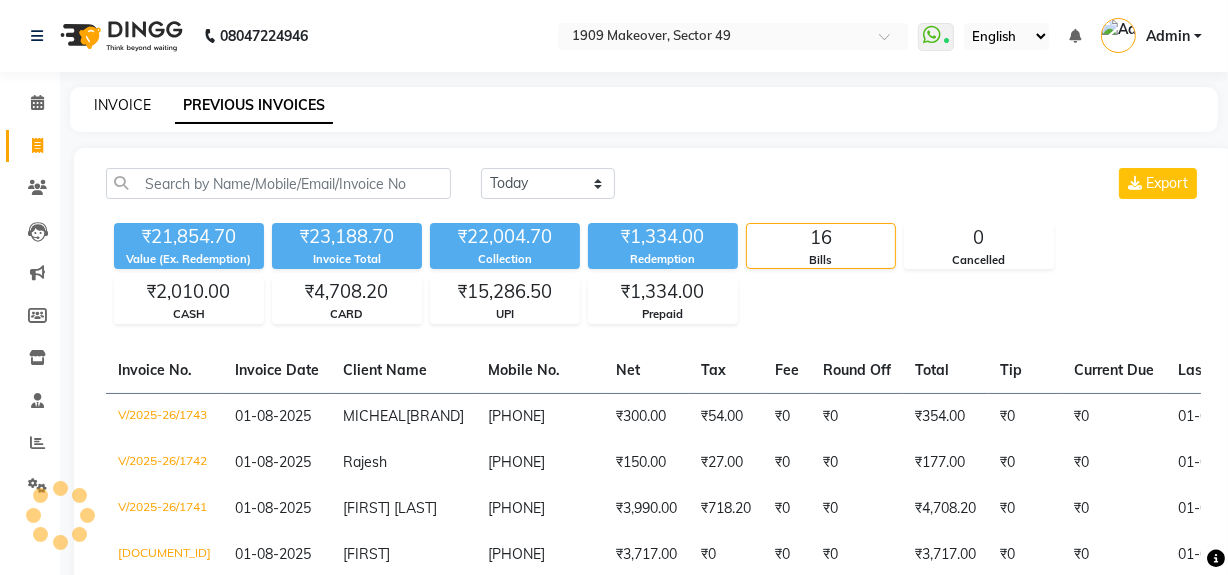 click on "INVOICE" 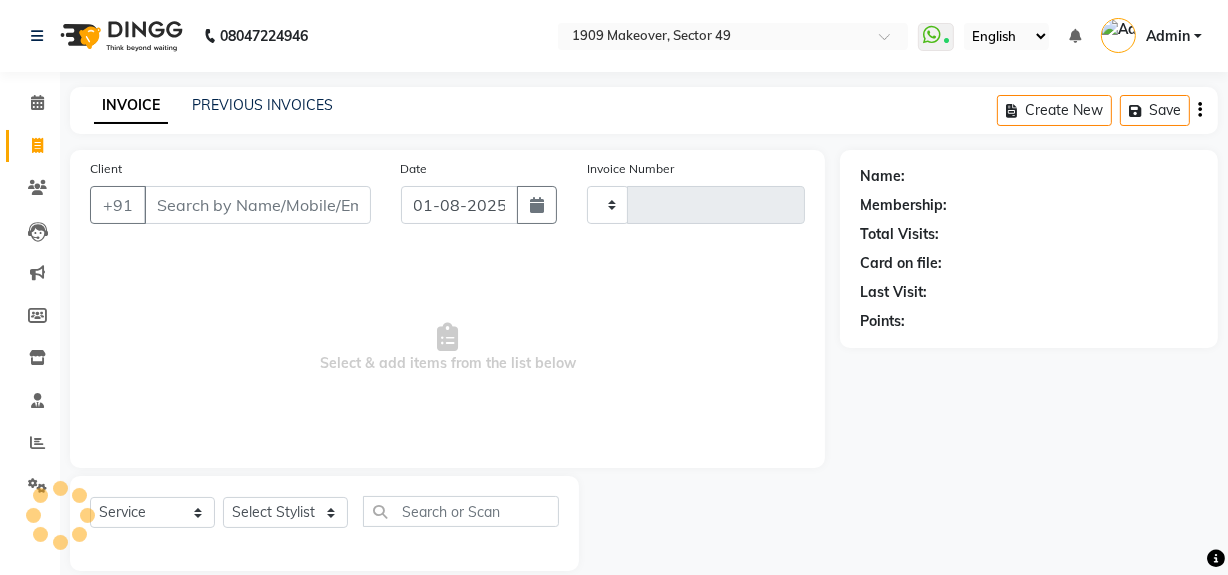 scroll, scrollTop: 26, scrollLeft: 0, axis: vertical 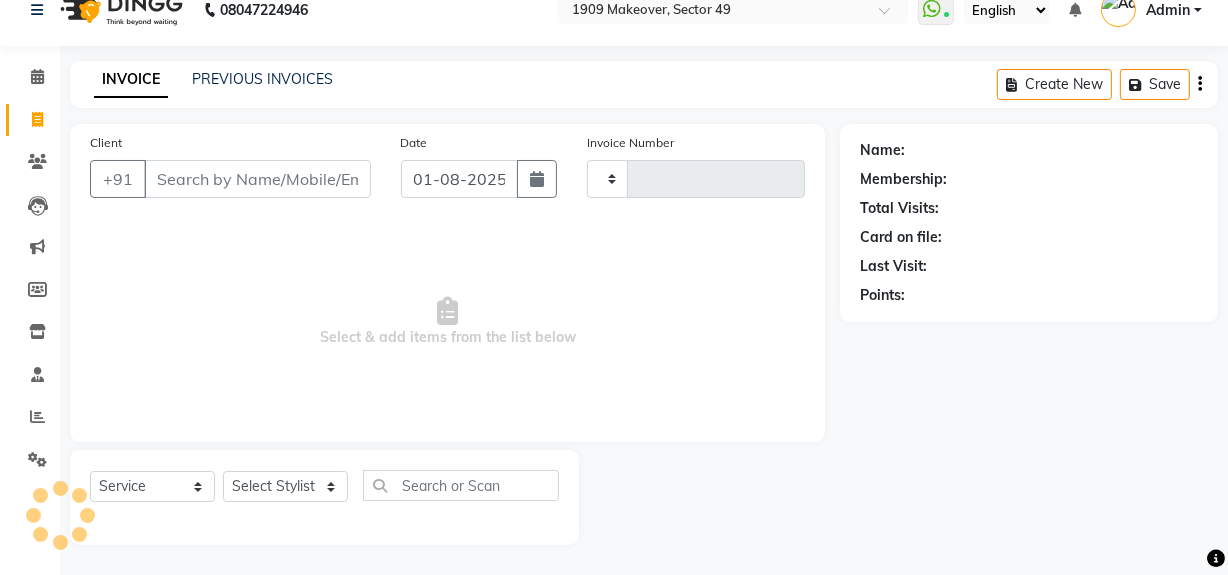 type on "1744" 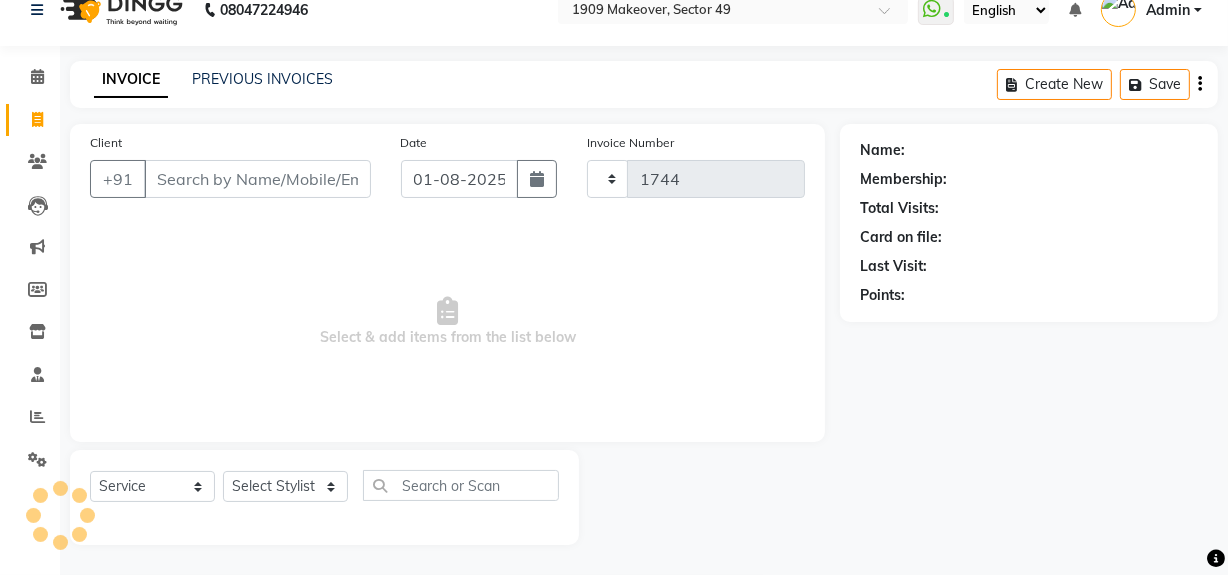 select on "6923" 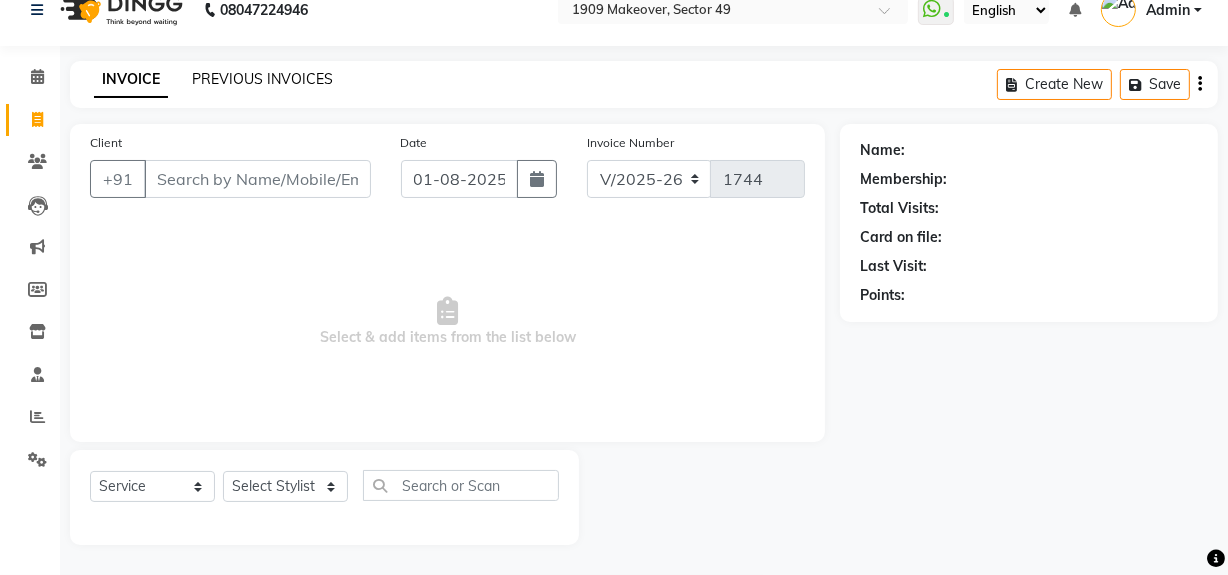 click on "PREVIOUS INVOICES" 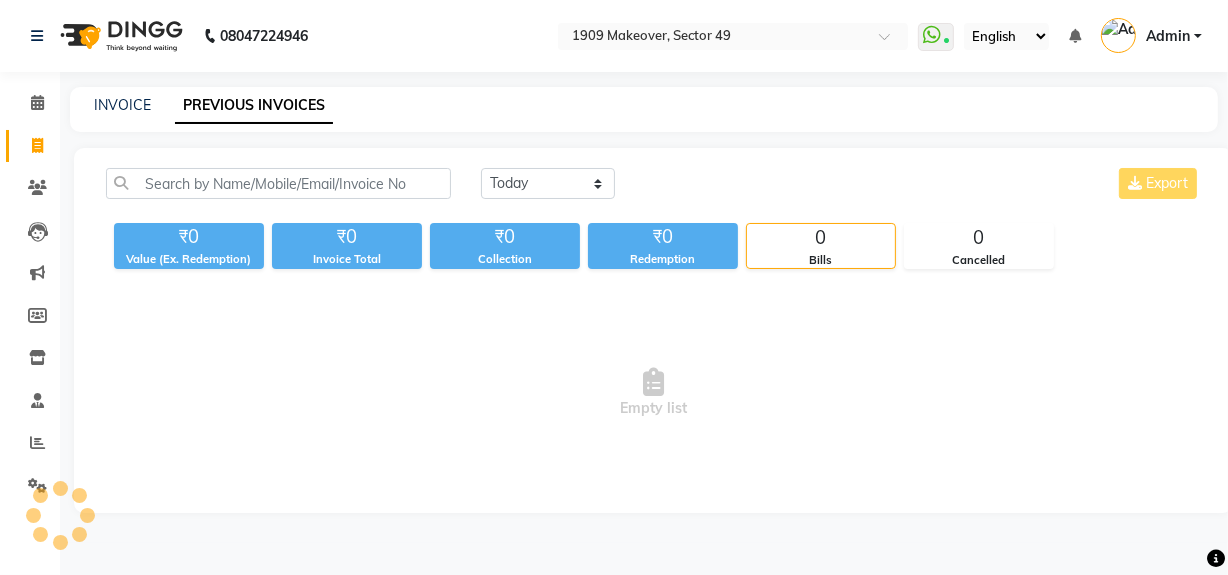 scroll, scrollTop: 0, scrollLeft: 0, axis: both 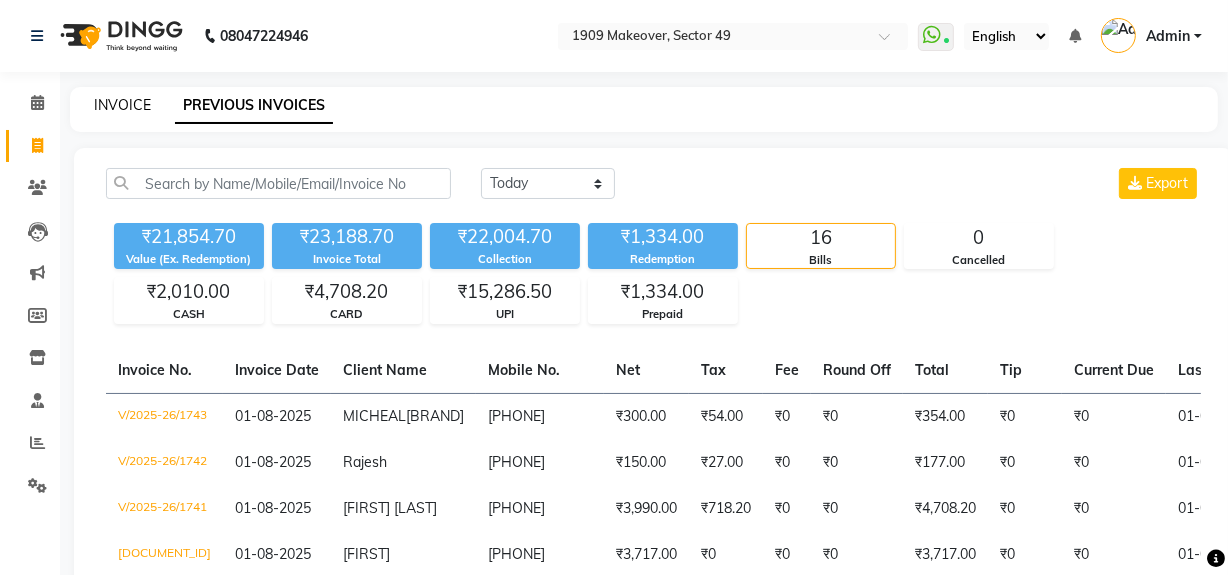 click on "INVOICE" 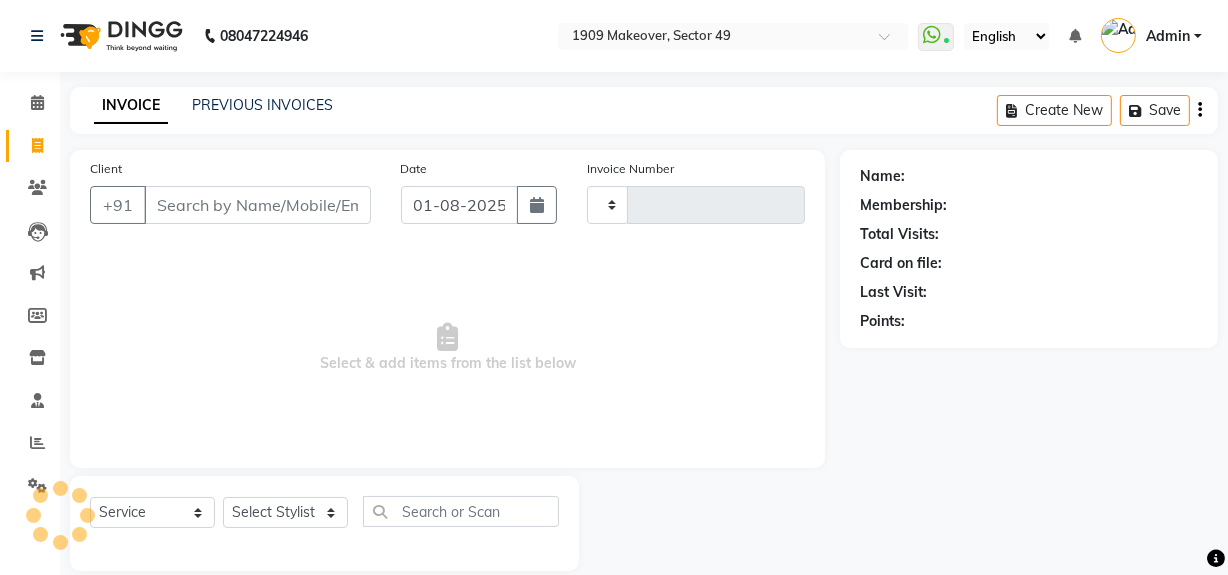 scroll, scrollTop: 26, scrollLeft: 0, axis: vertical 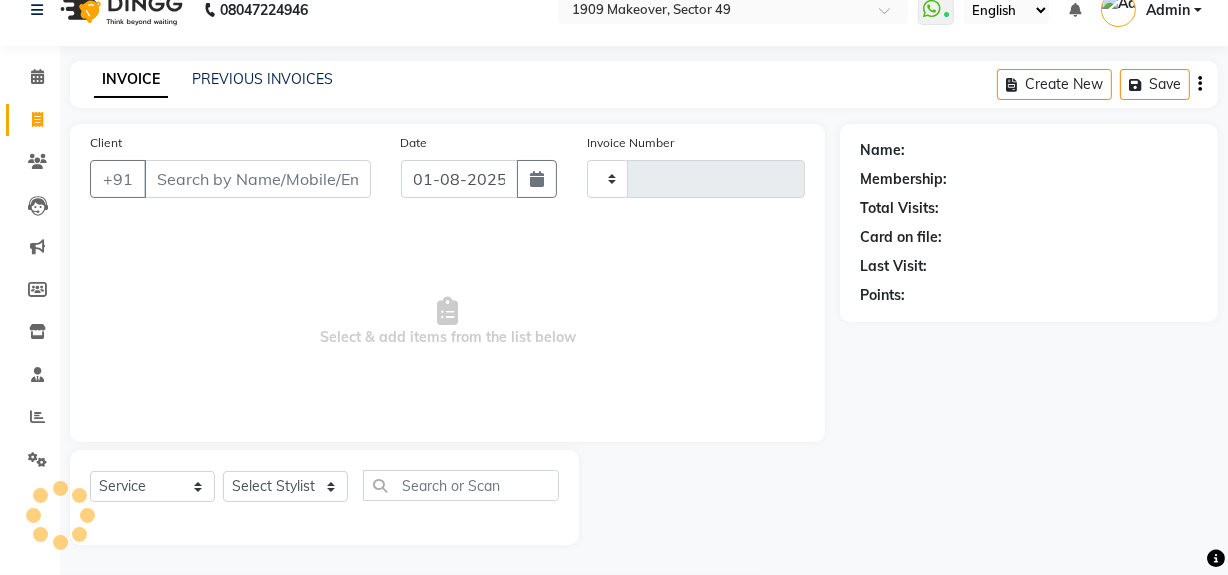 type on "1744" 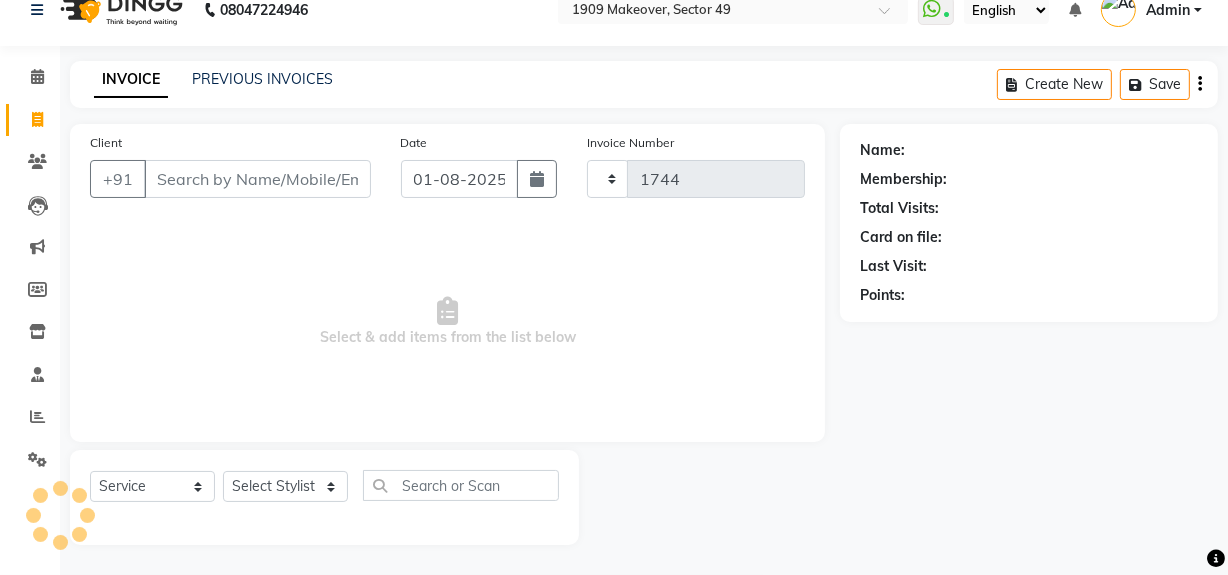 select on "6923" 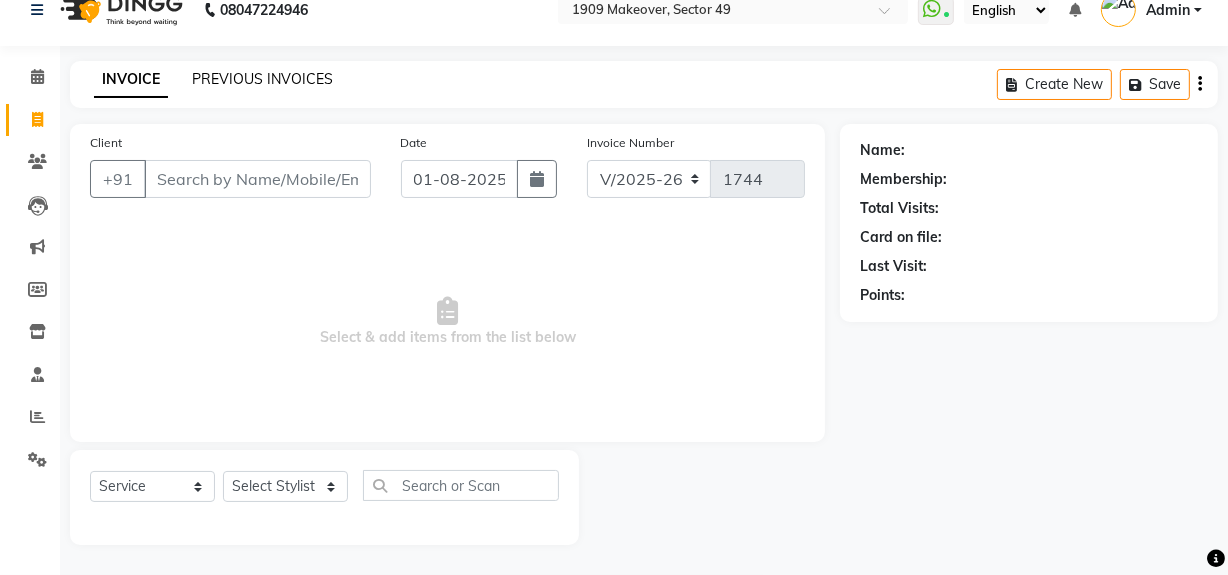 click on "PREVIOUS INVOICES" 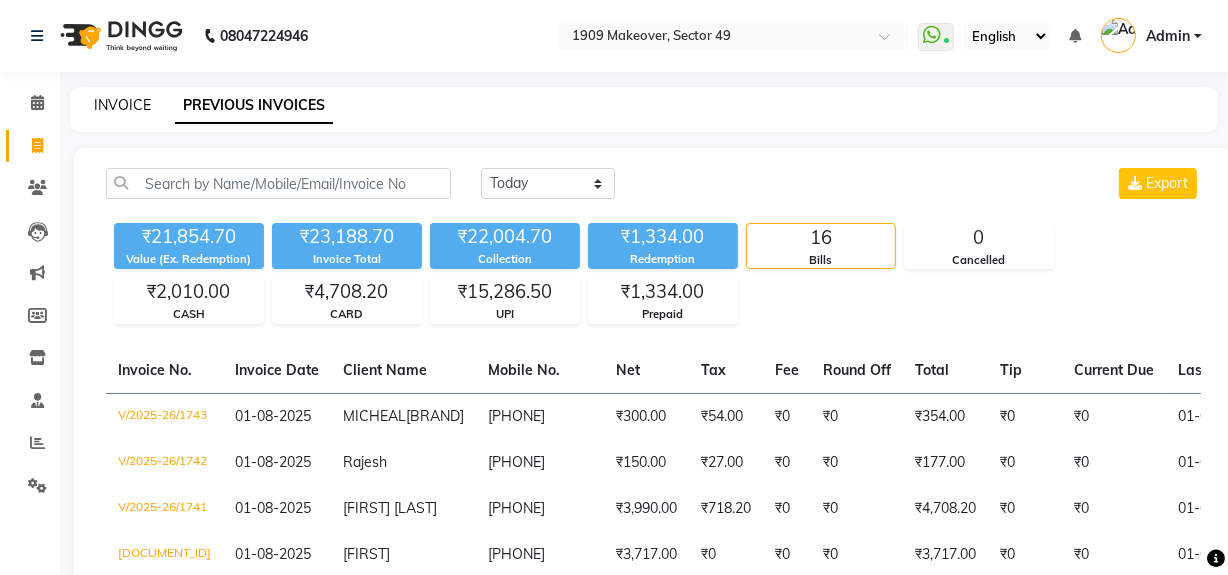 click on "INVOICE" 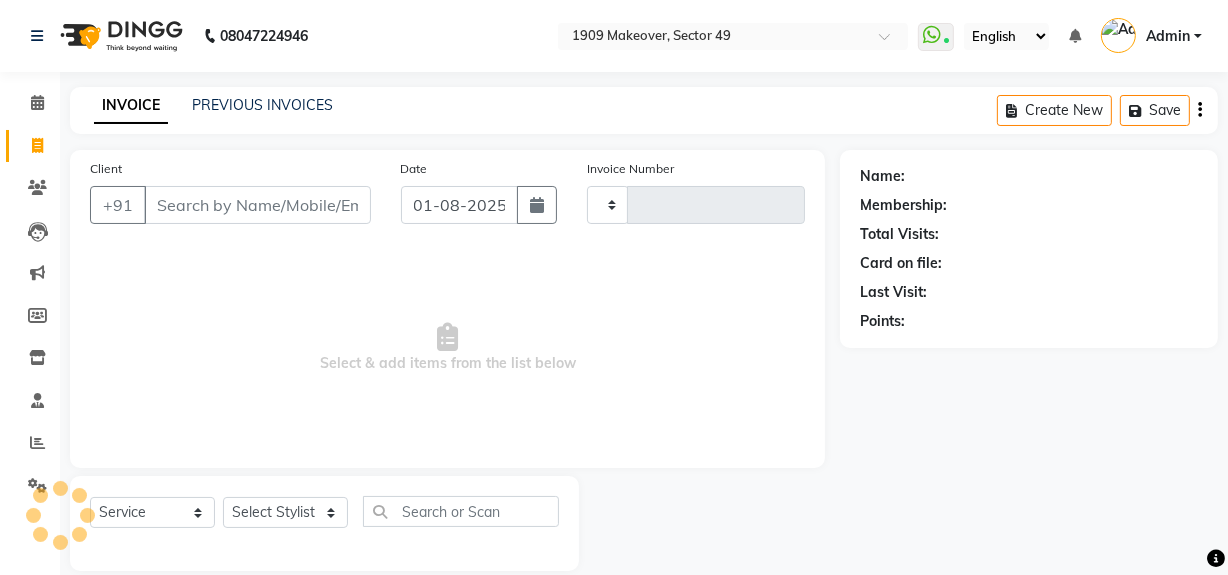 scroll, scrollTop: 26, scrollLeft: 0, axis: vertical 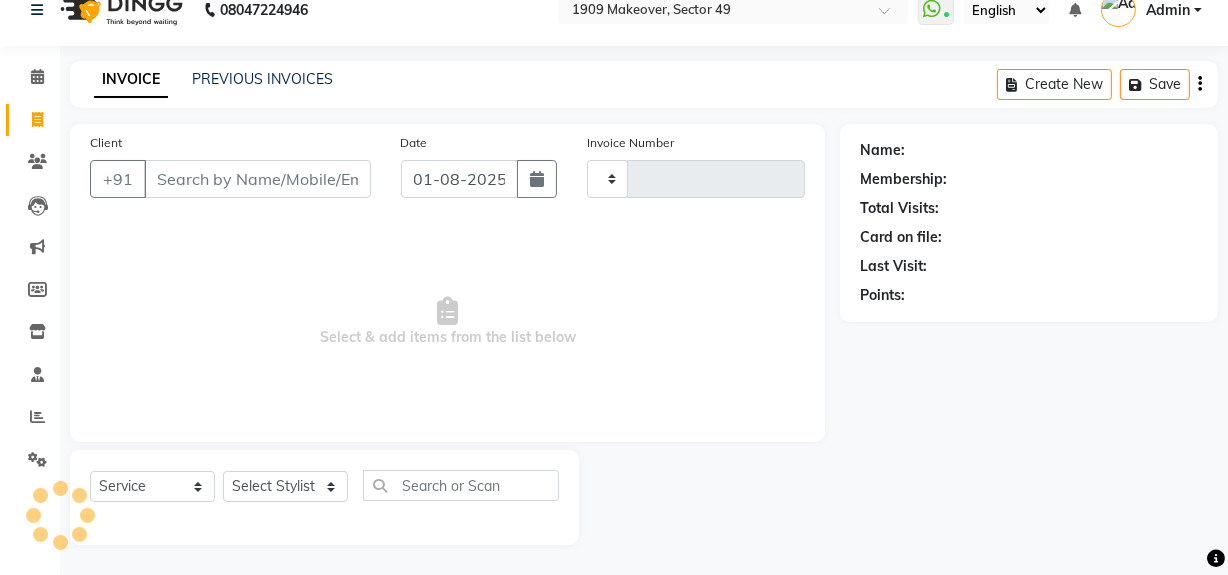 type on "1744" 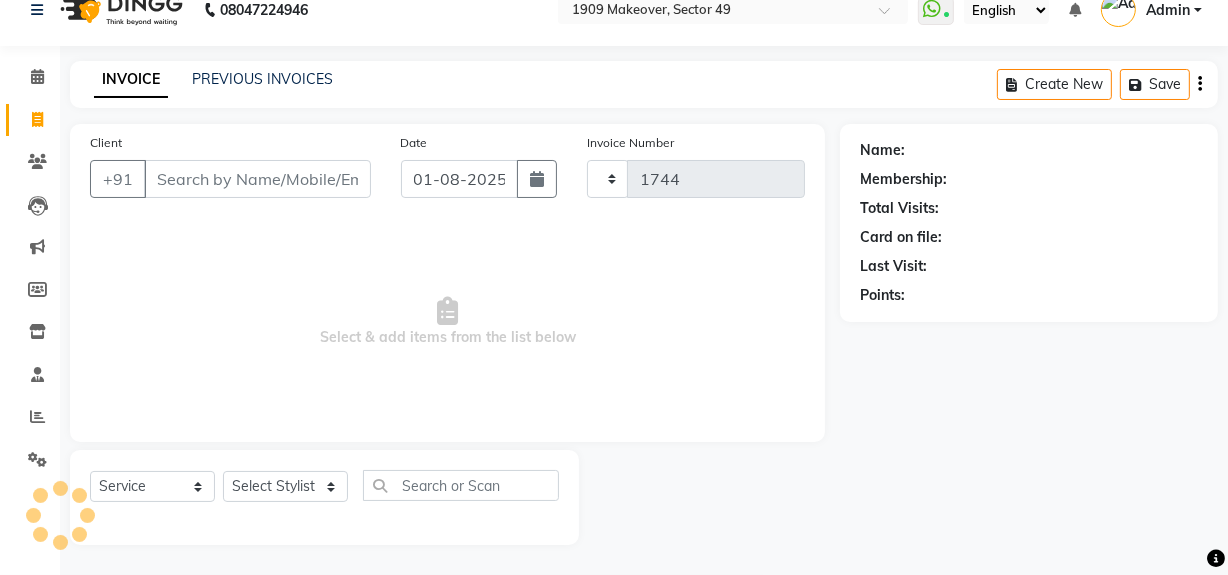 select on "6923" 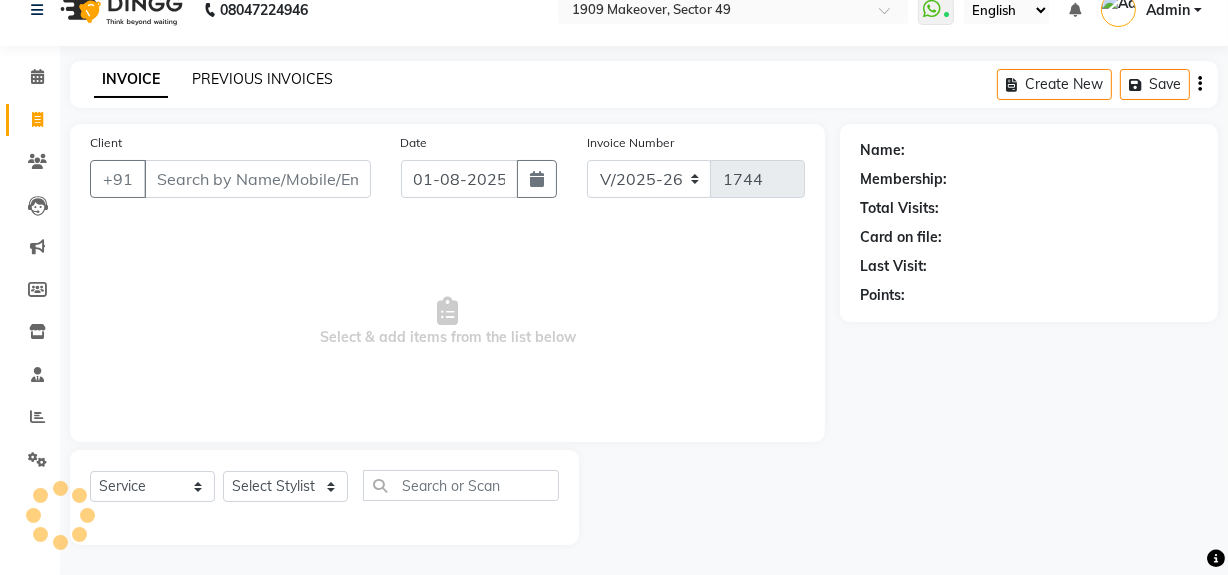 click on "PREVIOUS INVOICES" 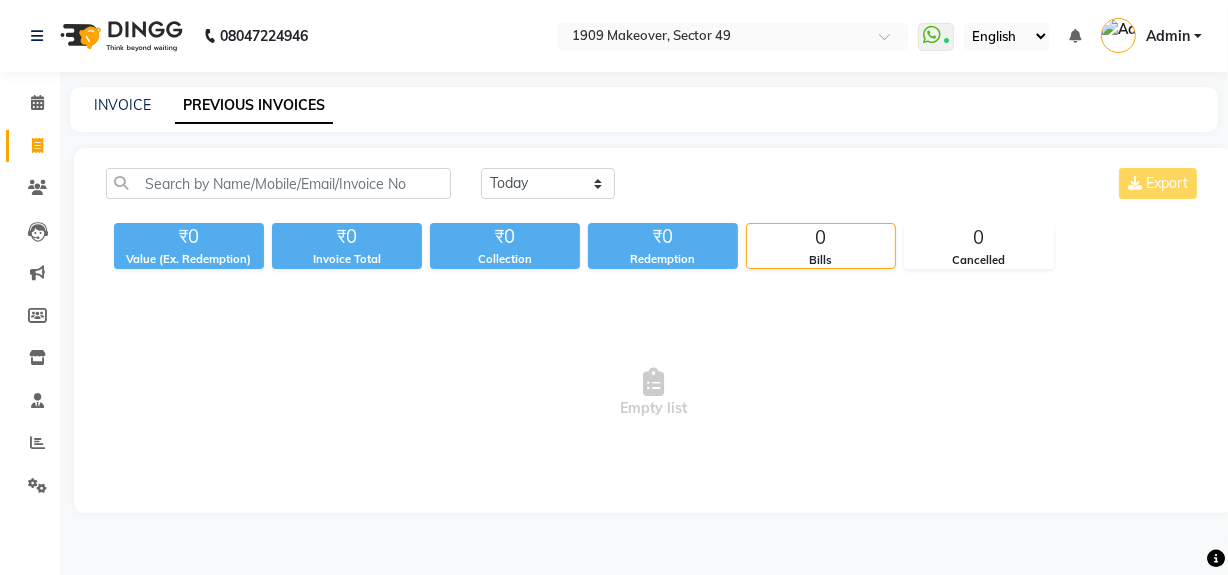 scroll, scrollTop: 0, scrollLeft: 0, axis: both 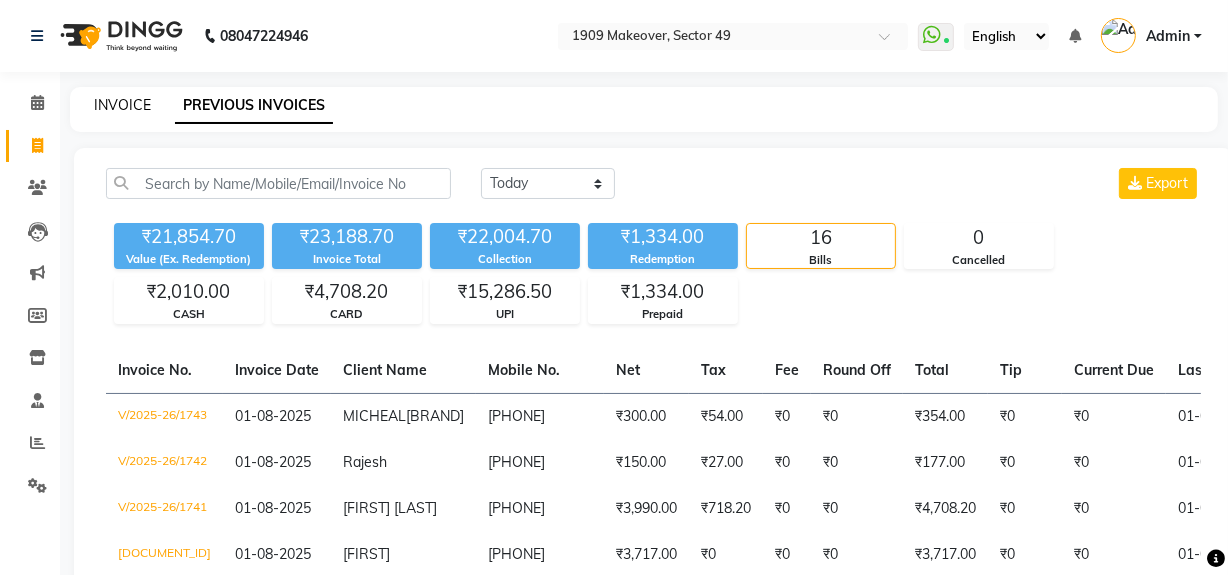 click on "INVOICE" 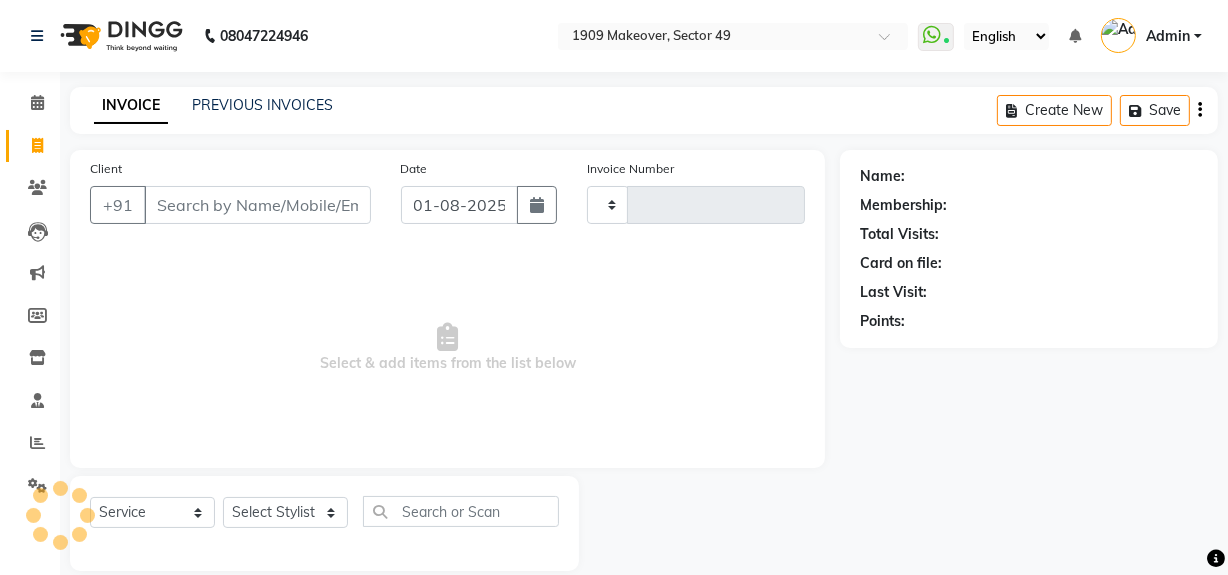 scroll, scrollTop: 26, scrollLeft: 0, axis: vertical 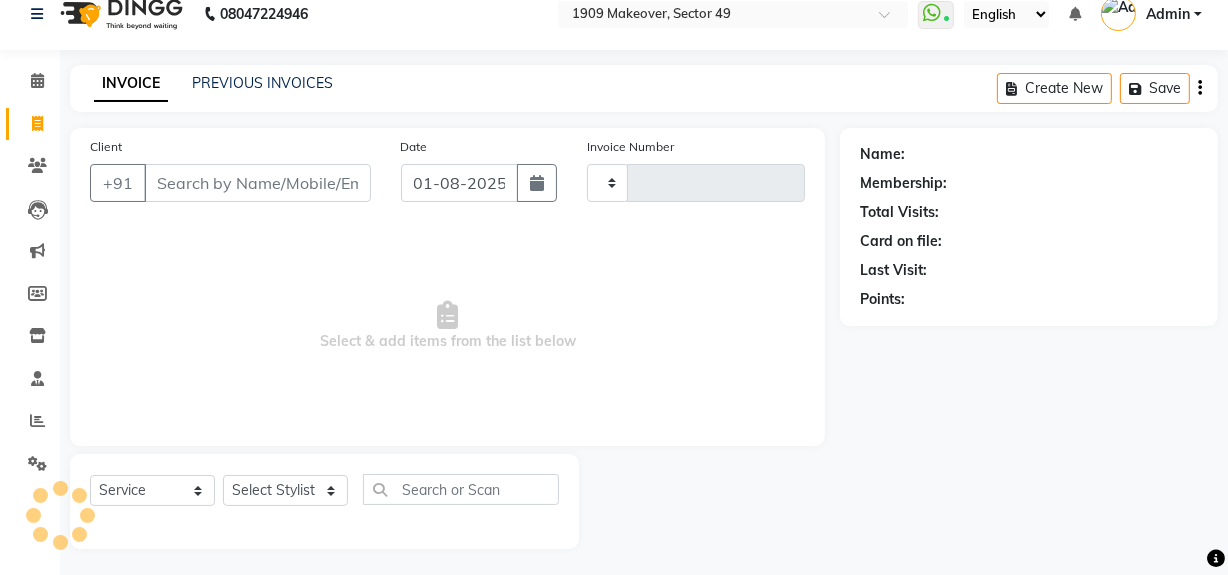 type on "1744" 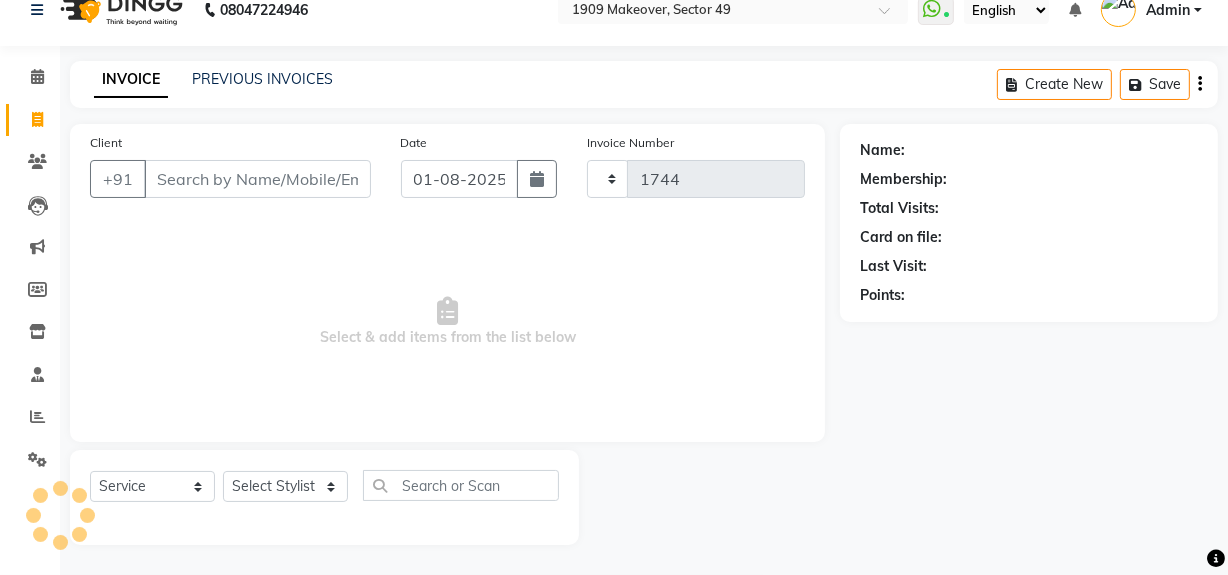 select on "6923" 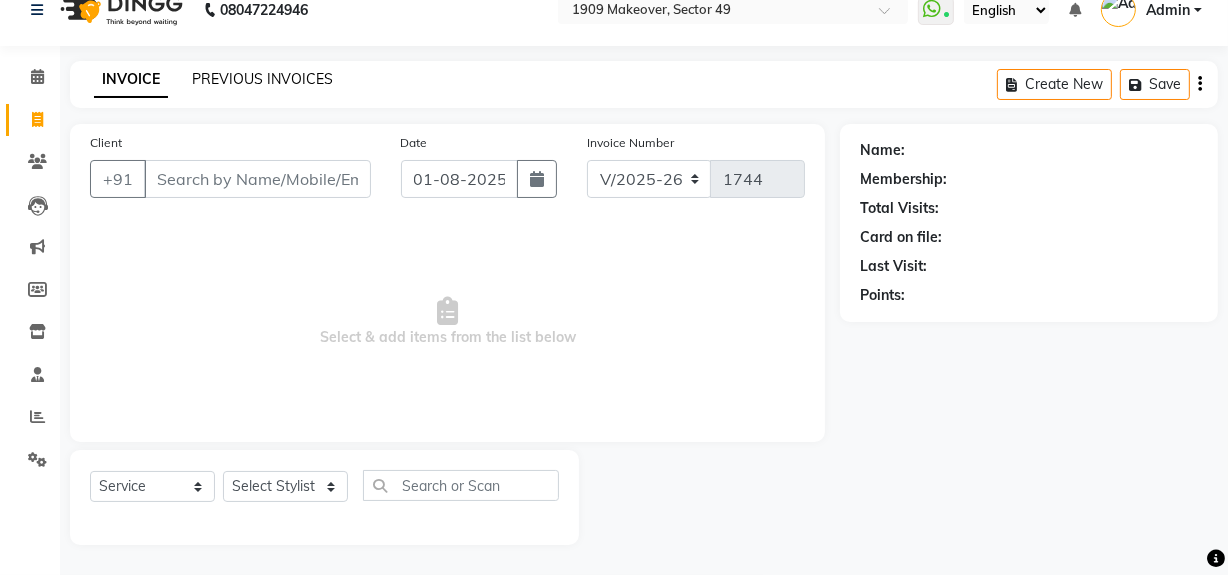 click on "PREVIOUS INVOICES" 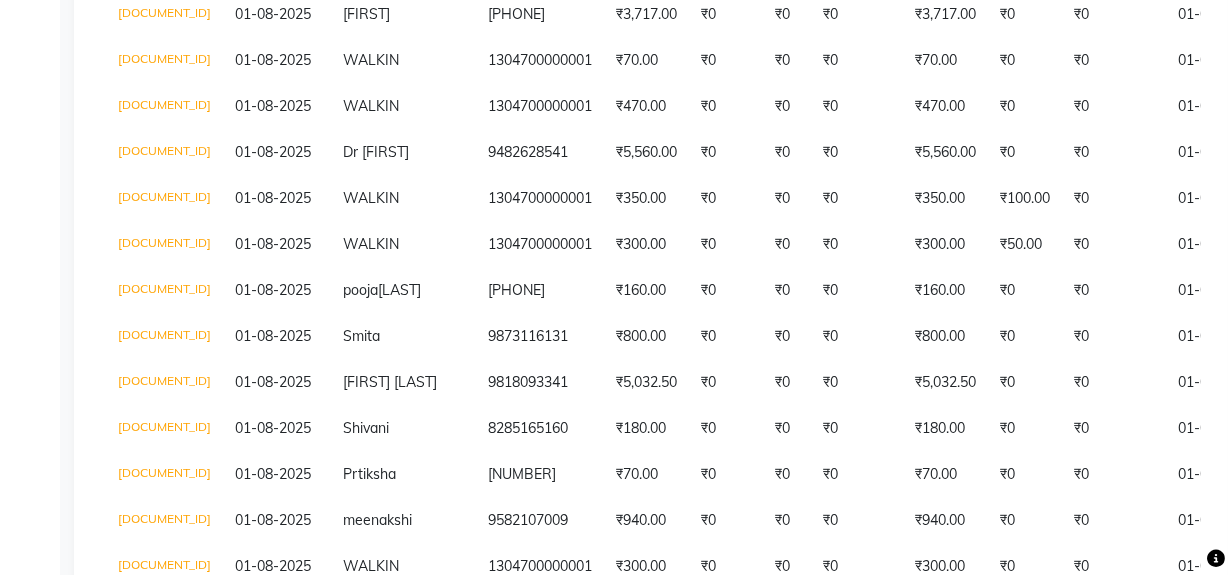 scroll, scrollTop: 545, scrollLeft: 0, axis: vertical 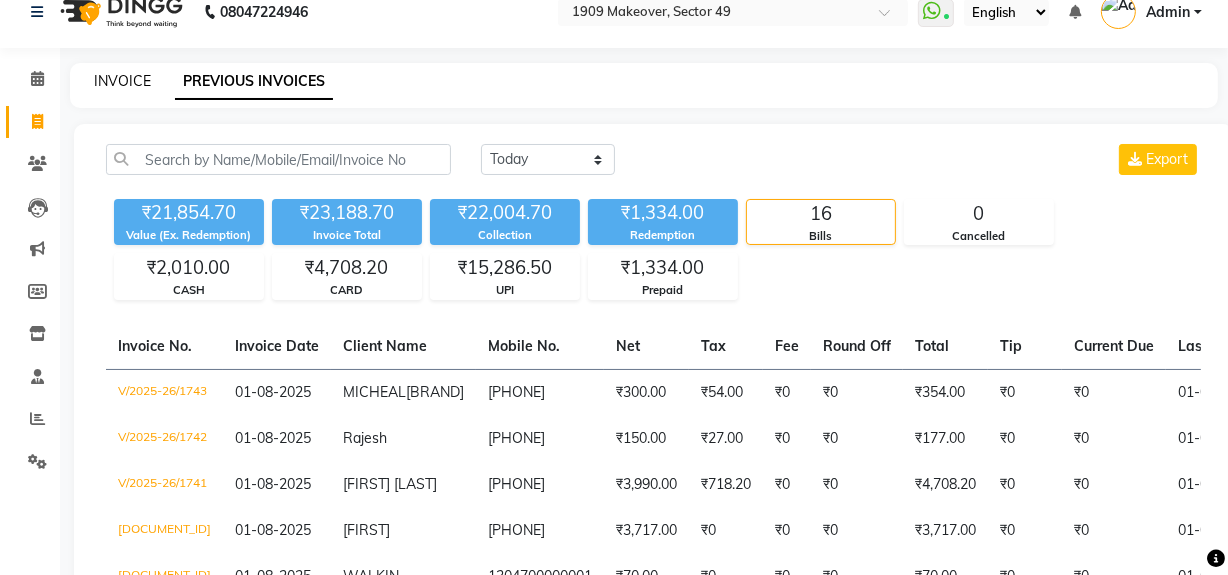 click on "INVOICE" 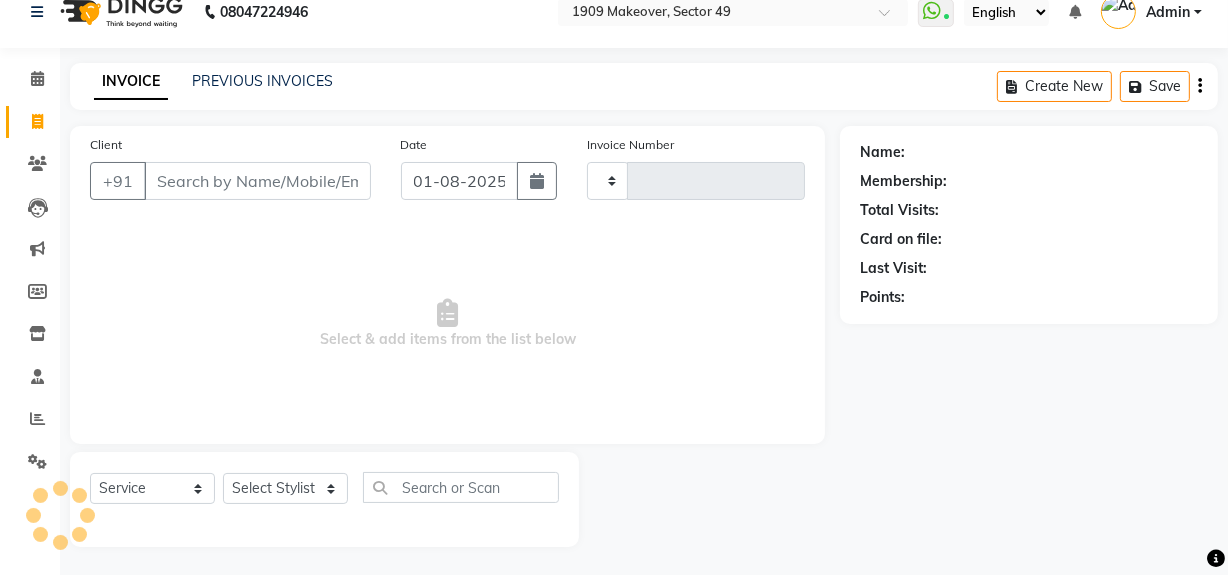 type on "1744" 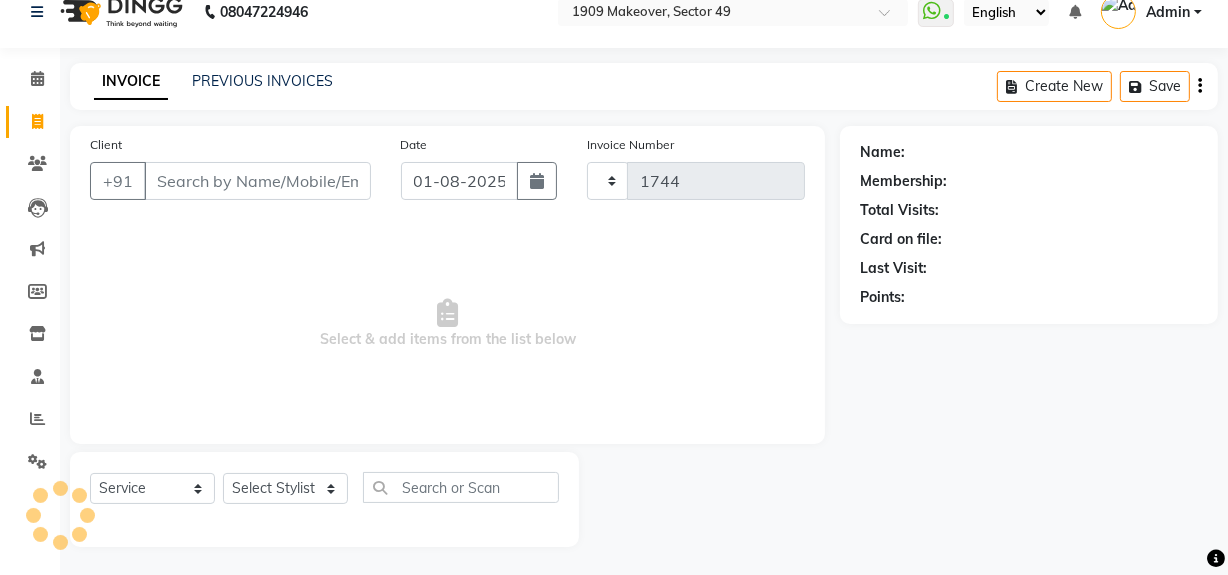scroll, scrollTop: 26, scrollLeft: 0, axis: vertical 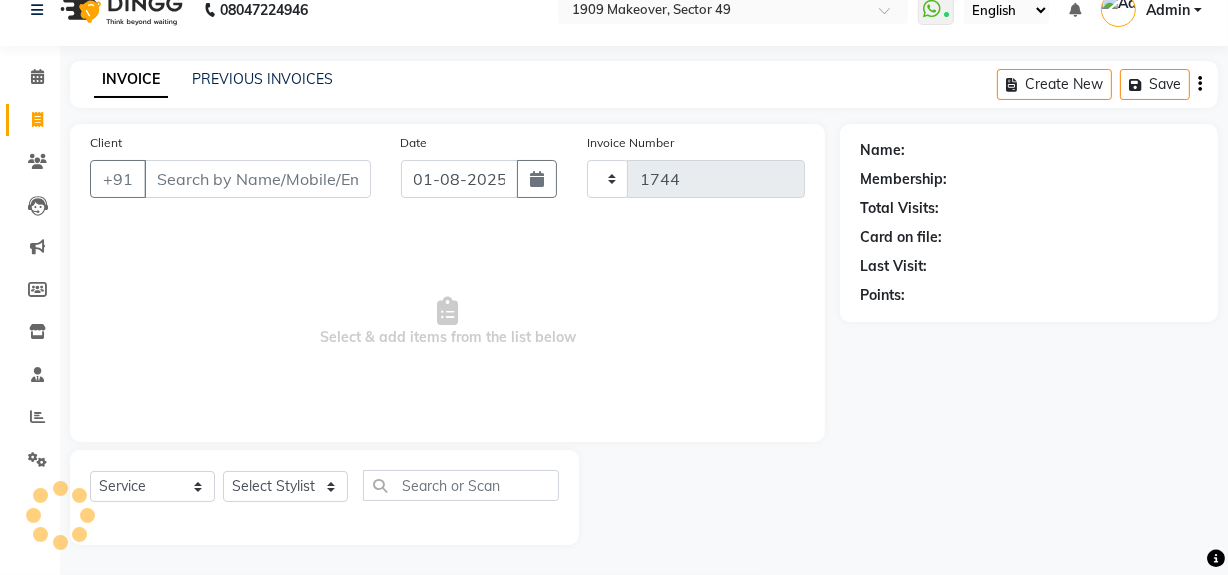 select on "6923" 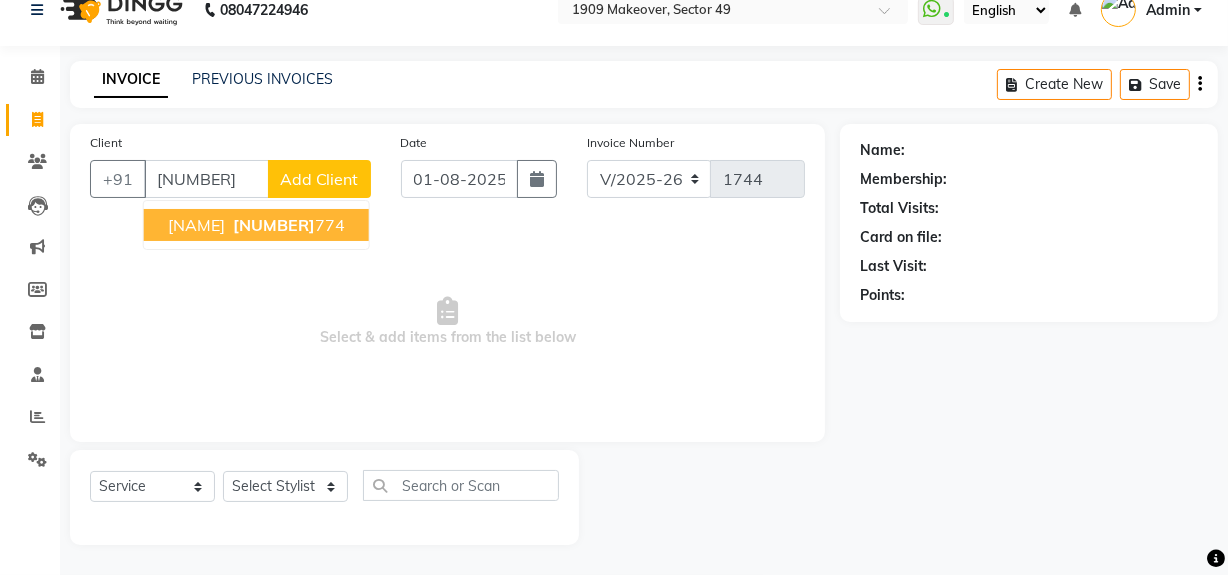 click on "[NUMBER]" at bounding box center [274, 225] 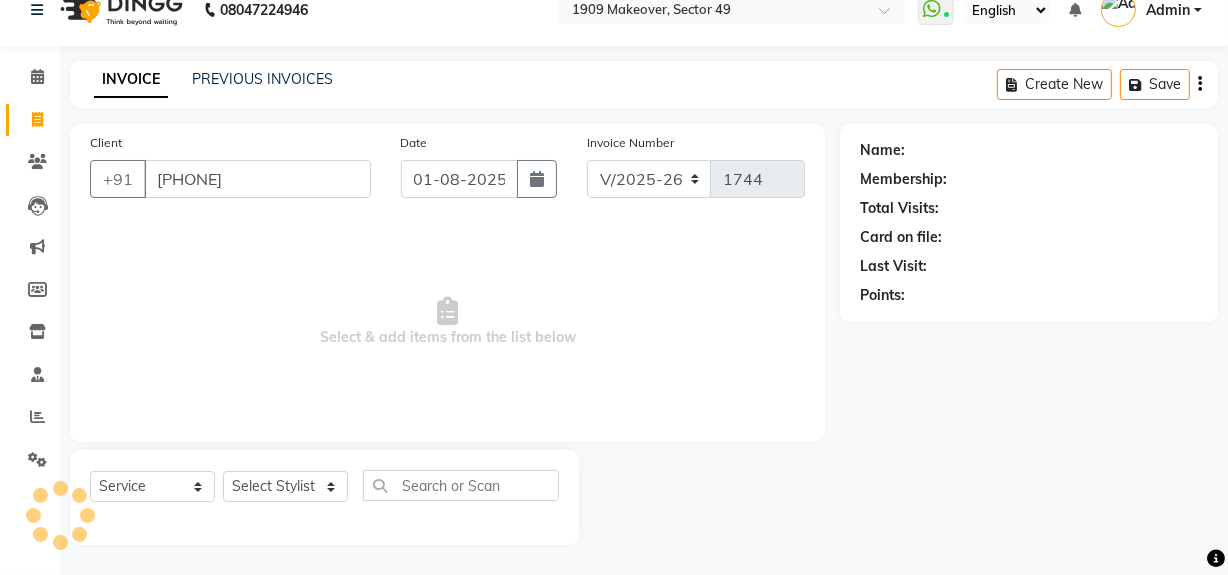type on "[PHONE]" 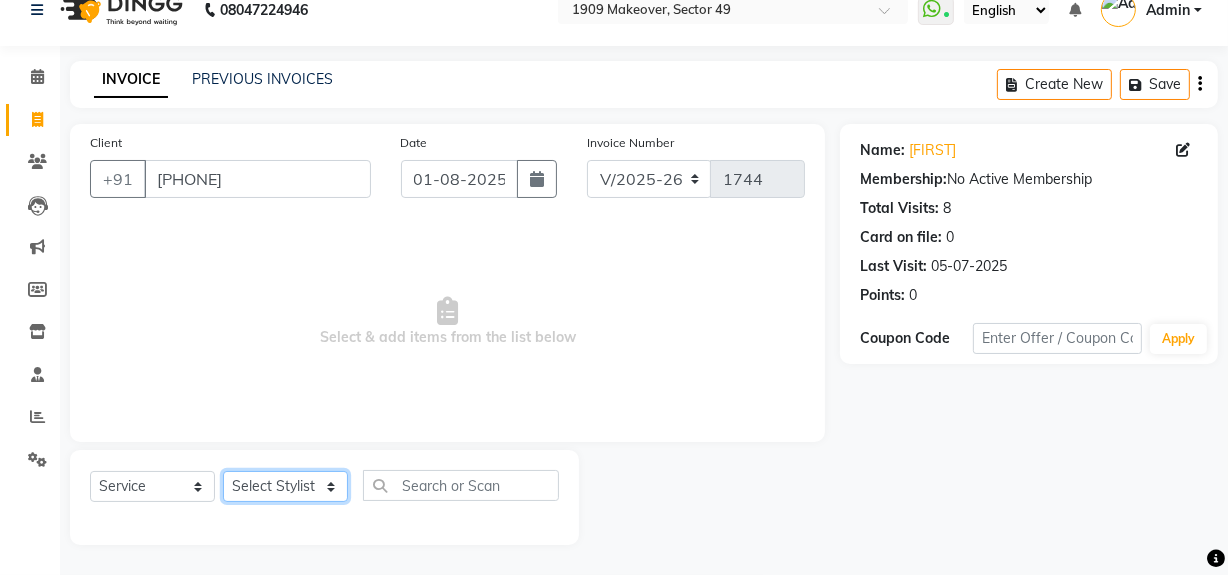 click on "Select Stylist Abdul Ahmed Arif Harun House Sale Jyoti Nisha Rehaan Ujjwal Umesh Veer vikram mehta Vishal" 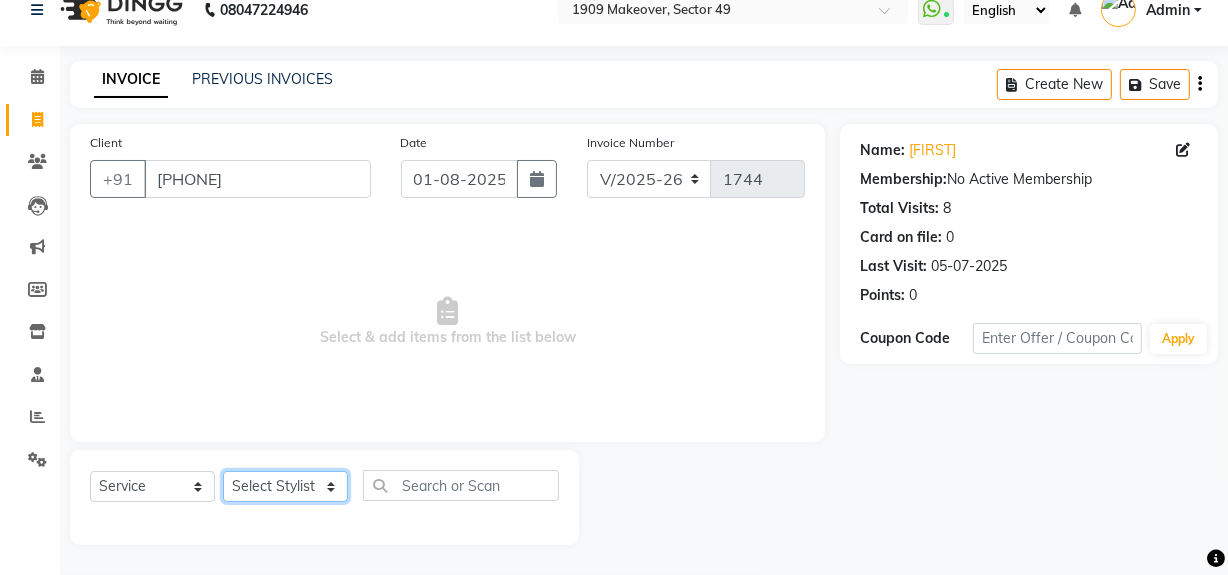 select on "57124" 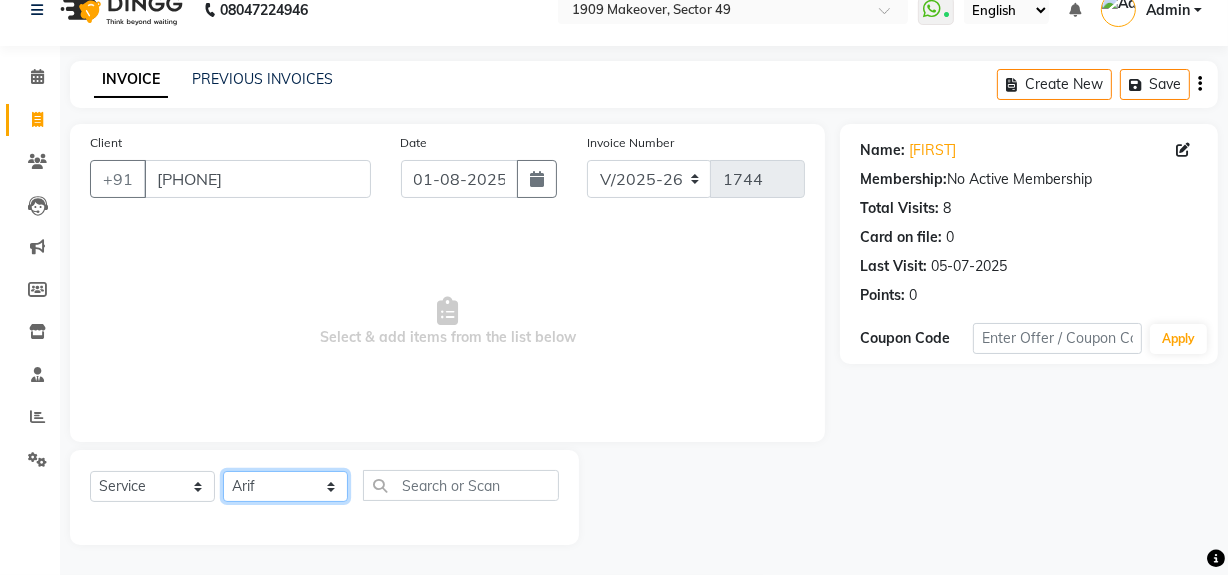 click on "Select Stylist Abdul Ahmed Arif Harun House Sale Jyoti Nisha Rehaan Ujjwal Umesh Veer vikram mehta Vishal" 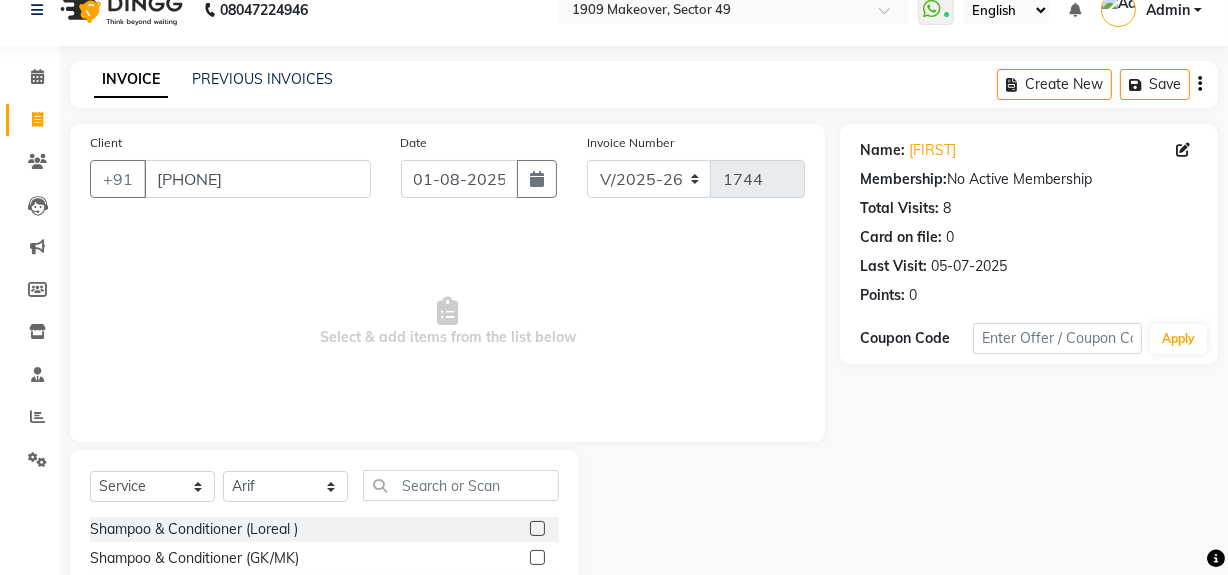 click 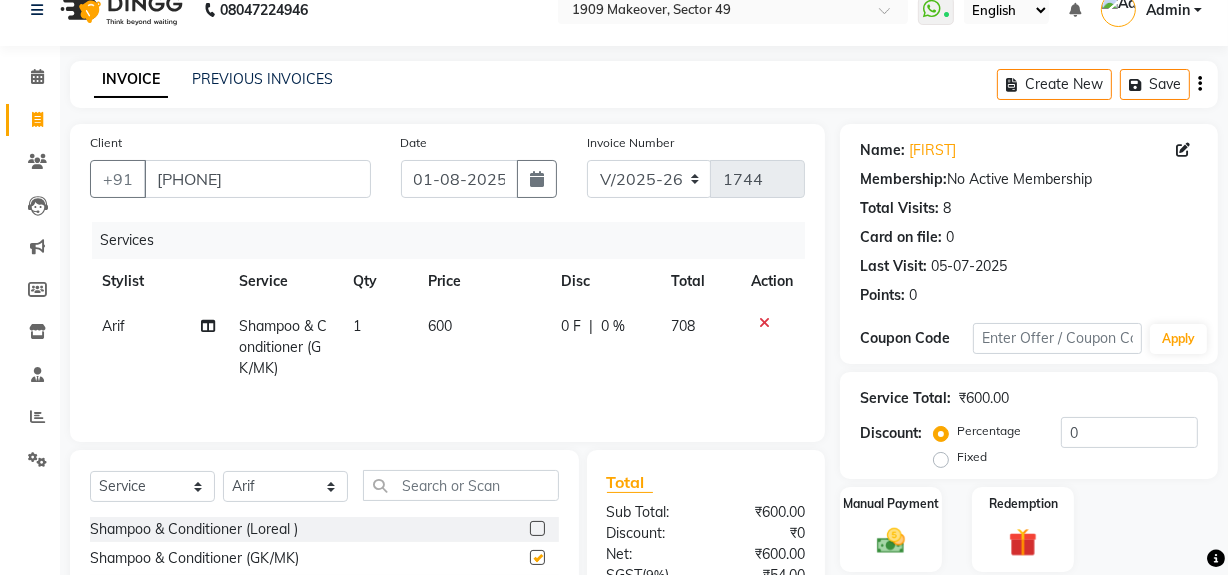 checkbox on "false" 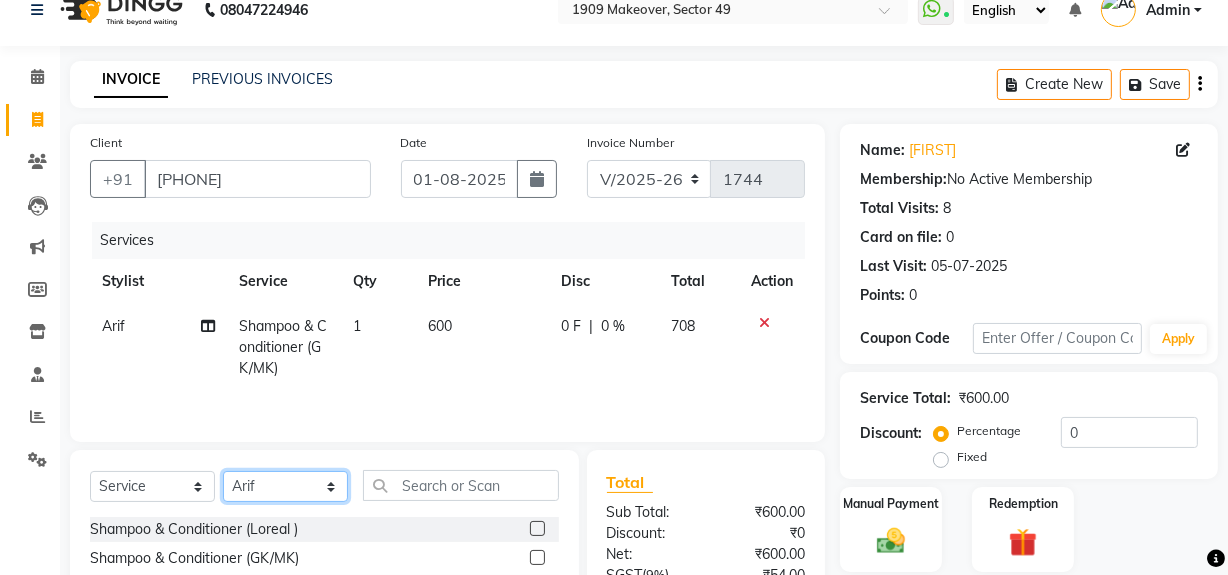 click on "Select Stylist Abdul Ahmed Arif Harun House Sale Jyoti Nisha Rehaan Ujjwal Umesh Veer vikram mehta Vishal" 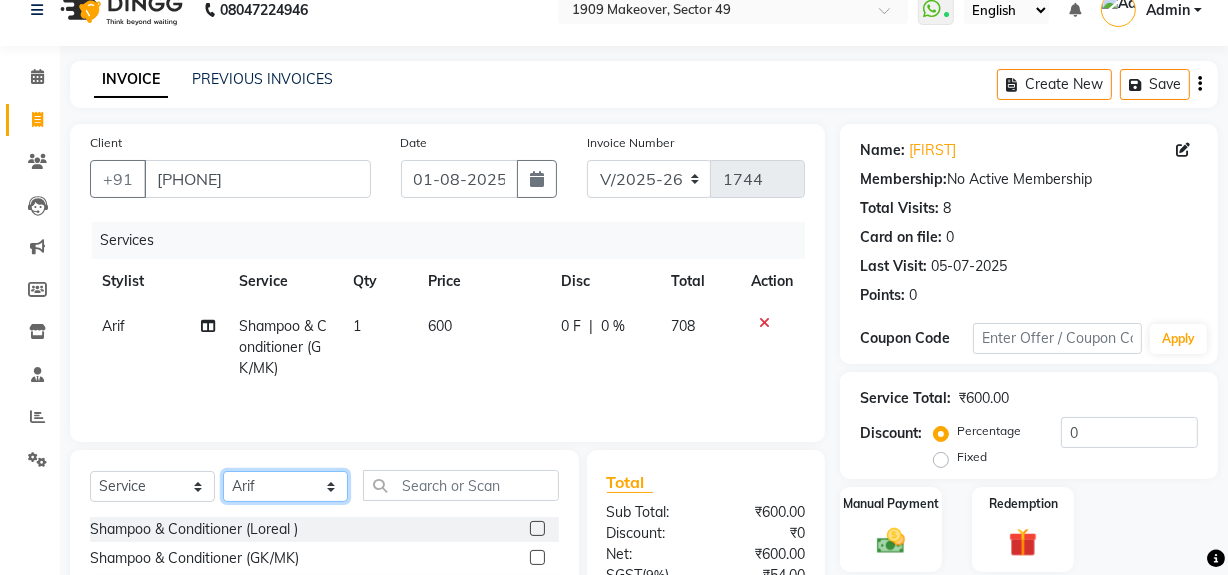 select on "[NUMBER]" 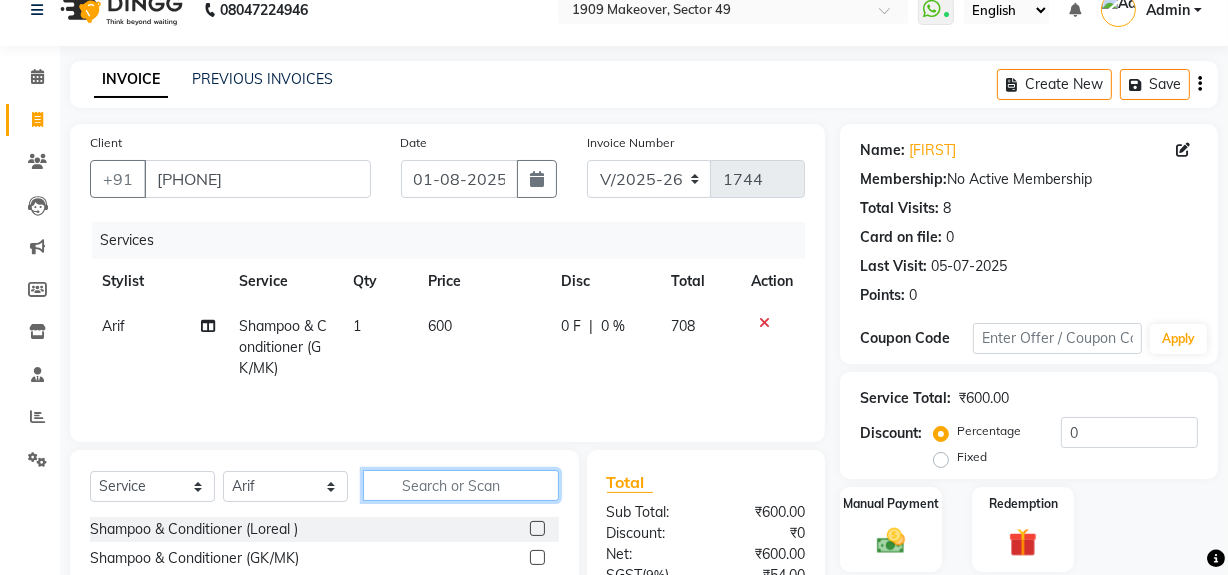 click 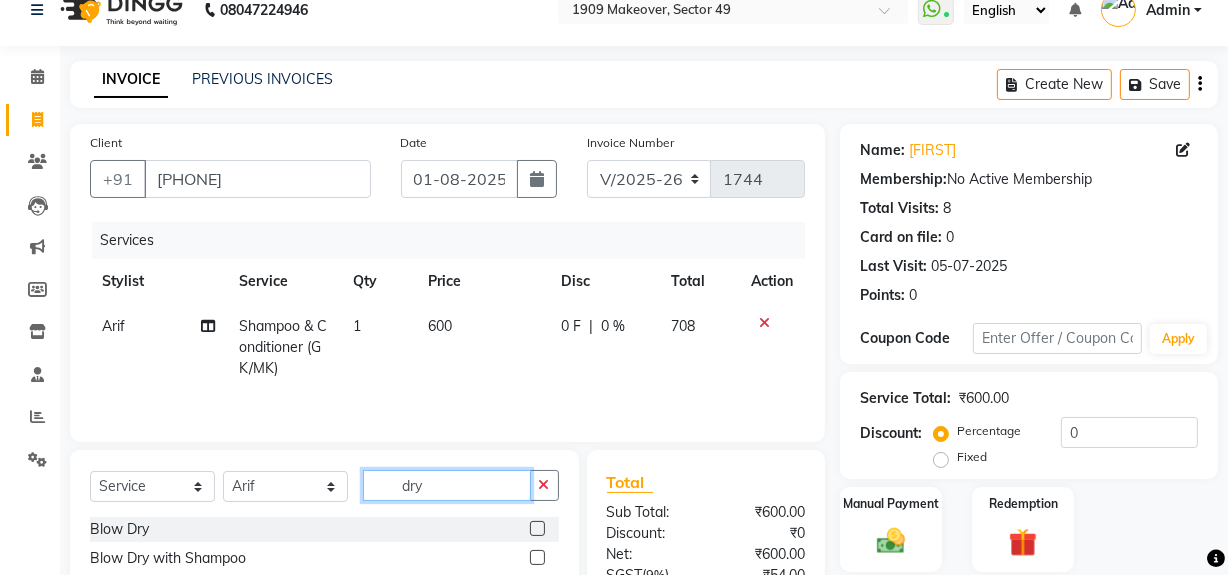 type on "dry" 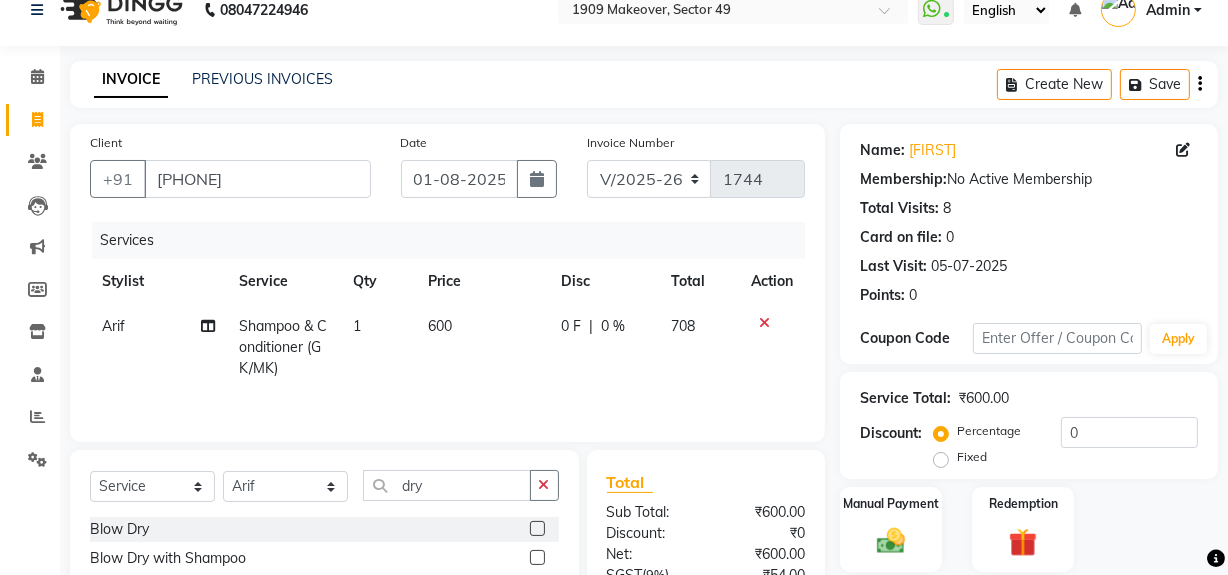 click 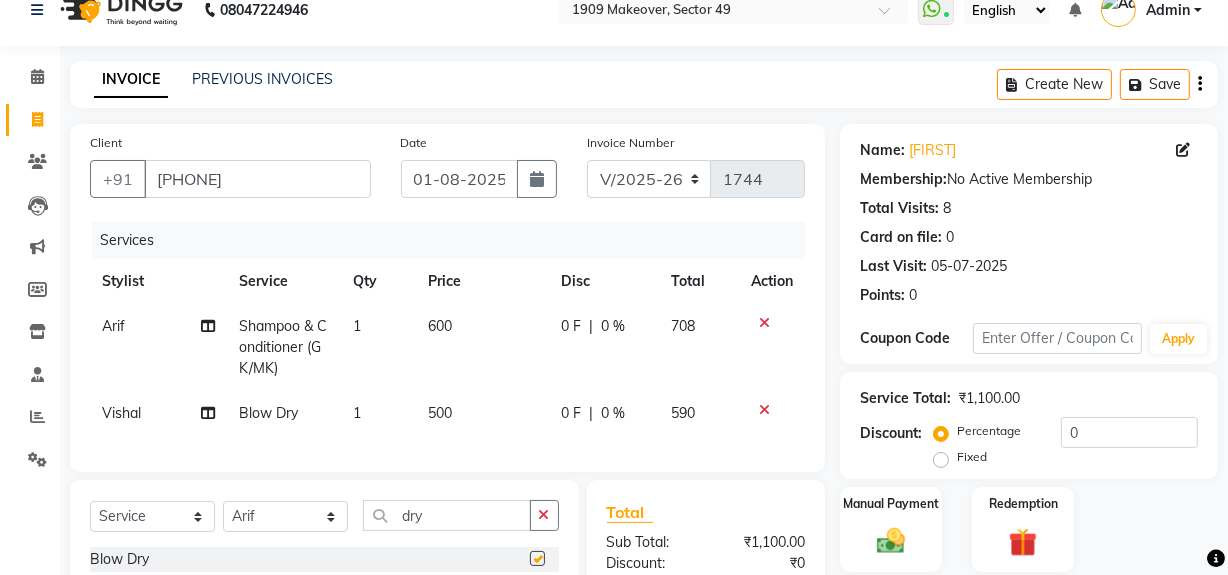 checkbox on "false" 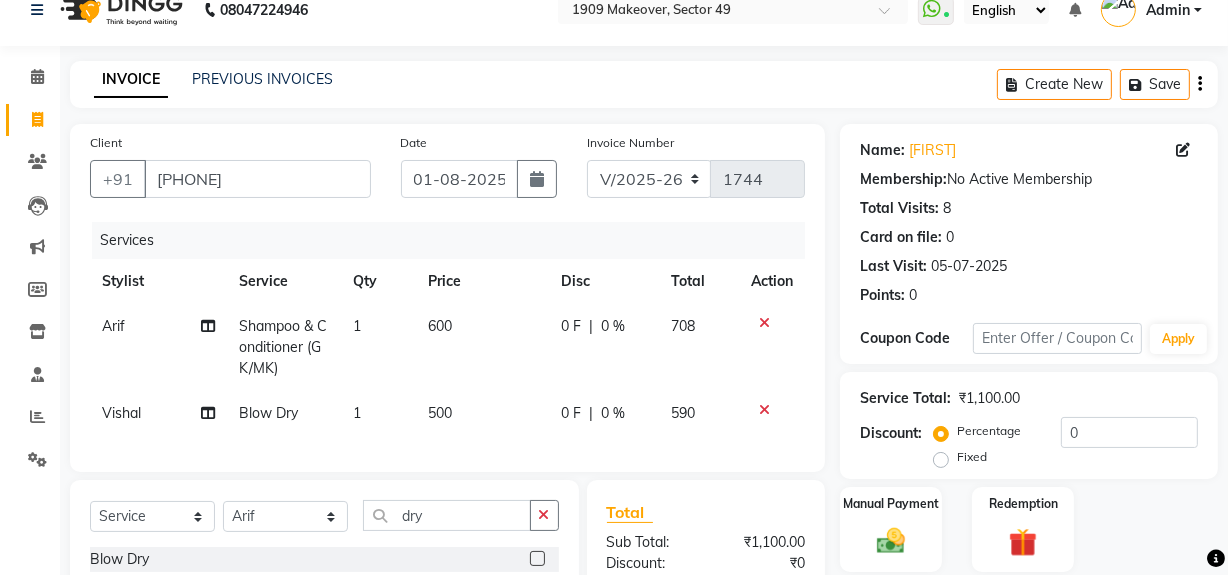 click on "500" 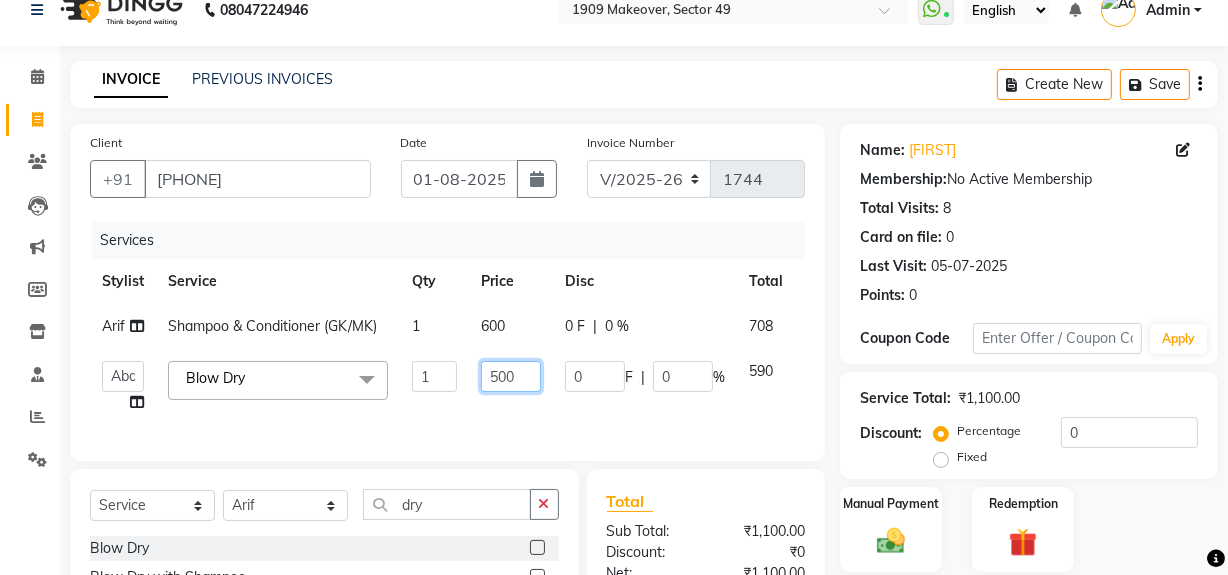 click on "500" 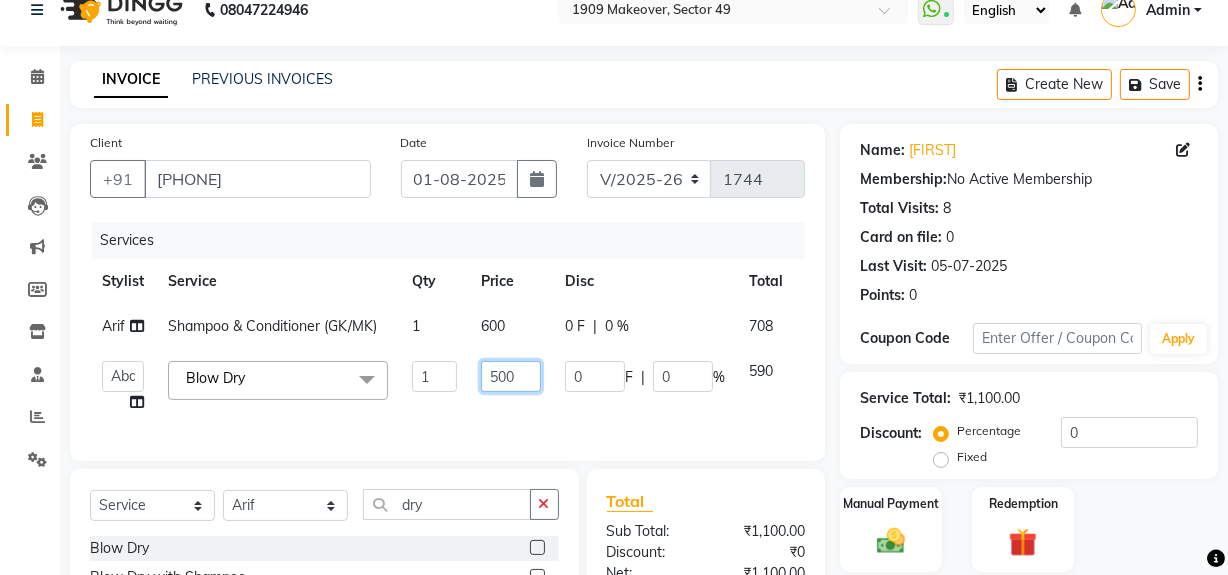 click on "500" 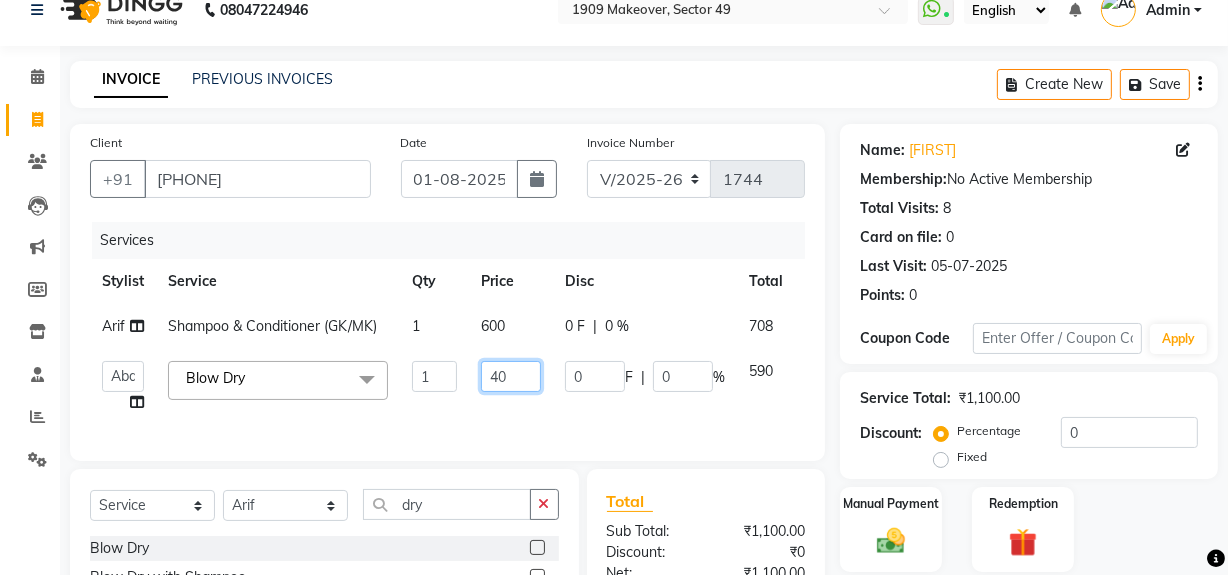 type on "450" 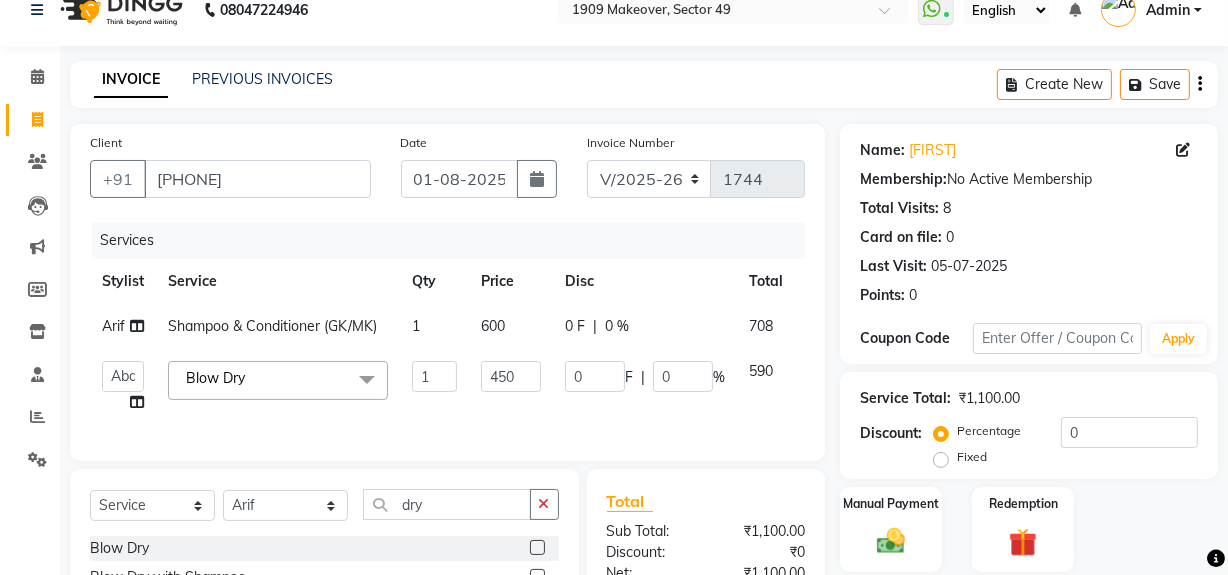 click on "600" 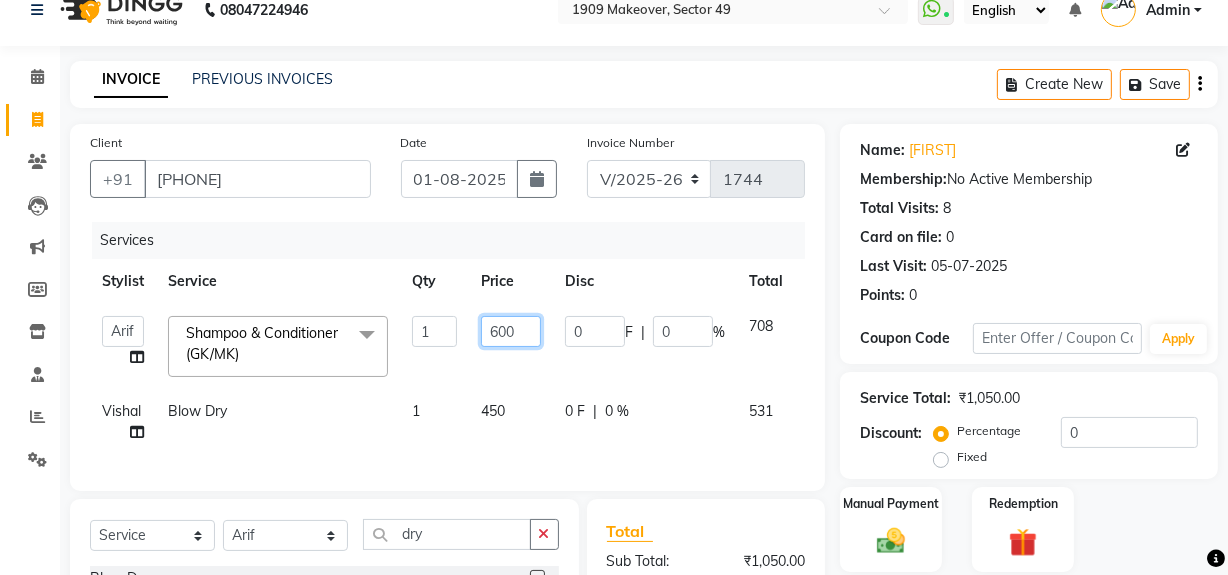 click on "600" 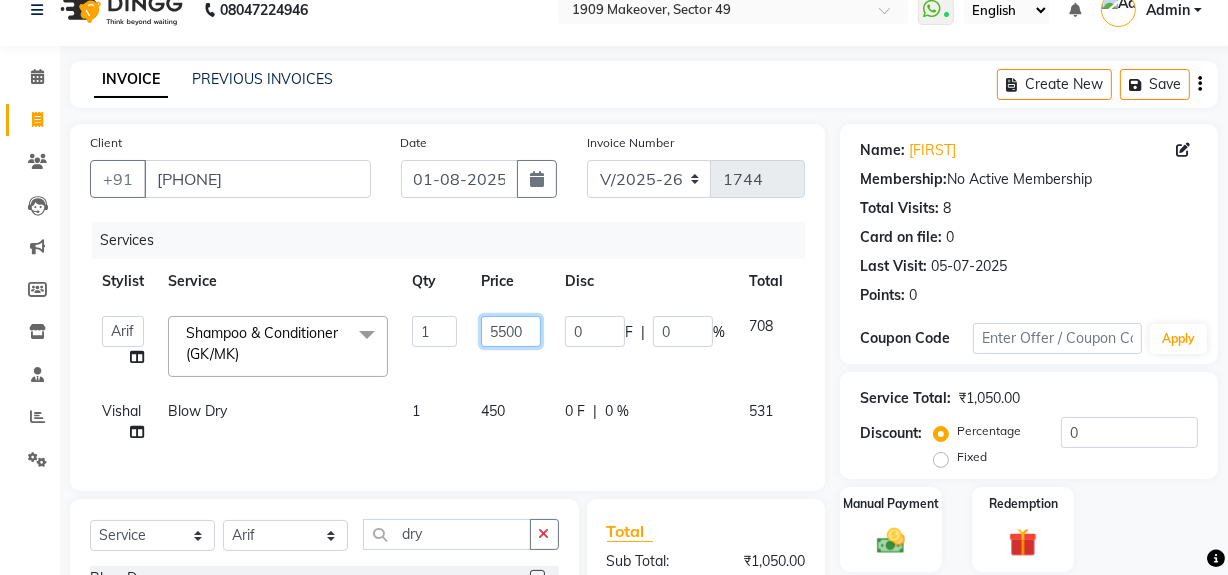 type on "550" 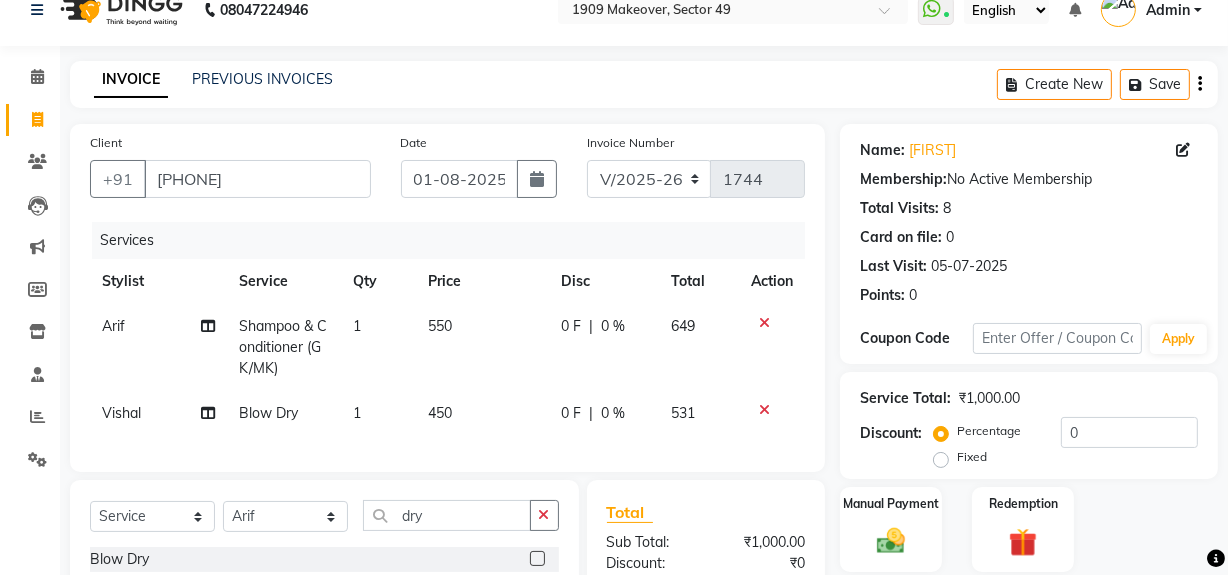 click on "Services" 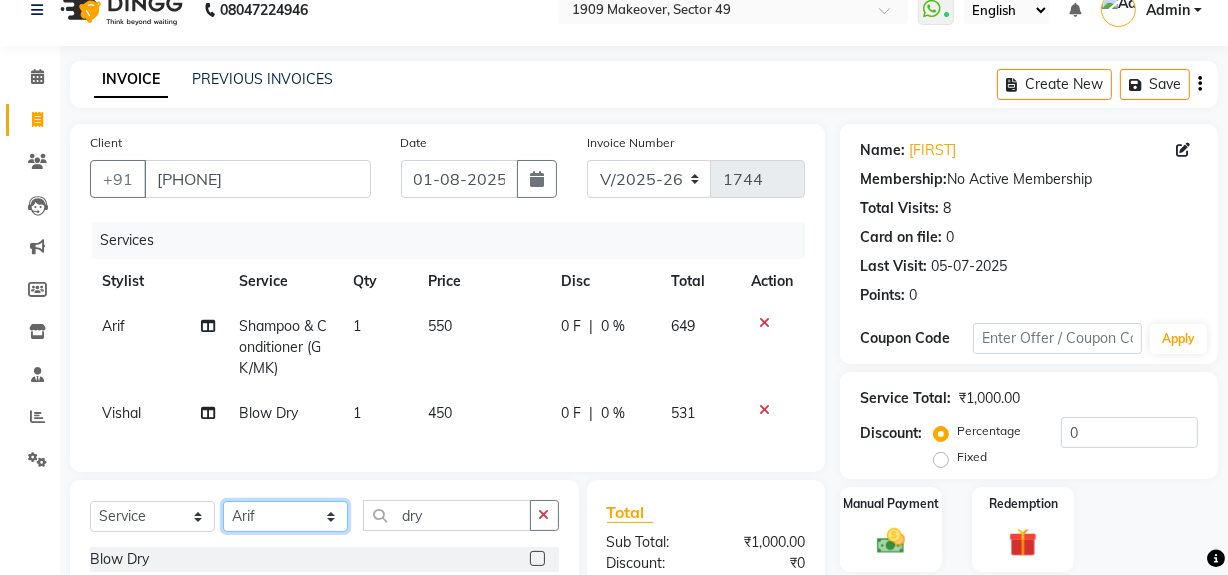 click on "Select Stylist Abdul Ahmed Arif Harun House Sale Jyoti Nisha Rehaan Ujjwal Umesh Veer vikram mehta Vishal" 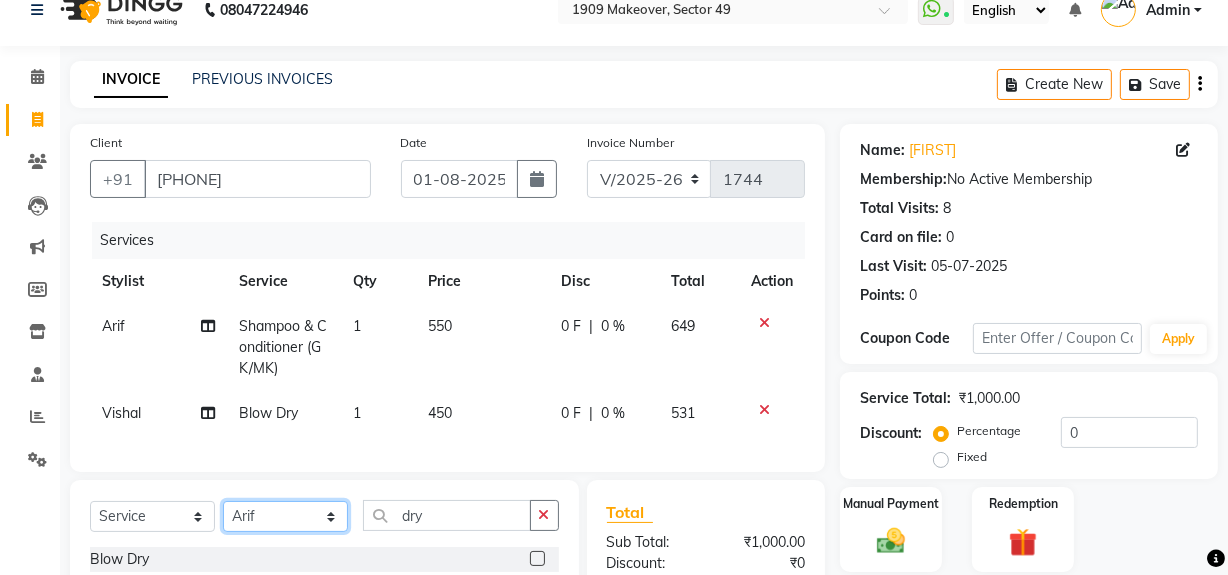 select on "57114" 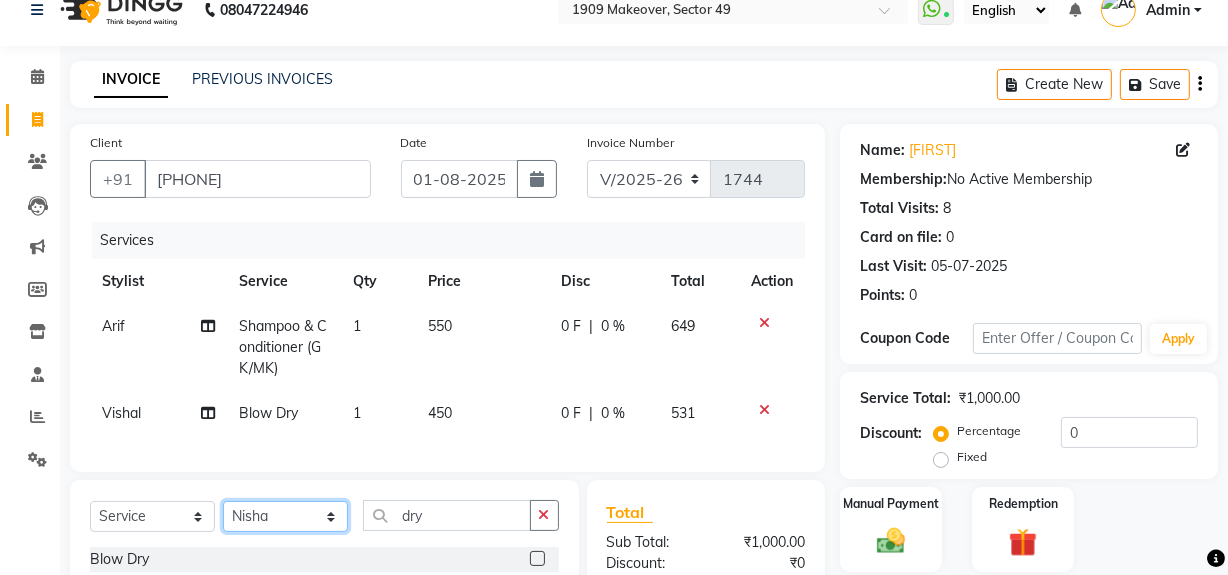 click on "Select Stylist Abdul Ahmed Arif Harun House Sale Jyoti Nisha Rehaan Ujjwal Umesh Veer vikram mehta Vishal" 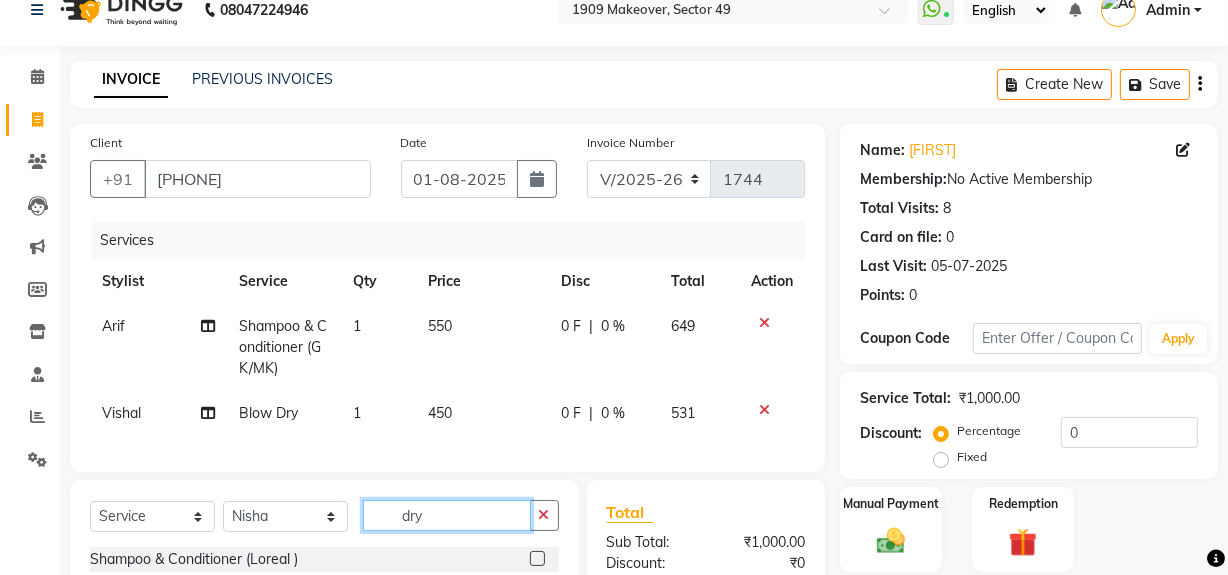 click on "dry" 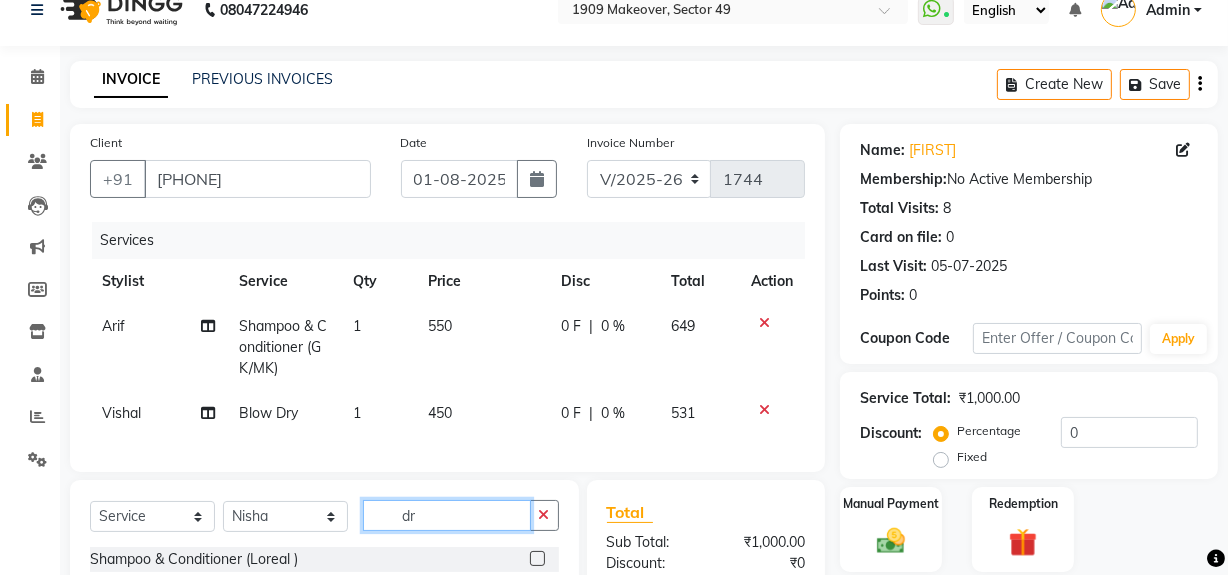 type on "d" 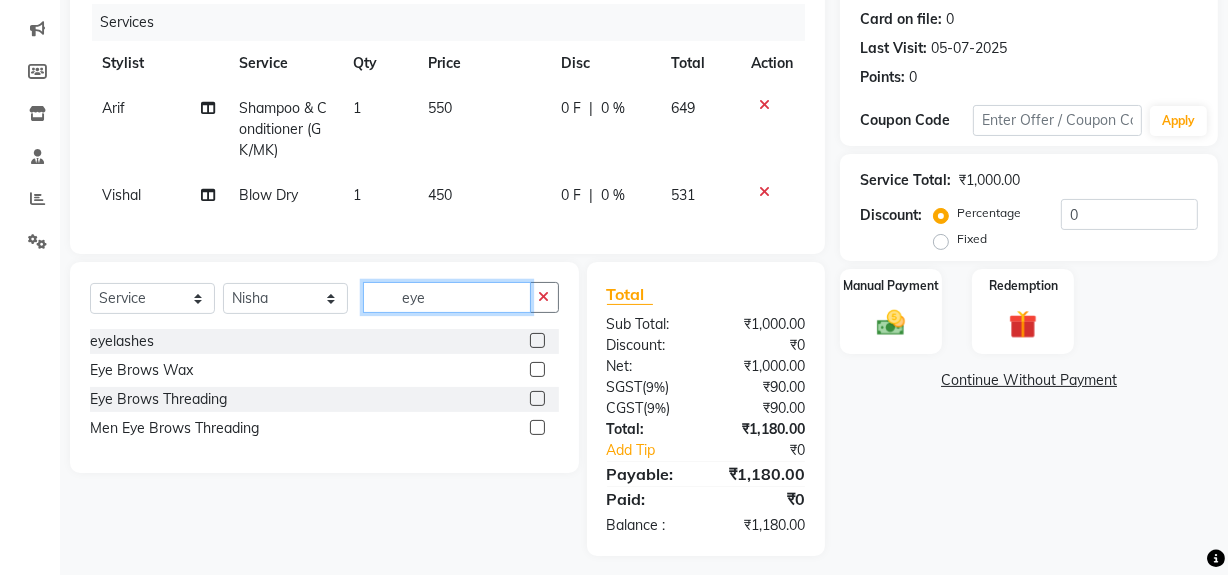 scroll, scrollTop: 249, scrollLeft: 0, axis: vertical 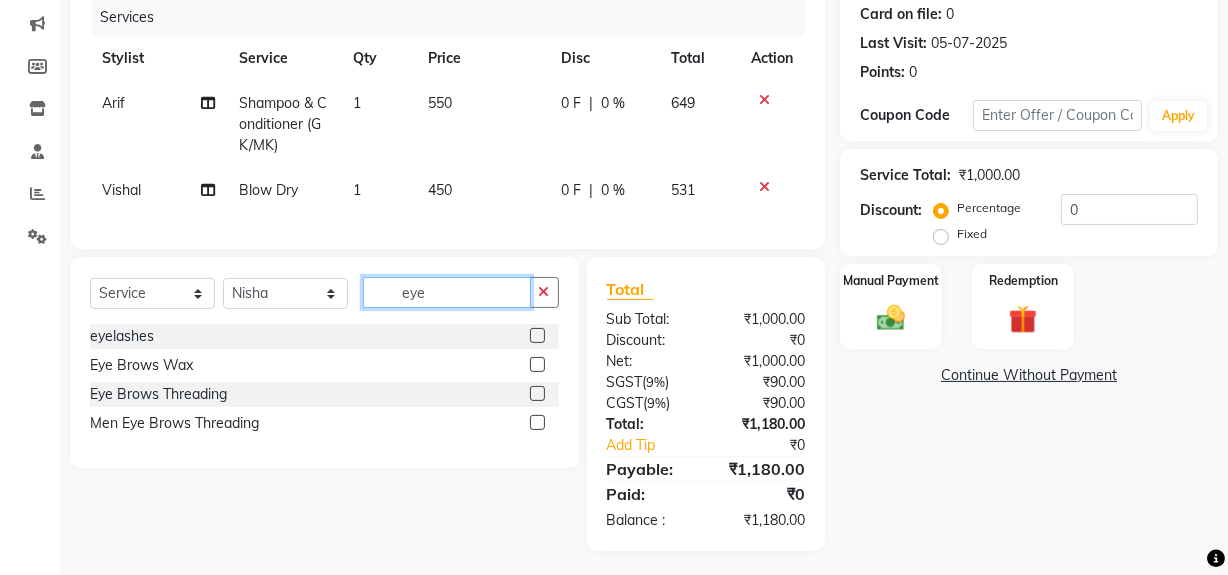 type on "eye" 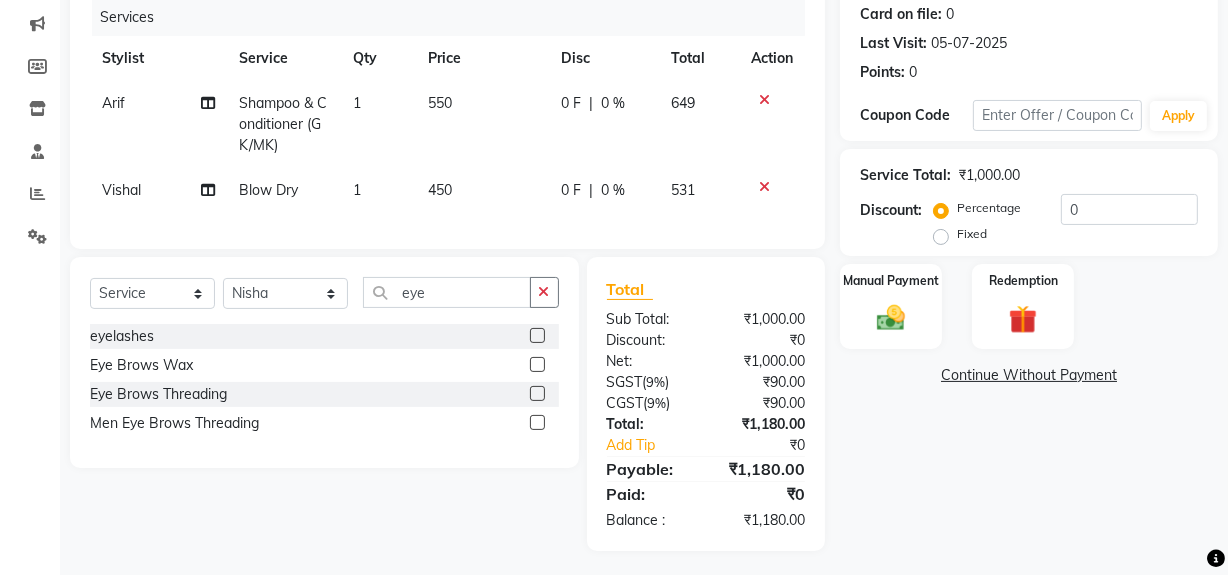 click 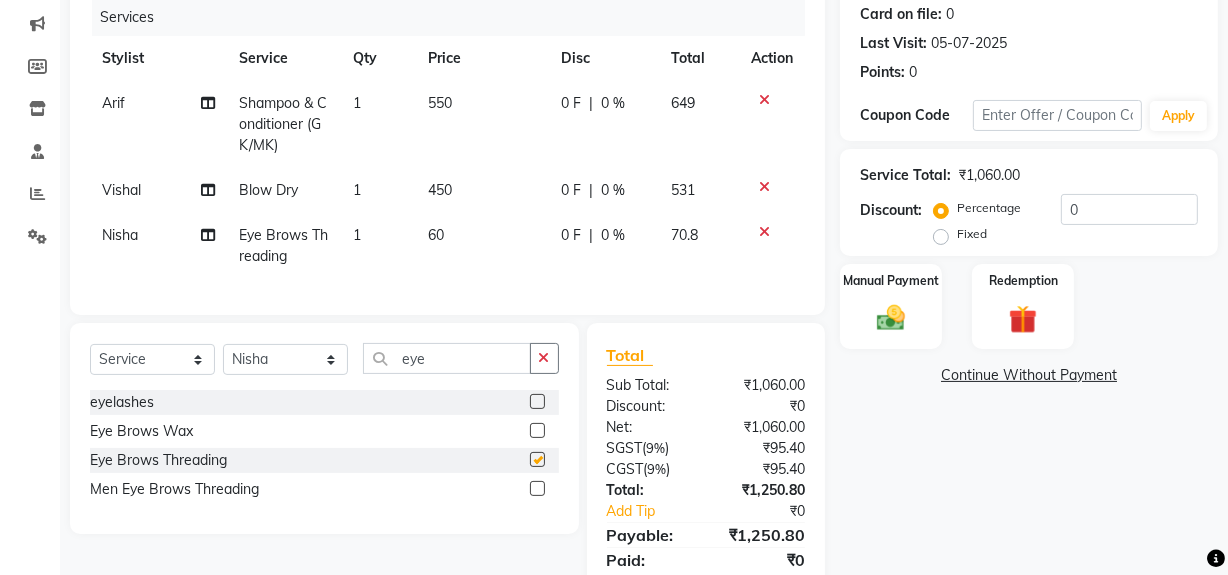 checkbox on "false" 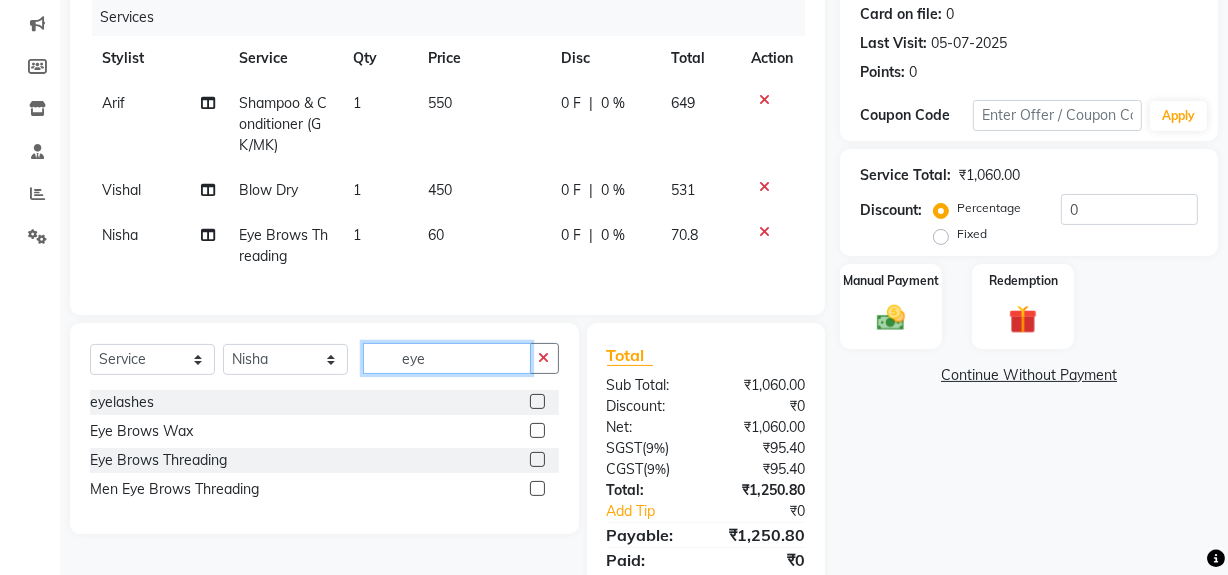 click on "eye" 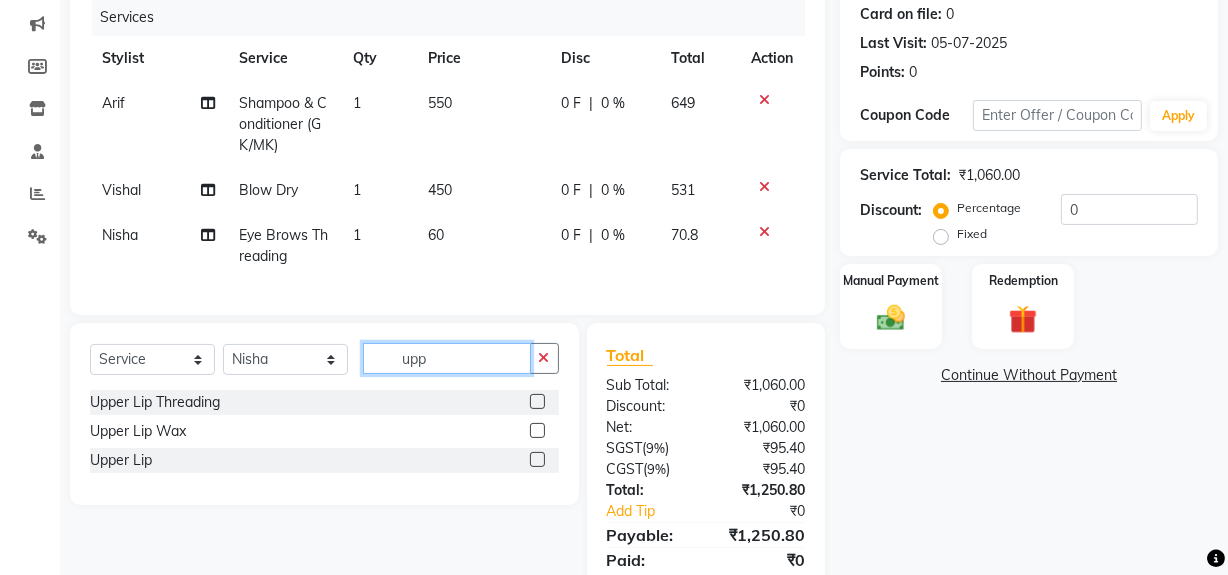 type on "upp" 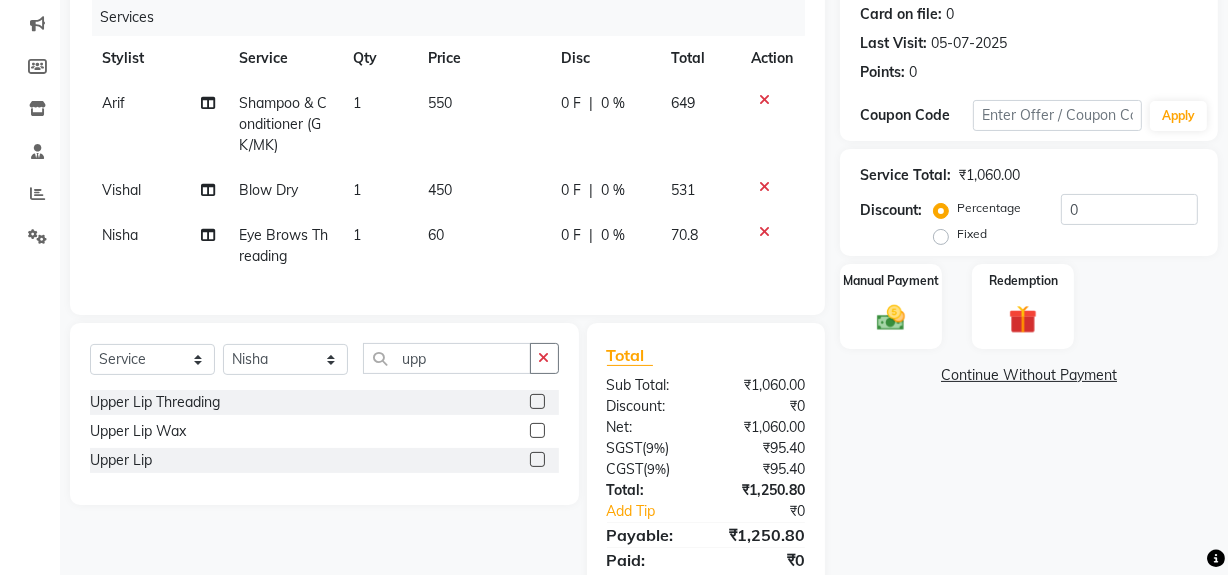 click 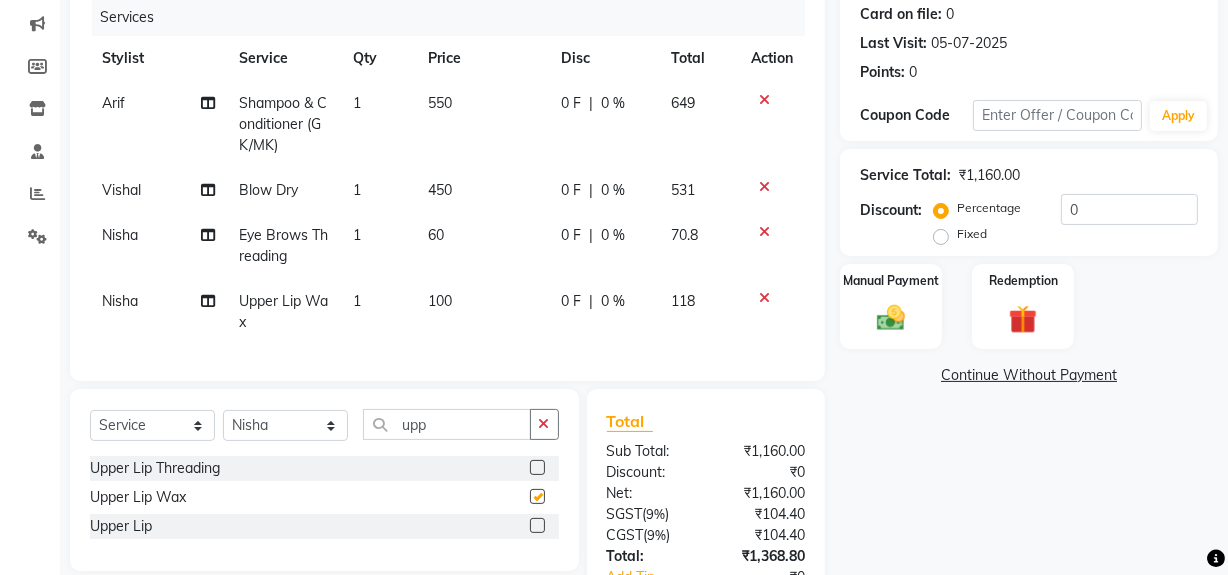 checkbox on "false" 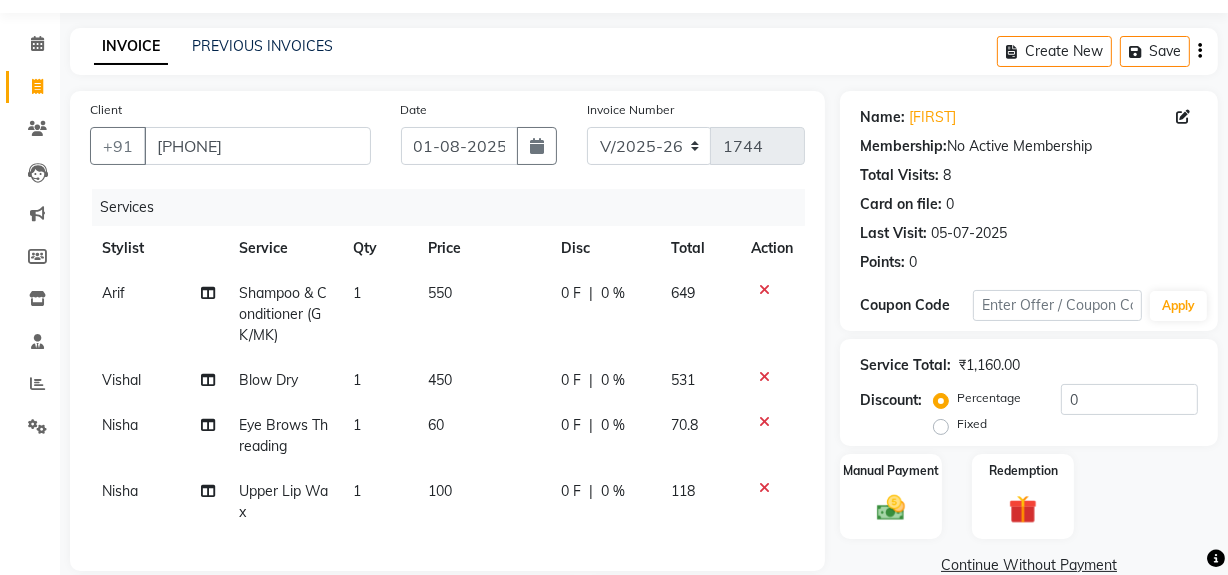 scroll, scrollTop: 0, scrollLeft: 0, axis: both 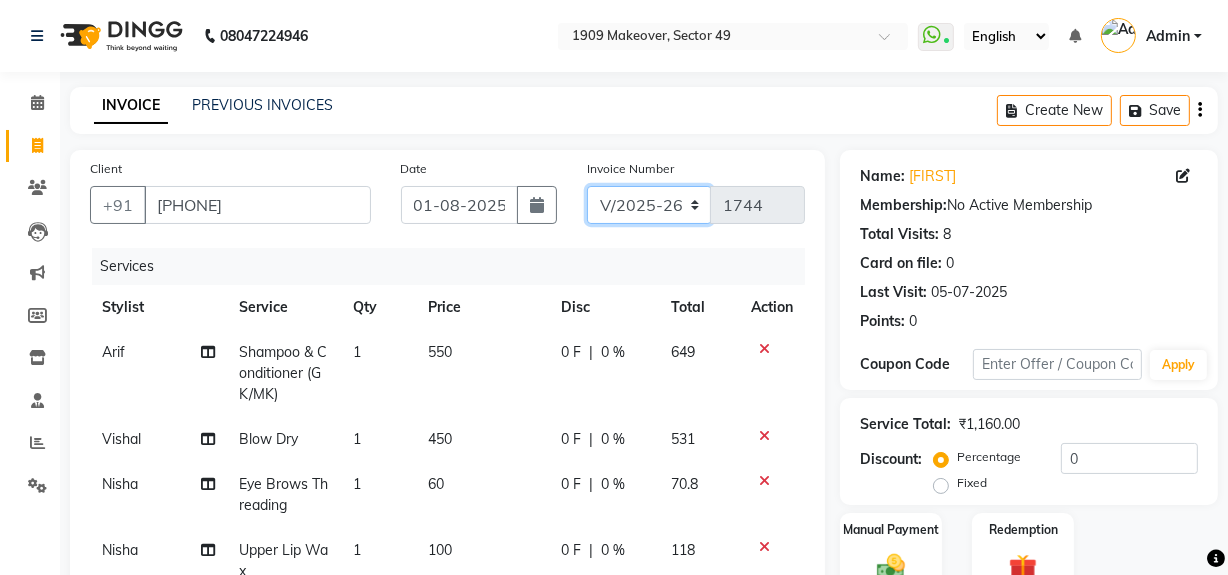 click on "V/2025 V/2025-26" 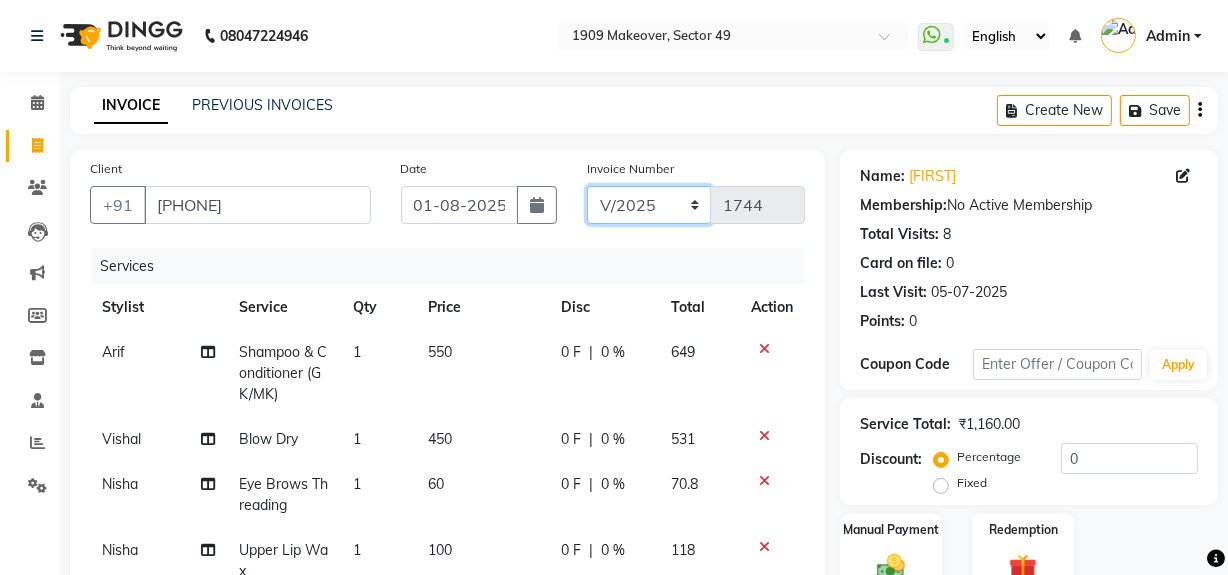 click on "V/2025 V/2025-26" 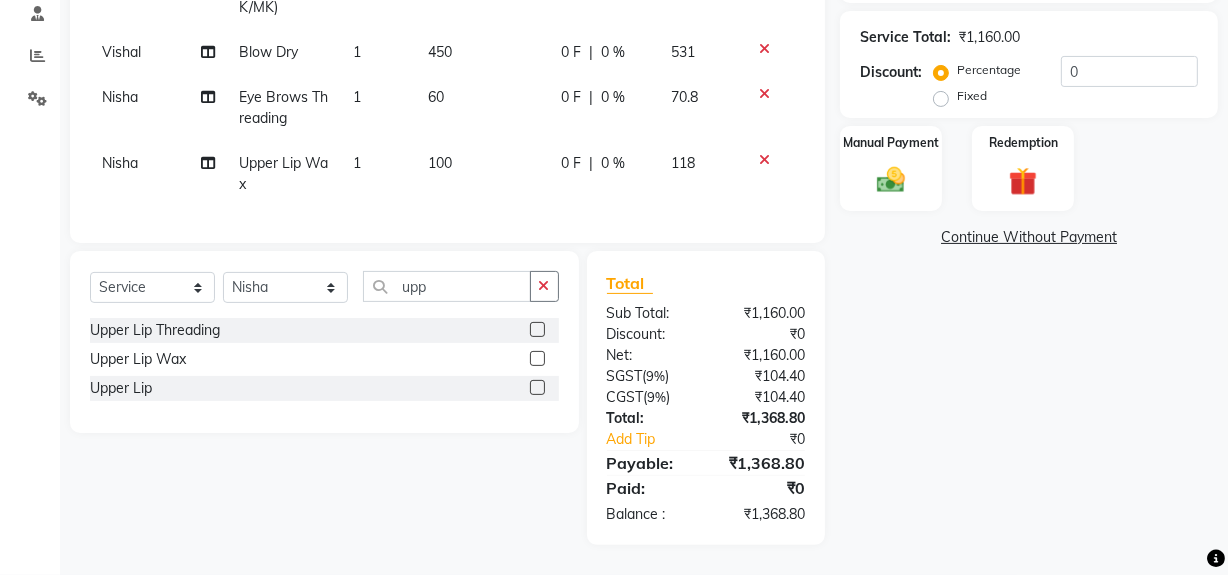 scroll, scrollTop: 400, scrollLeft: 0, axis: vertical 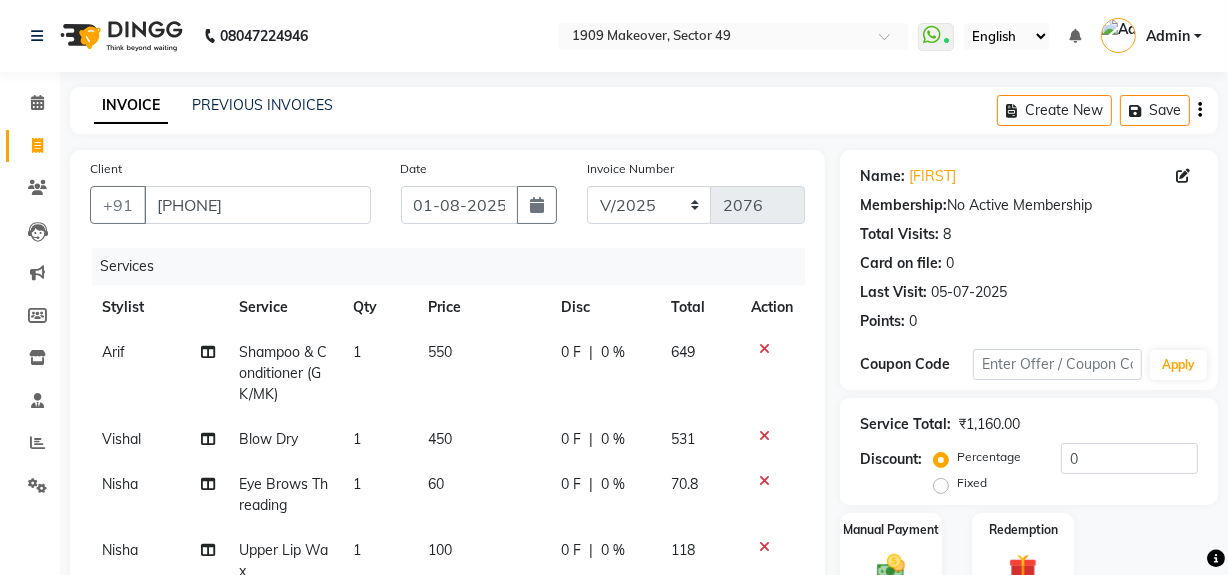 click 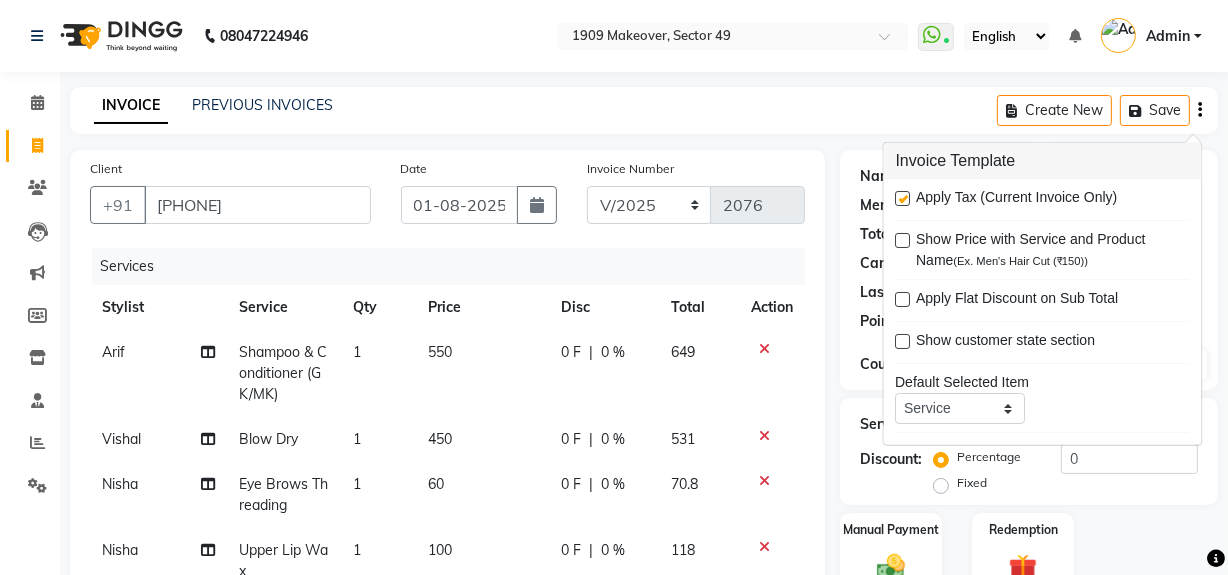 click at bounding box center [903, 198] 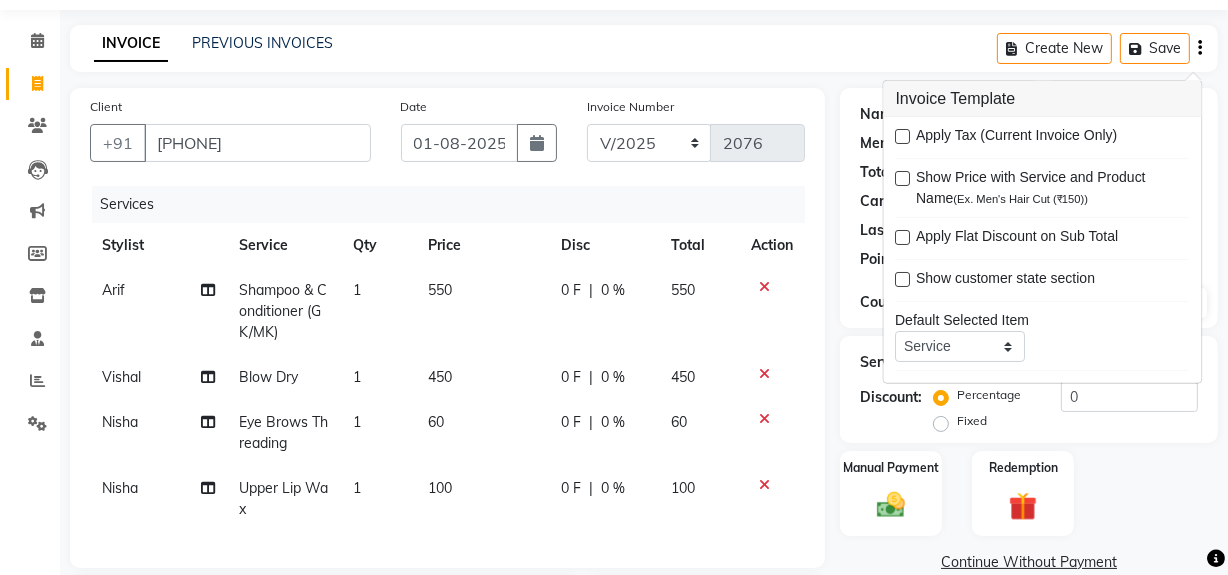 scroll, scrollTop: 358, scrollLeft: 0, axis: vertical 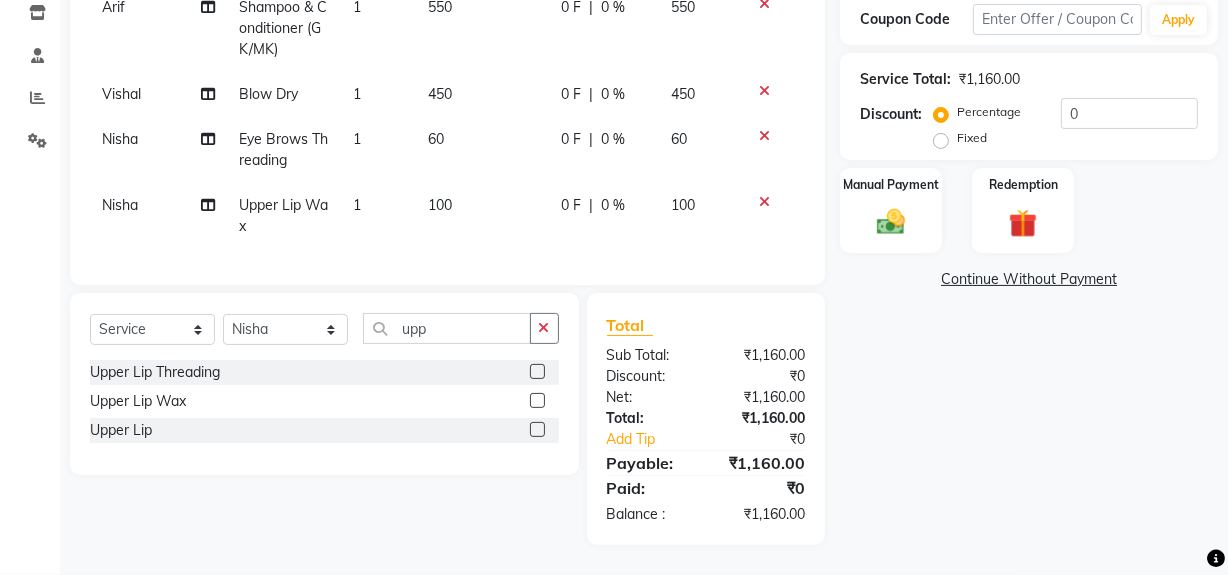 click on "Name: [NAME] Membership: No Active Membership Total Visits: 8 Card on file: 0 Last Visit: 05-07-2025 Points: 0 Coupon Code Apply Service Total: ₹1,160.00 Discount: Percentage Fixed 0 Manual Payment Redemption Continue Without Payment" 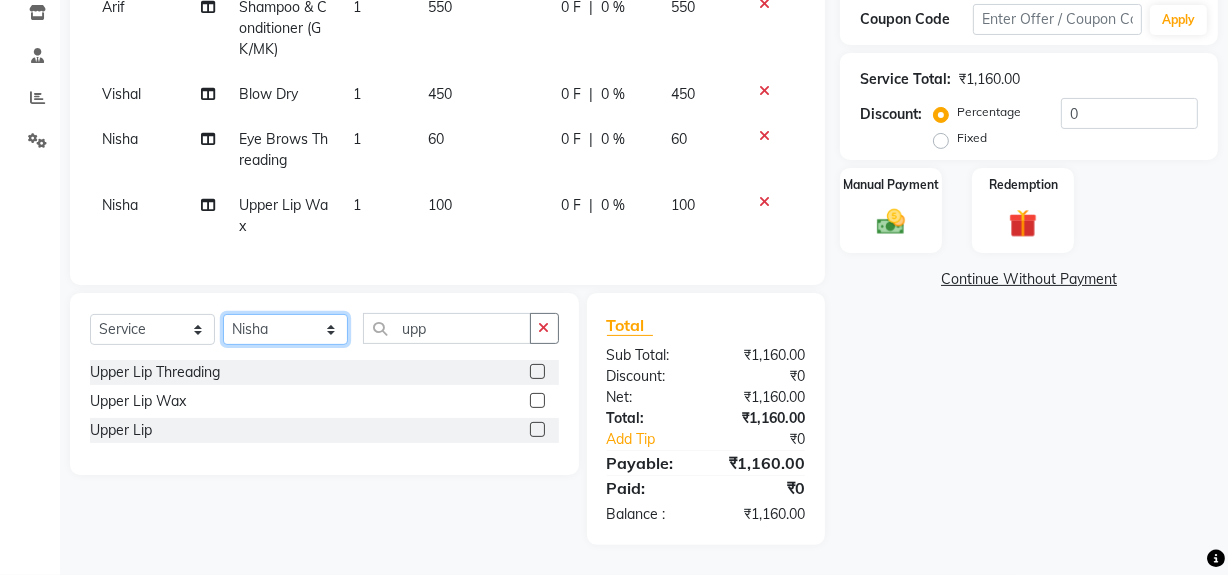 click on "Select Stylist Abdul Ahmed Arif Harun House Sale Jyoti Nisha Rehaan Ujjwal Umesh Veer vikram mehta Vishal" 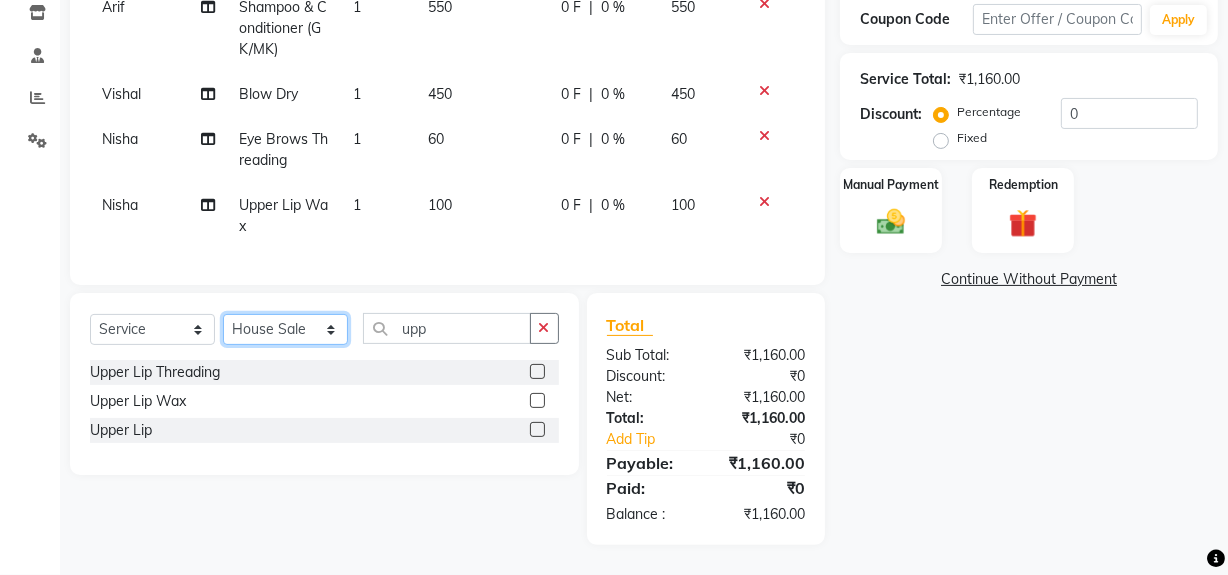 click on "Select Stylist Abdul Ahmed Arif Harun House Sale Jyoti Nisha Rehaan Ujjwal Umesh Veer vikram mehta Vishal" 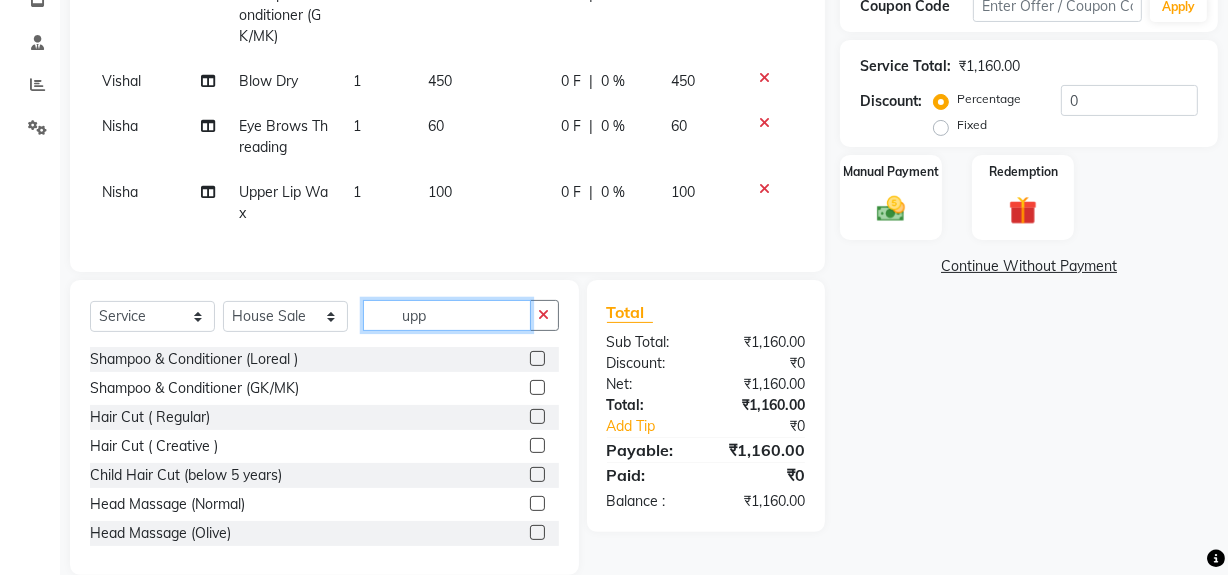 click on "upp" 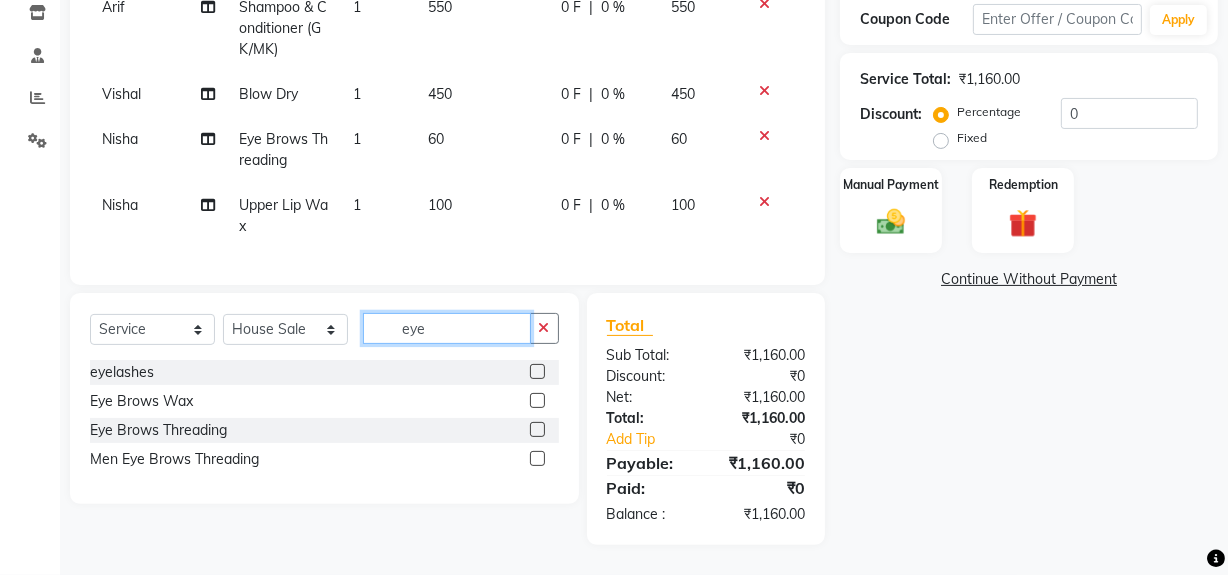 type on "eye" 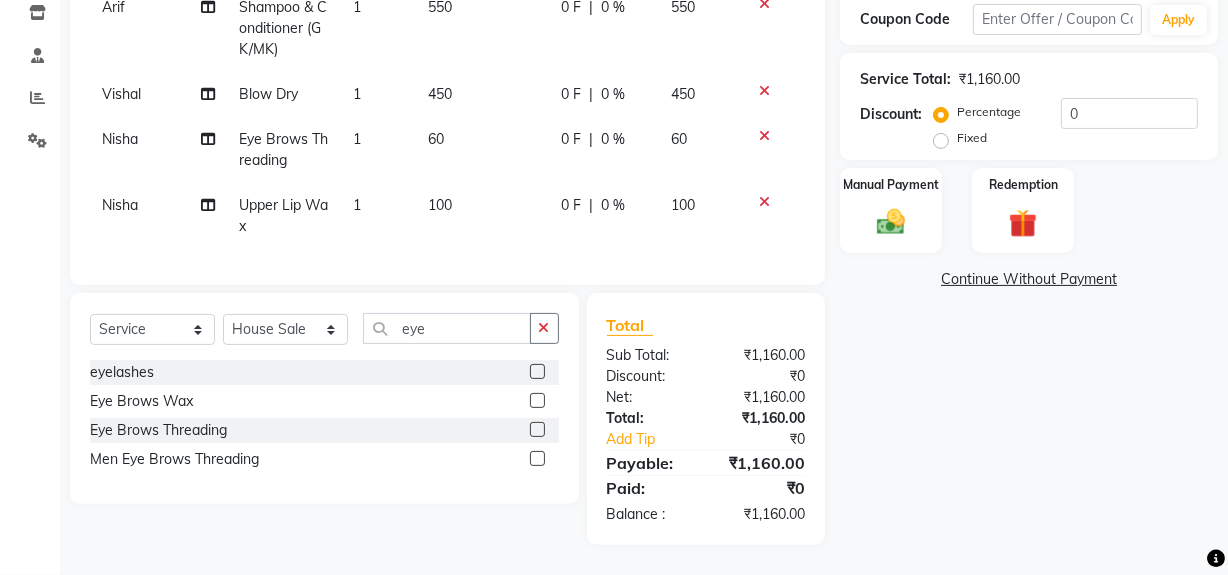 click 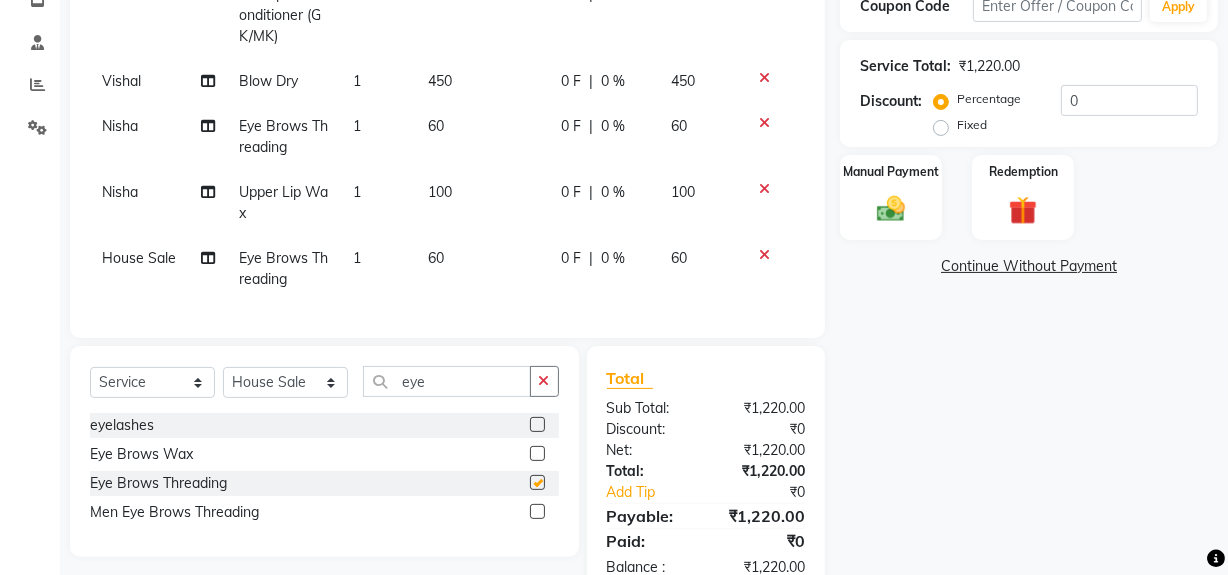 checkbox on "false" 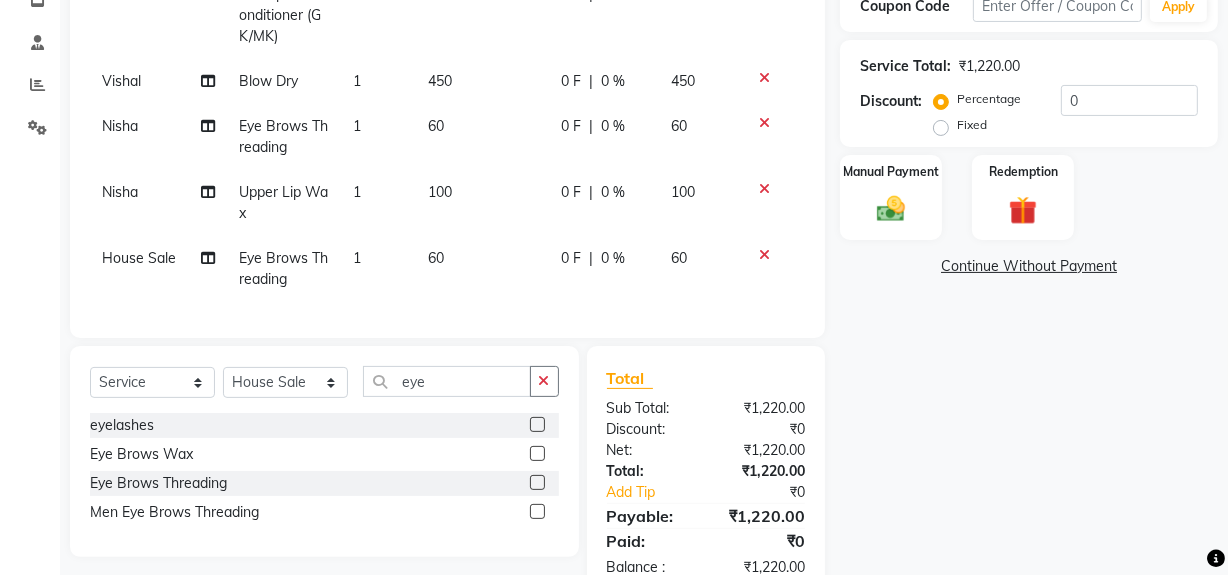 click on "60" 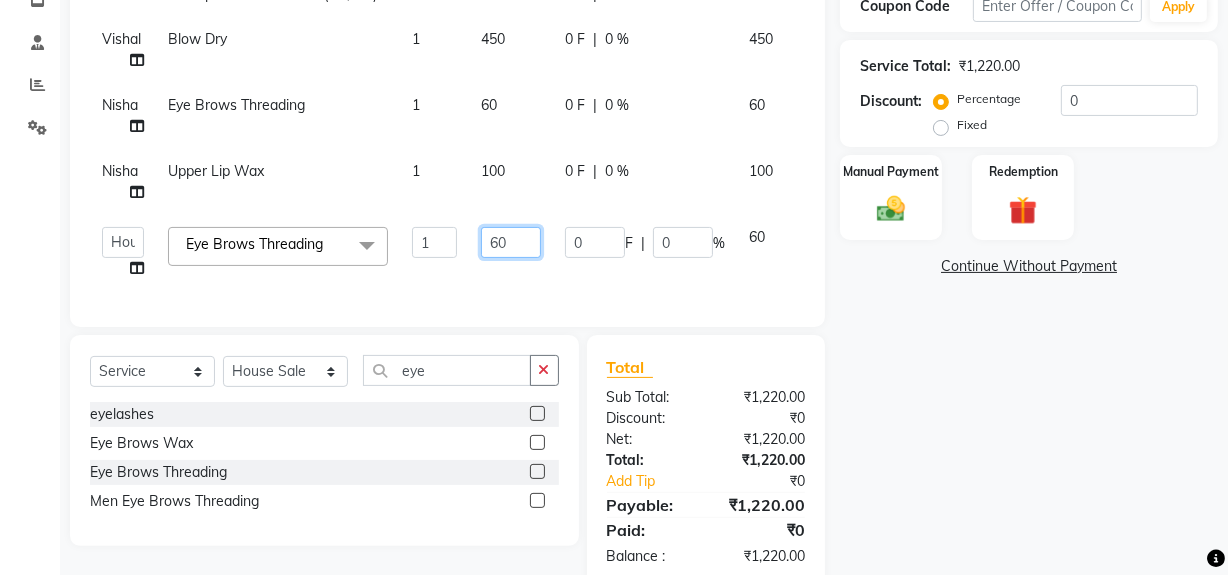 drag, startPoint x: 515, startPoint y: 242, endPoint x: 483, endPoint y: 241, distance: 32.01562 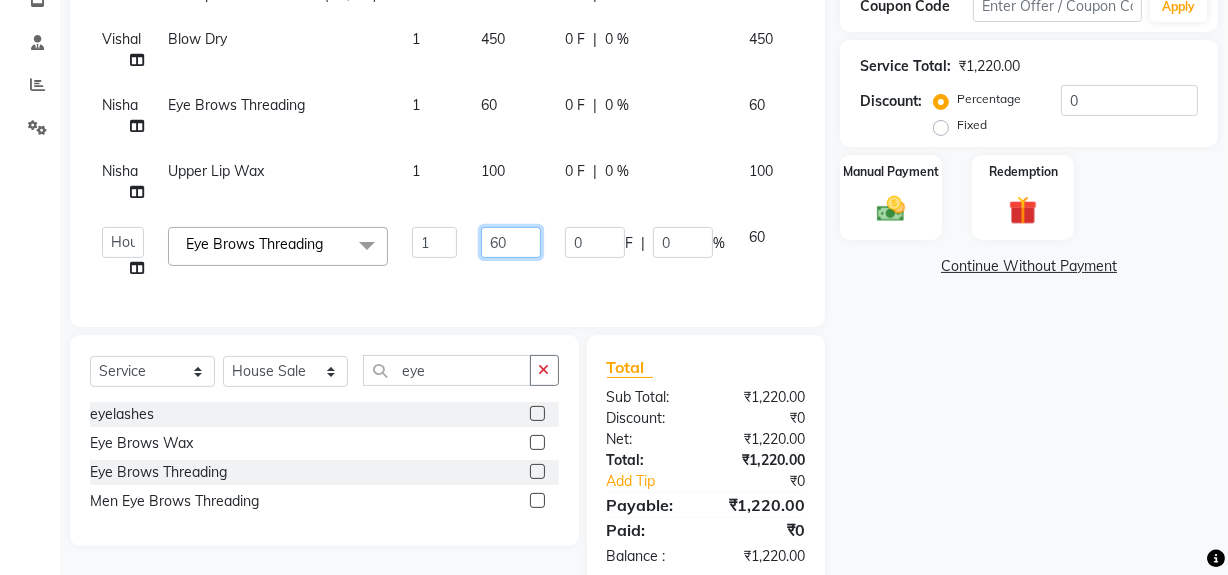 click on "60" 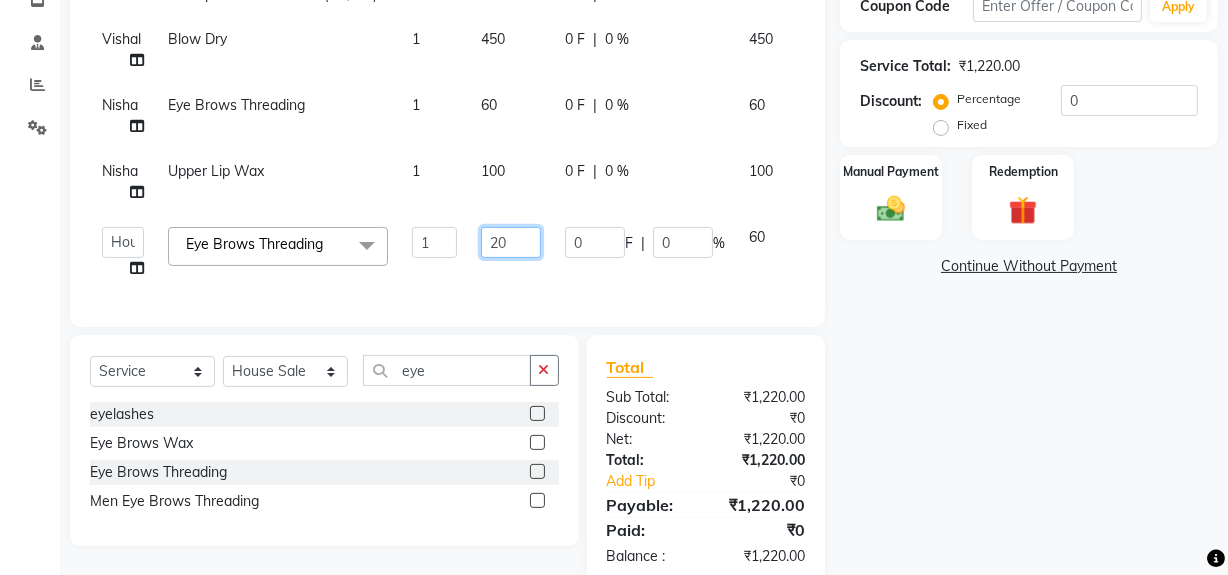 type on "200" 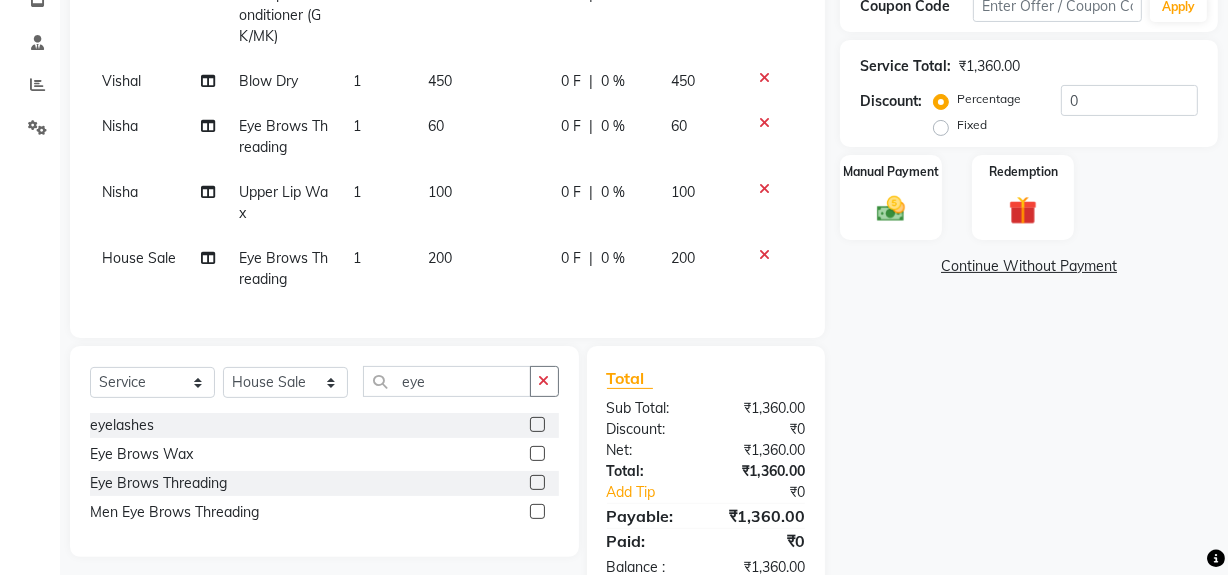 click on "Name: [FIRST]  Membership:  No Active Membership  Total Visits:  8 Card on file:  0 Last Visit:   05-07-2025 Points:   0  Coupon Code Apply Service Total:  ₹1,360.00  Discount:  Percentage   Fixed  0 Manual Payment Redemption  Continue Without Payment" 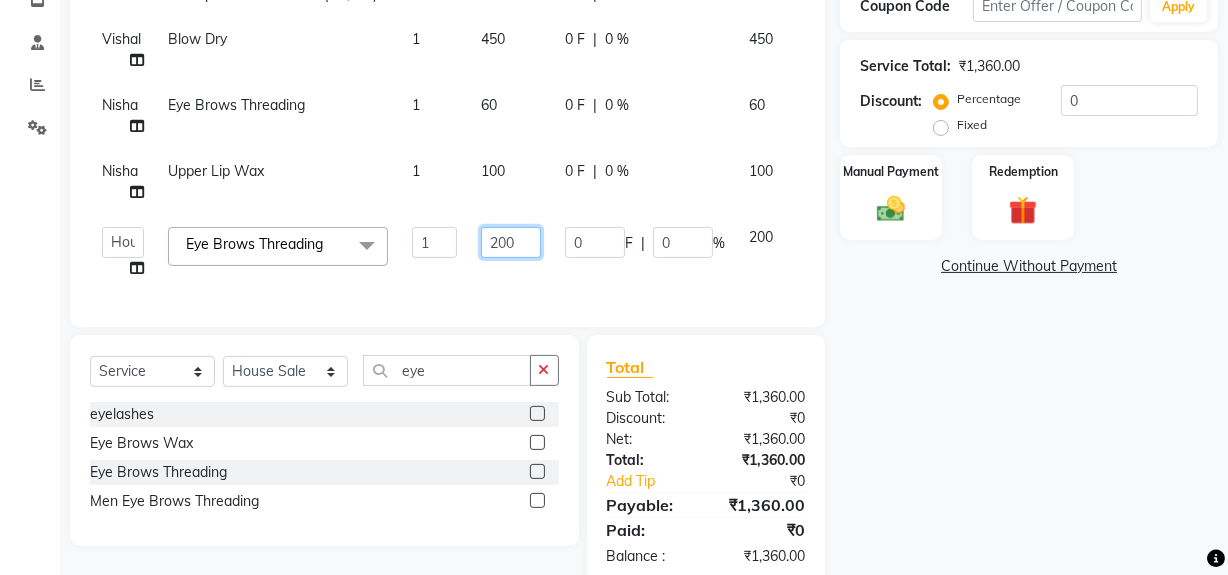 click on "200" 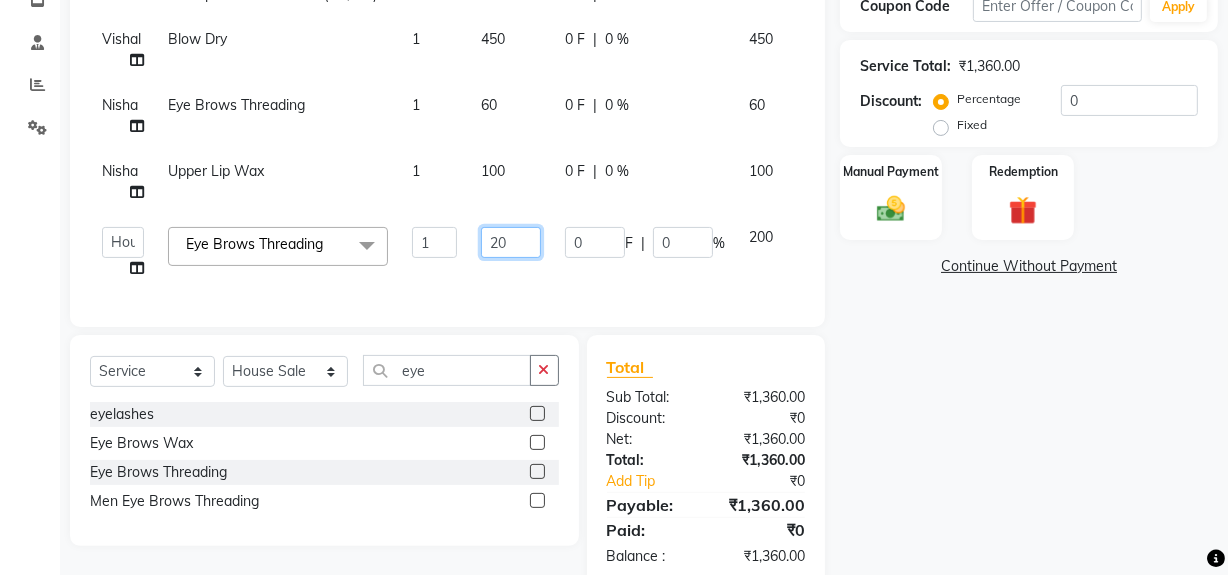 type on "210" 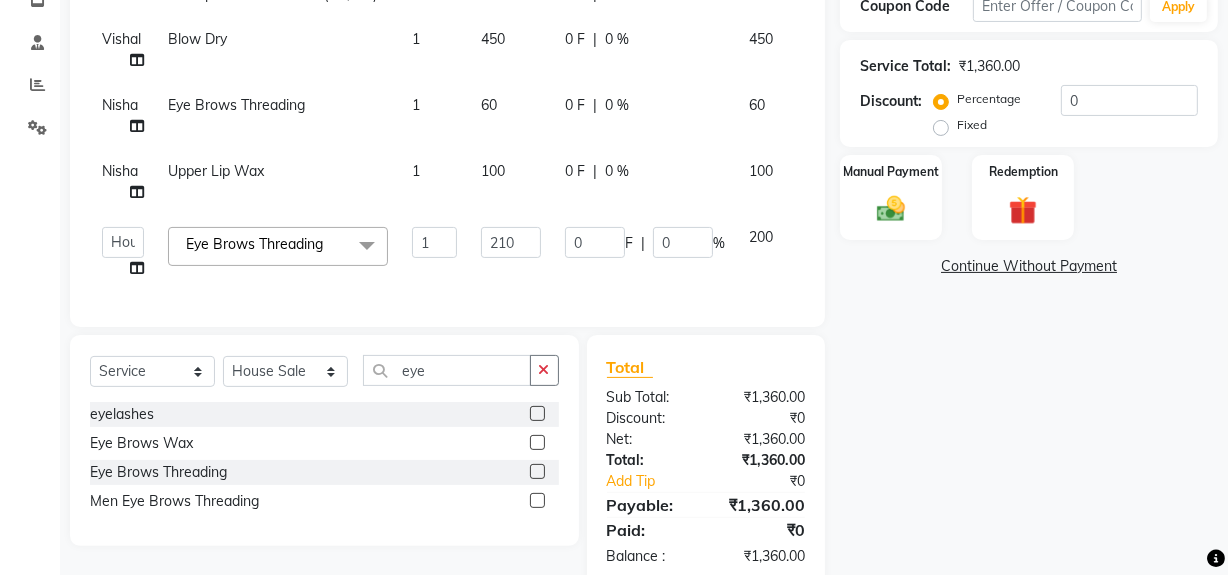 click on "Name: [FIRST]  Membership:  No Active Membership  Total Visits:  8 Card on file:  0 Last Visit:   05-07-2025 Points:   0  Coupon Code Apply Service Total:  ₹1,360.00  Discount:  Percentage   Fixed  0 Manual Payment Redemption  Continue Without Payment" 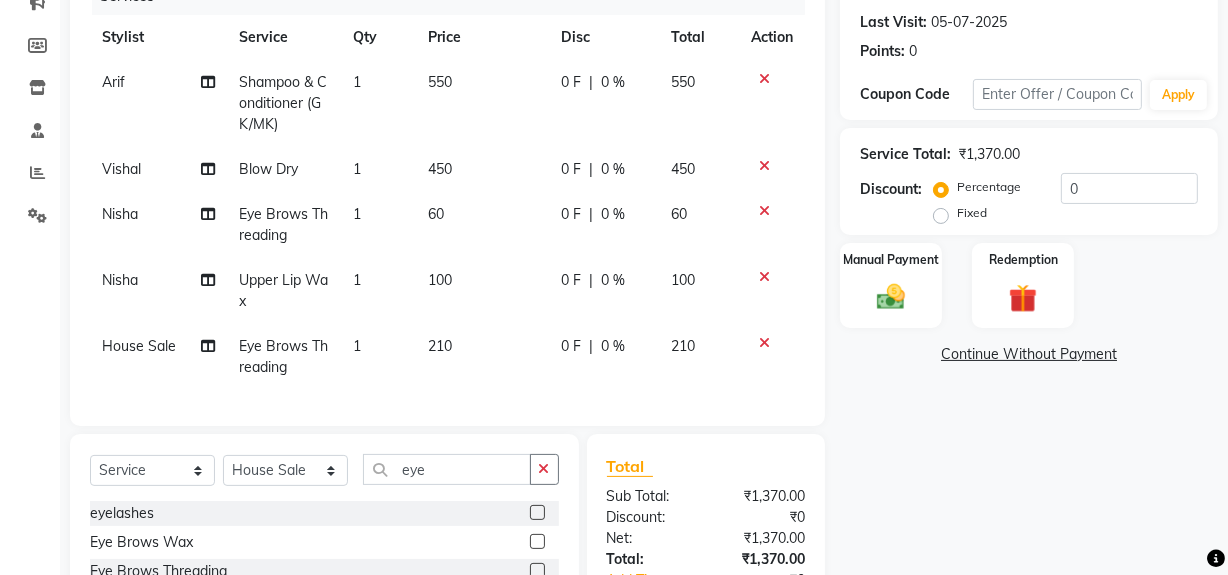 scroll, scrollTop: 378, scrollLeft: 0, axis: vertical 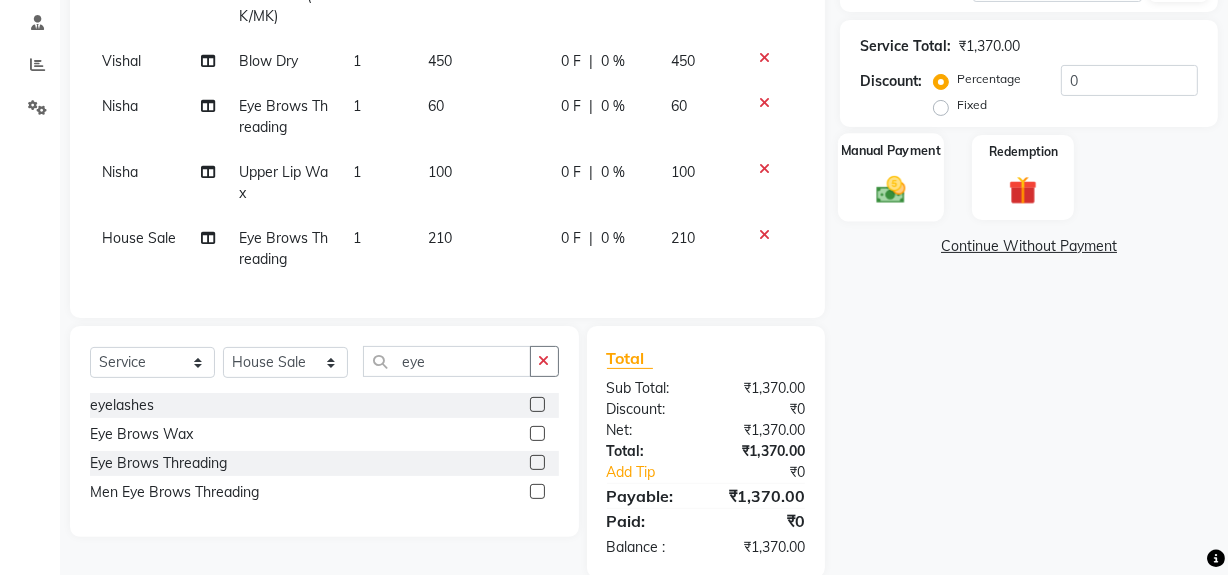 click on "Manual Payment" 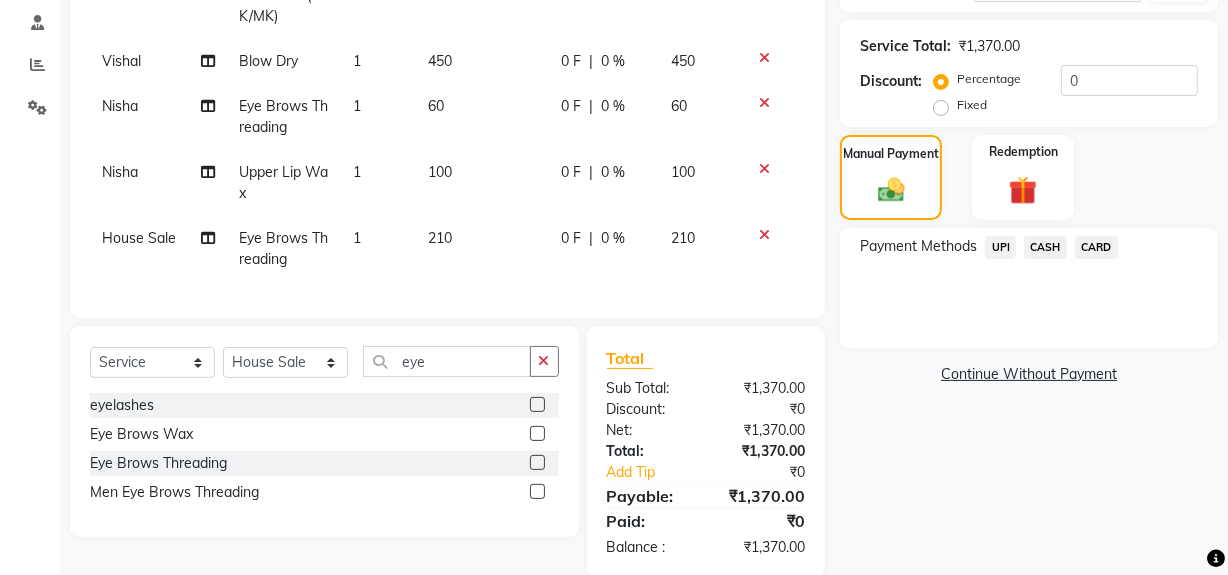 click on "CASH" 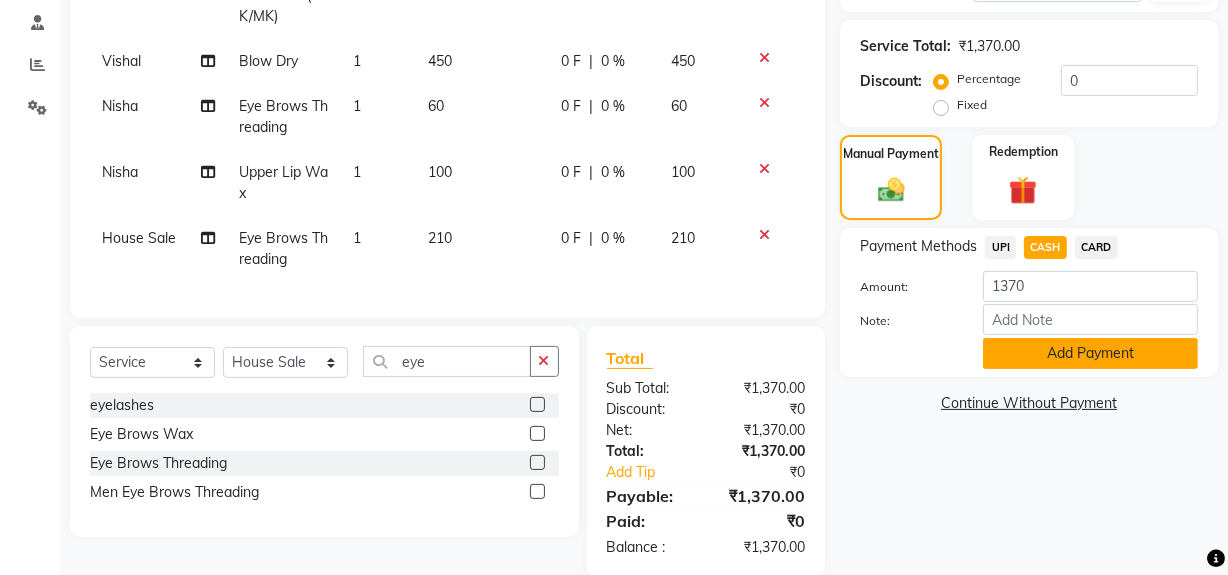 click on "Add Payment" 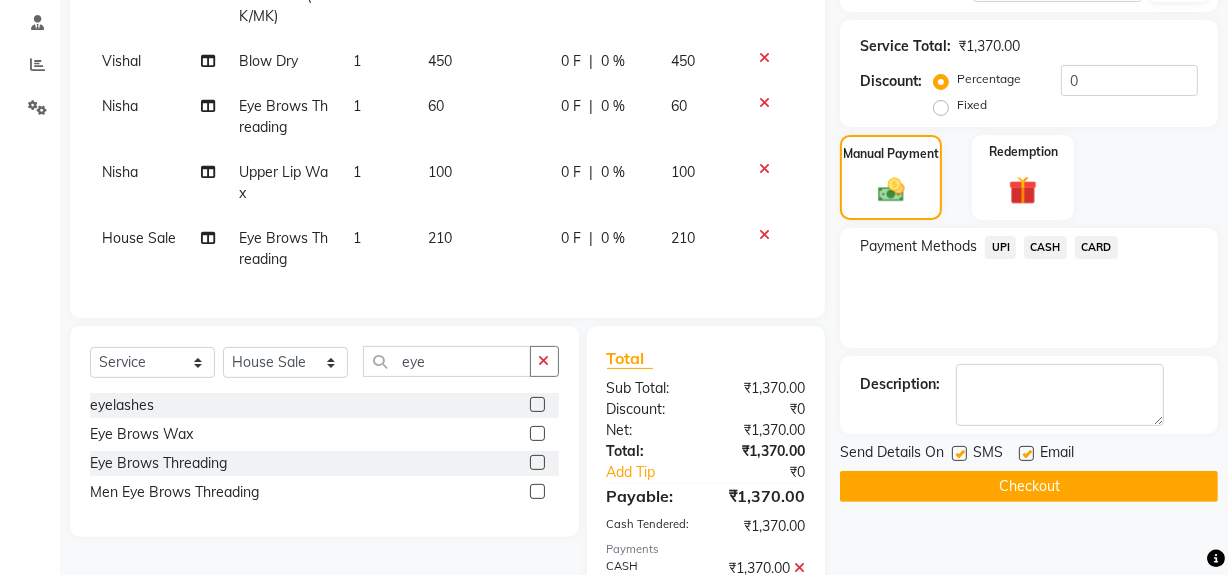 click 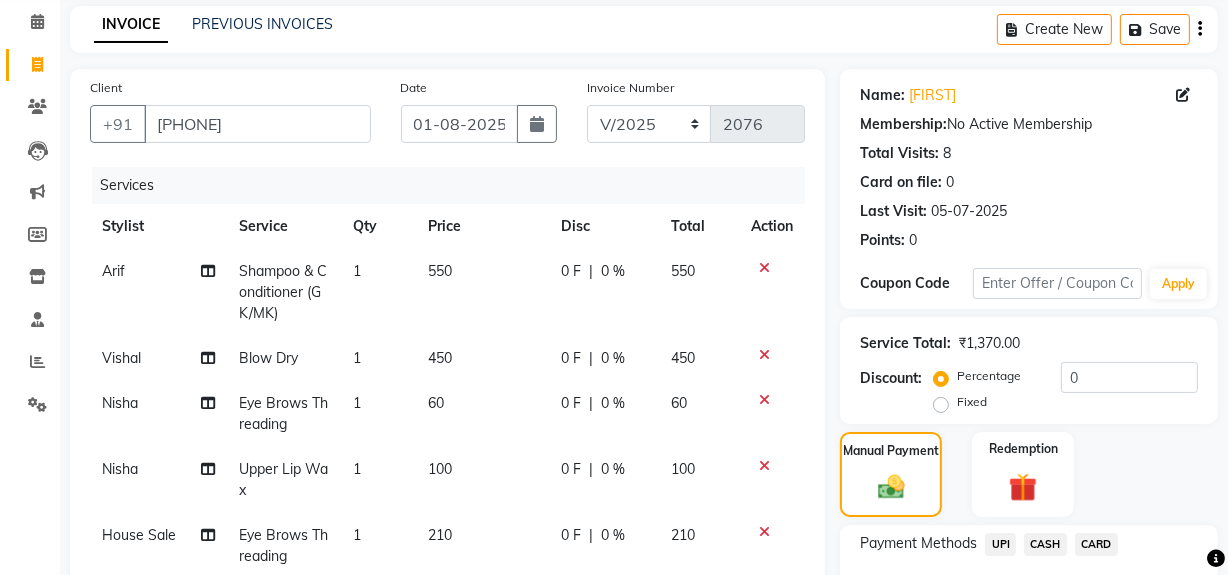 scroll, scrollTop: 0, scrollLeft: 0, axis: both 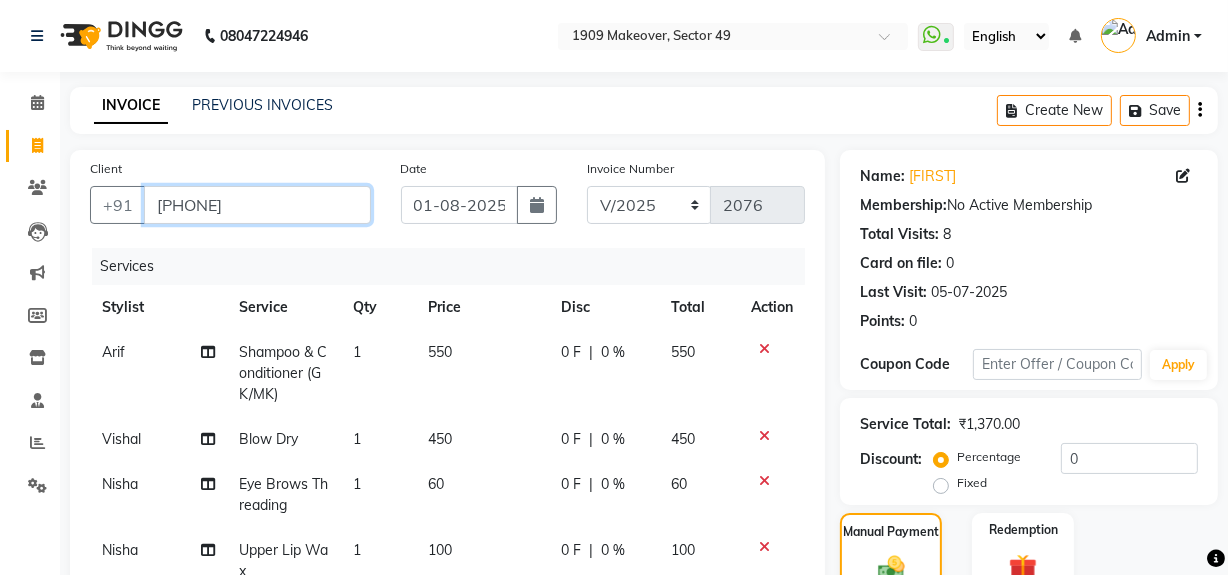 click on "[PHONE]" at bounding box center (257, 205) 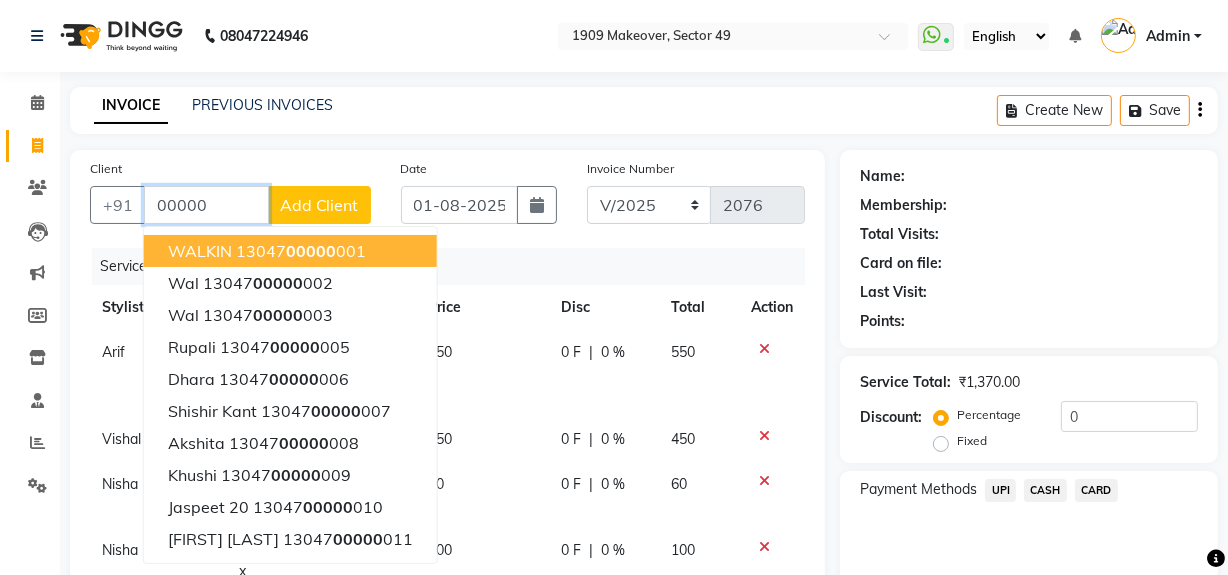 click on "00000" at bounding box center [311, 251] 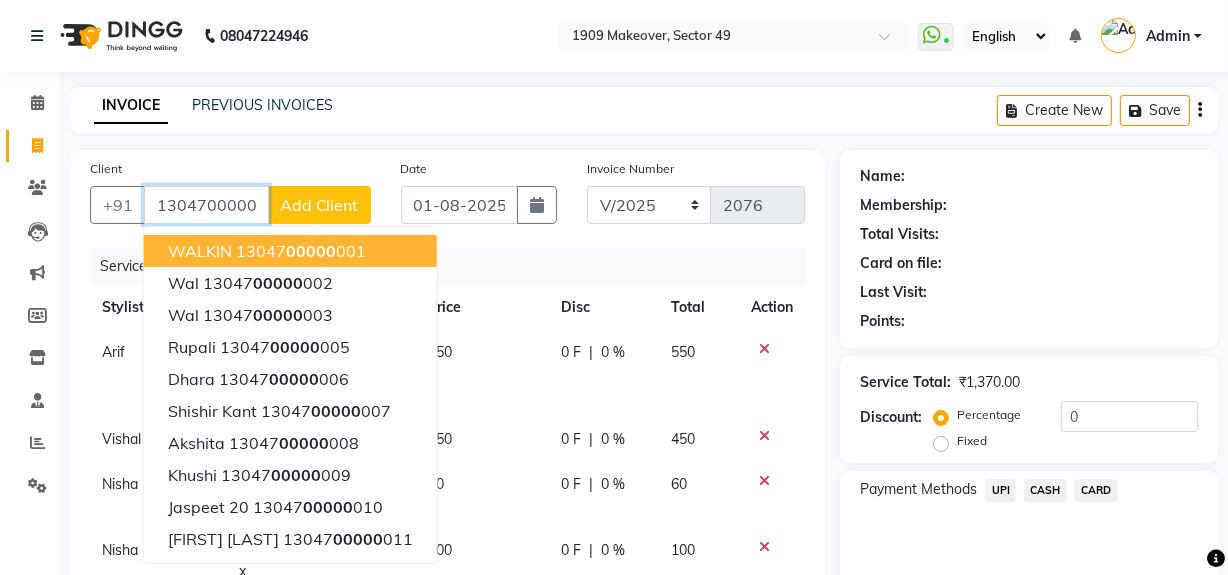 type on "1304700000001" 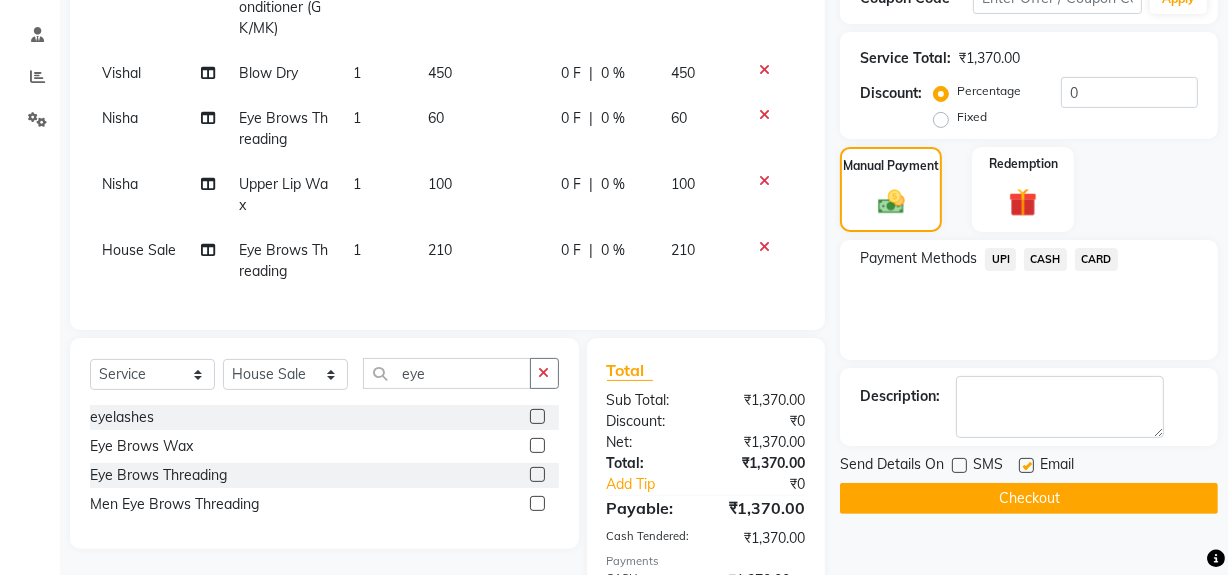 scroll, scrollTop: 441, scrollLeft: 0, axis: vertical 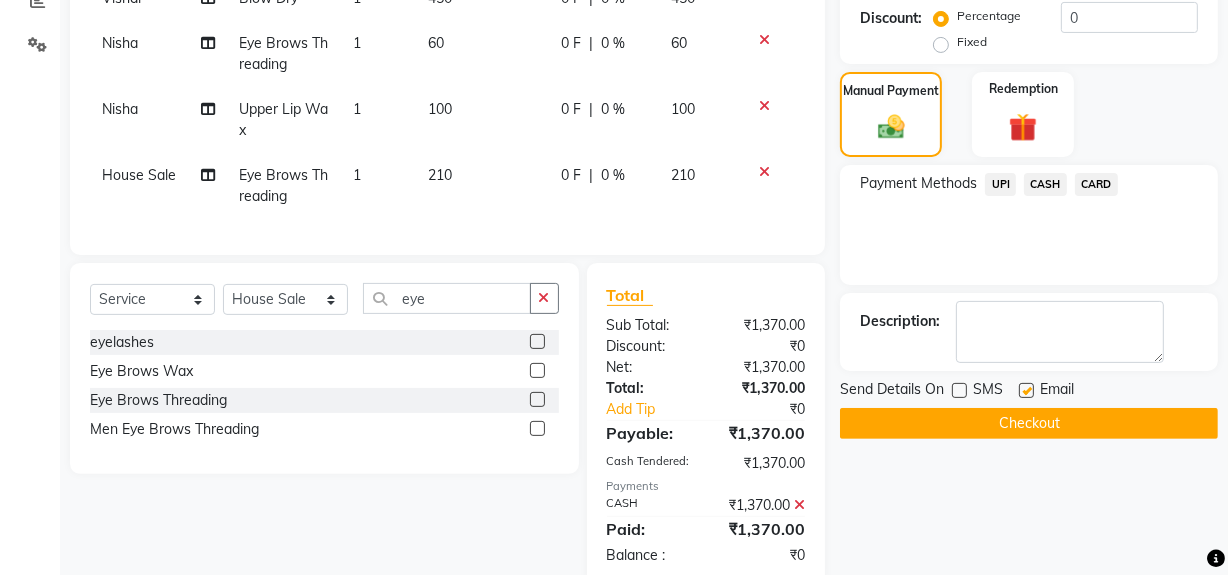 click on "Checkout" 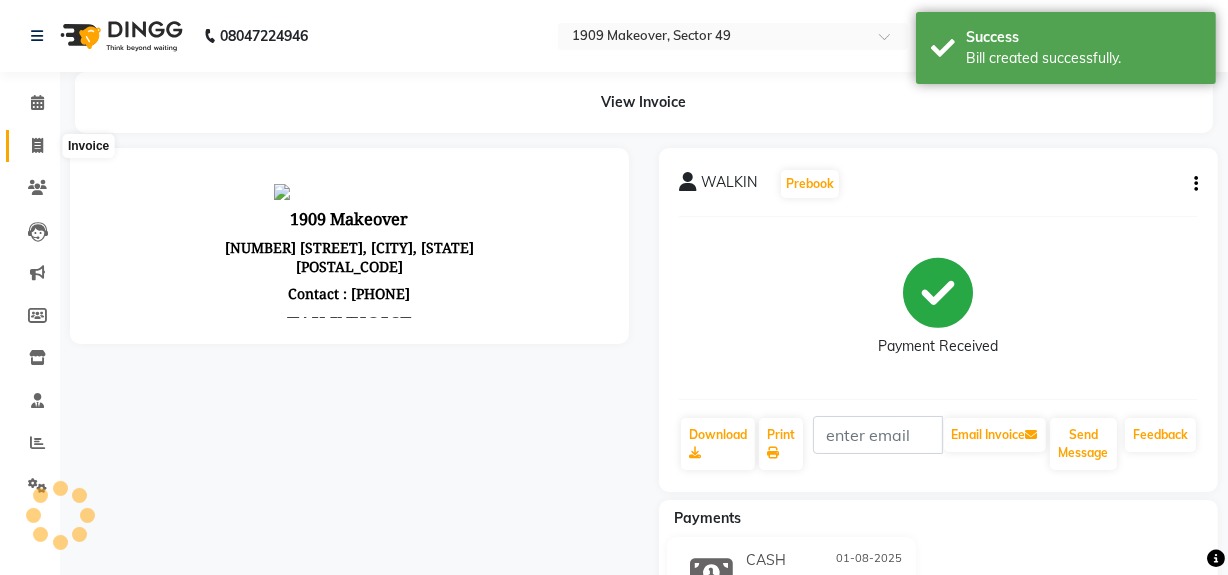 scroll, scrollTop: 0, scrollLeft: 0, axis: both 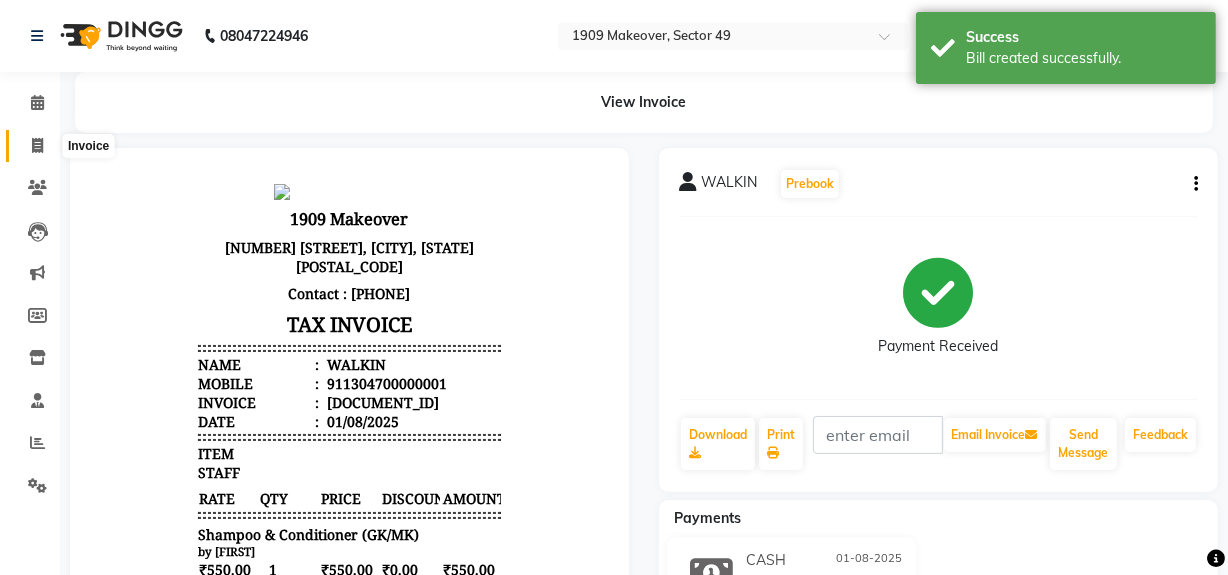 click 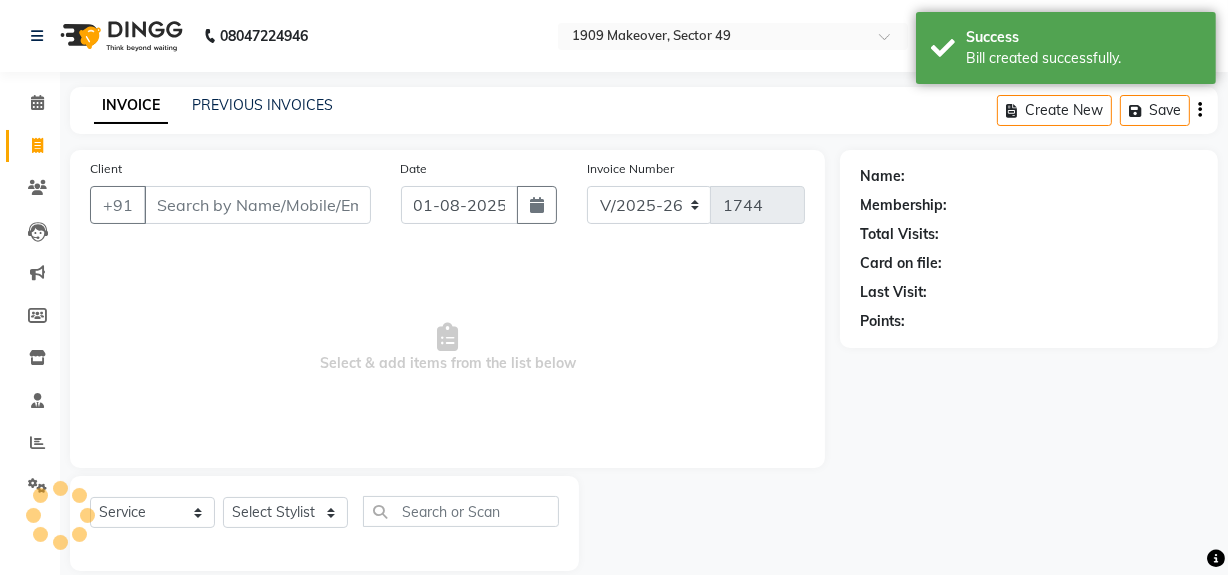 scroll, scrollTop: 26, scrollLeft: 0, axis: vertical 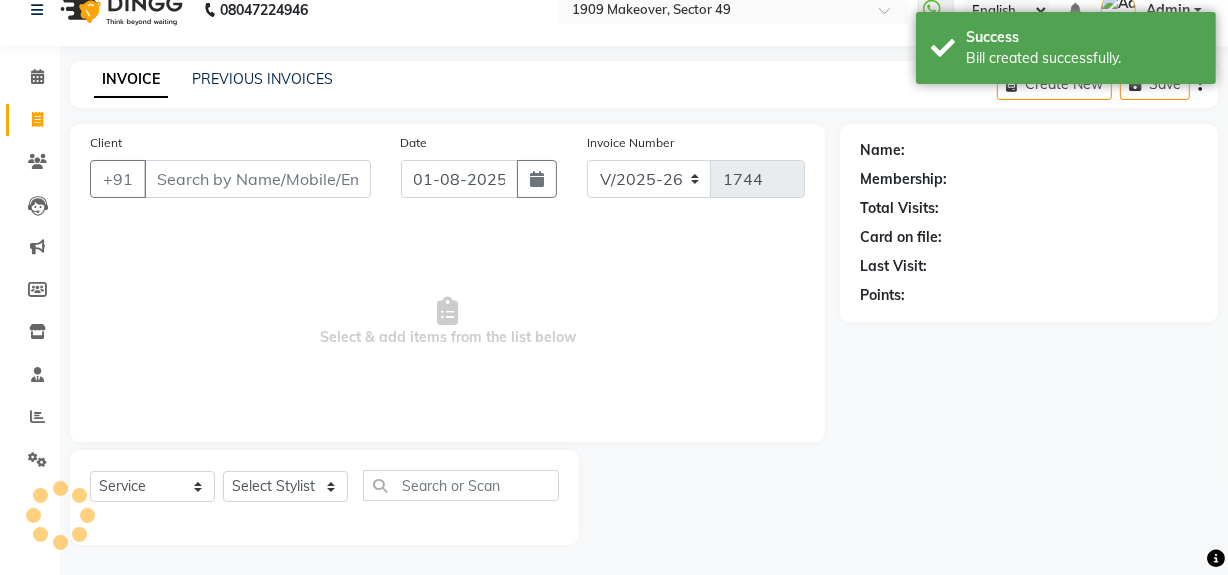 click on "Client" at bounding box center (257, 179) 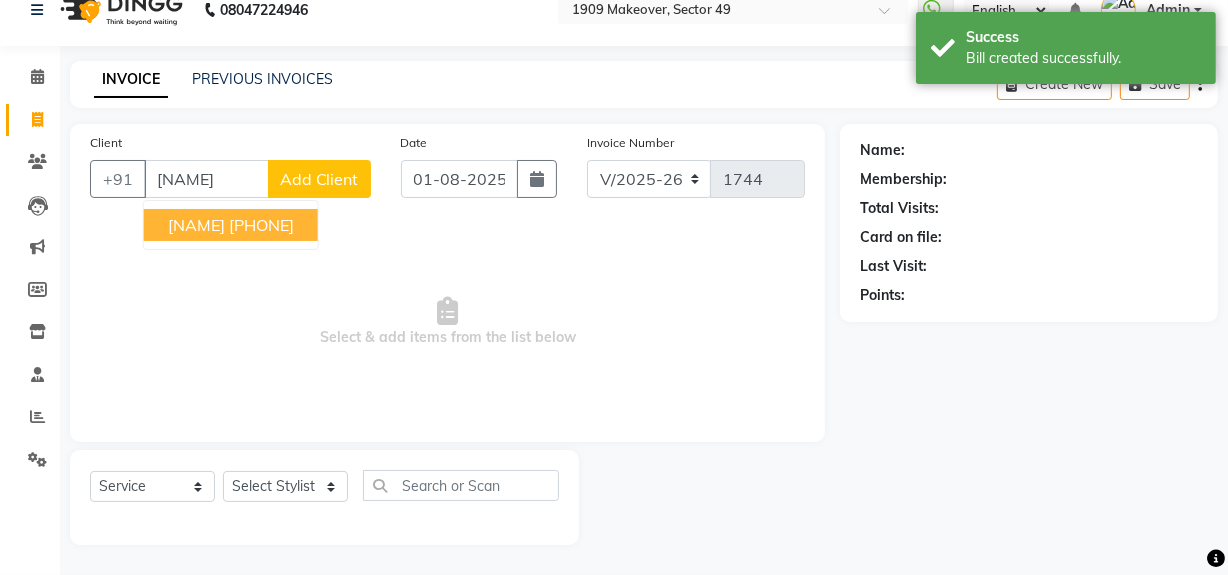 click on "[PHONE]" at bounding box center (261, 225) 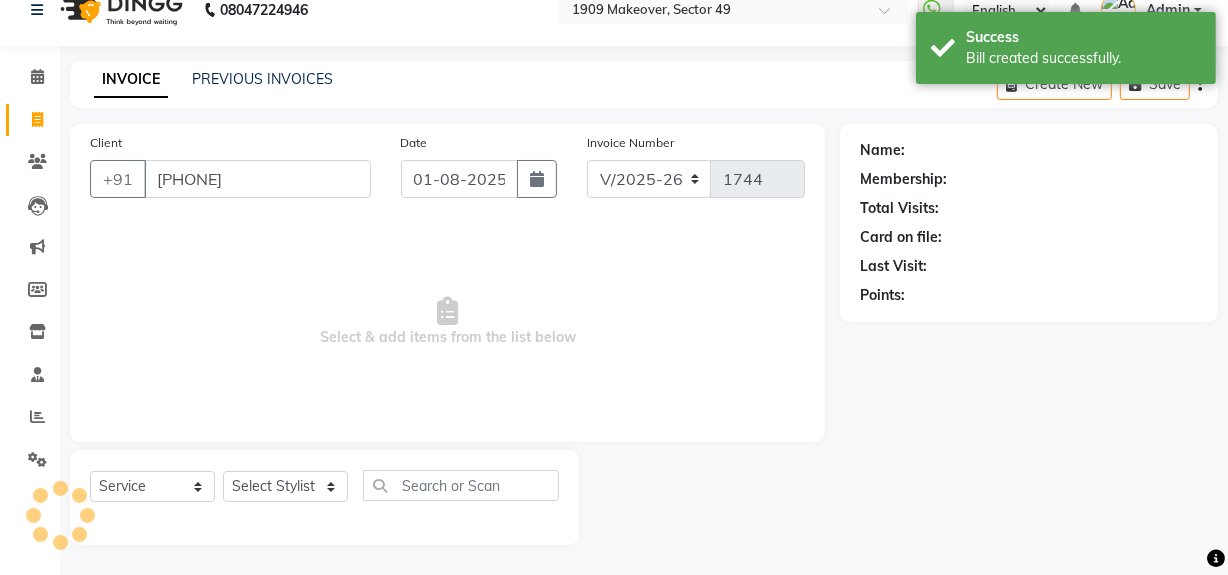 type on "[PHONE]" 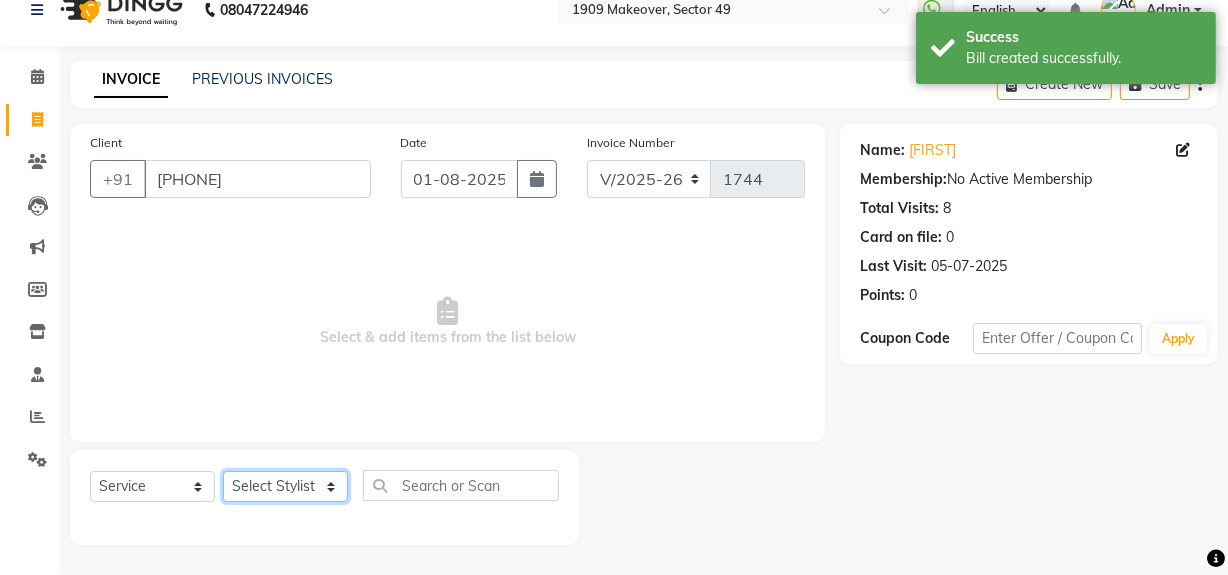 click on "Select Stylist Abdul Ahmed Arif Harun House Sale Jyoti Nisha Rehaan Ujjwal Umesh Veer vikram mehta Vishal" 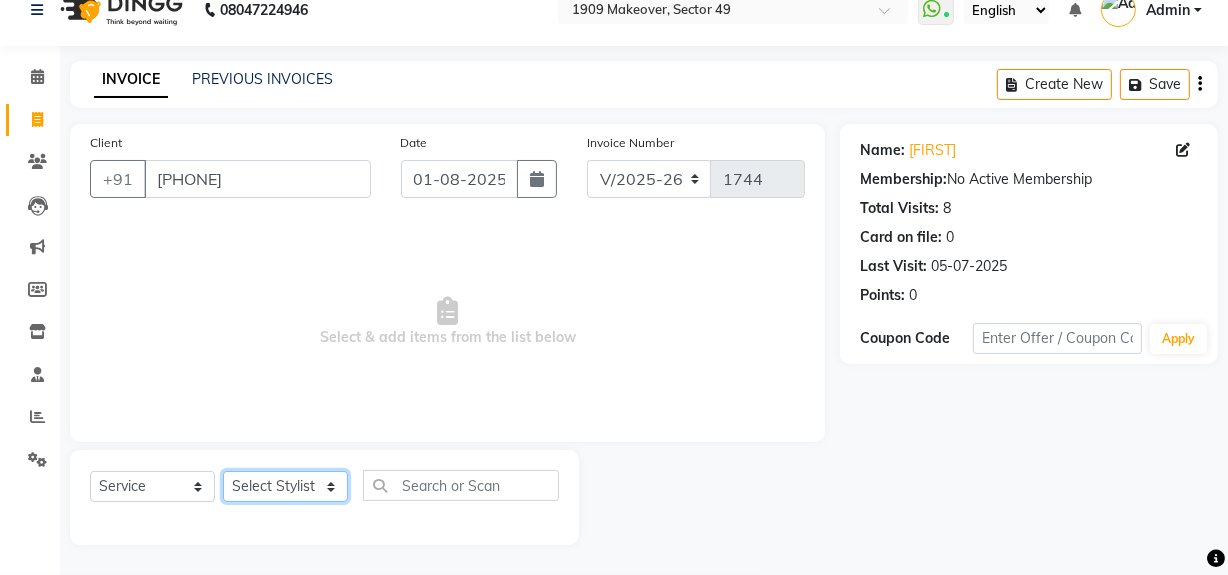 select on "57118" 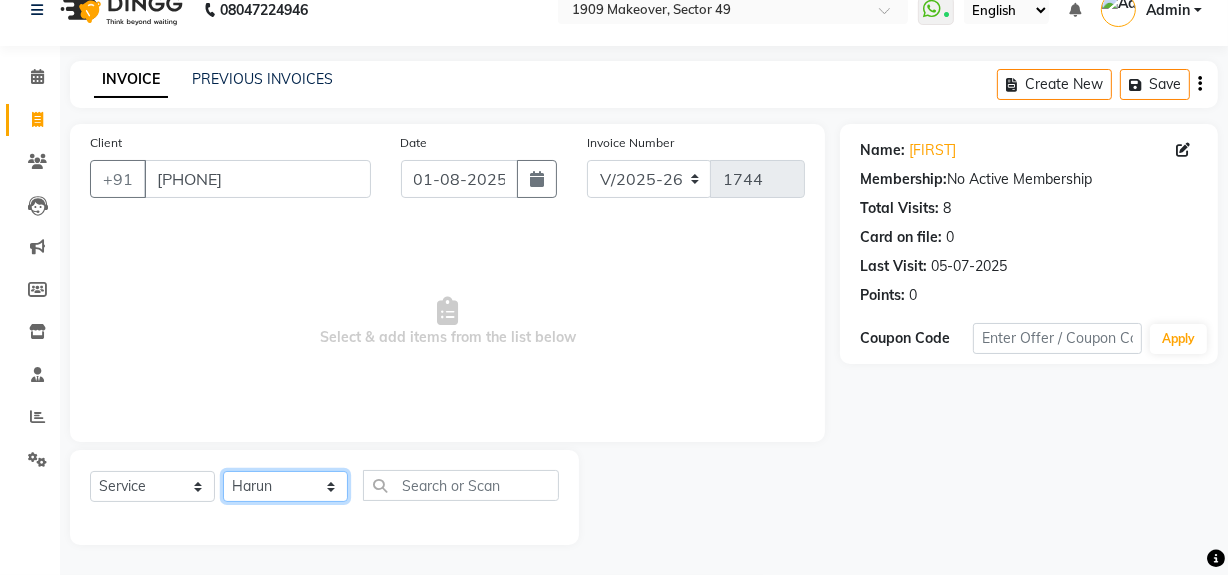 click on "Select Stylist Abdul Ahmed Arif Harun House Sale Jyoti Nisha Rehaan Ujjwal Umesh Veer vikram mehta Vishal" 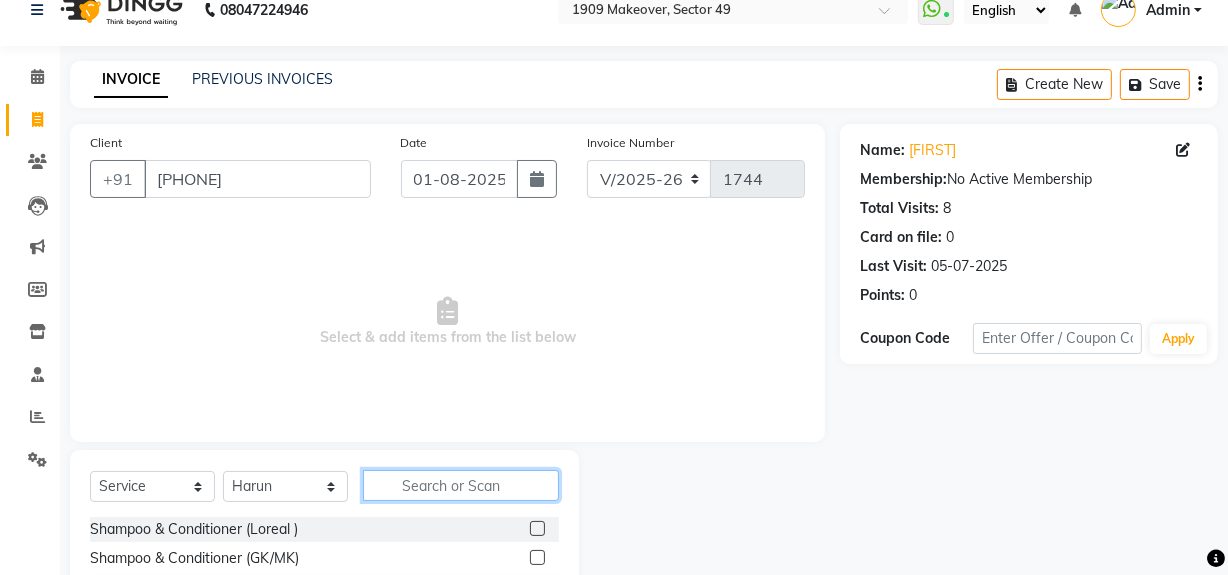 click 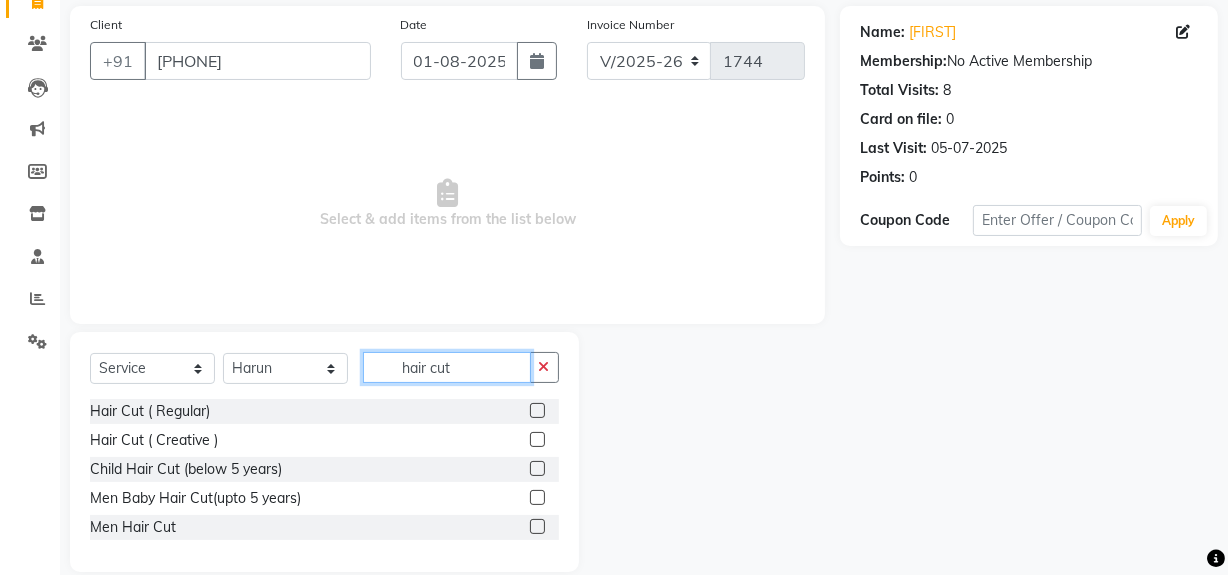 scroll, scrollTop: 170, scrollLeft: 0, axis: vertical 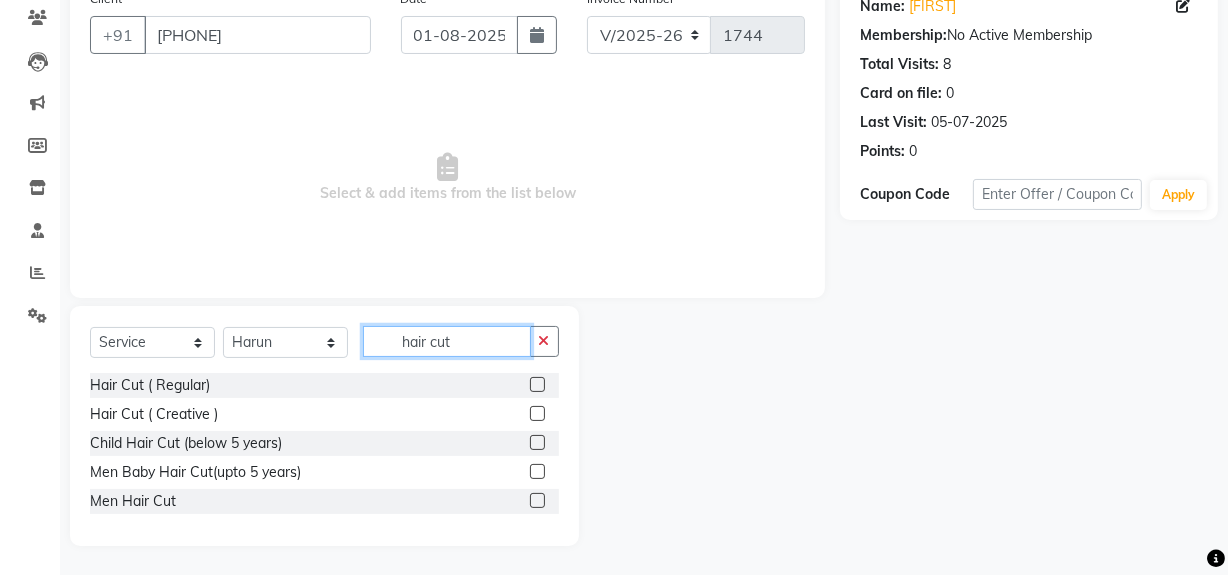 type on "hair cut" 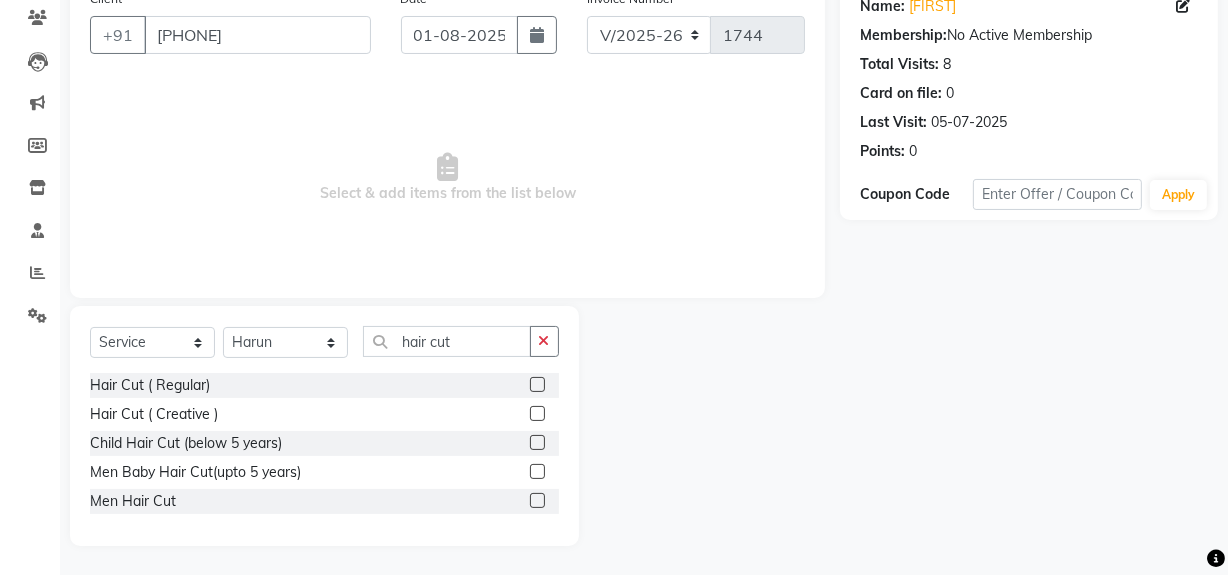 click 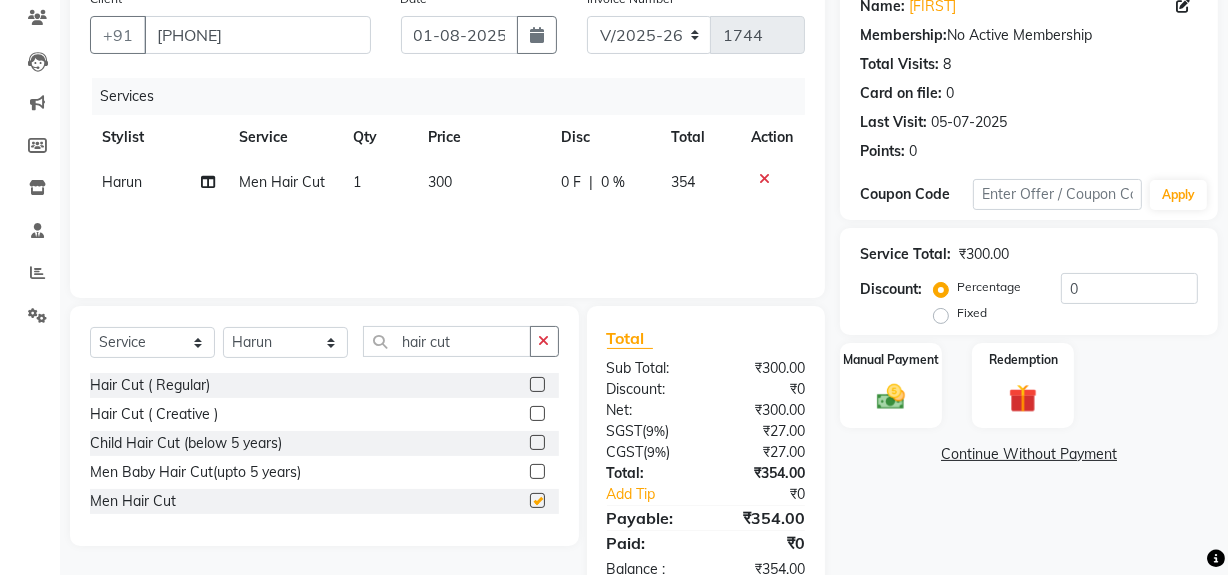 checkbox on "false" 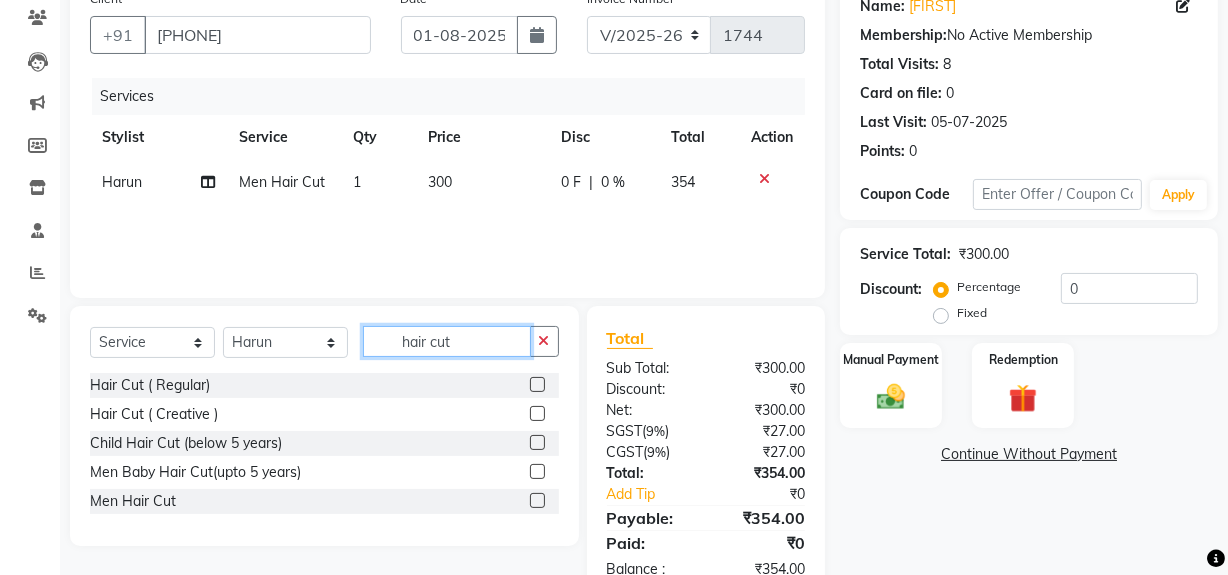 drag, startPoint x: 400, startPoint y: 336, endPoint x: 546, endPoint y: 370, distance: 149.90663 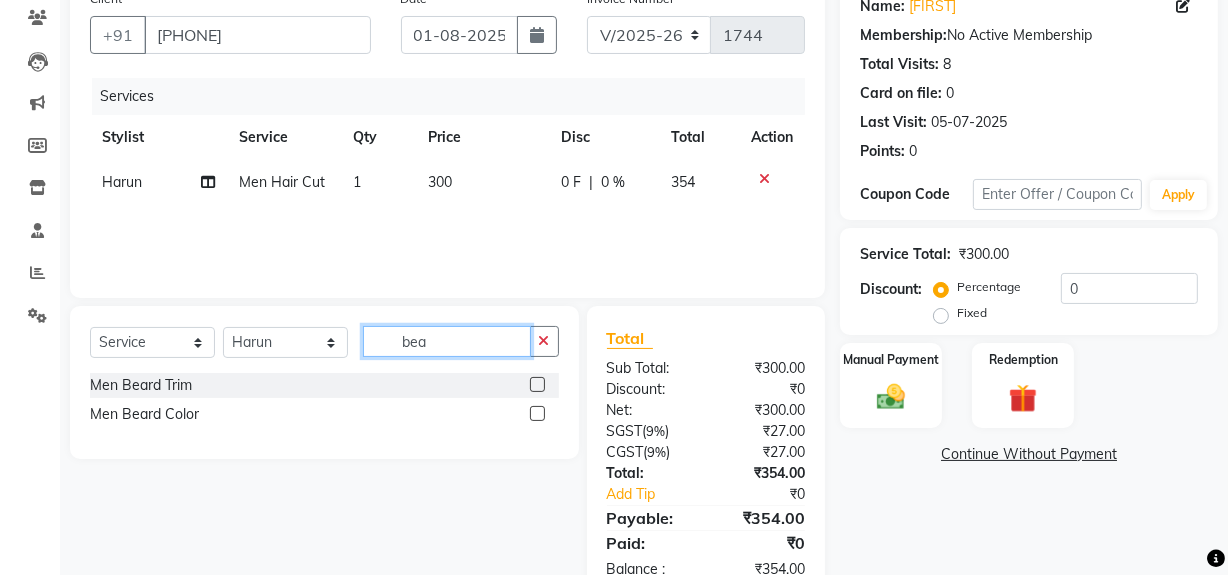 type on "bea" 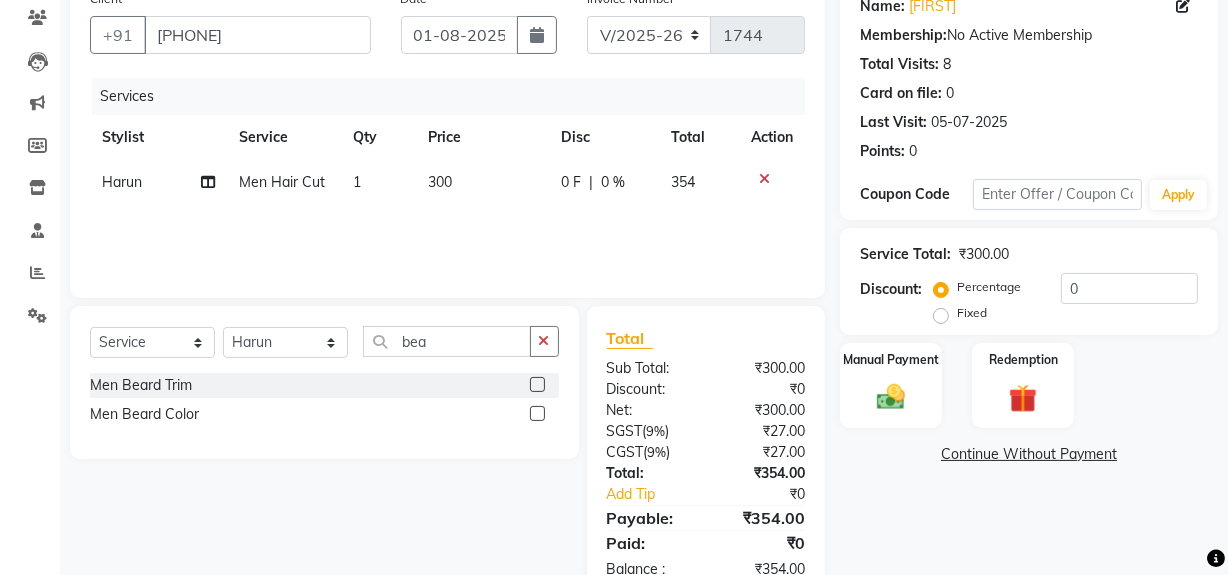 click 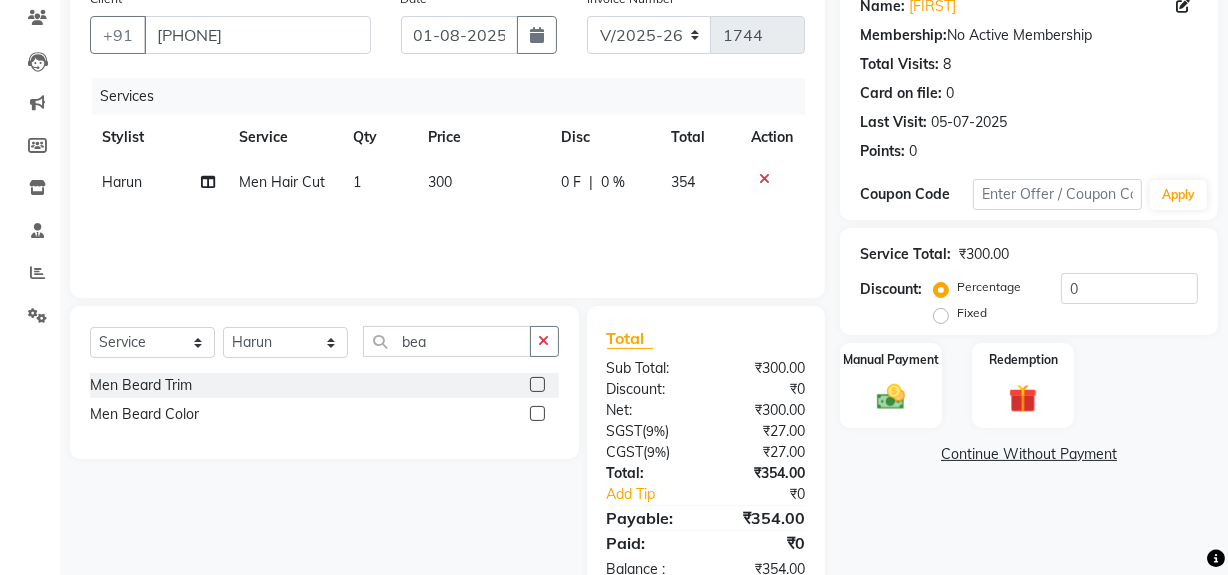 click at bounding box center (536, 385) 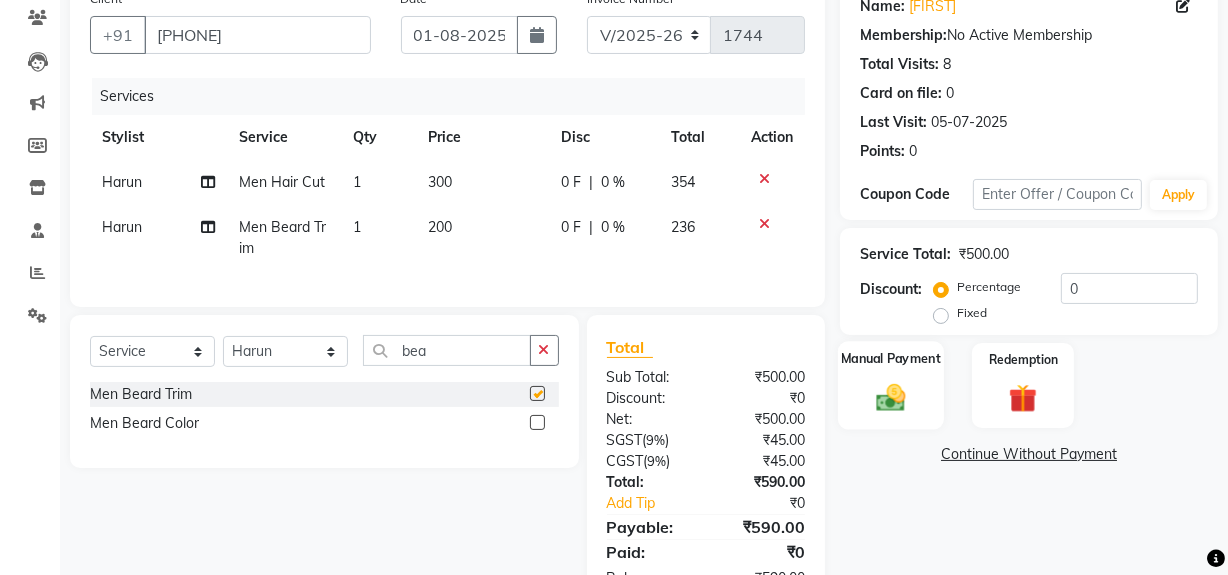 checkbox on "false" 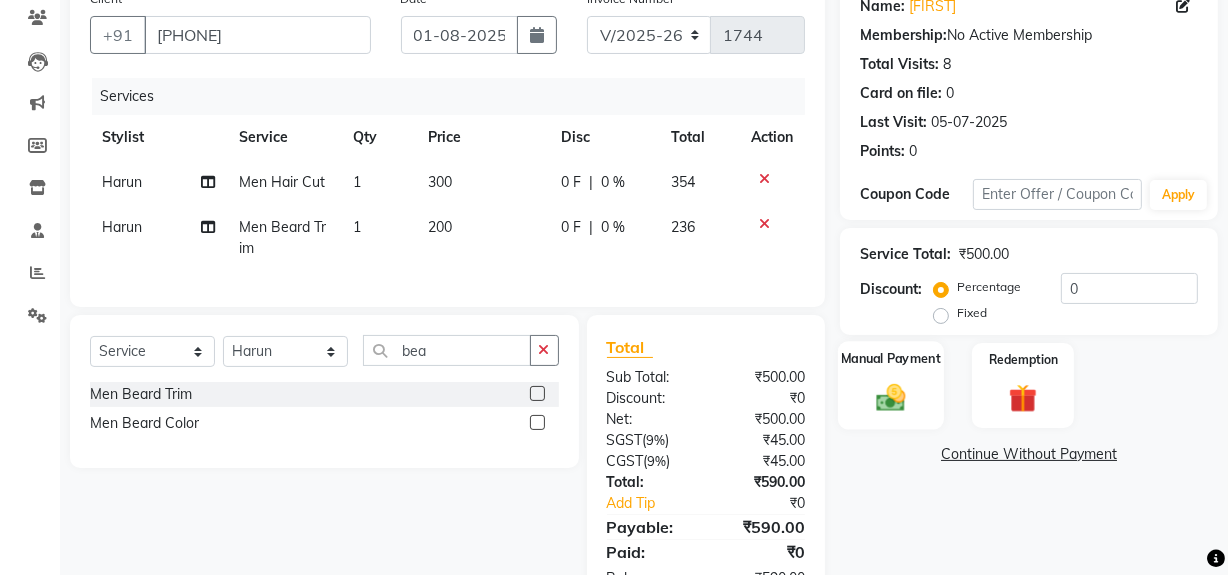 click 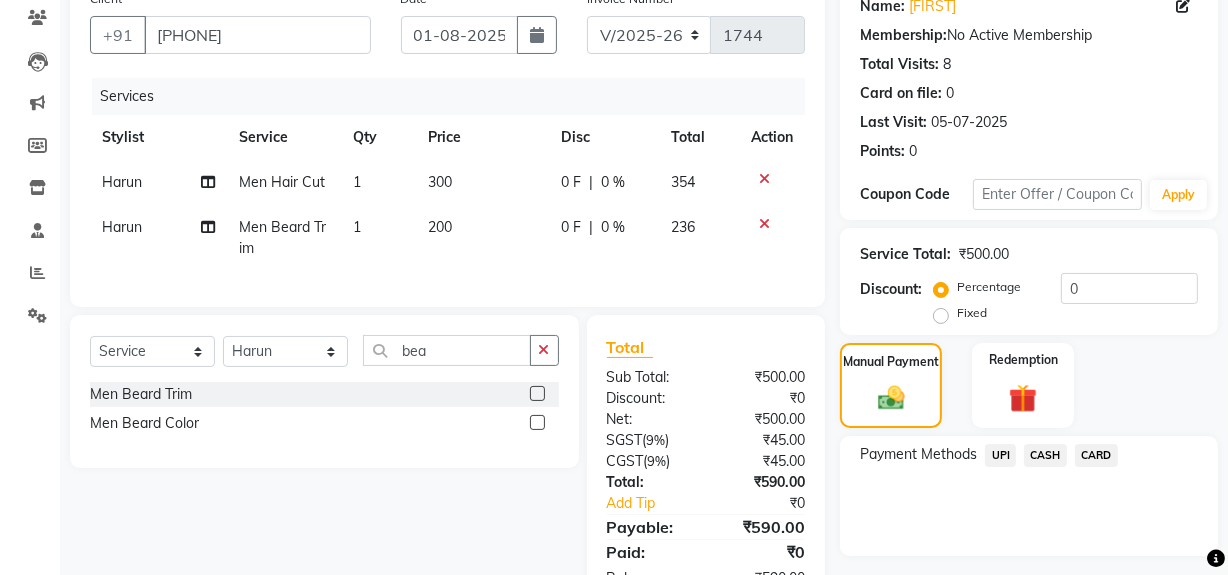 click on "CARD" 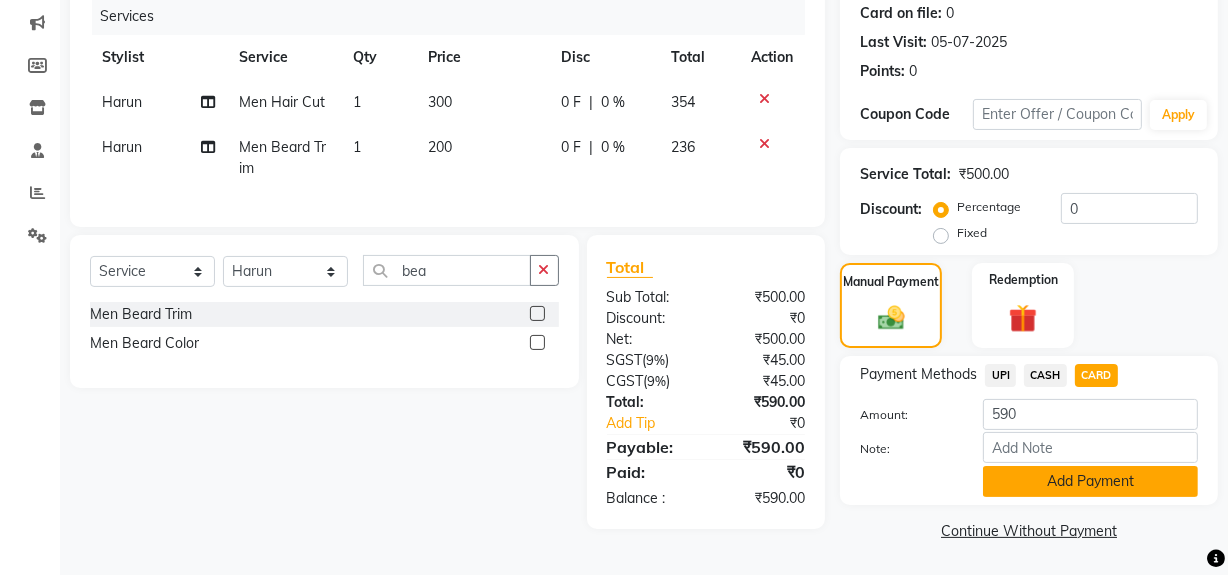 click on "Add Payment" 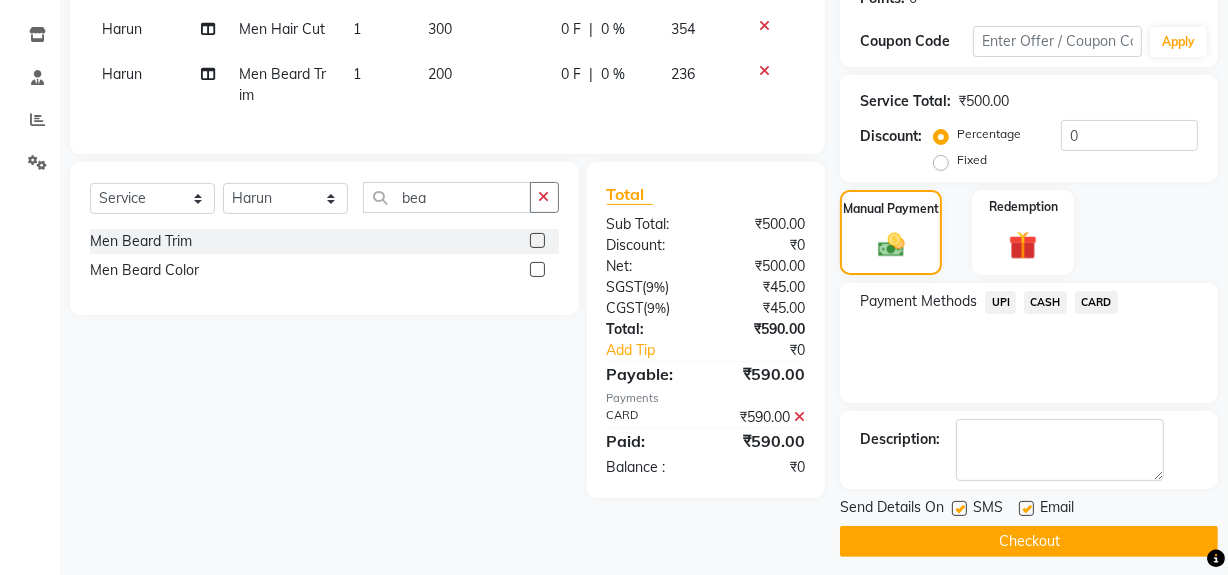 scroll, scrollTop: 333, scrollLeft: 0, axis: vertical 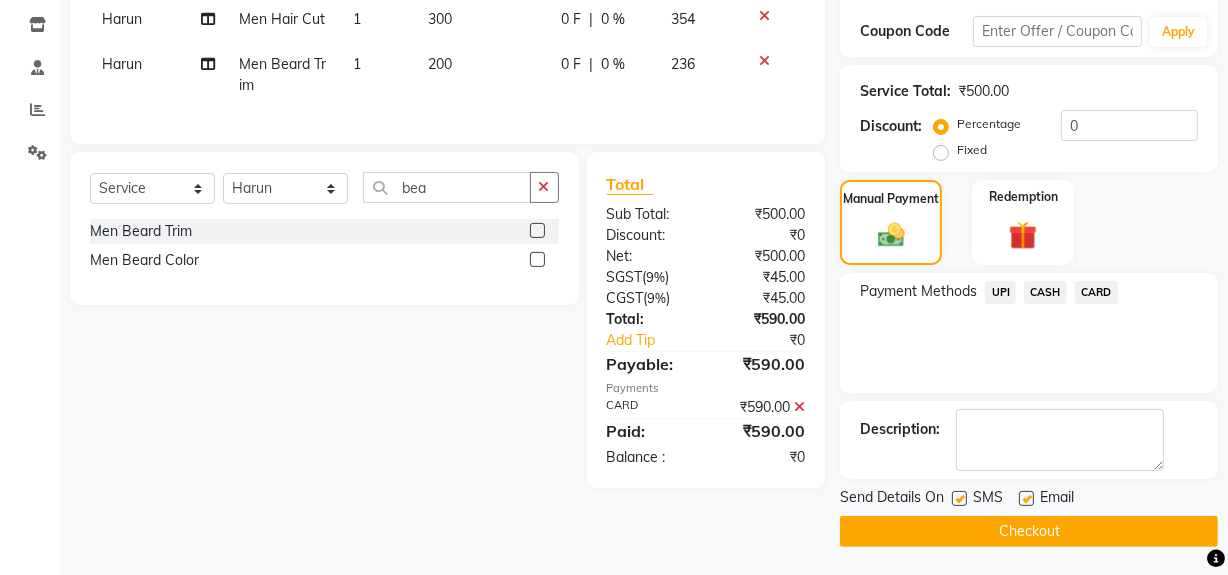 click on "Checkout" 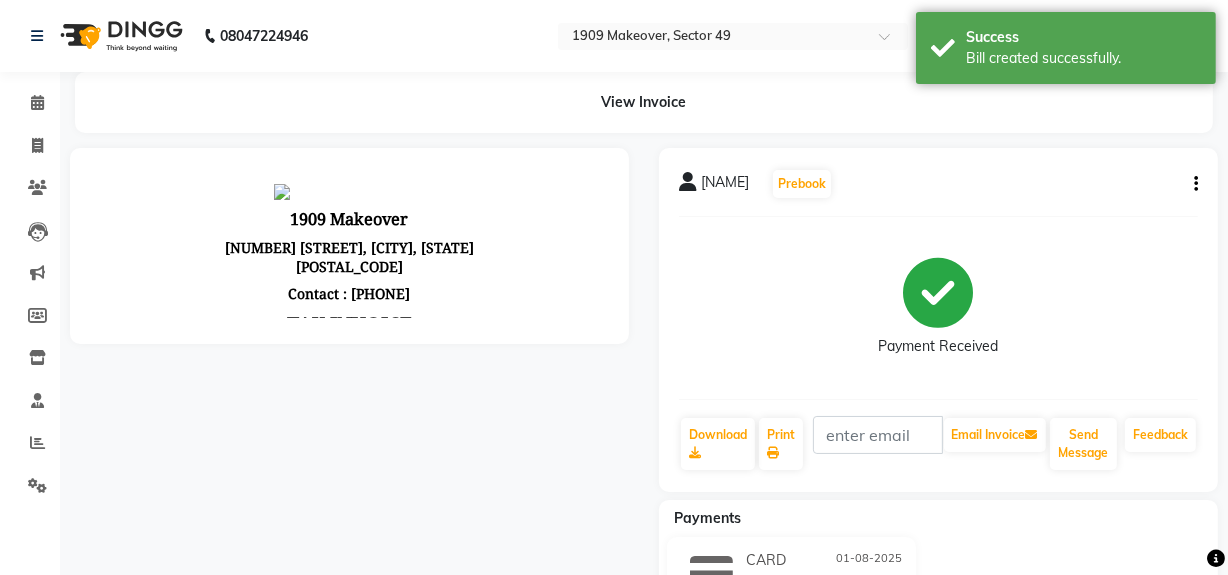 scroll, scrollTop: 0, scrollLeft: 0, axis: both 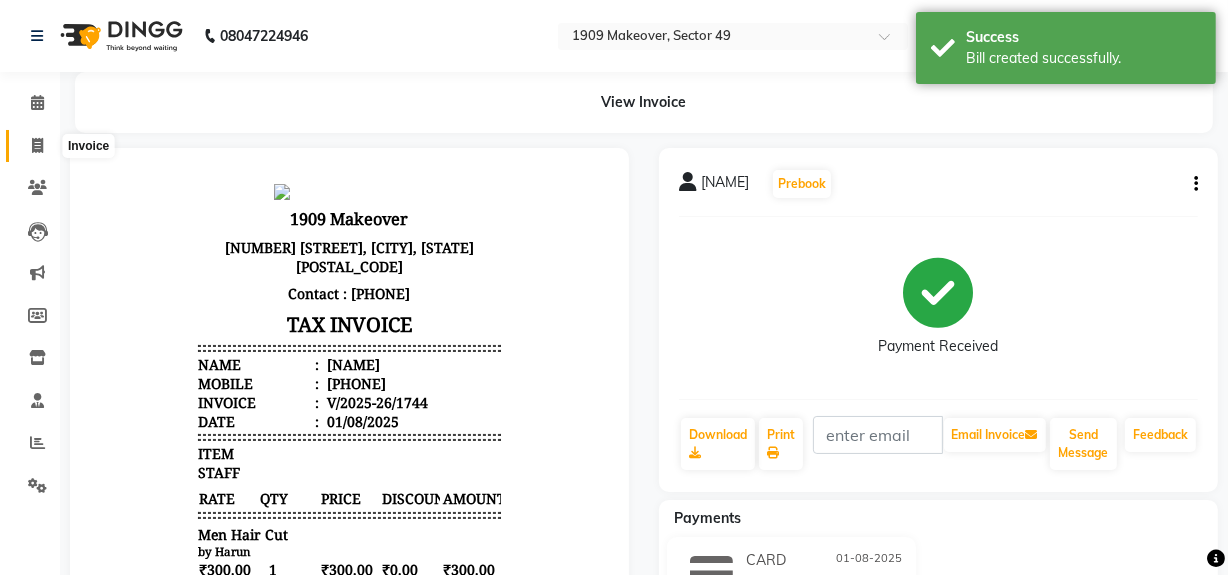 click 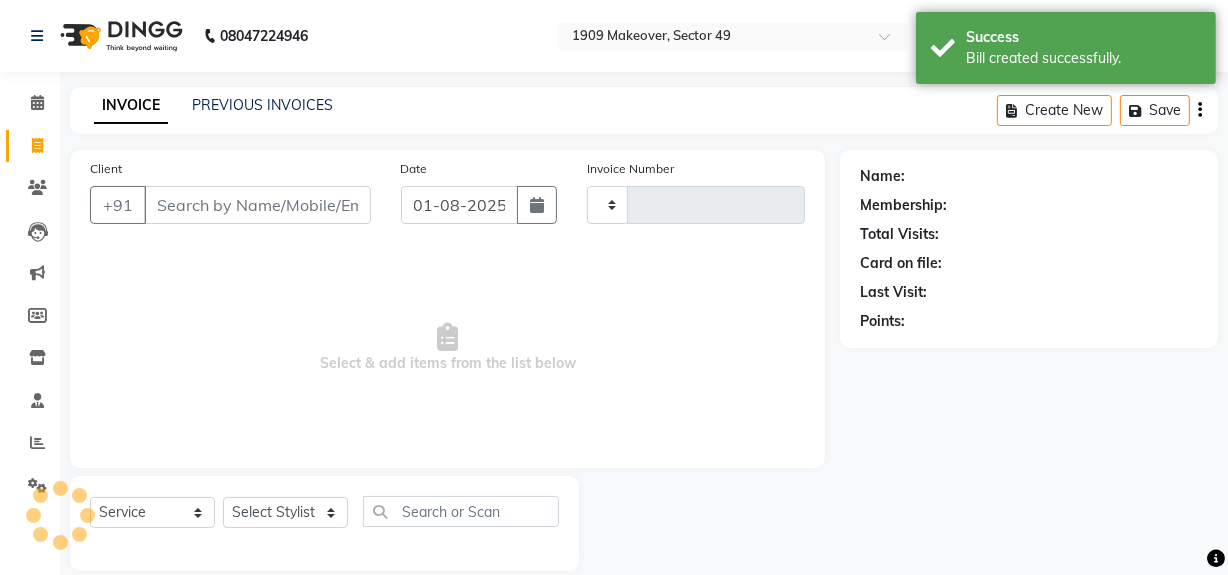 scroll, scrollTop: 26, scrollLeft: 0, axis: vertical 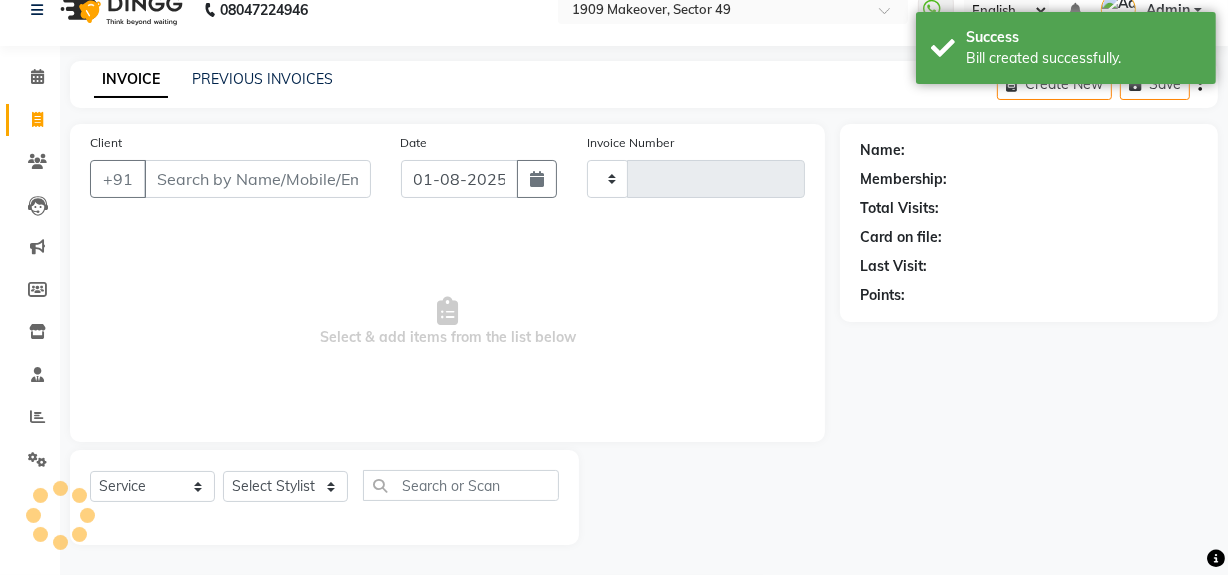 type on "1745" 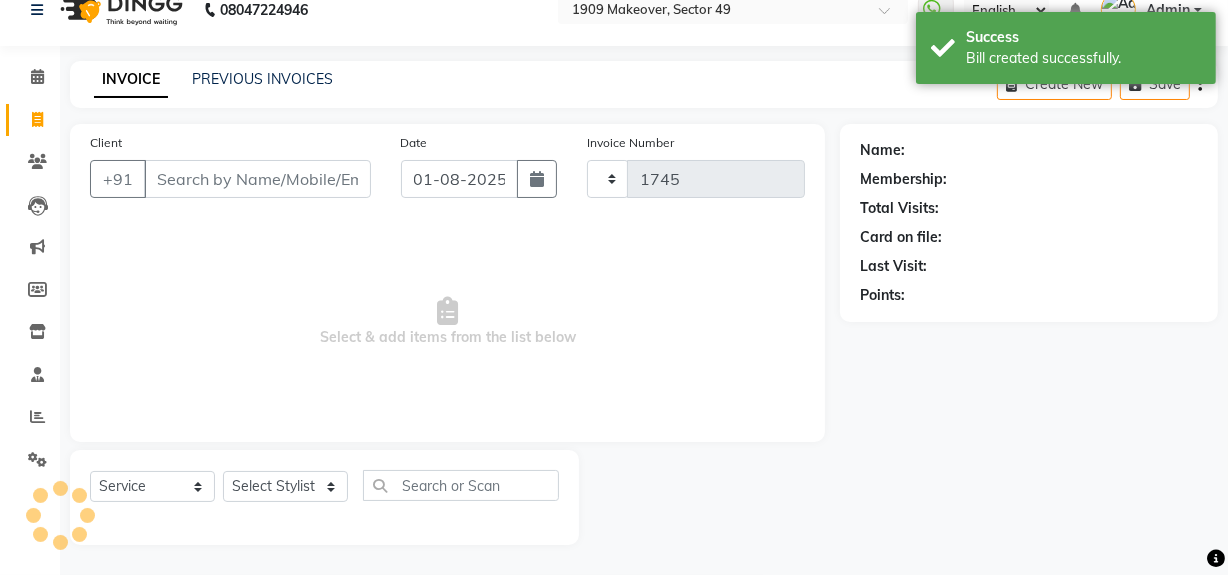 select on "6923" 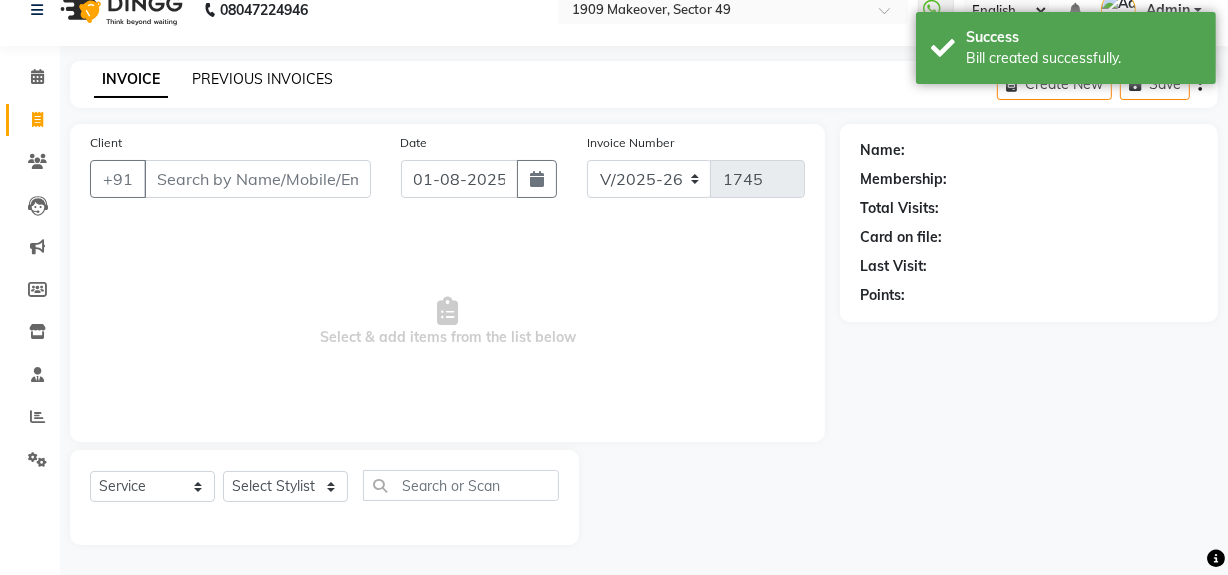 click on "PREVIOUS INVOICES" 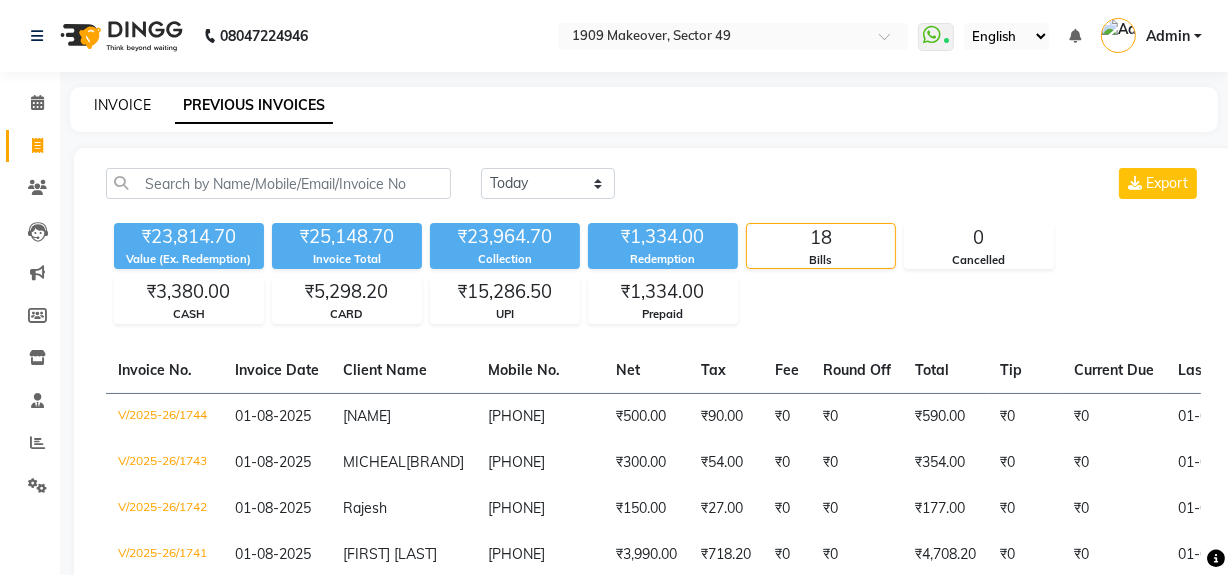 click on "INVOICE" 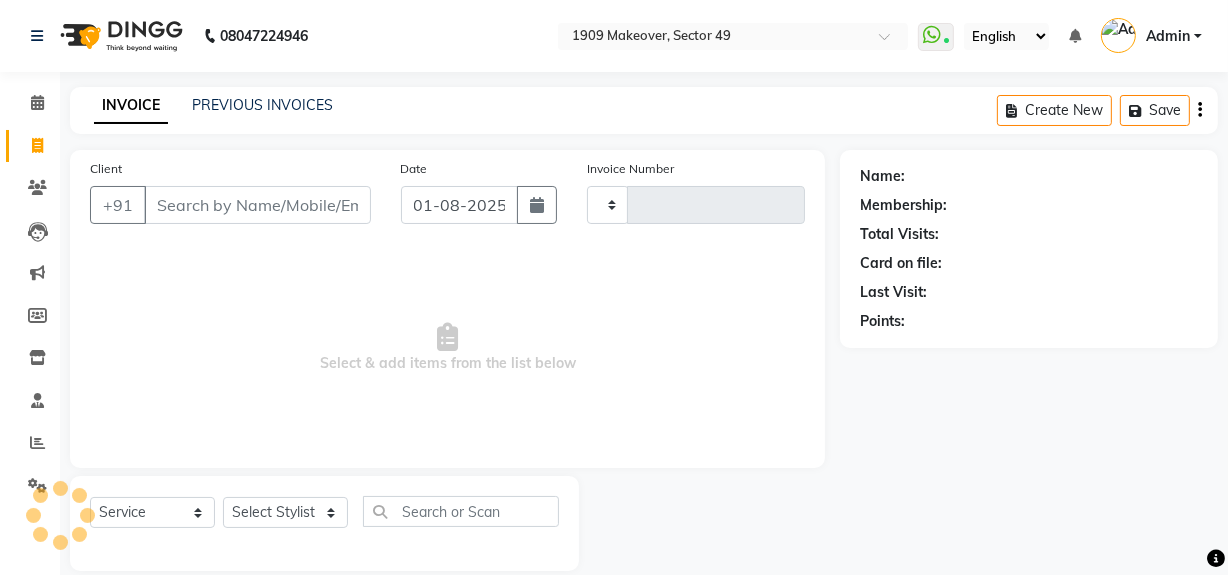 scroll, scrollTop: 26, scrollLeft: 0, axis: vertical 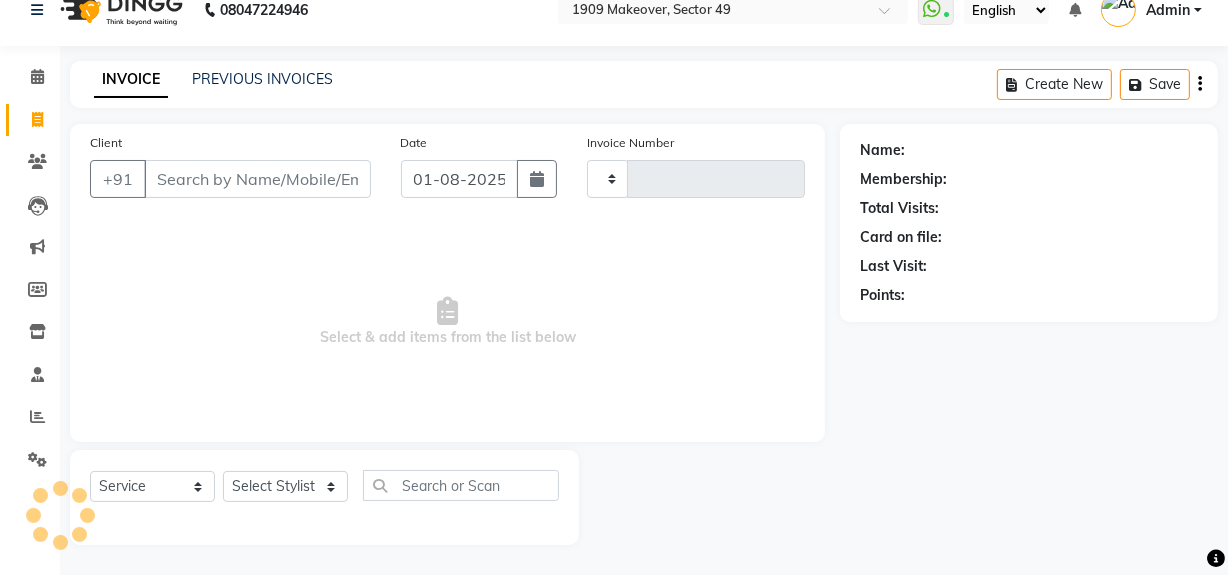type on "1745" 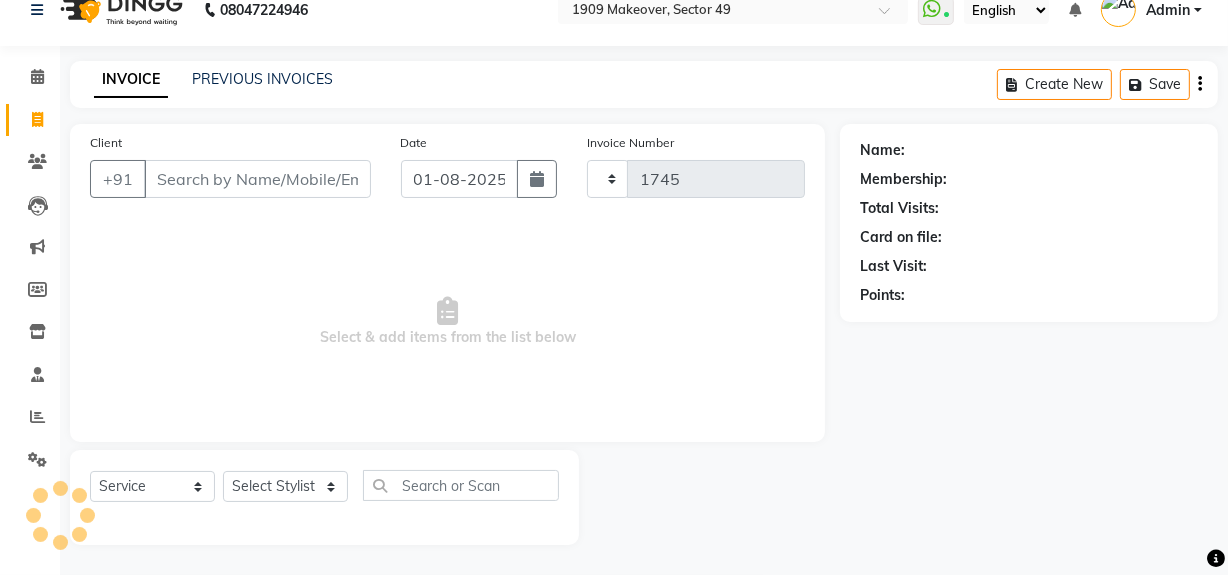 select on "6923" 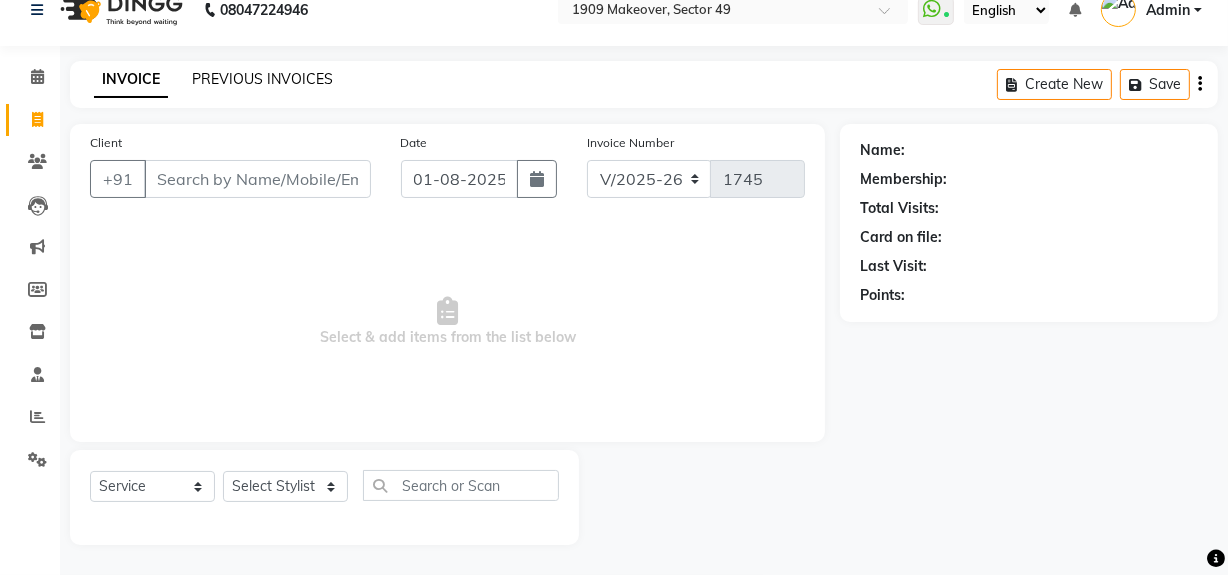 click on "PREVIOUS INVOICES" 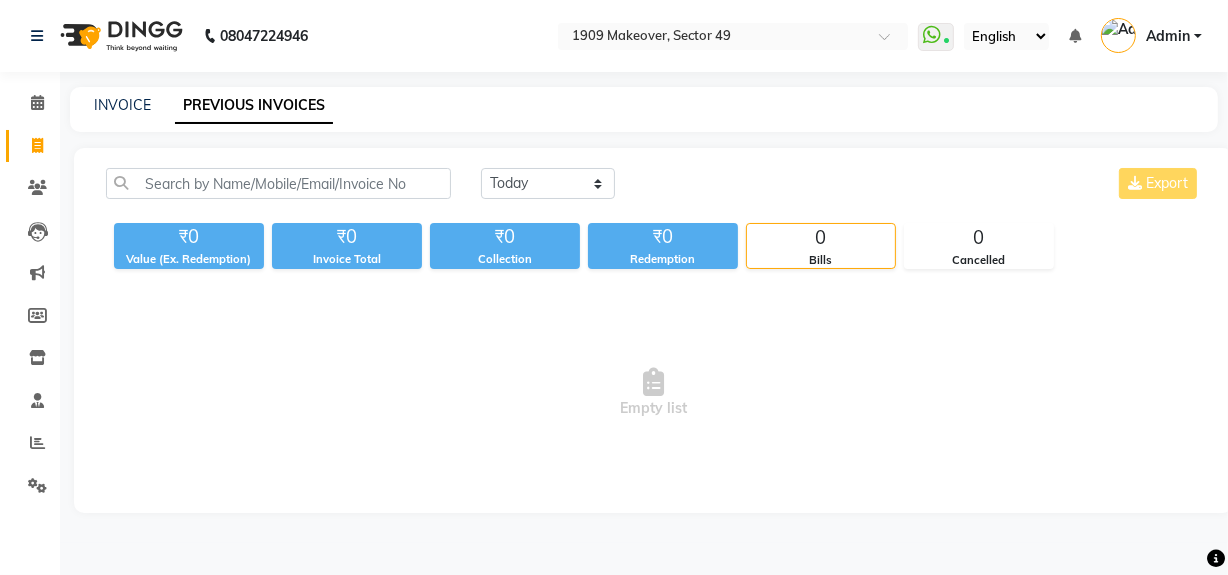 scroll, scrollTop: 0, scrollLeft: 0, axis: both 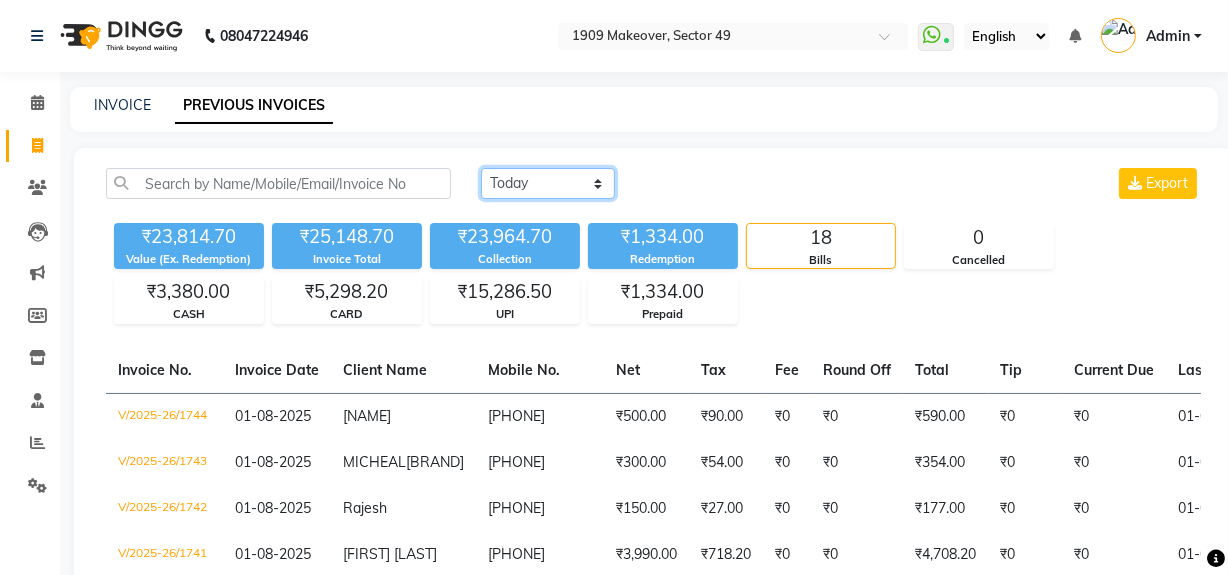 click on "Today Yesterday Custom Range" 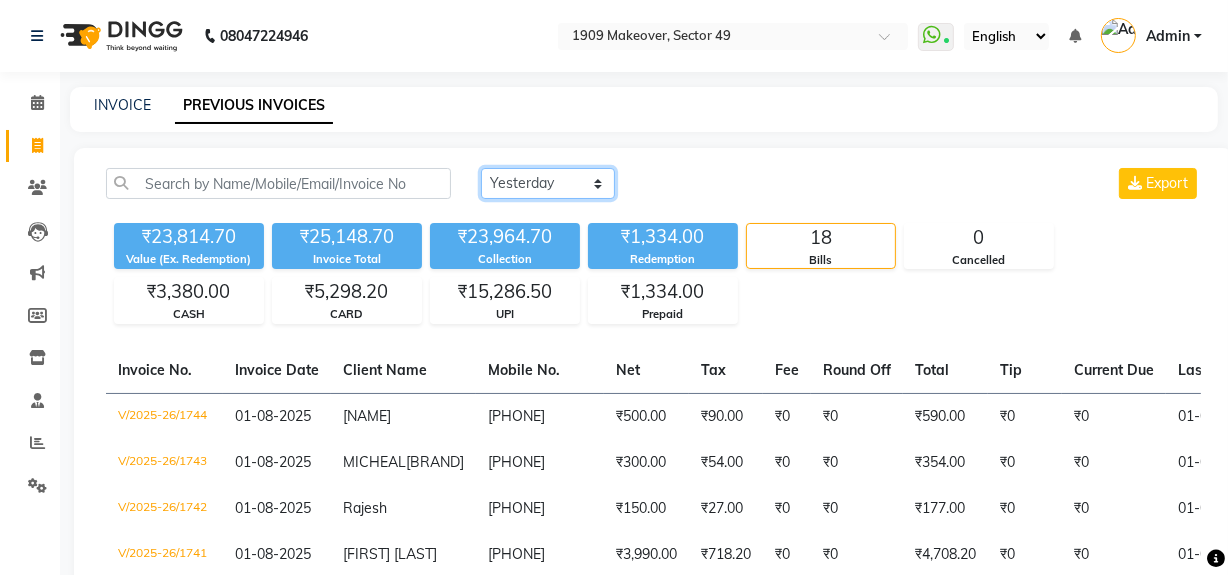 click on "Today Yesterday Custom Range" 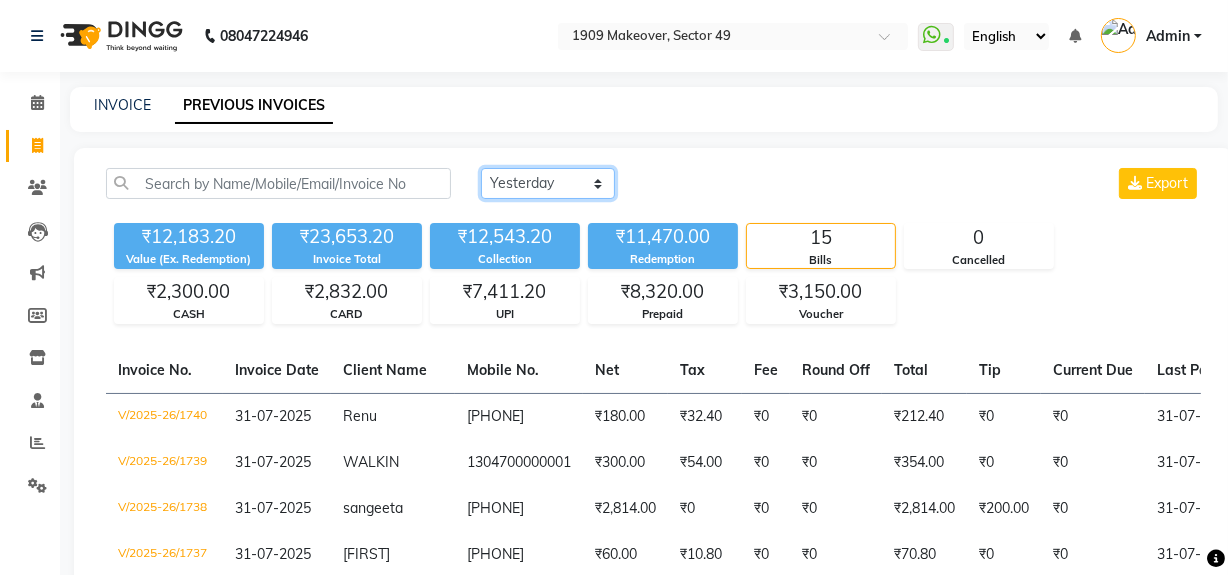 click on "Today Yesterday Custom Range" 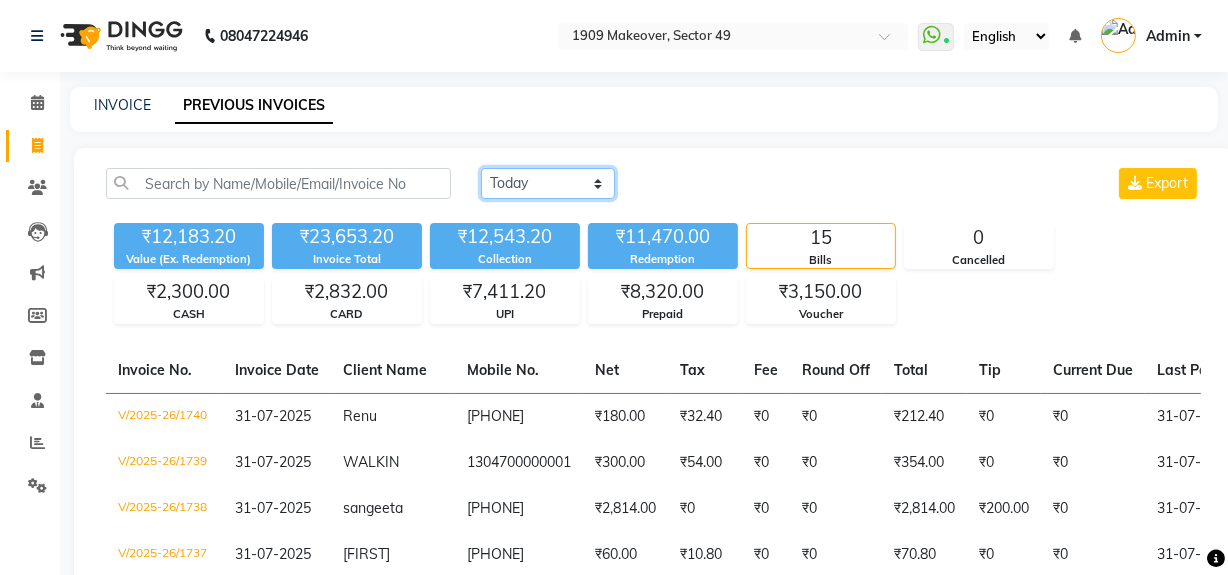 click on "Today Yesterday Custom Range" 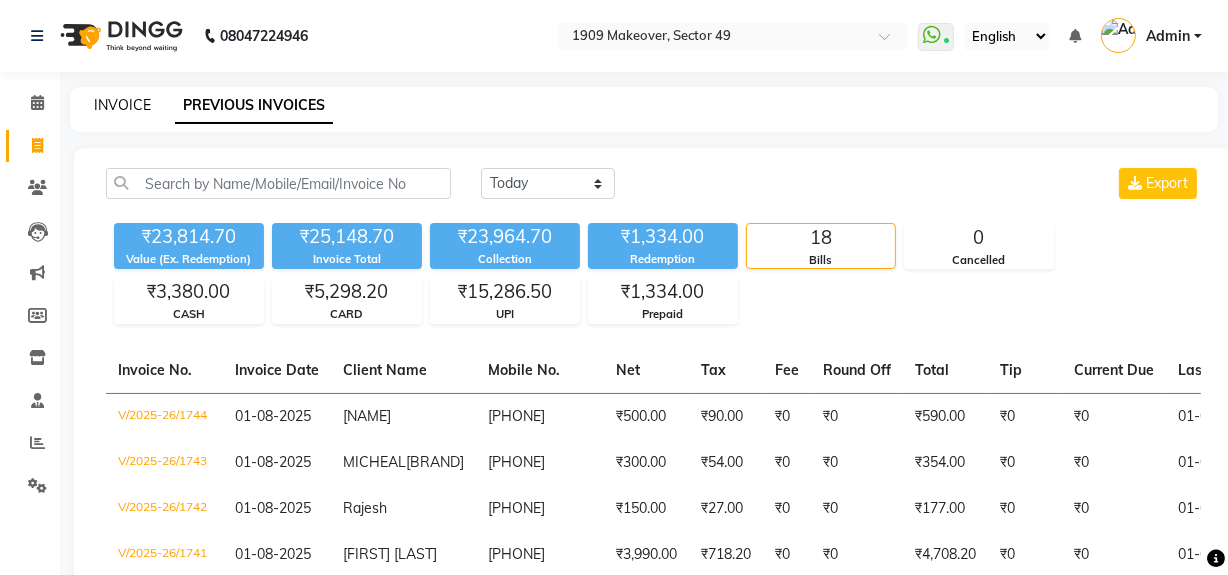 click on "INVOICE" 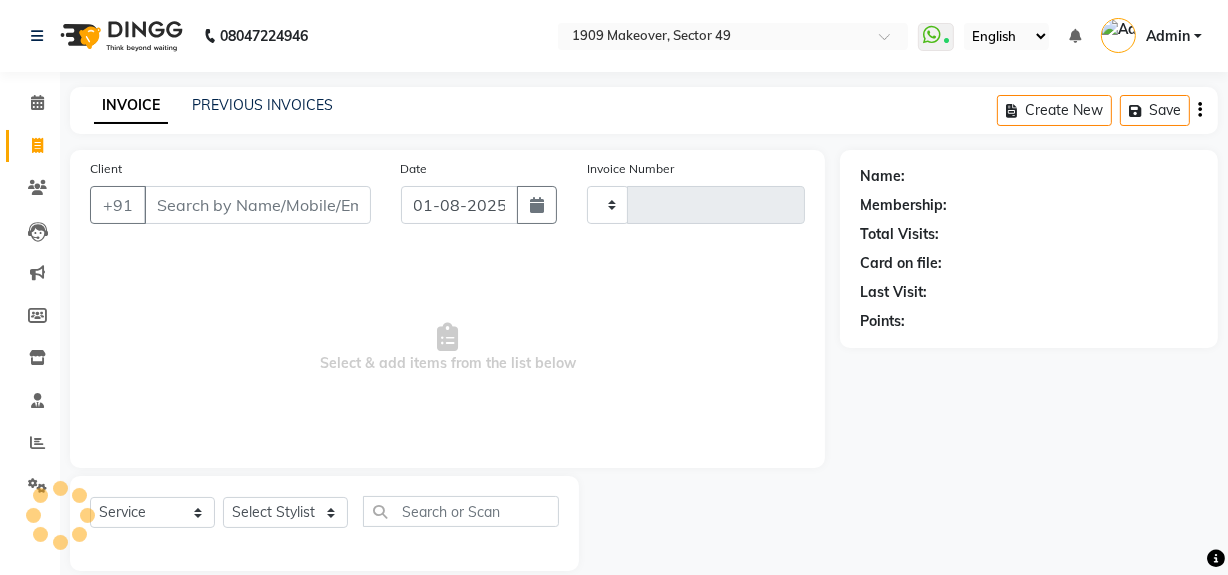 type on "1745" 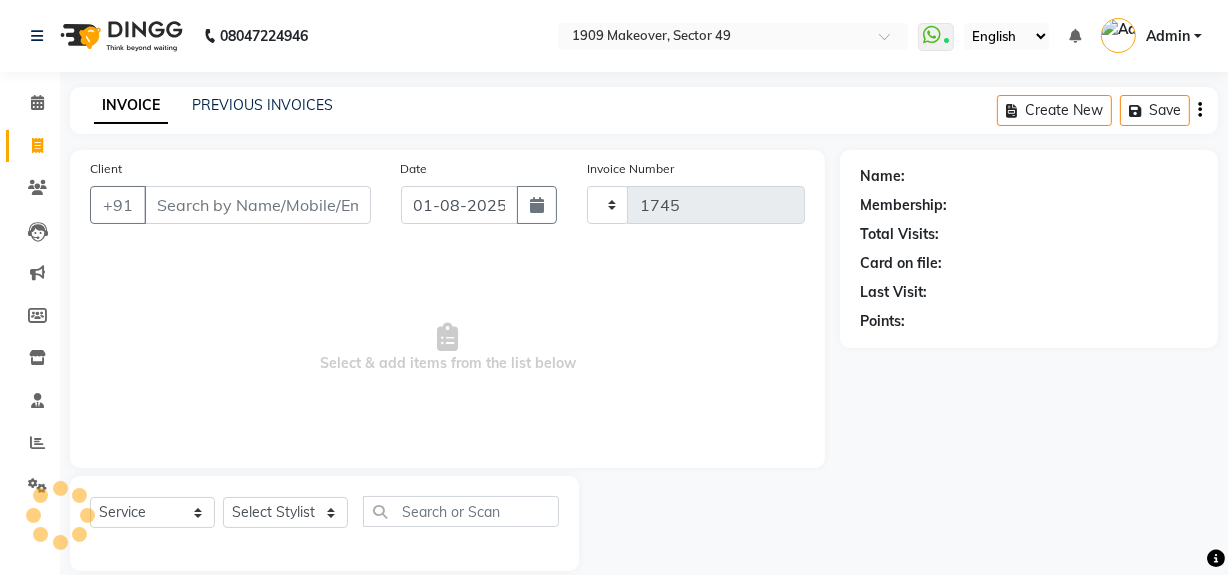scroll, scrollTop: 26, scrollLeft: 0, axis: vertical 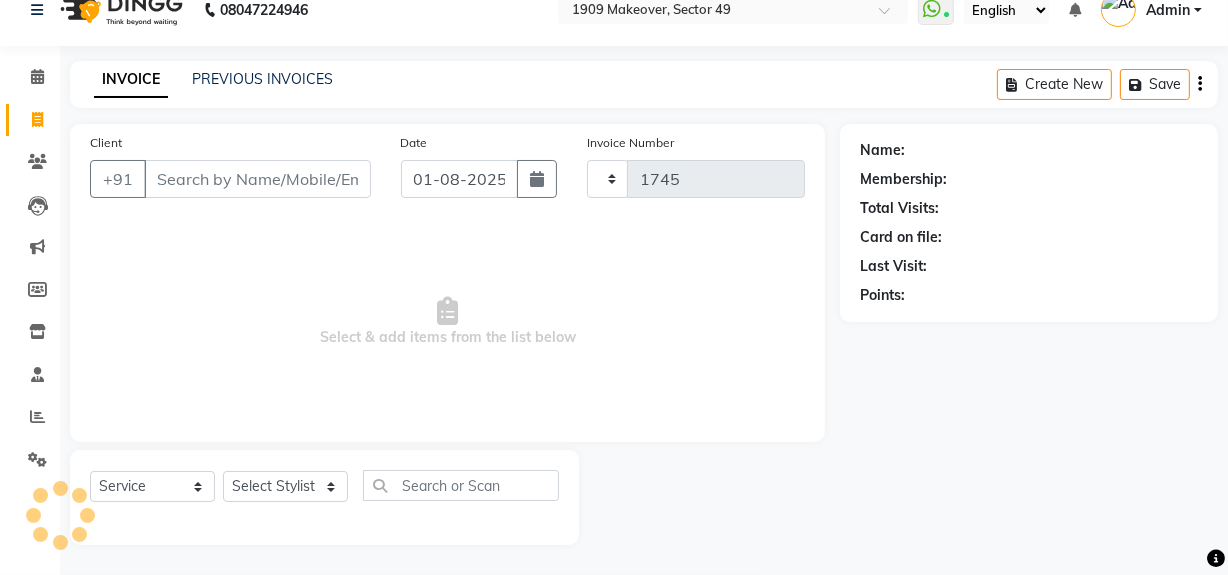 select on "6923" 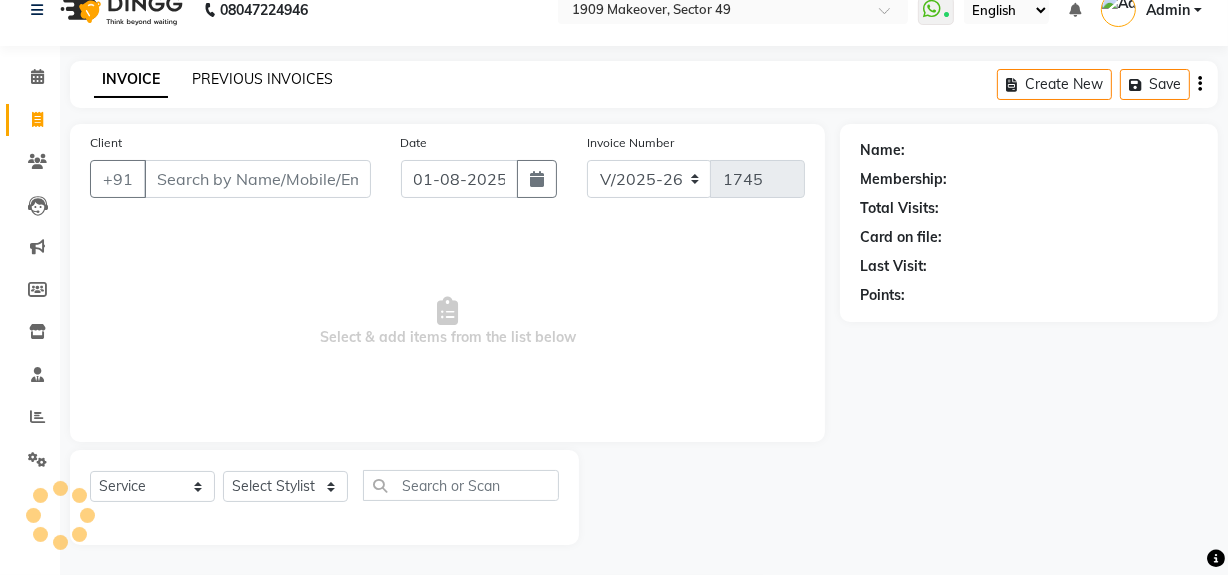 click on "PREVIOUS INVOICES" 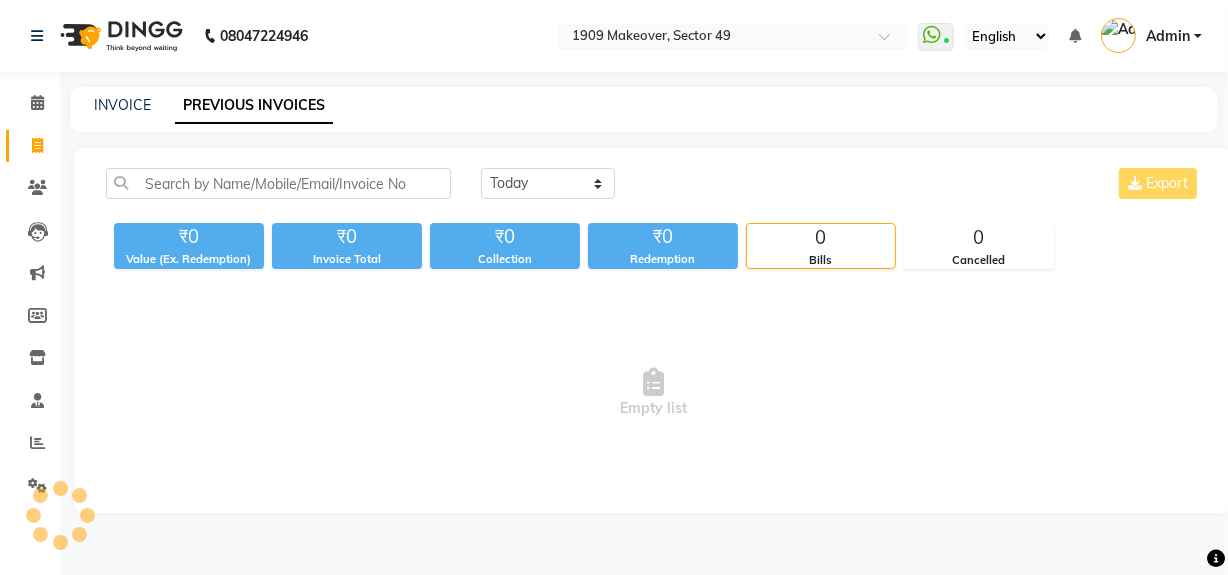 scroll, scrollTop: 0, scrollLeft: 0, axis: both 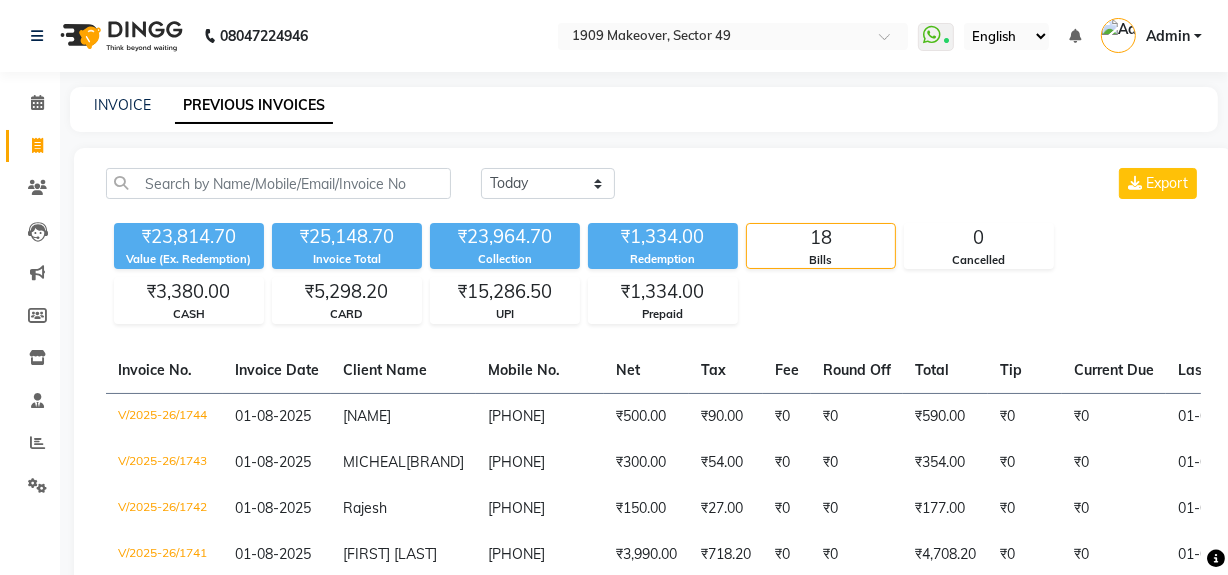 click on "18" 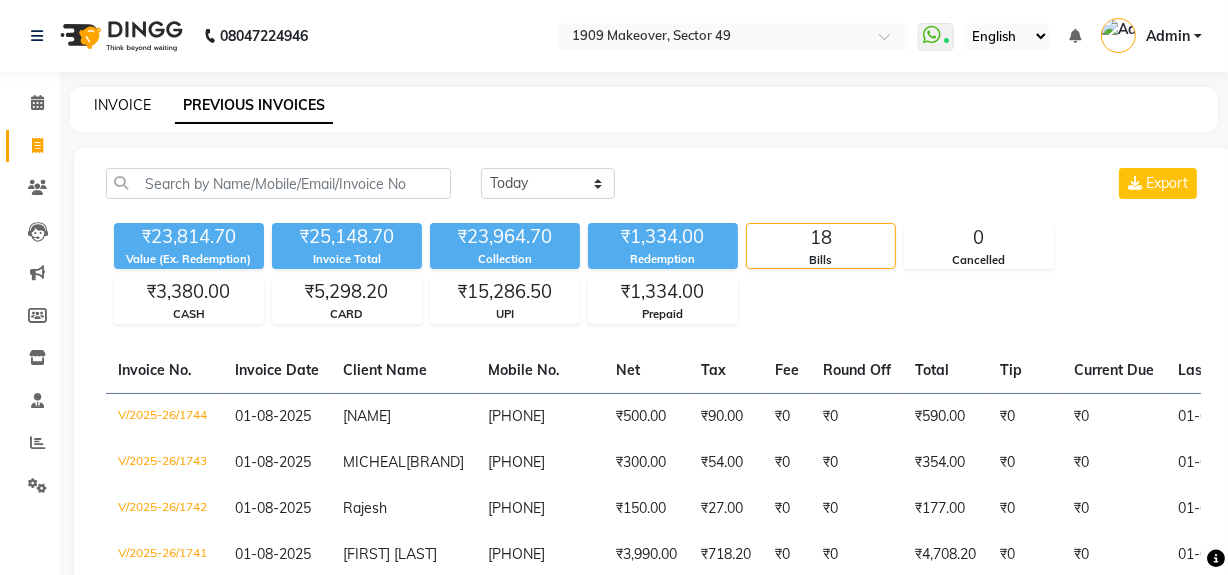 click on "INVOICE" 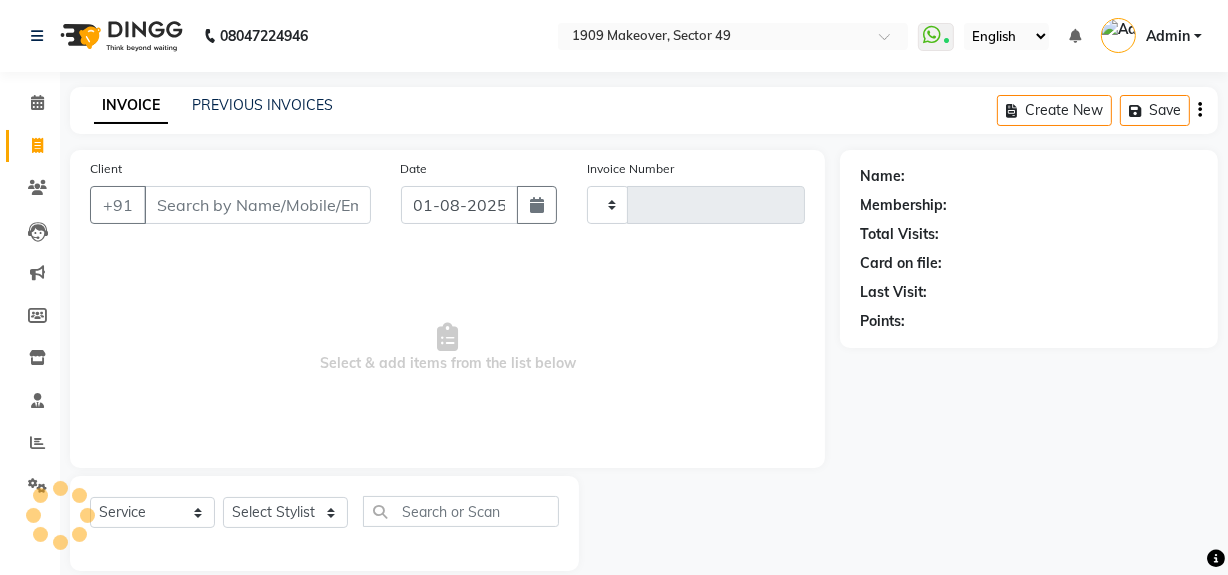 type on "1745" 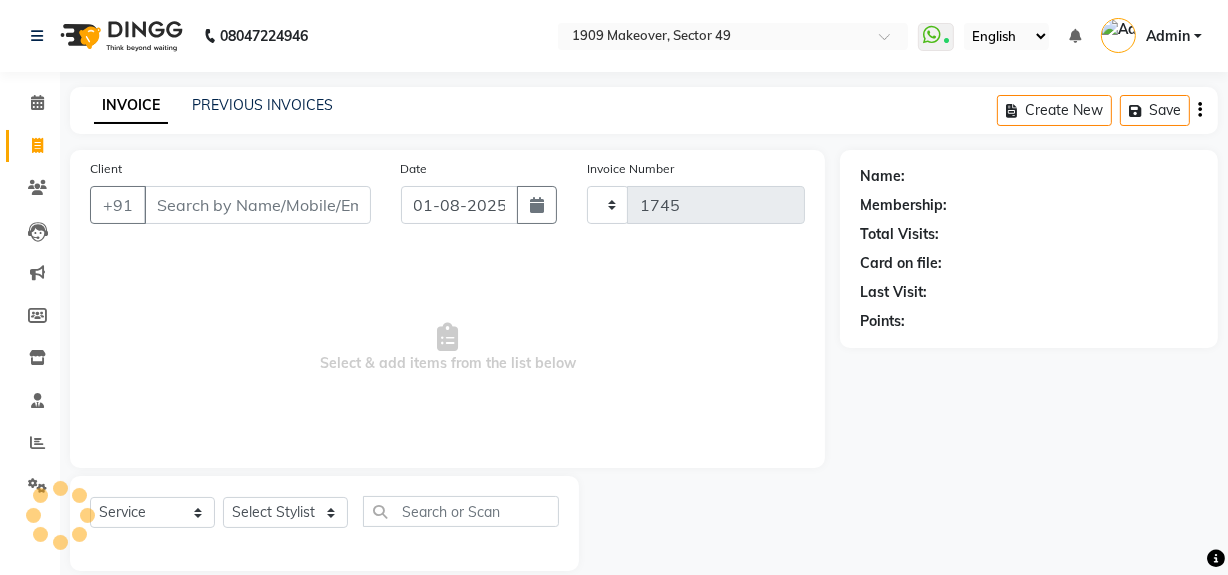 scroll, scrollTop: 26, scrollLeft: 0, axis: vertical 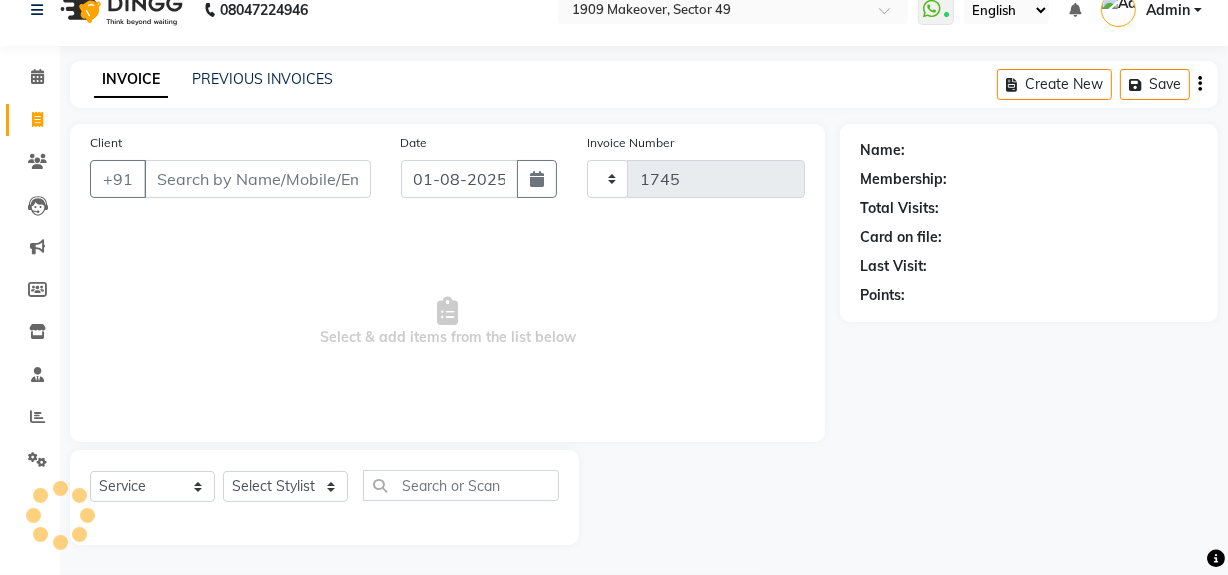 select on "6923" 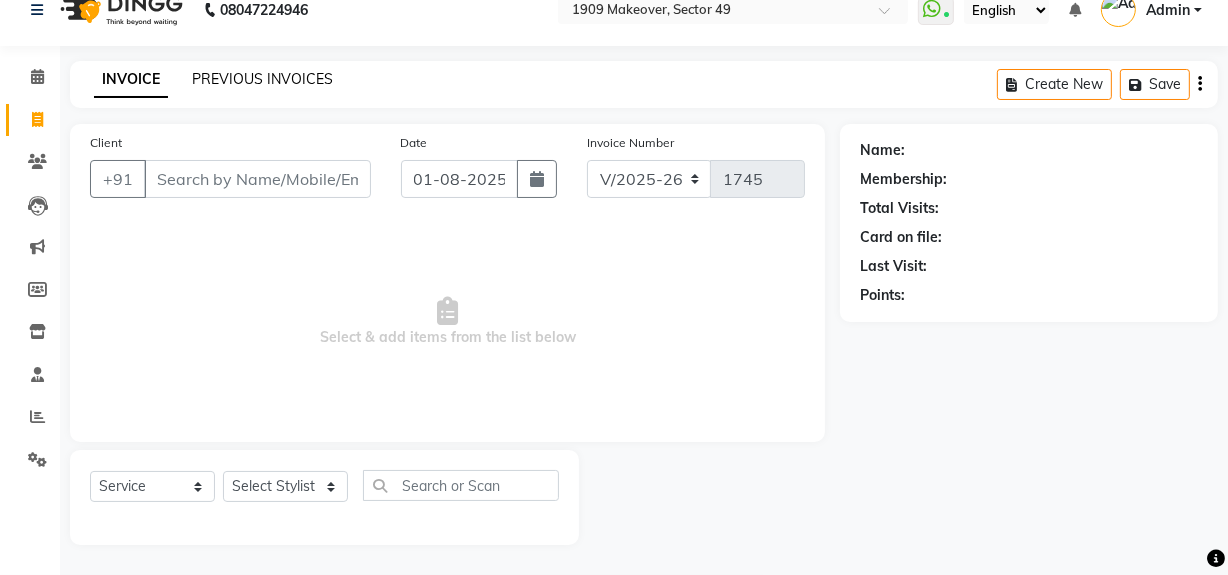 click on "PREVIOUS INVOICES" 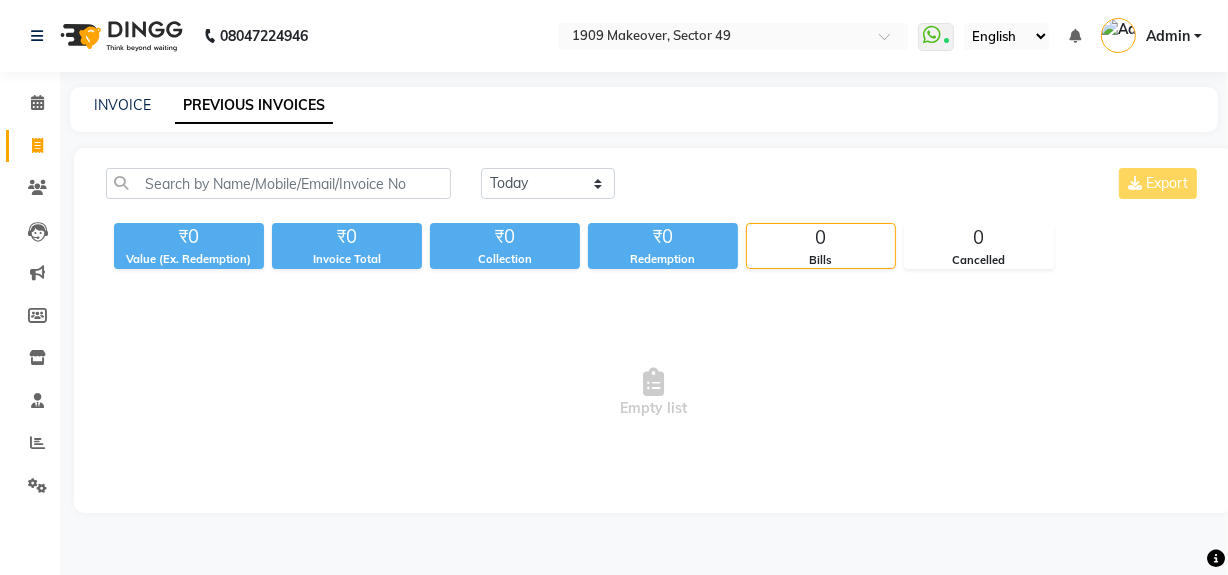 scroll, scrollTop: 0, scrollLeft: 0, axis: both 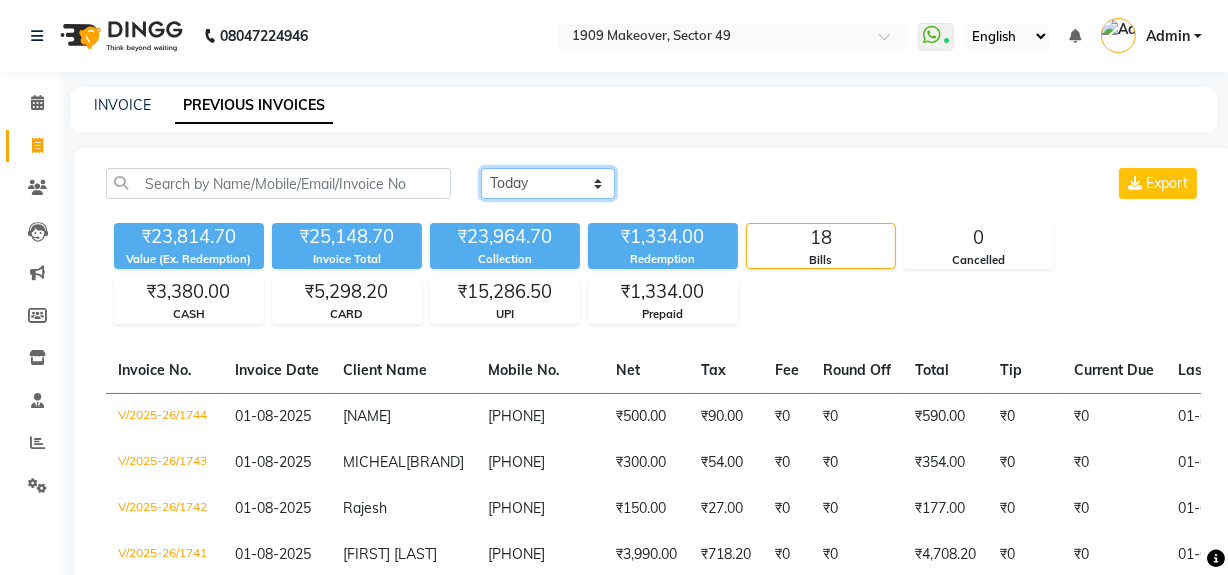 click on "Today Yesterday Custom Range" 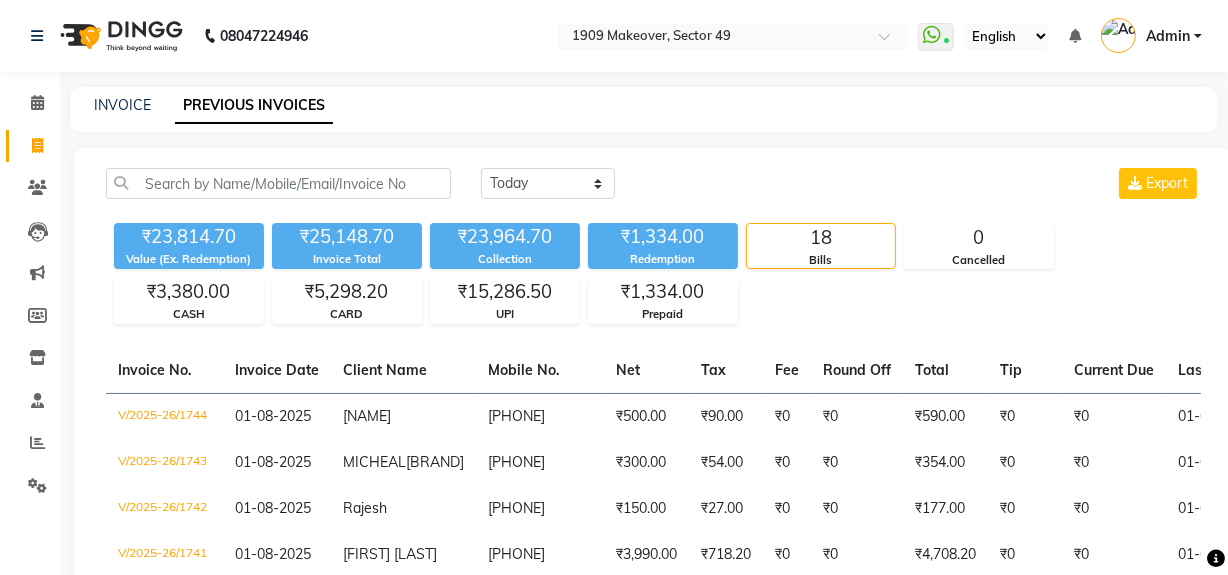 click on "Today Yesterday Custom Range Export" 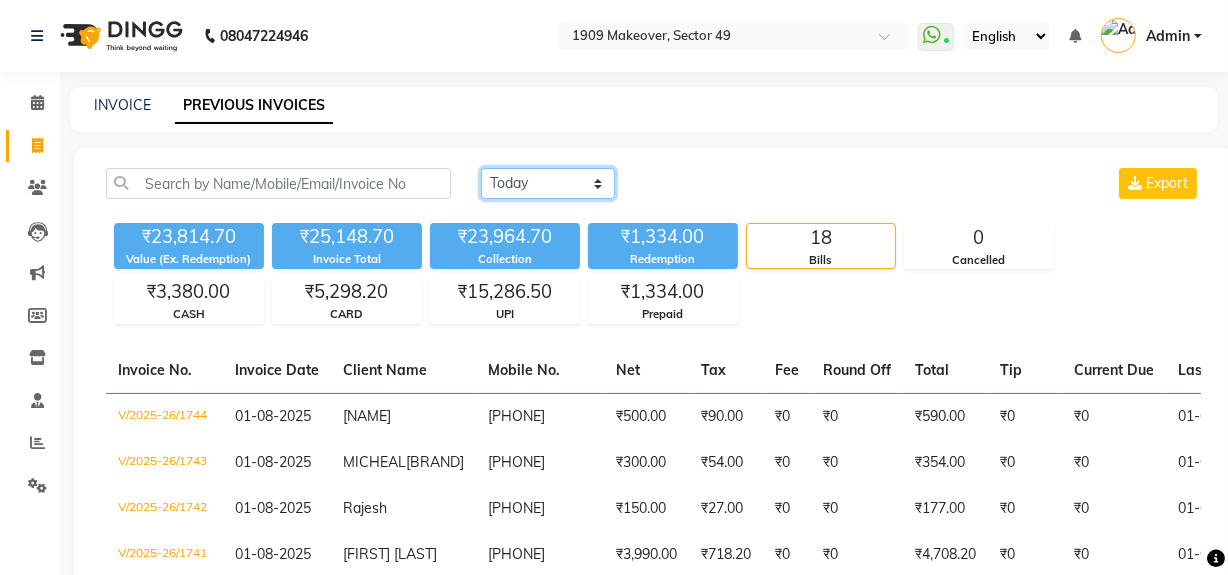 click on "Today Yesterday Custom Range" 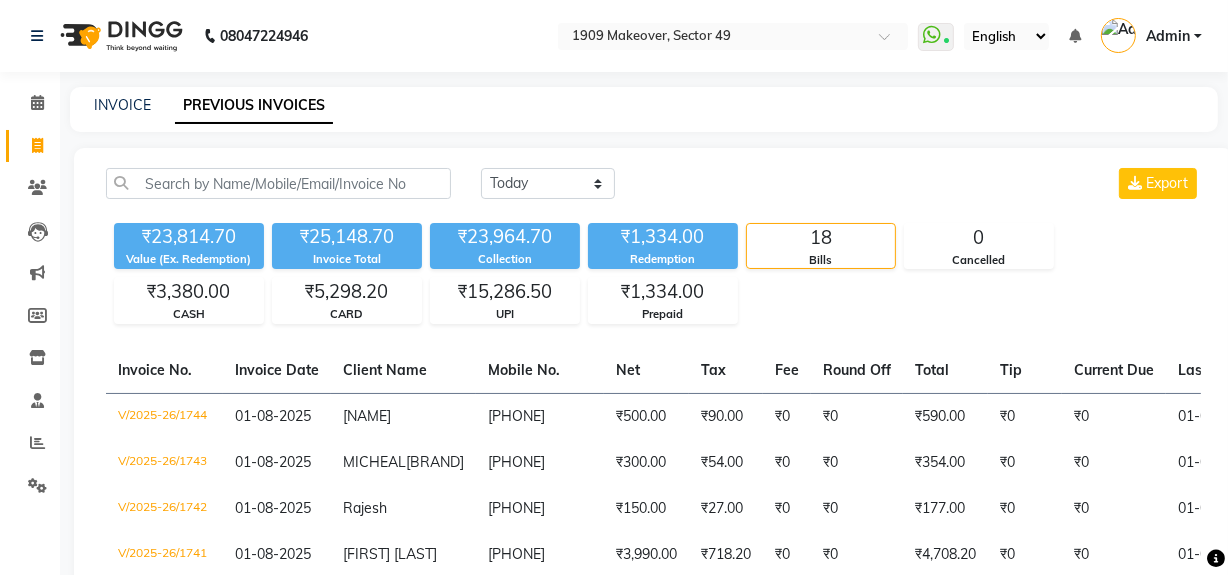 click on "Today Yesterday Custom Range Export" 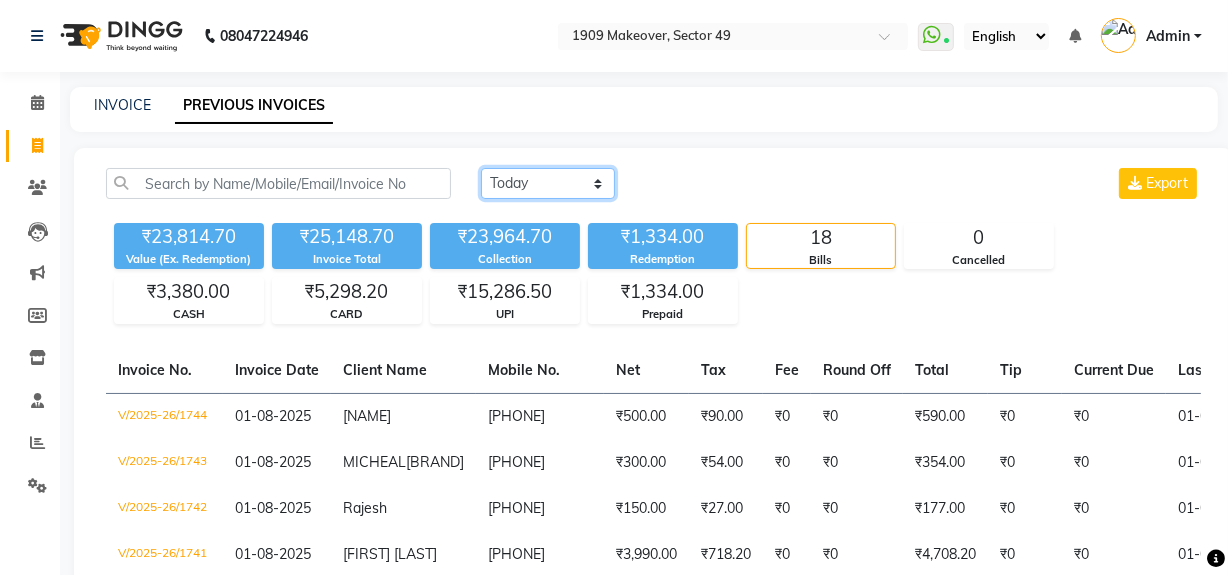 click on "Today Yesterday Custom Range" 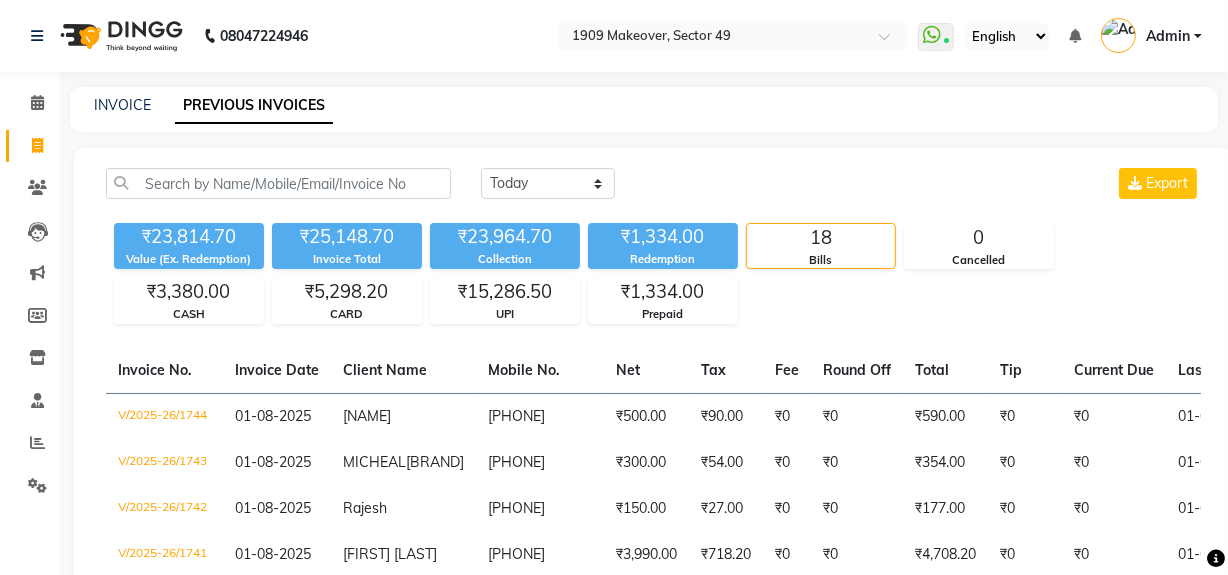 click on "Today Yesterday Custom Range Export" 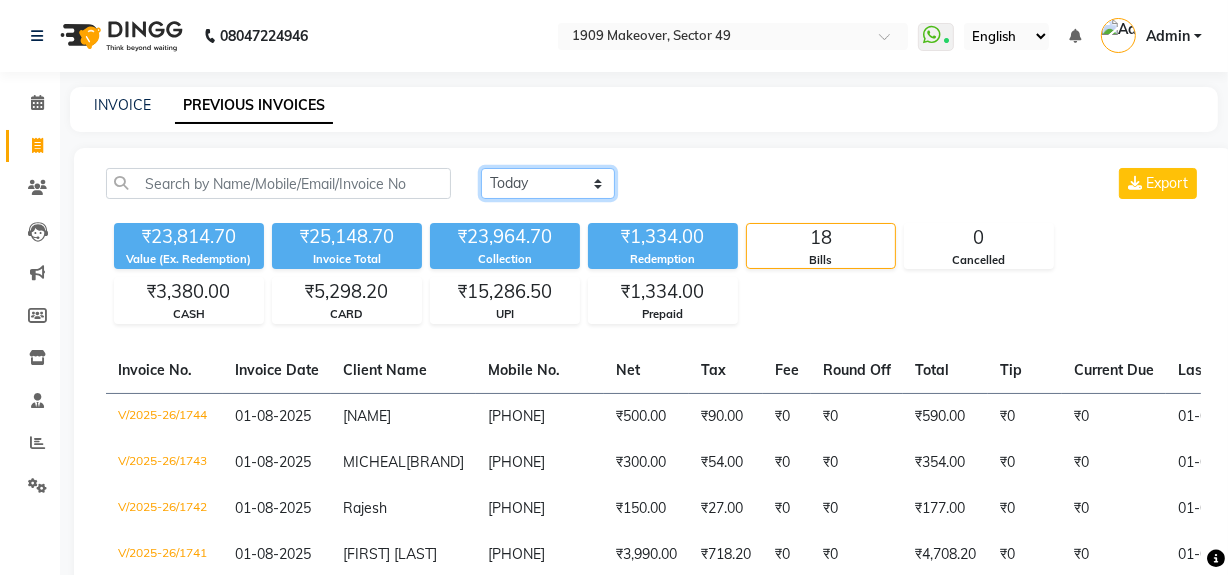 click on "Today Yesterday Custom Range" 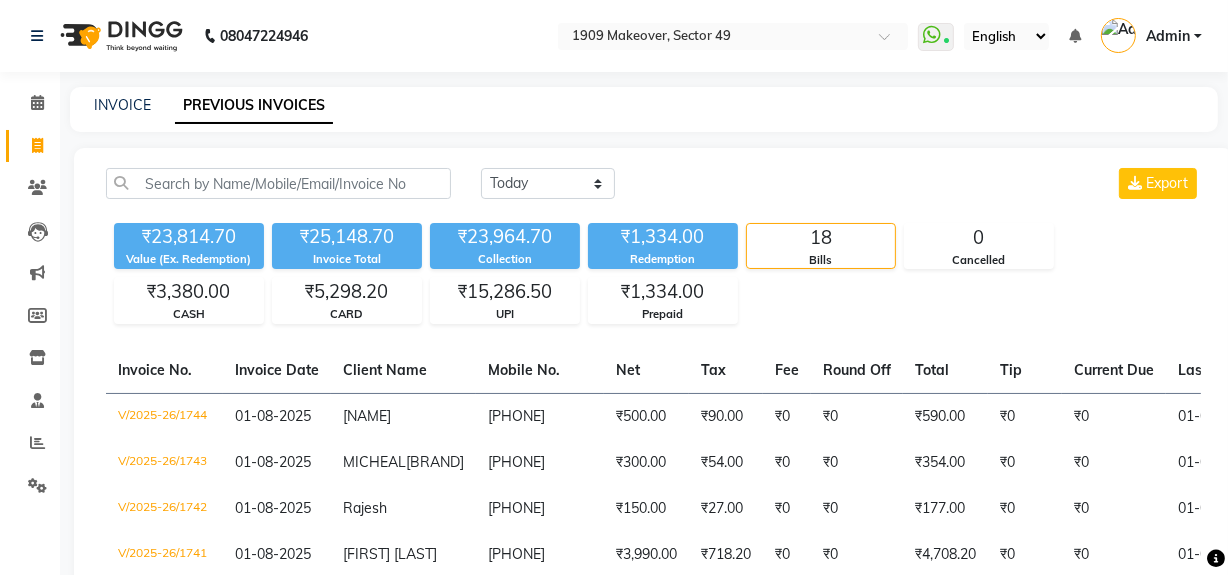 click on "Today Yesterday Custom Range Export" 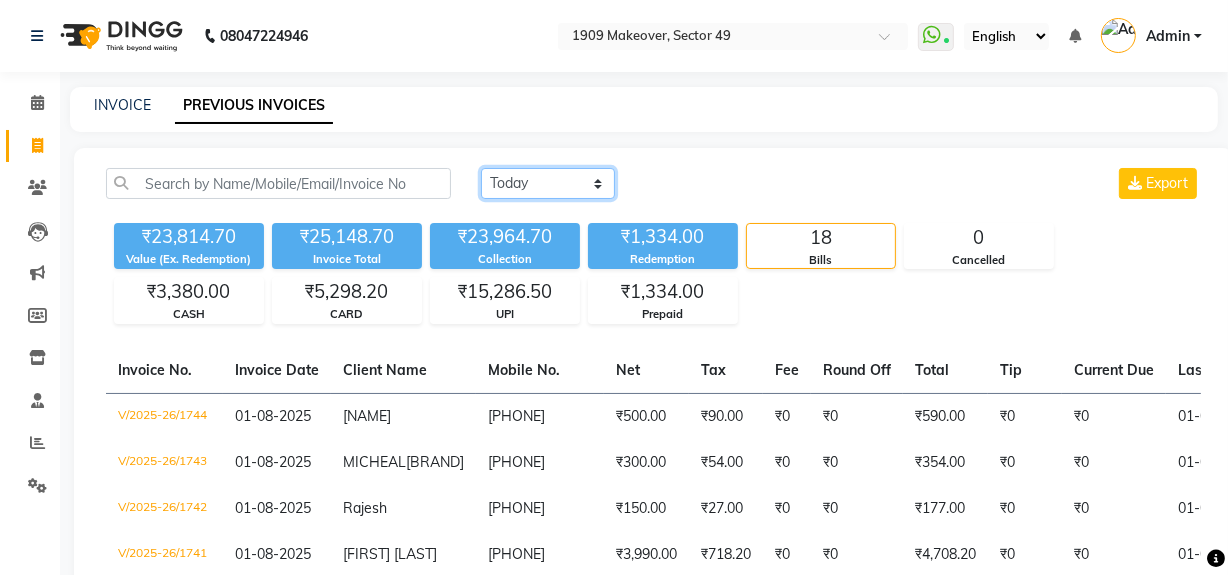 click on "Today Yesterday Custom Range" 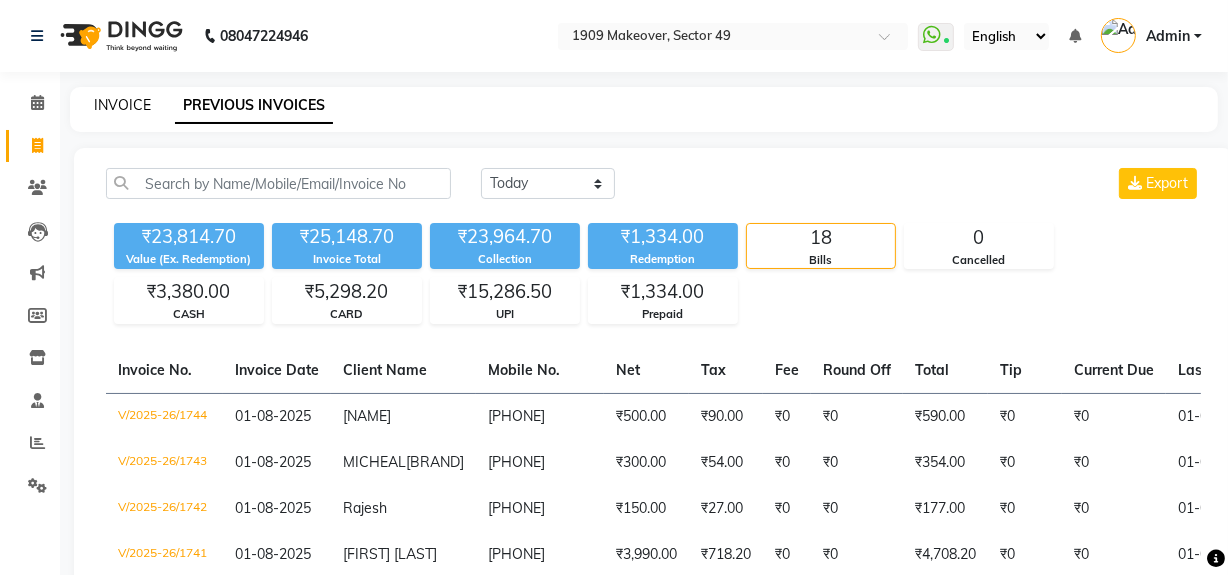 click on "INVOICE" 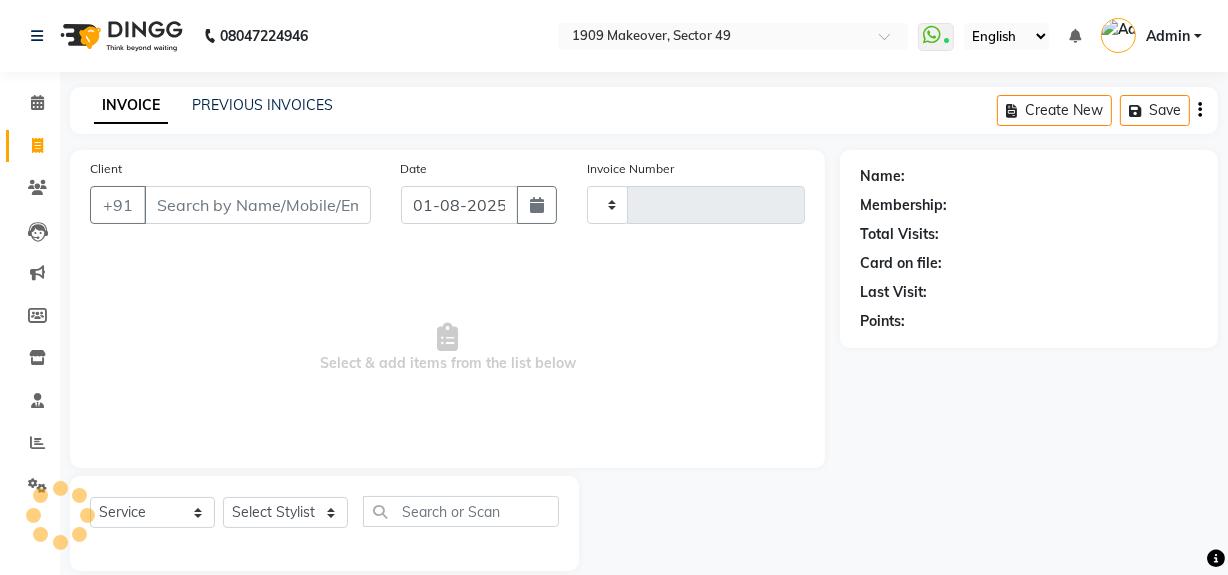 type on "1745" 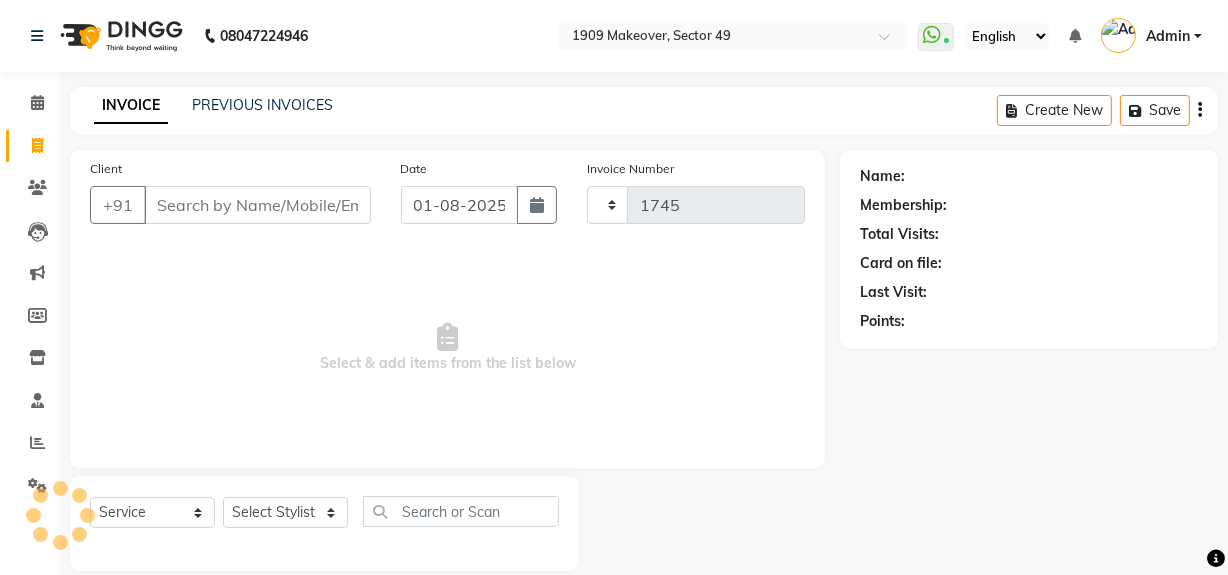 scroll, scrollTop: 26, scrollLeft: 0, axis: vertical 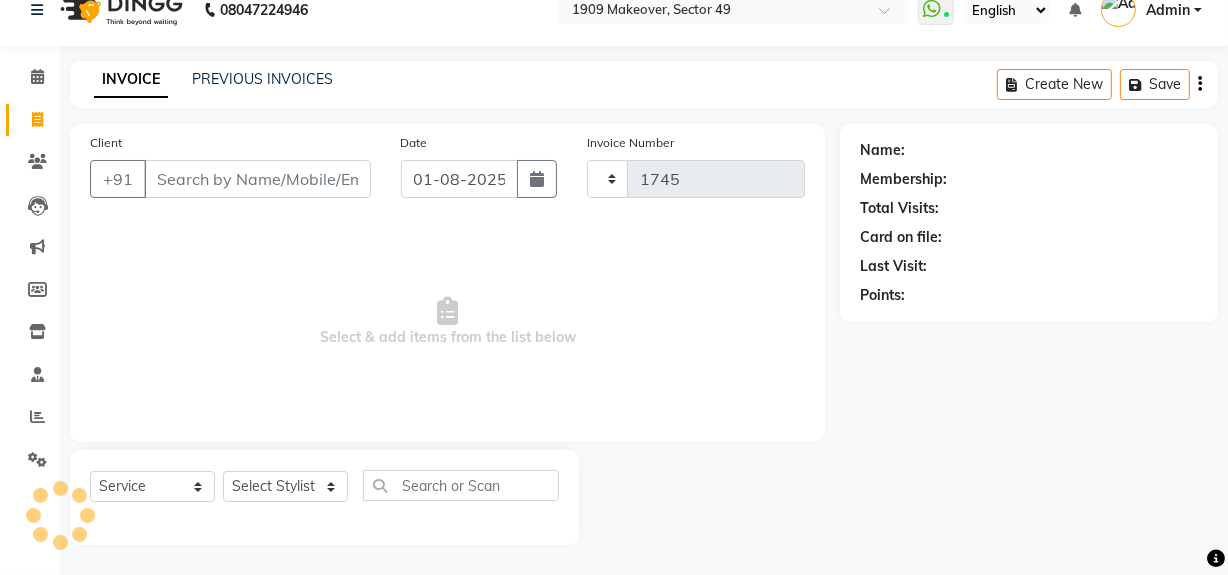 select on "6923" 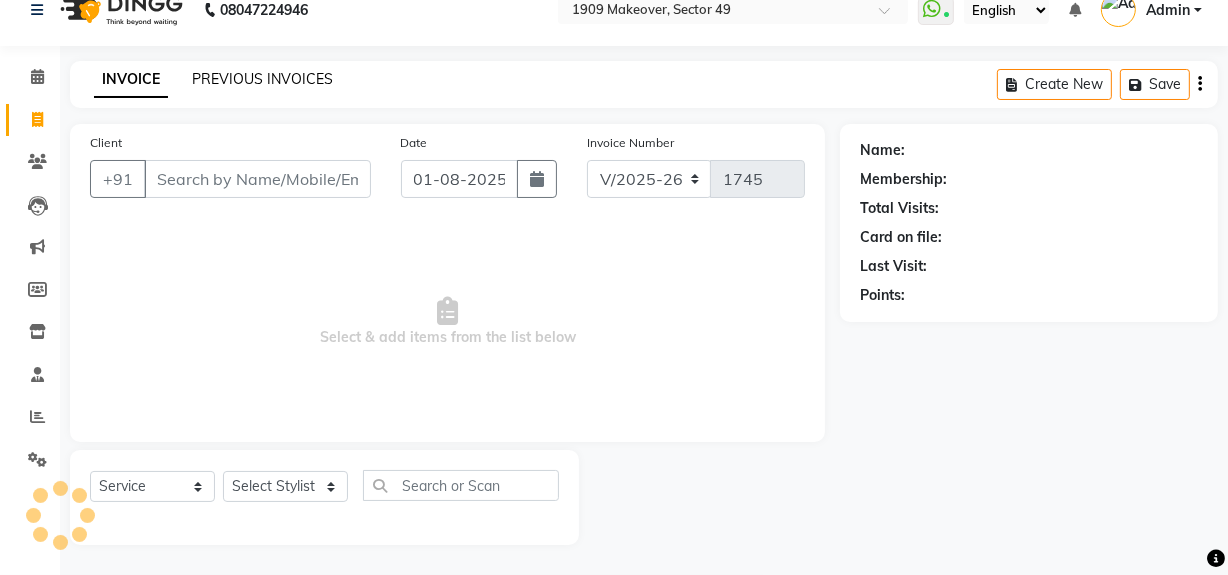 click on "PREVIOUS INVOICES" 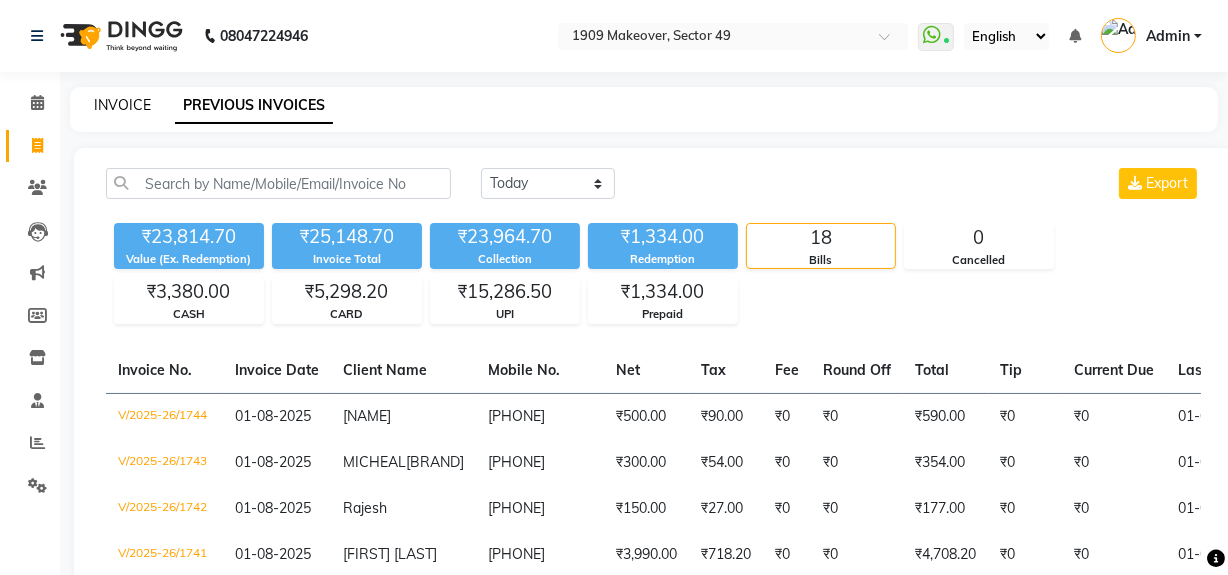 click on "INVOICE" 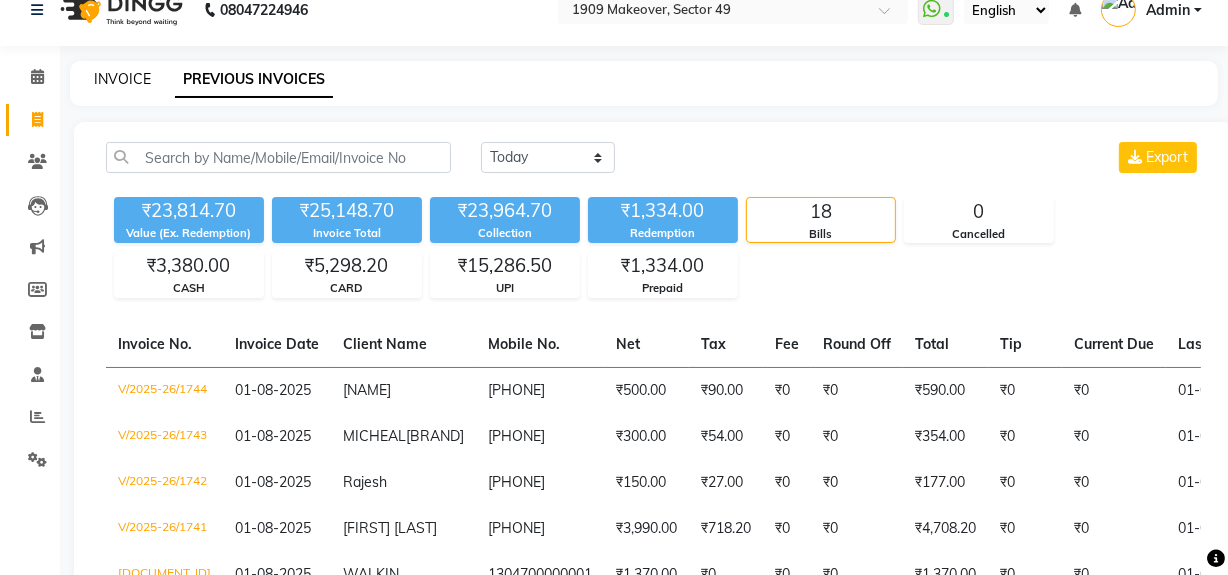 select on "6923" 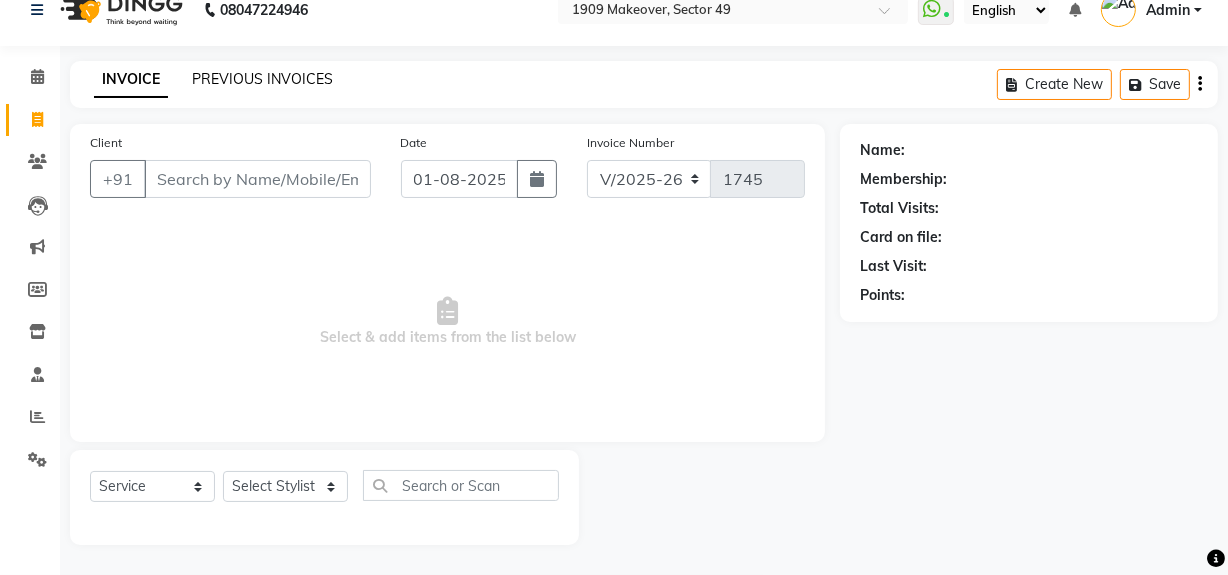 click on "PREVIOUS INVOICES" 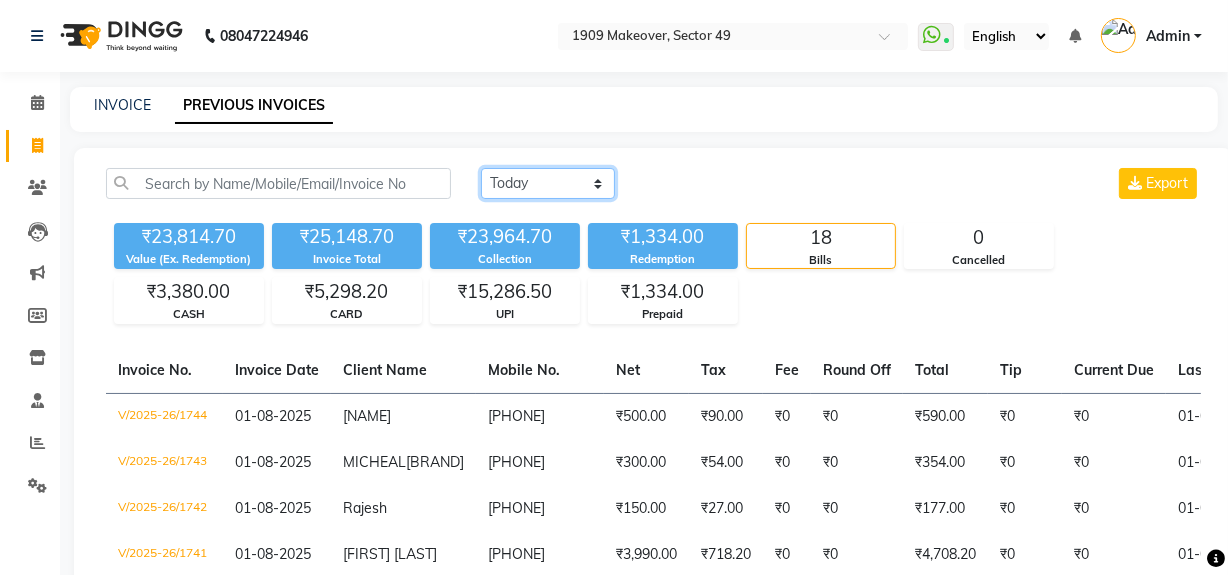 click on "Today Yesterday Custom Range" 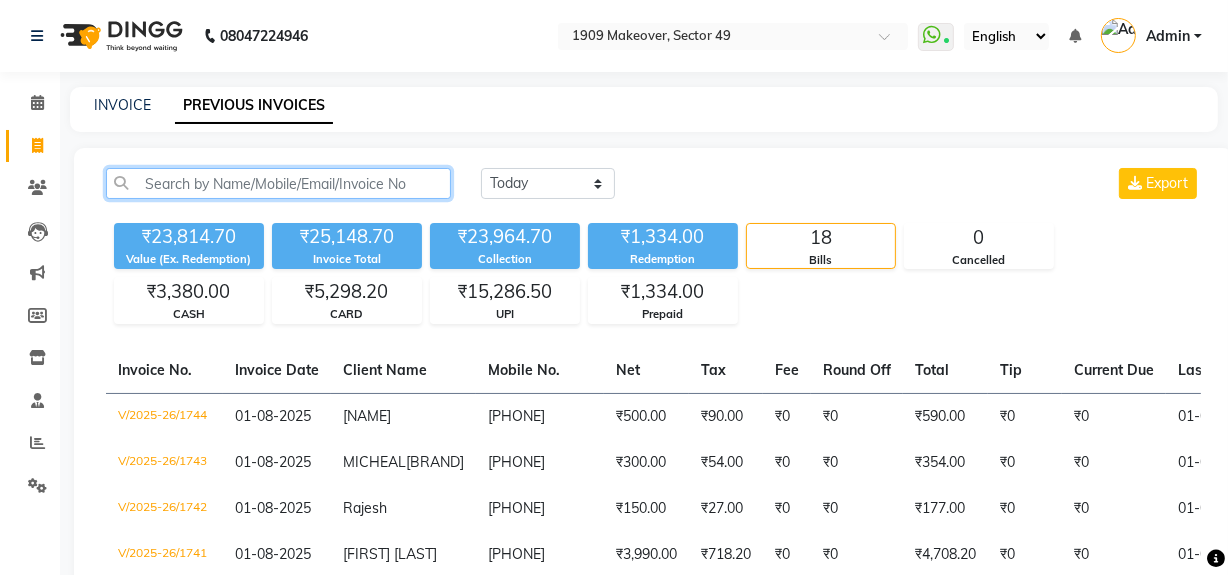 click 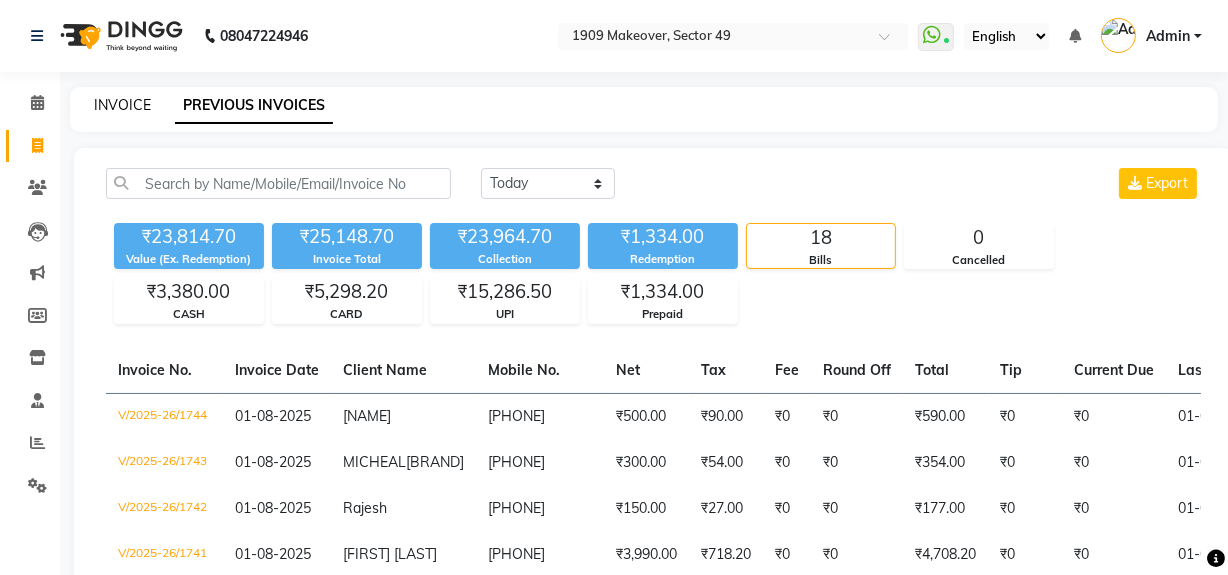 click on "INVOICE" 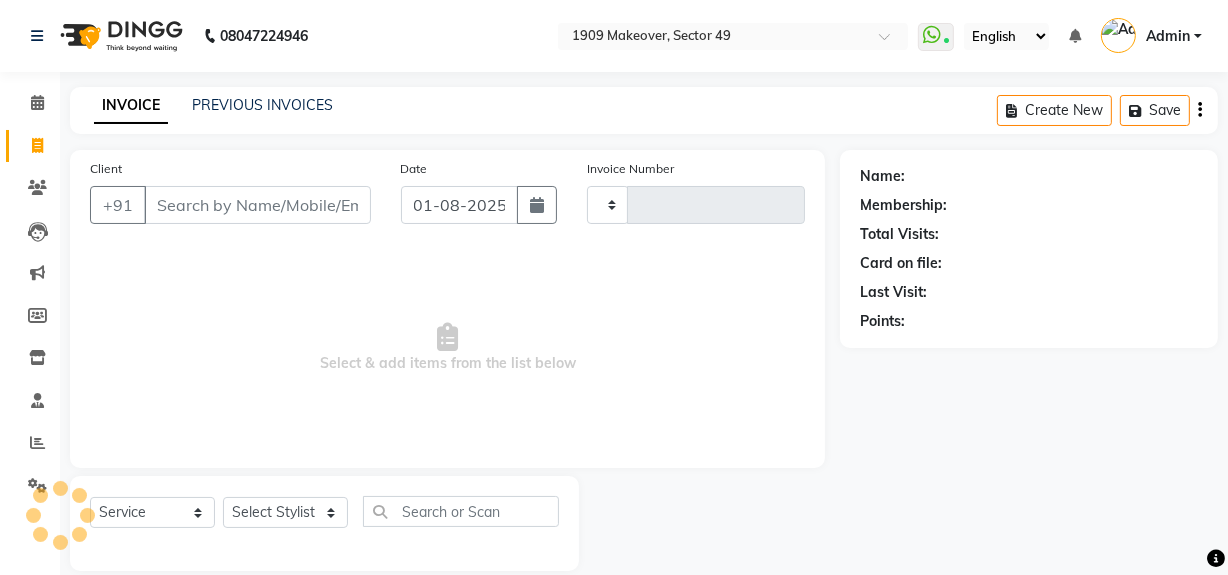 scroll, scrollTop: 26, scrollLeft: 0, axis: vertical 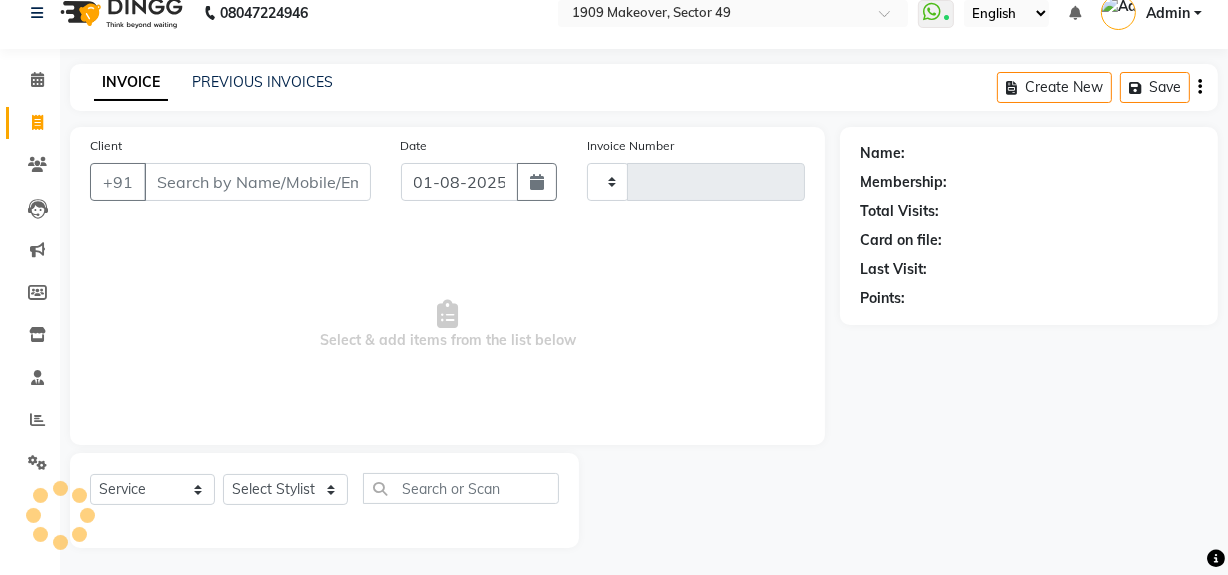type on "1745" 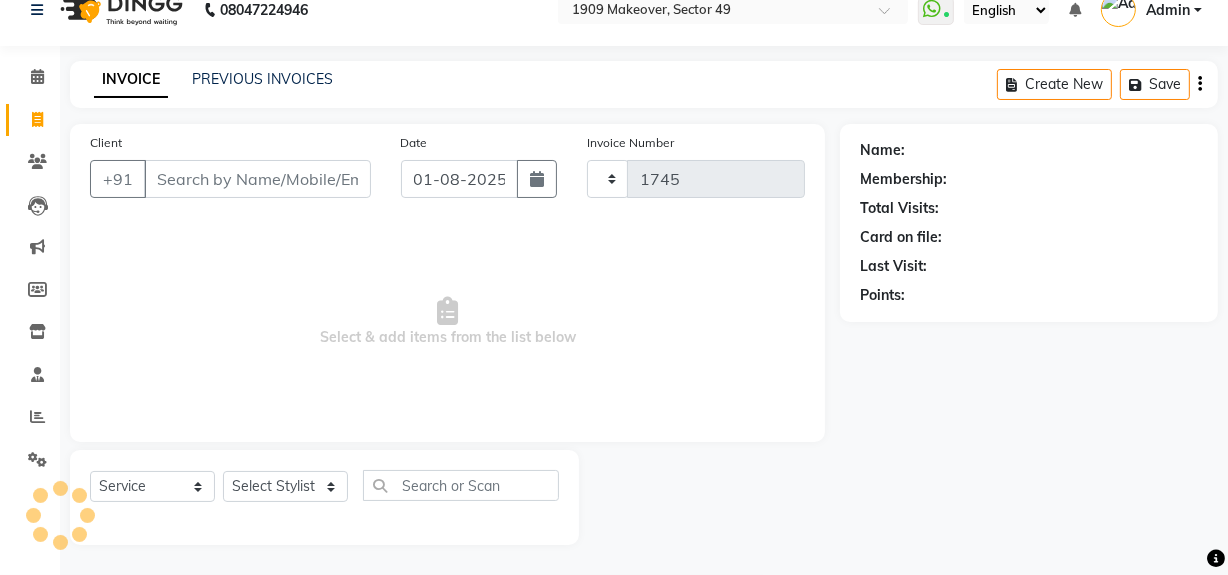 select on "6923" 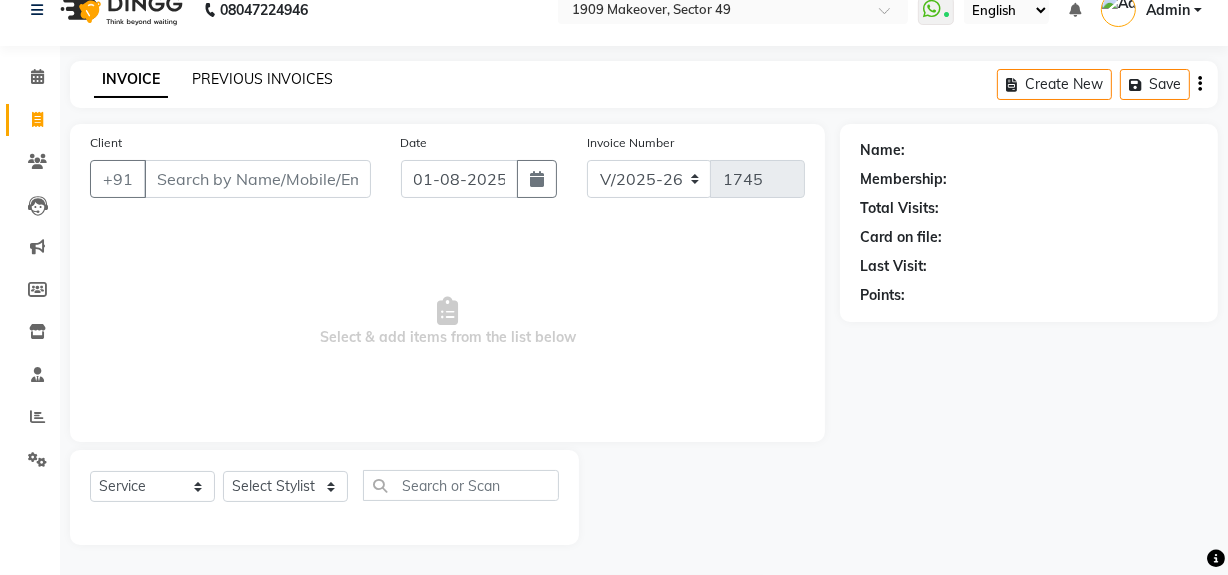 click on "PREVIOUS INVOICES" 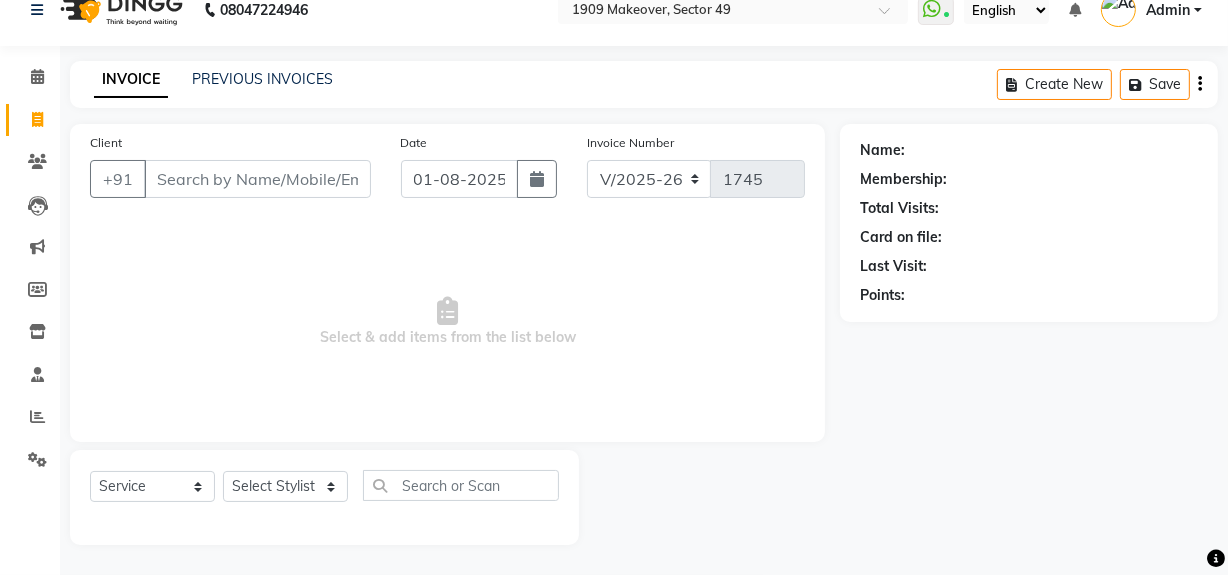 scroll, scrollTop: 0, scrollLeft: 0, axis: both 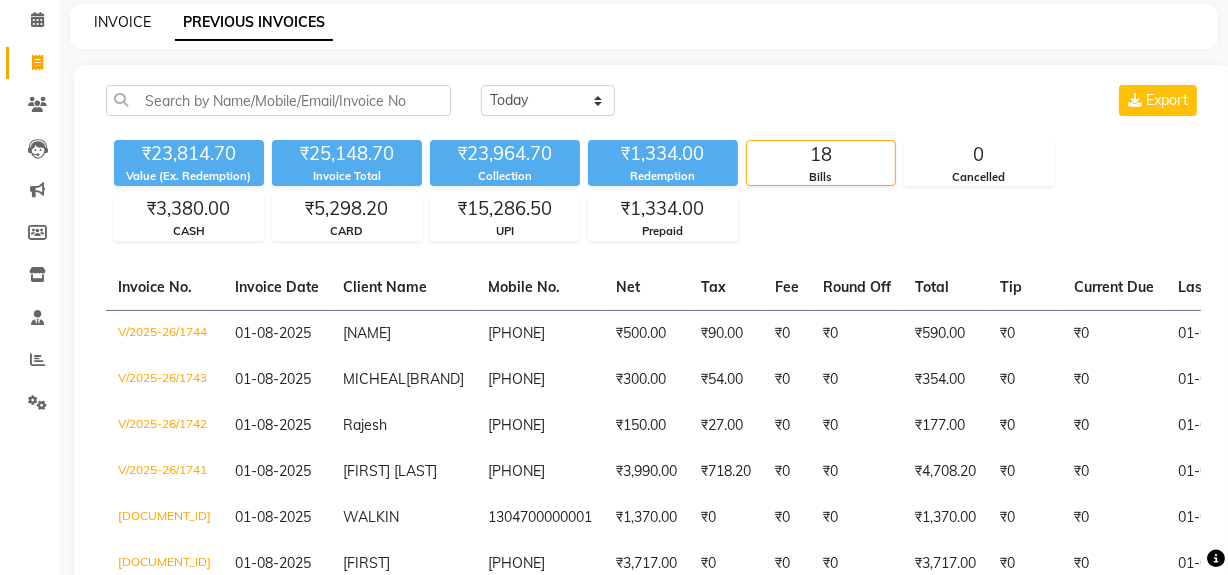 click on "INVOICE" 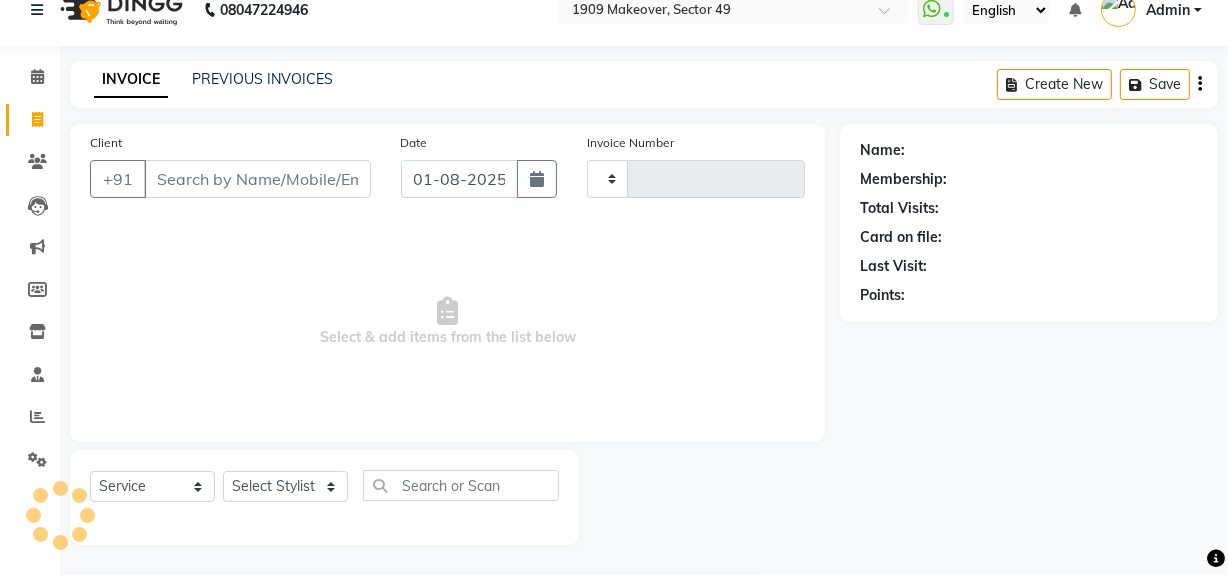 scroll, scrollTop: 26, scrollLeft: 0, axis: vertical 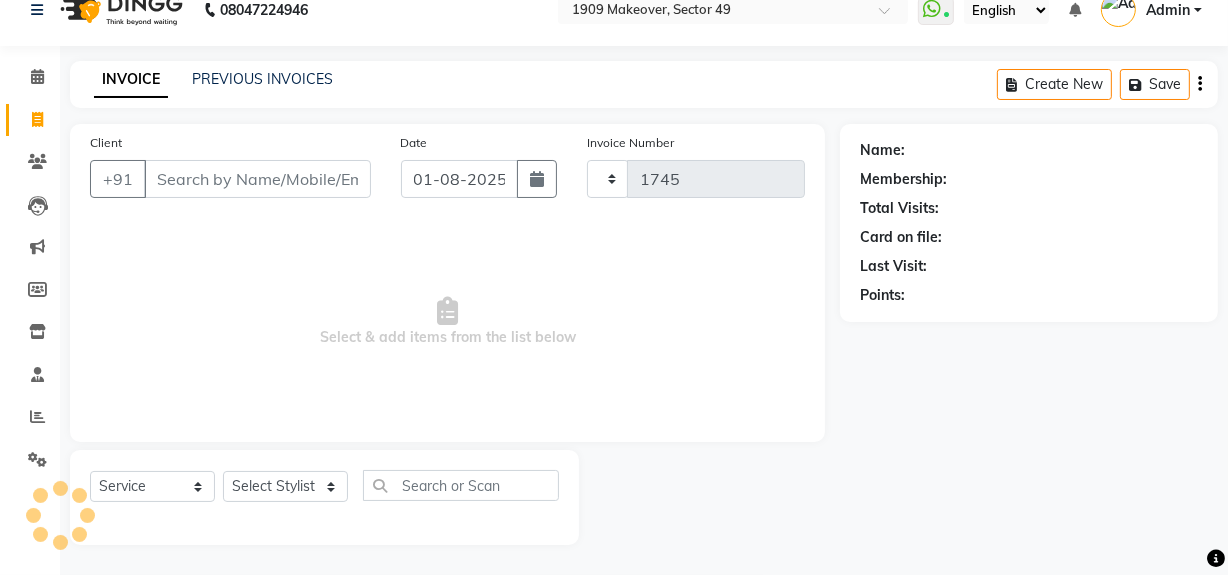 select on "6923" 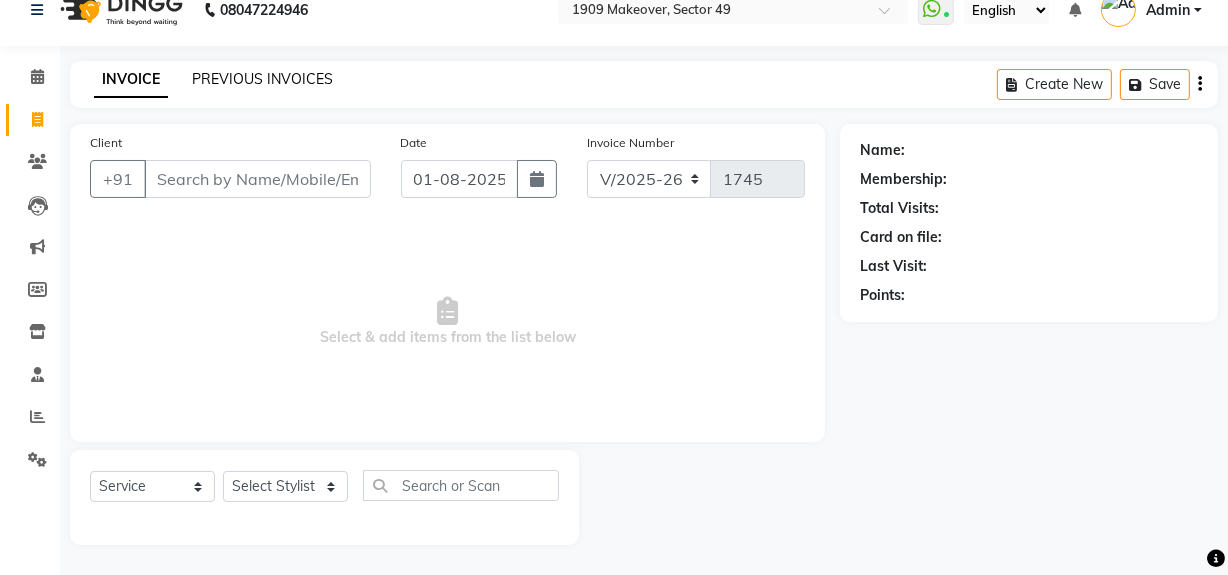 click on "PREVIOUS INVOICES" 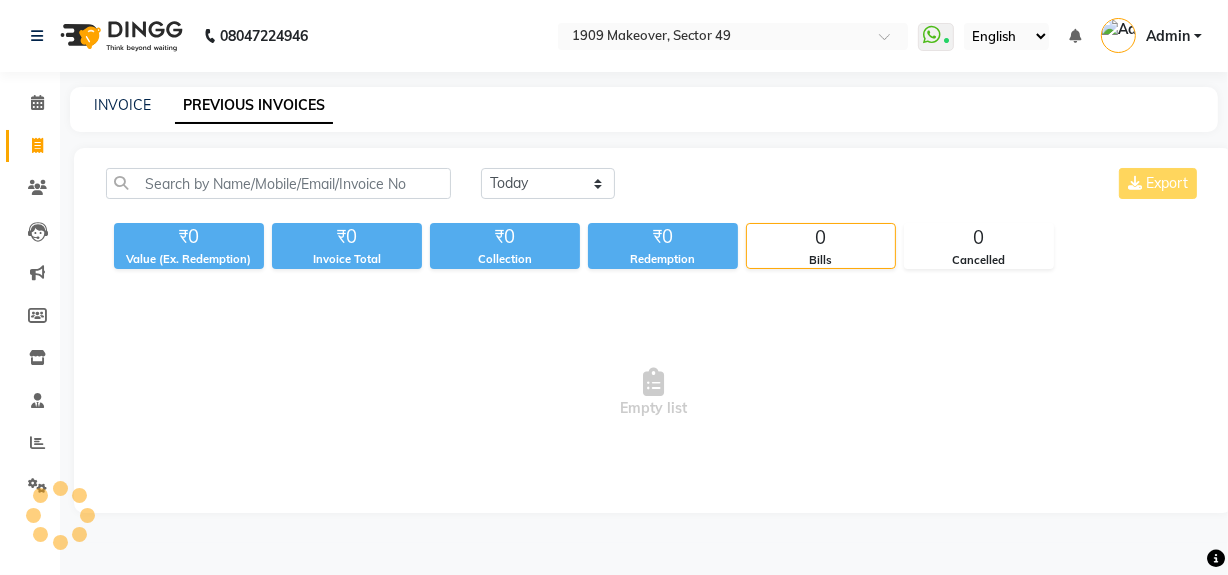 scroll, scrollTop: 0, scrollLeft: 0, axis: both 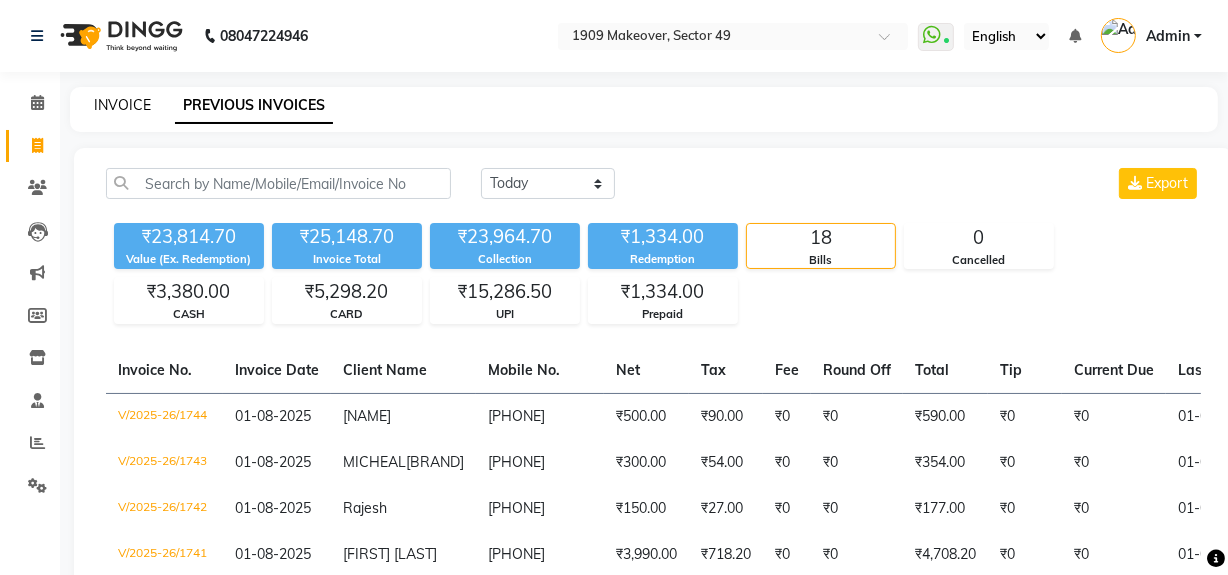 click on "INVOICE" 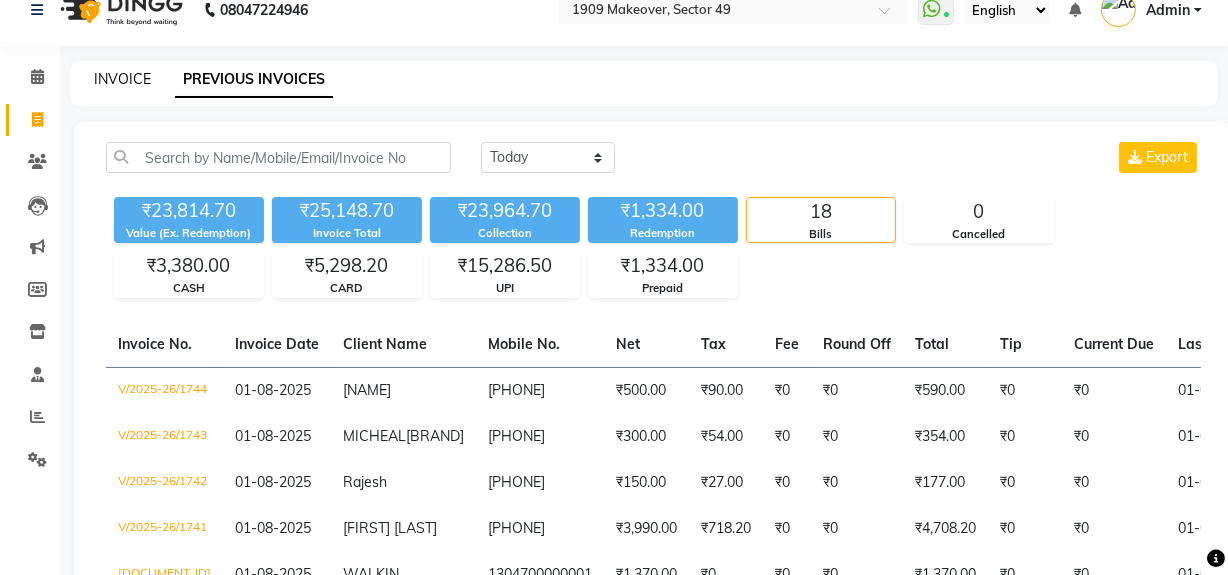 select on "service" 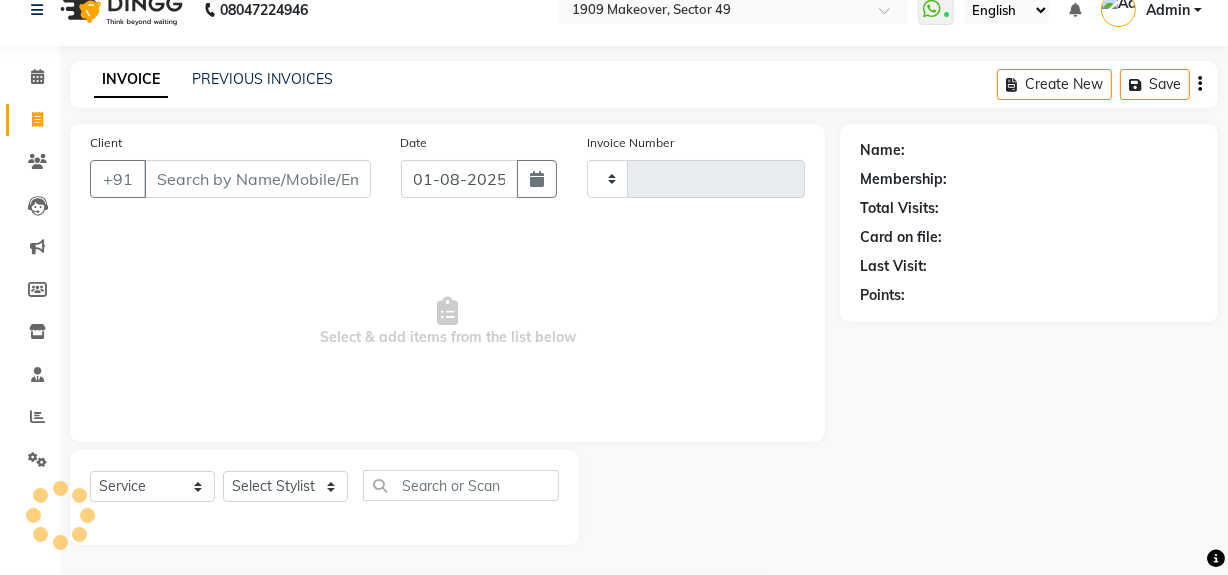 type on "1745" 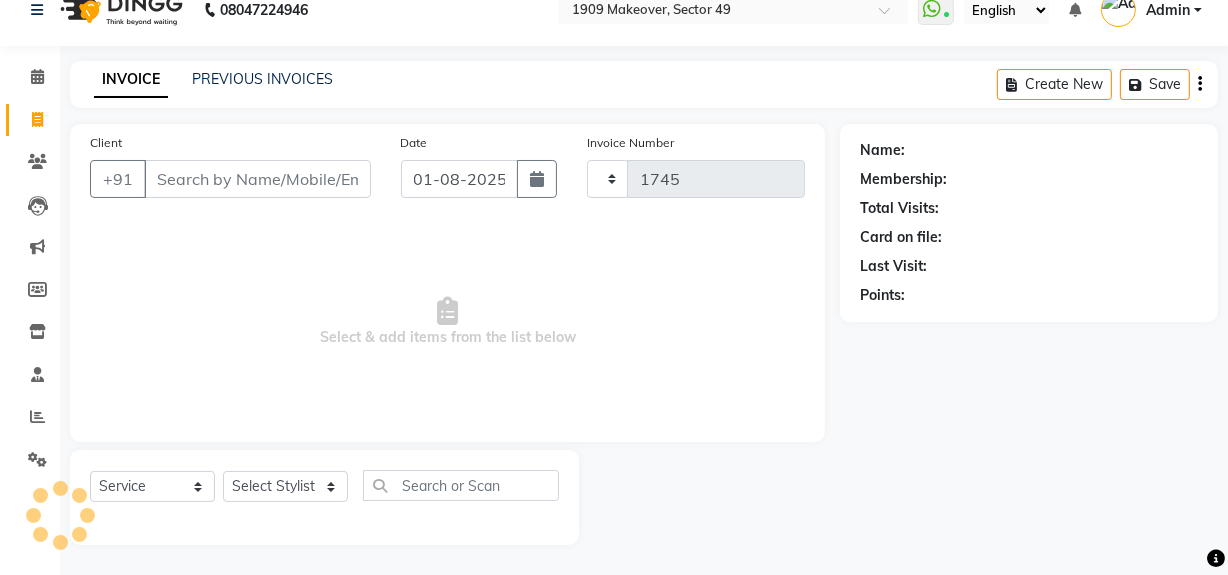 select on "6923" 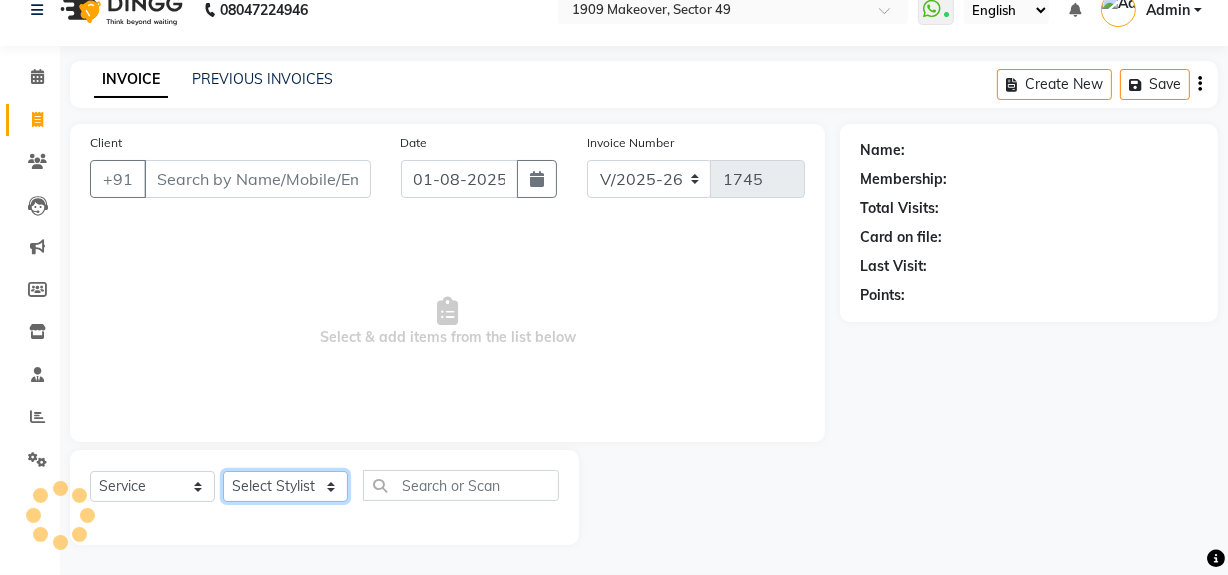 click on "Select Stylist" 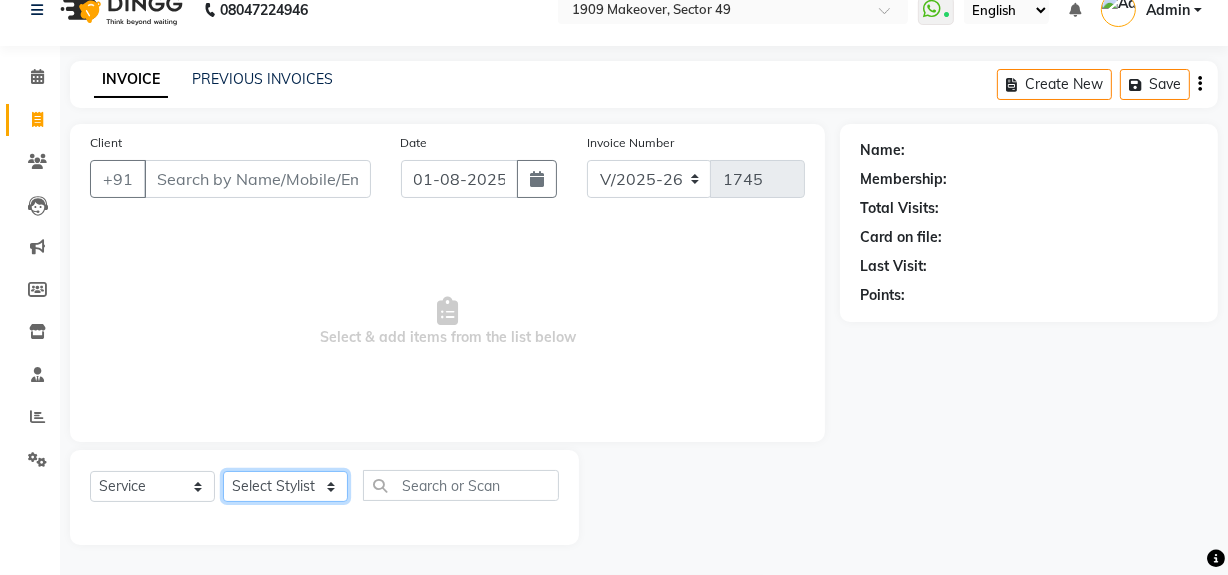 select on "57119" 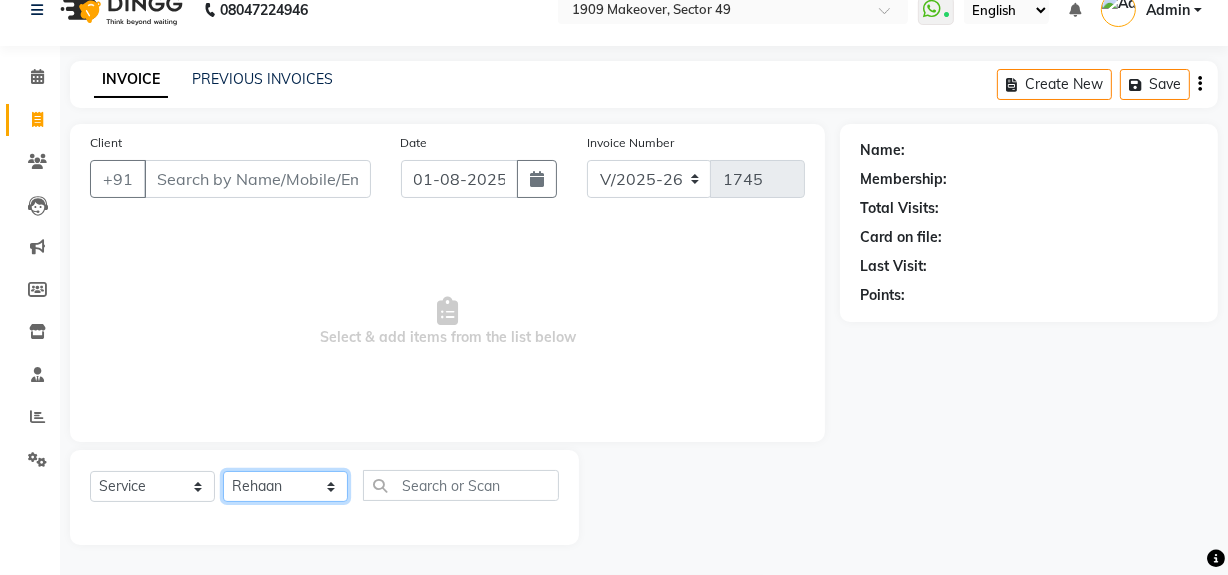click on "Select Stylist Abdul Ahmed Arif Harun House Sale Jyoti Nisha Rehaan Ujjwal Umesh Veer vikram mehta Vishal" 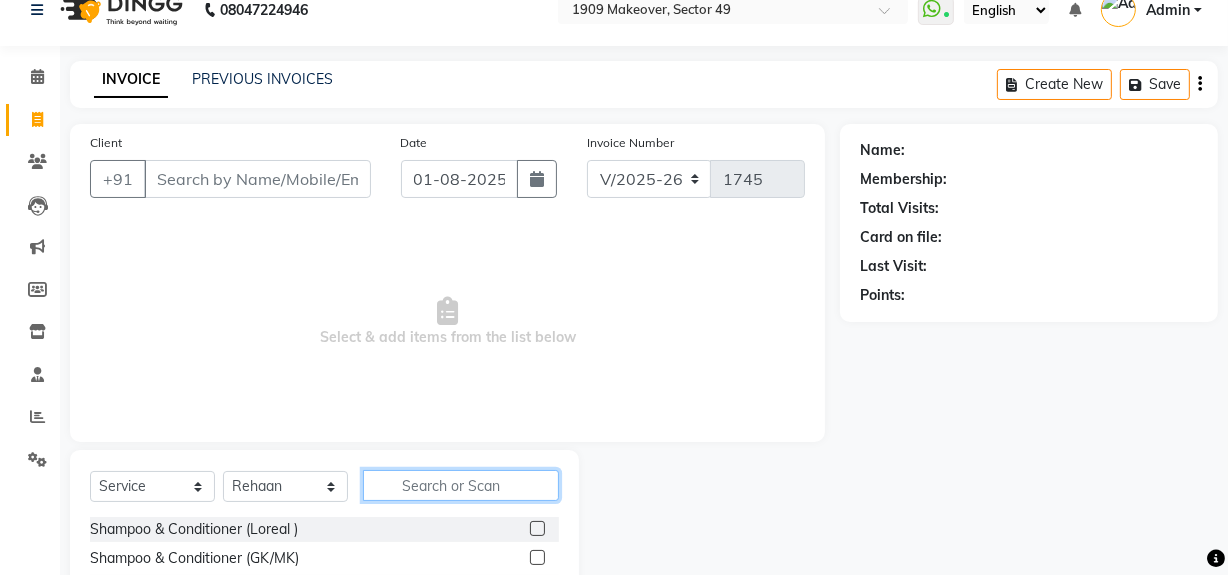click 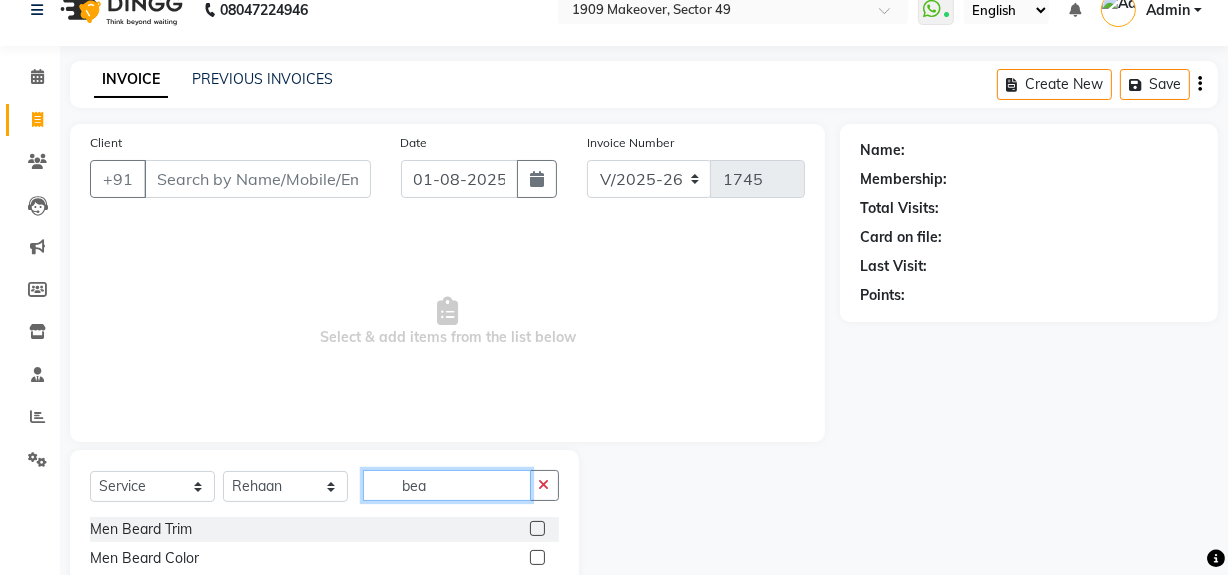type on "bea" 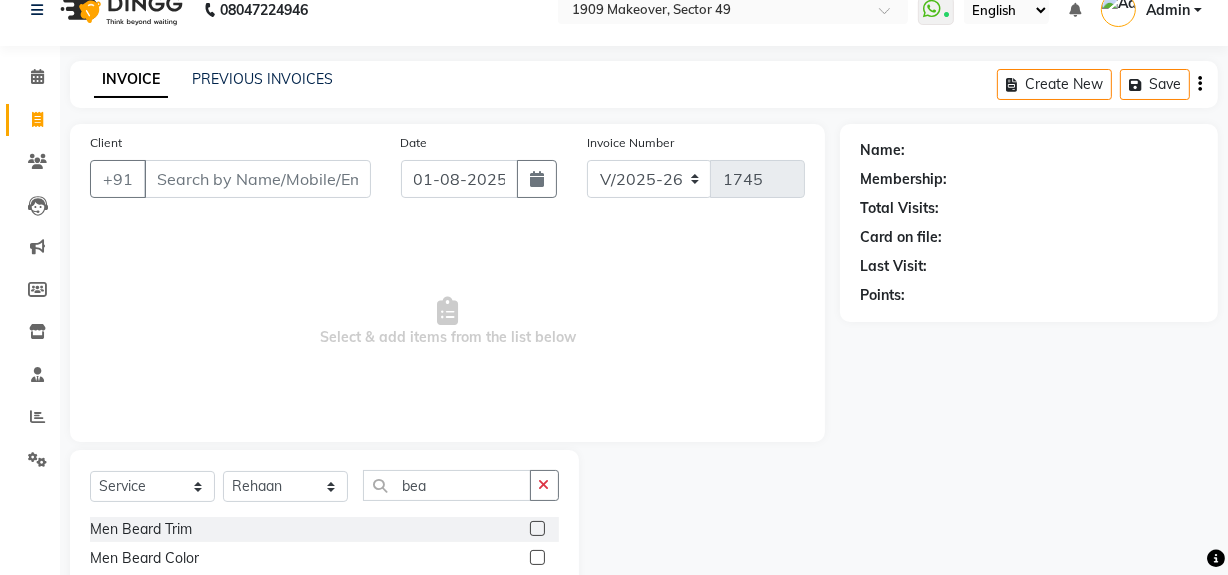 click 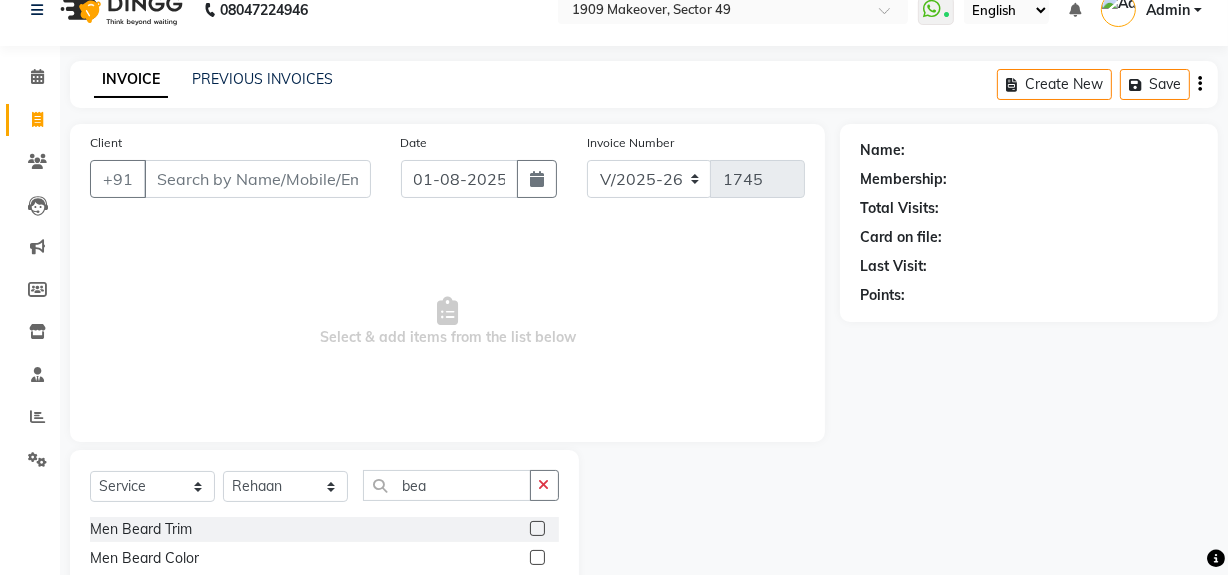 click at bounding box center [536, 529] 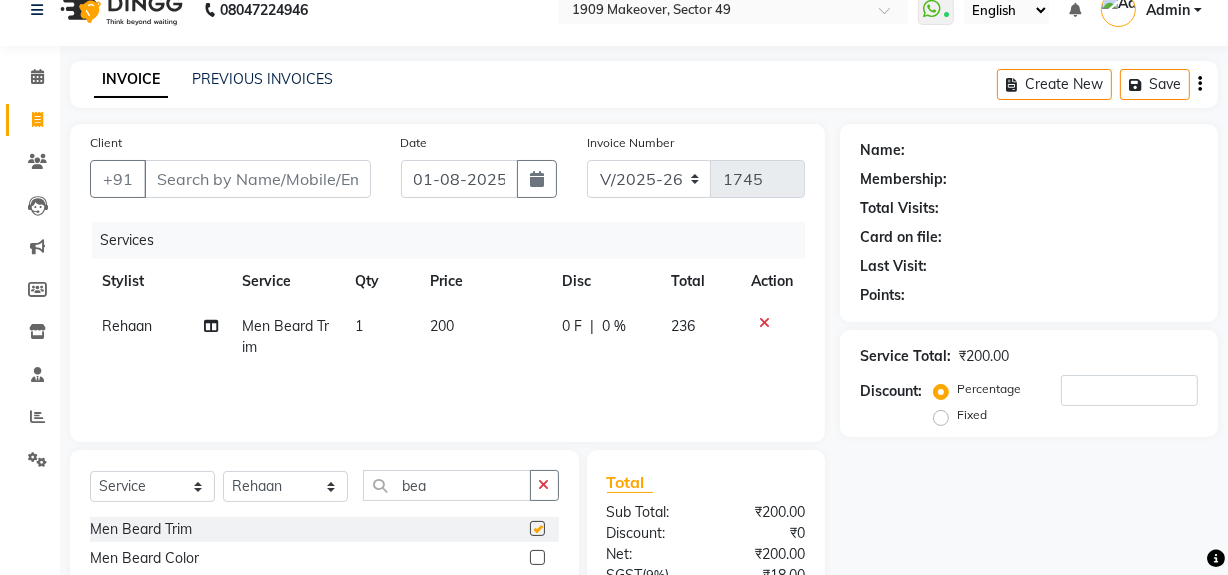 checkbox on "false" 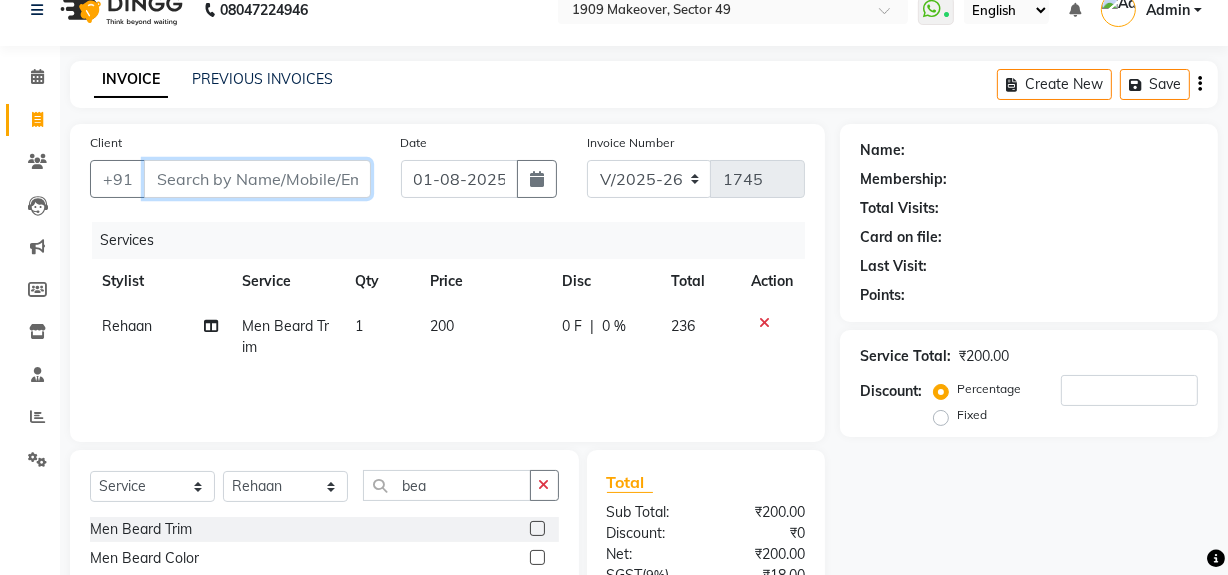 click on "Client" at bounding box center (257, 179) 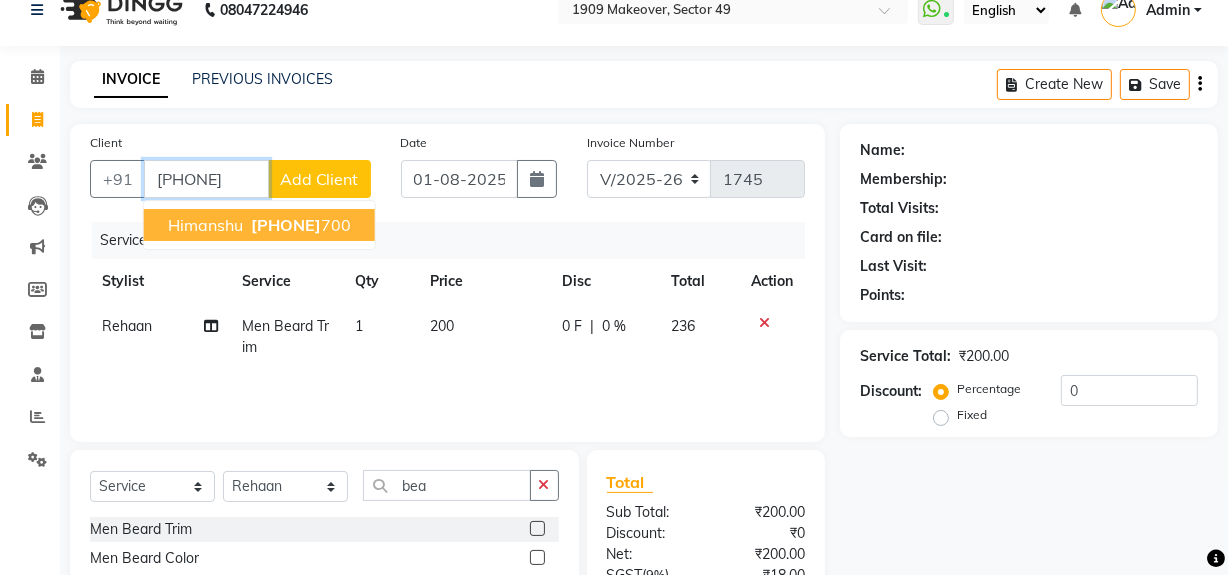 click on "[PHONE]" at bounding box center [286, 225] 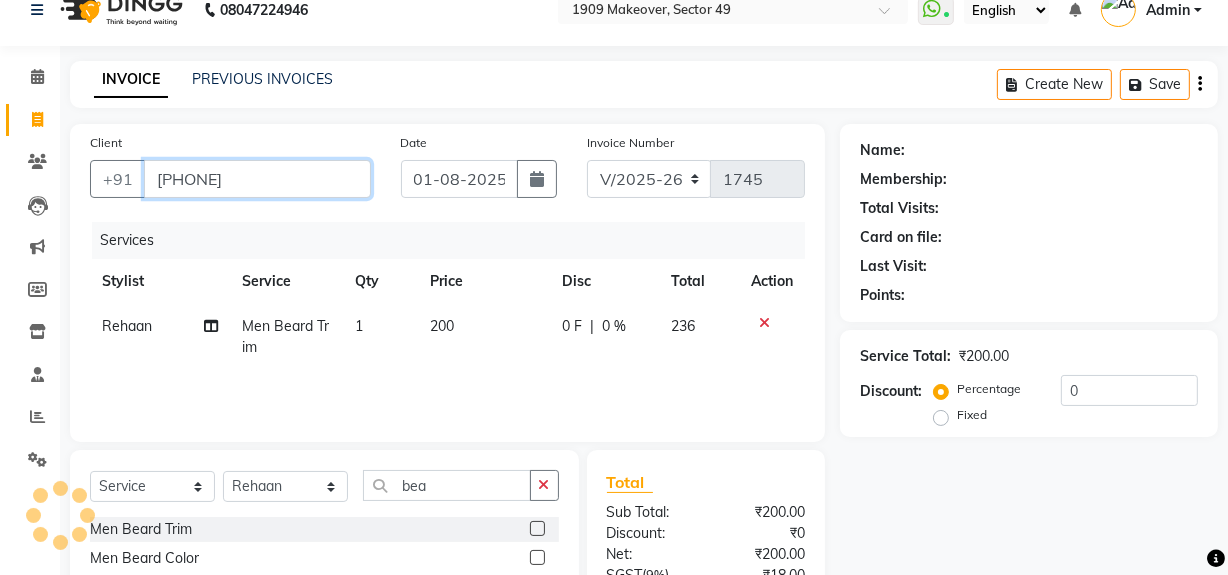 type on "[PHONE]" 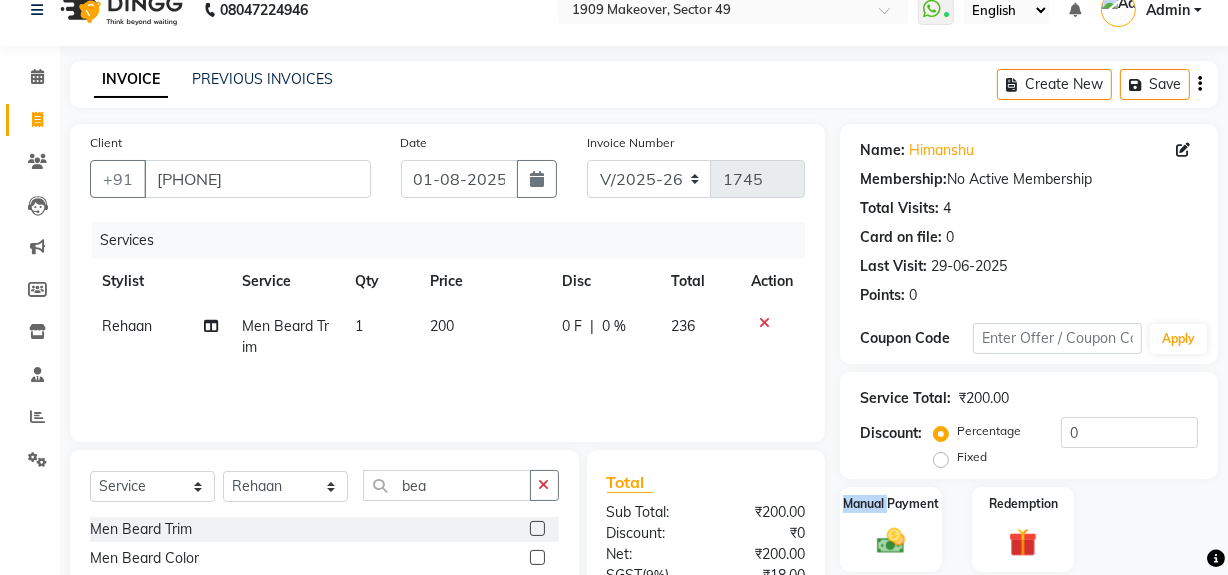 drag, startPoint x: 889, startPoint y: 516, endPoint x: 1240, endPoint y: 434, distance: 360.4511 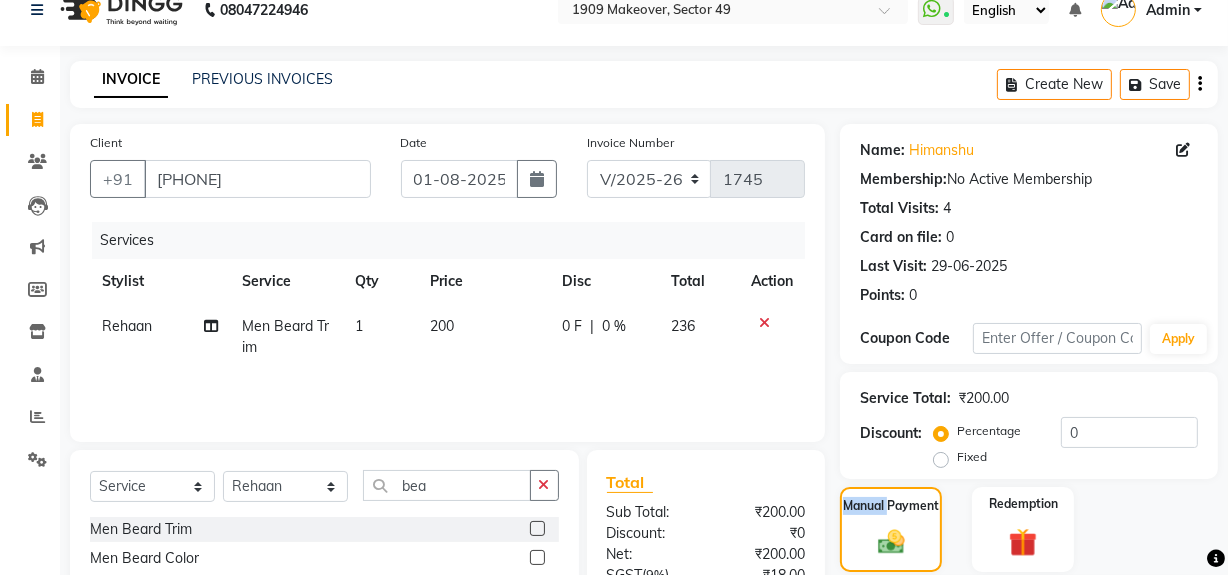 scroll, scrollTop: 225, scrollLeft: 0, axis: vertical 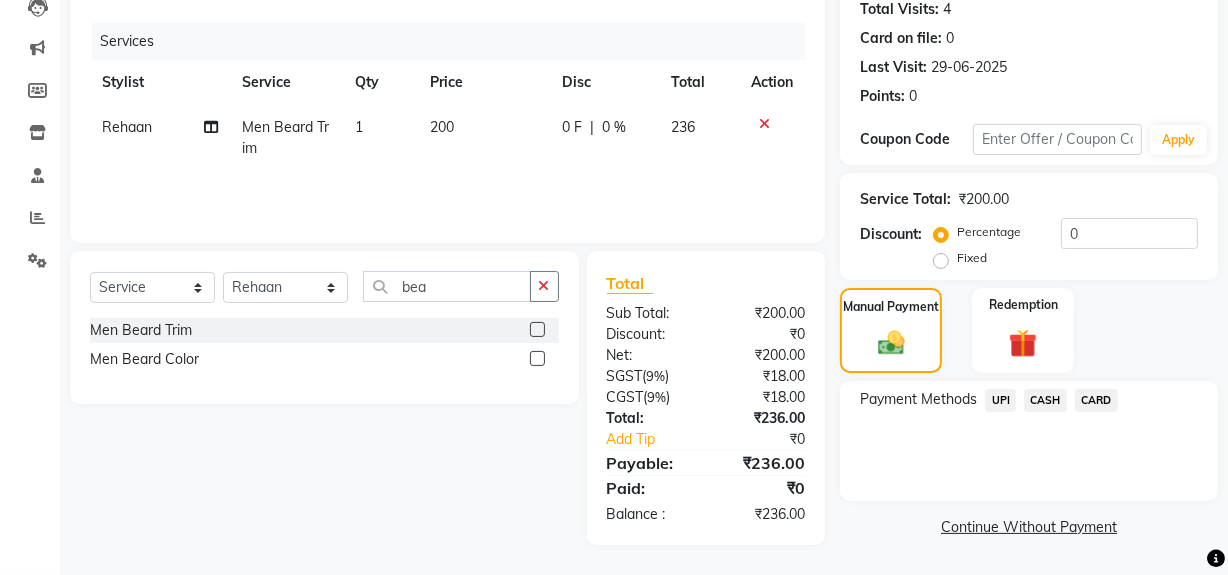 drag, startPoint x: 969, startPoint y: 482, endPoint x: 1045, endPoint y: 418, distance: 99.35794 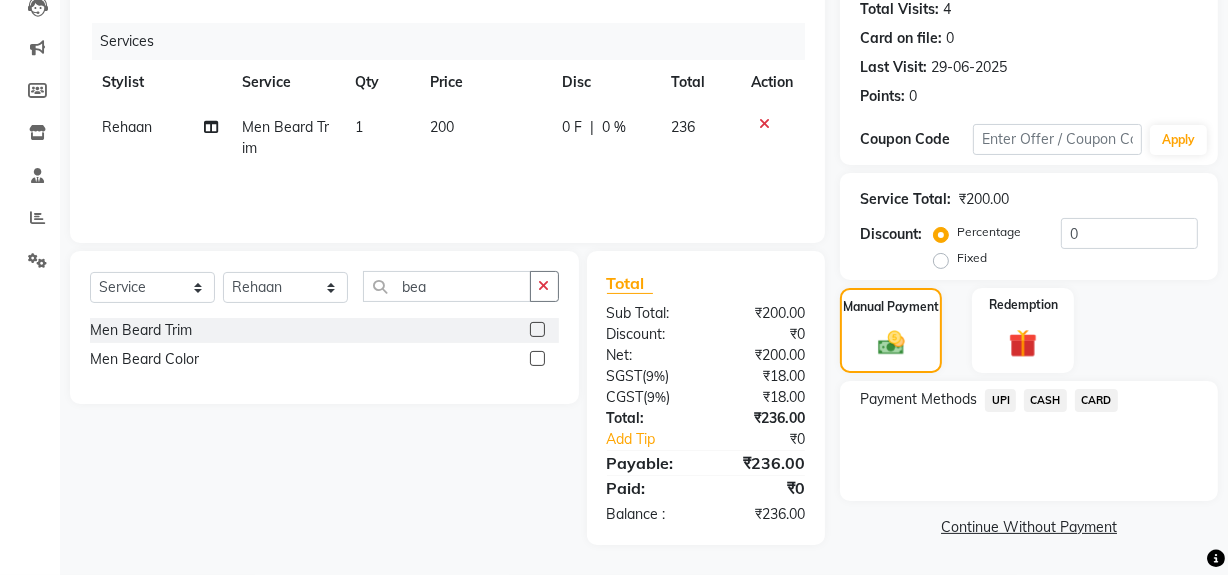 click on "CASH" 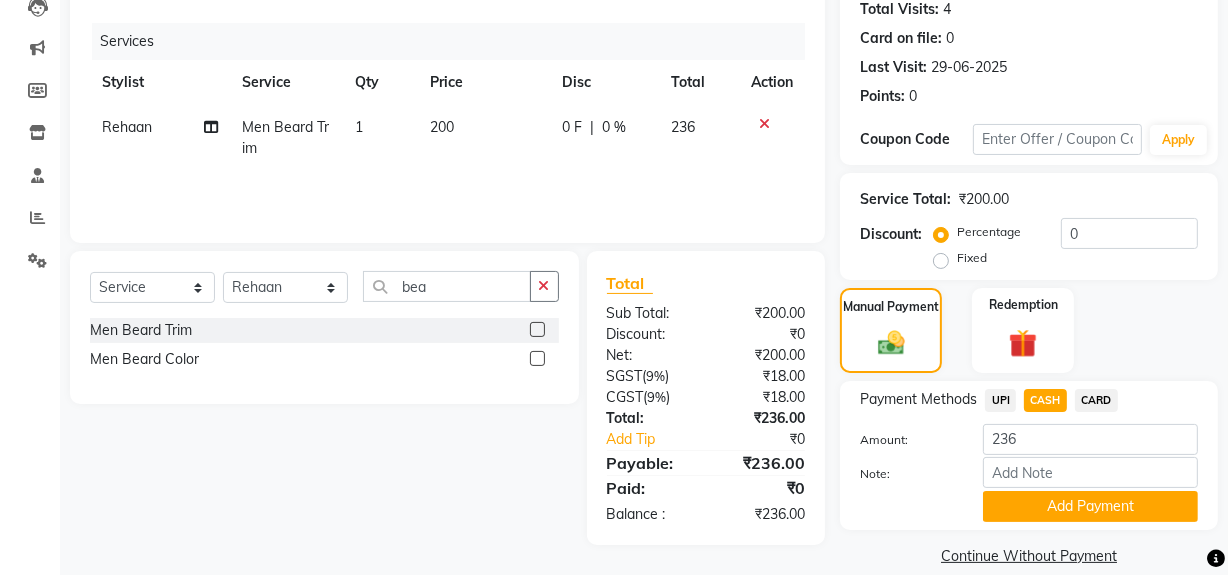 drag, startPoint x: 1080, startPoint y: 517, endPoint x: 1240, endPoint y: 459, distance: 170.18813 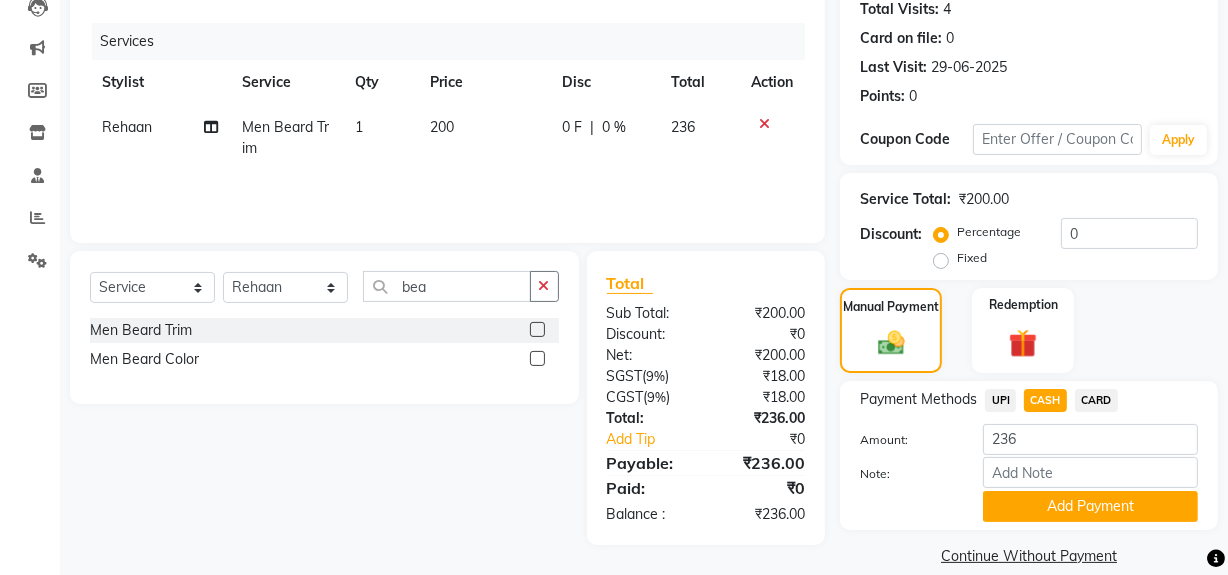 click on "Add Payment" 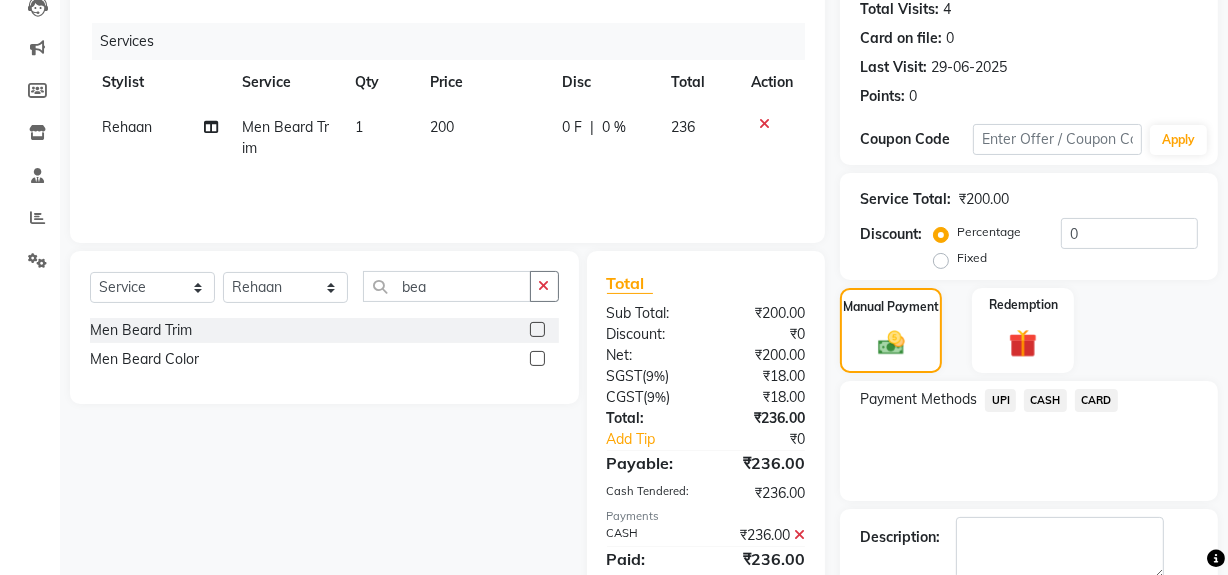 scroll, scrollTop: 333, scrollLeft: 0, axis: vertical 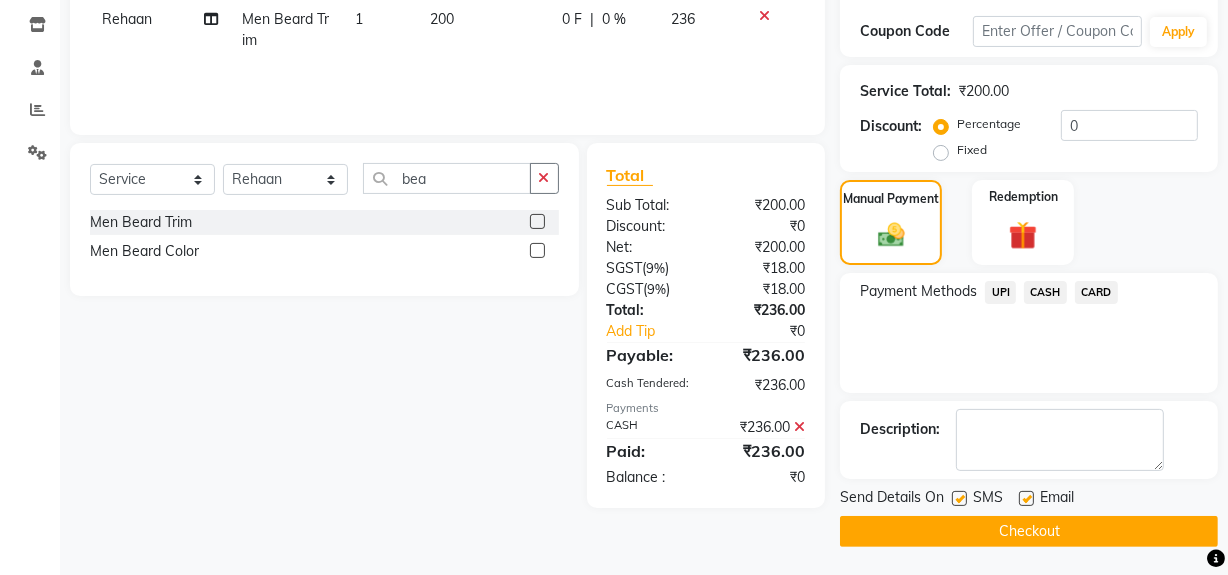 click on "Checkout" 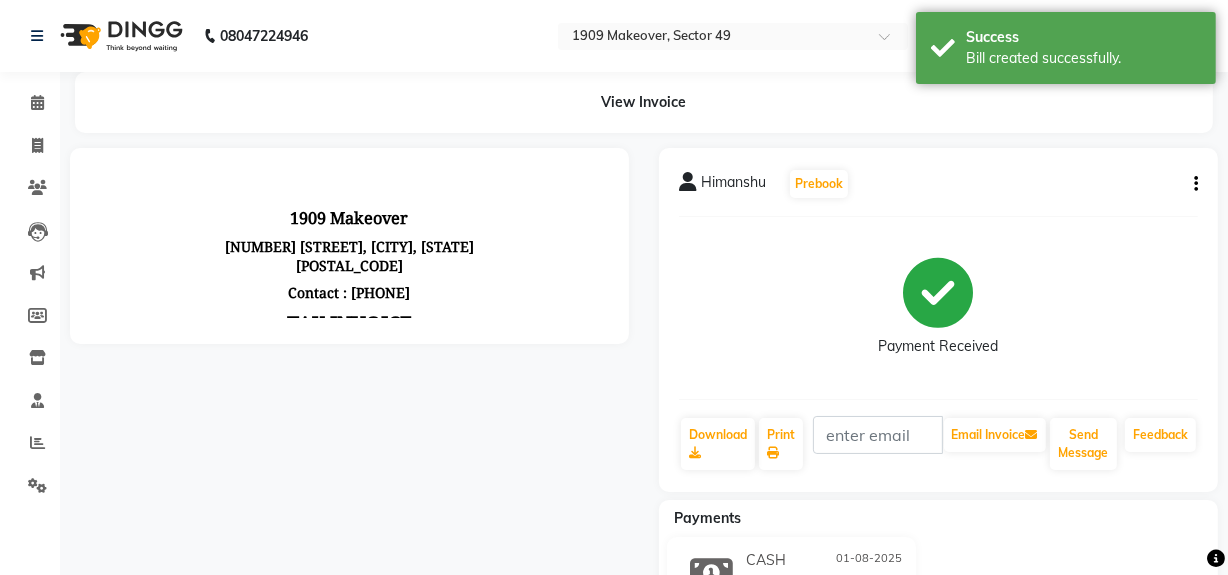 scroll, scrollTop: 0, scrollLeft: 0, axis: both 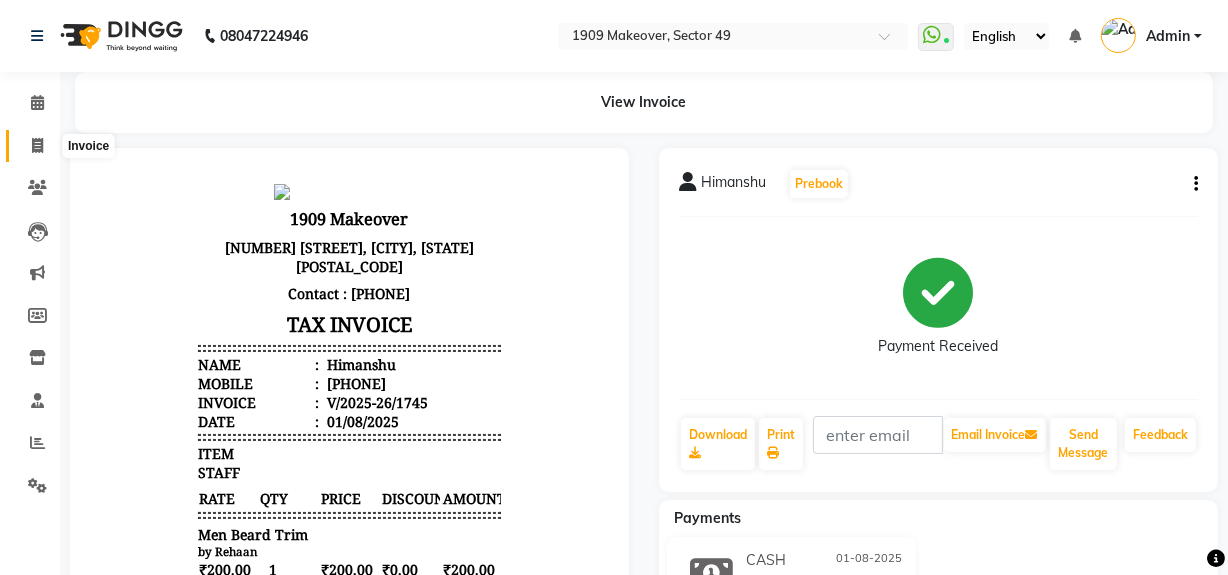 click 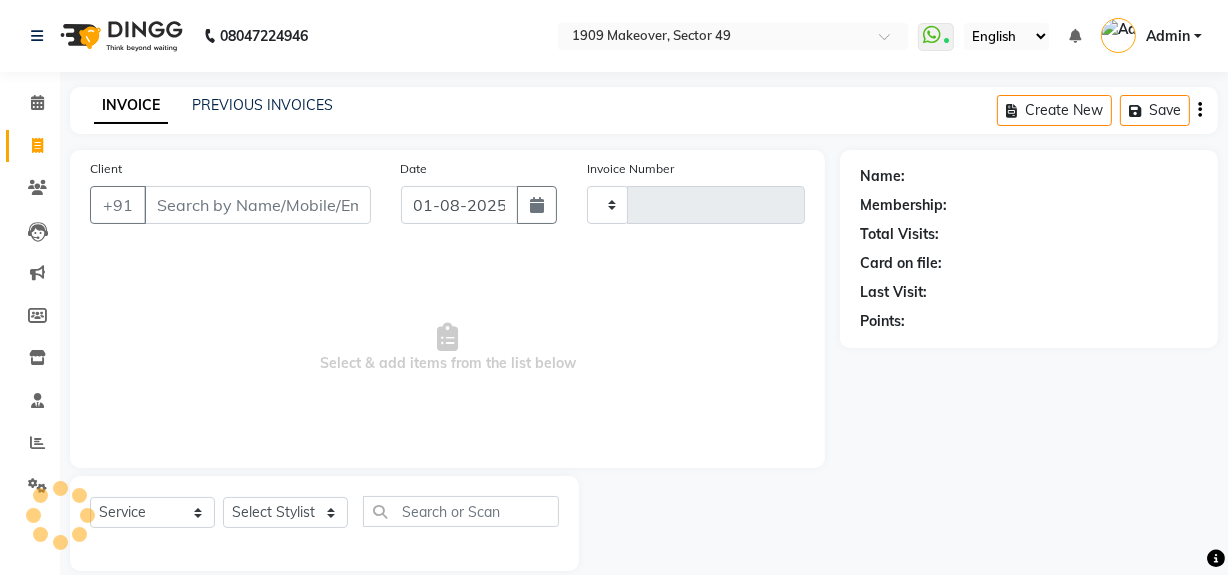 scroll, scrollTop: 26, scrollLeft: 0, axis: vertical 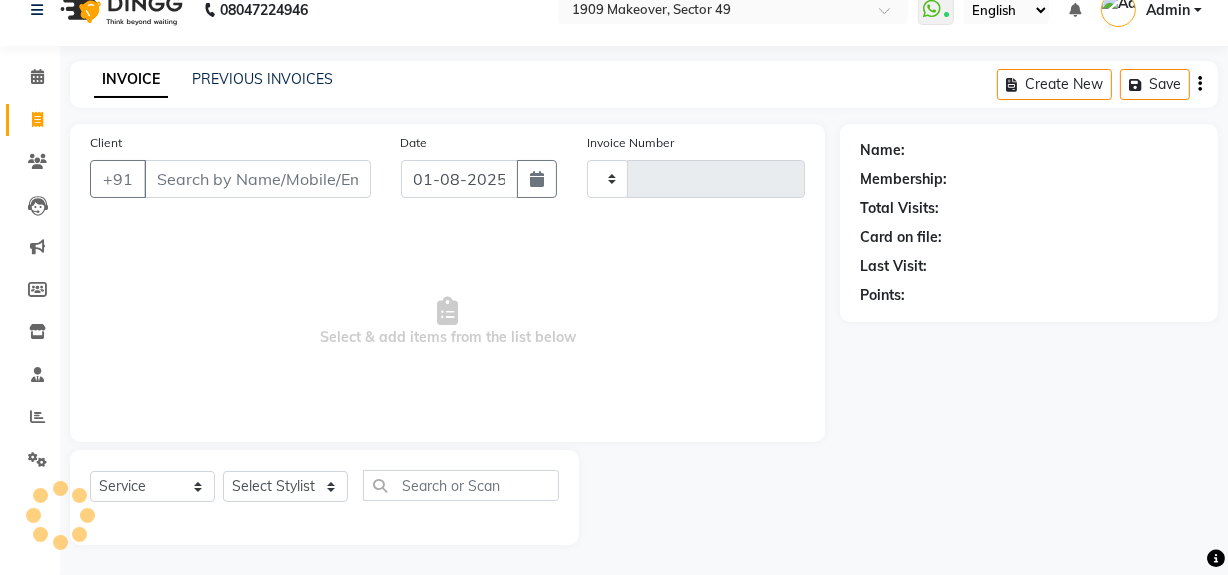 type on "1746" 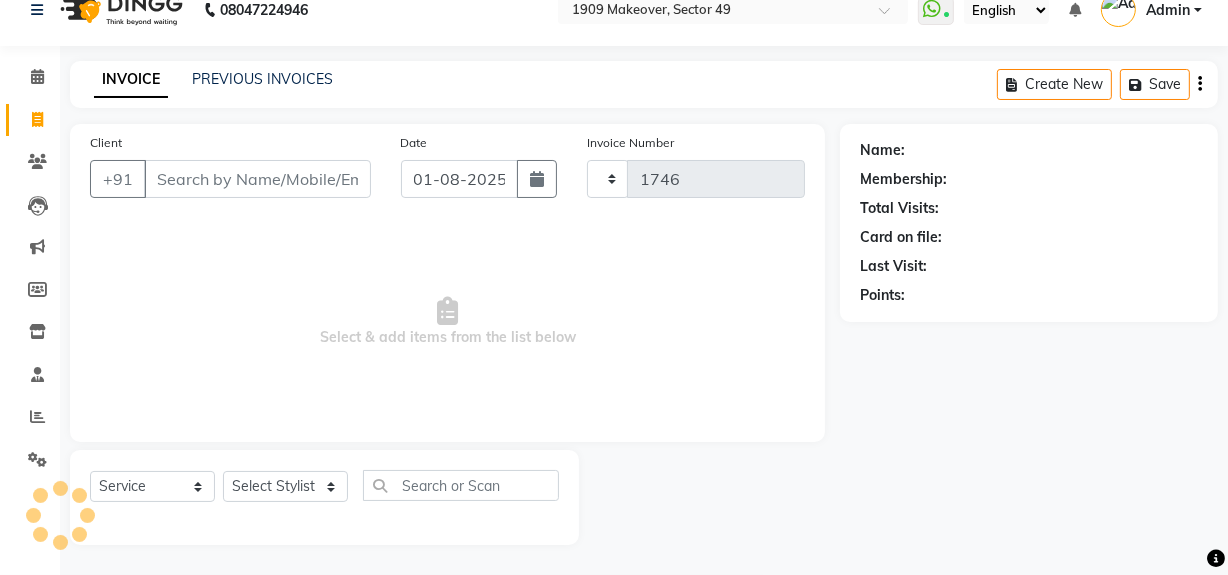 select on "6923" 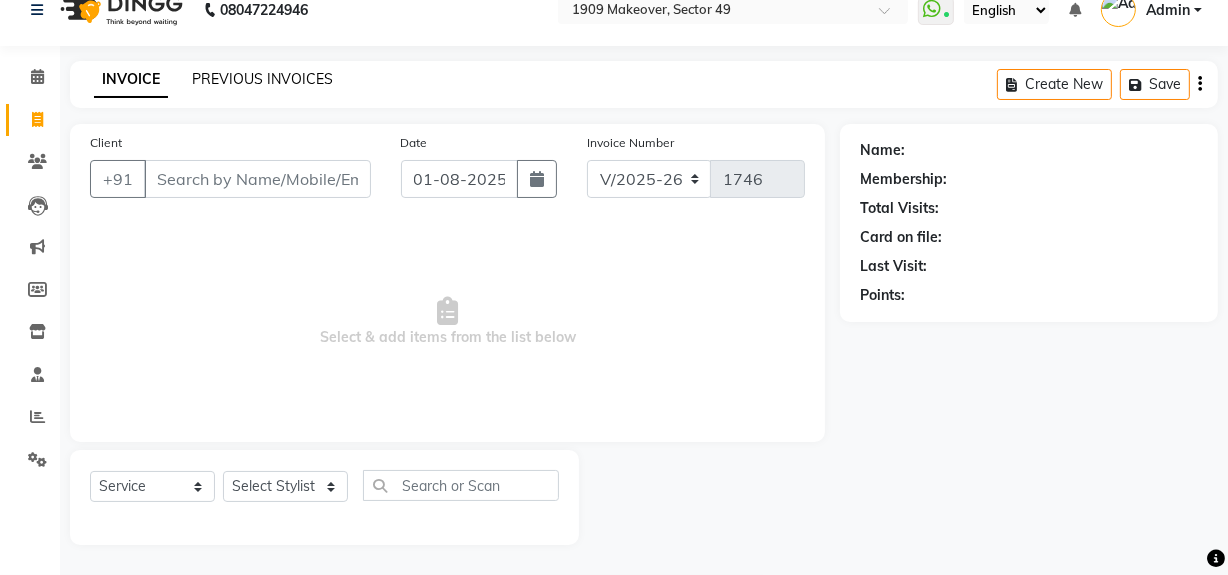 click on "PREVIOUS INVOICES" 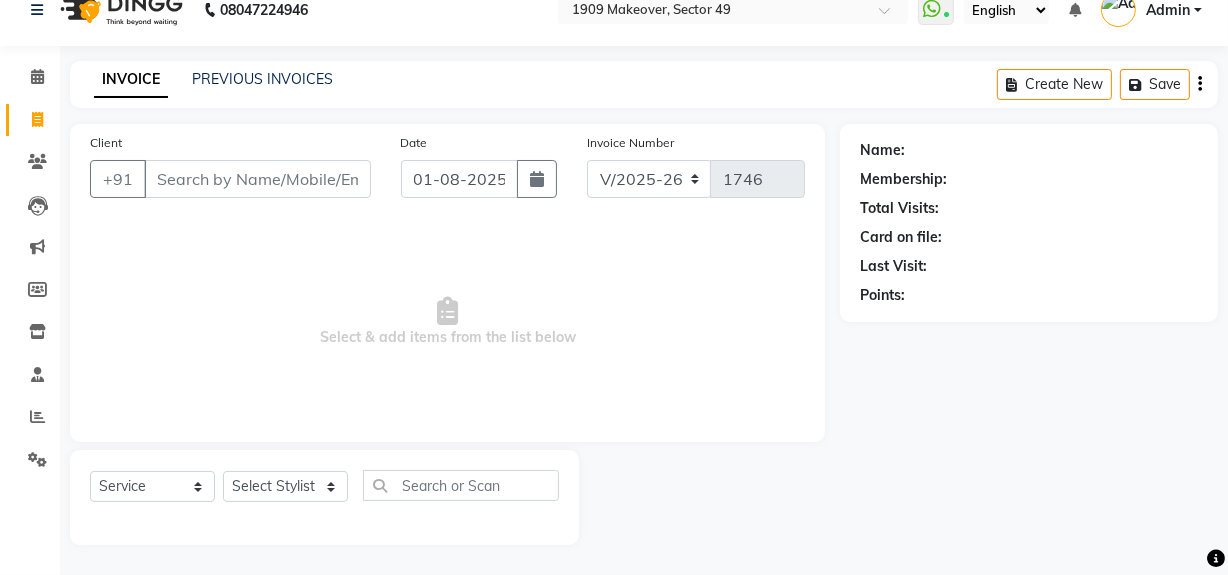 scroll, scrollTop: 0, scrollLeft: 0, axis: both 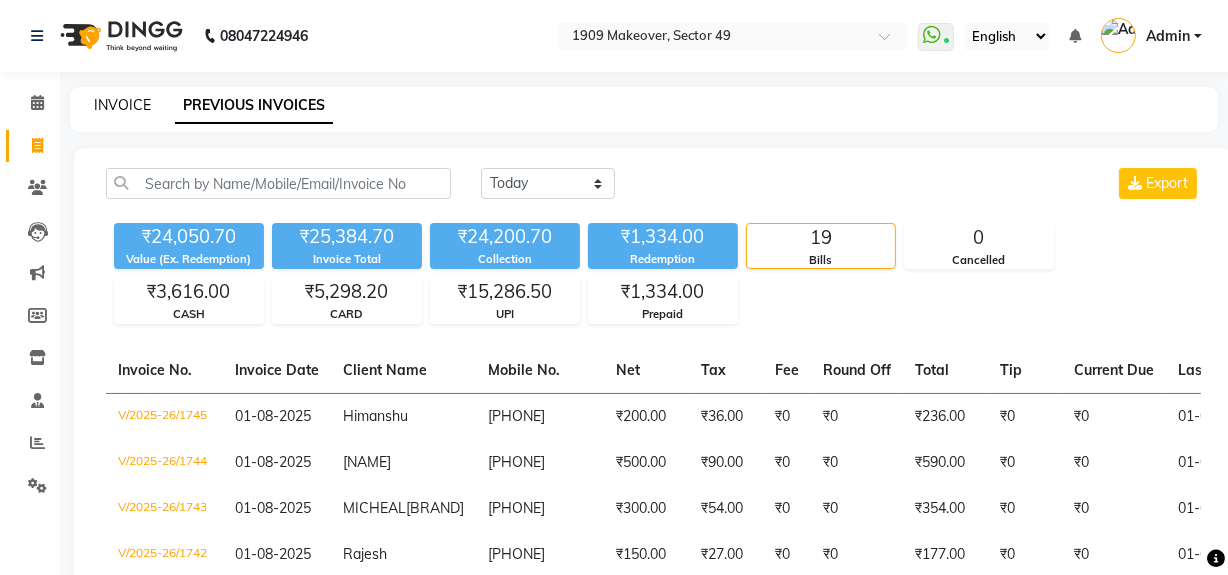 click on "INVOICE" 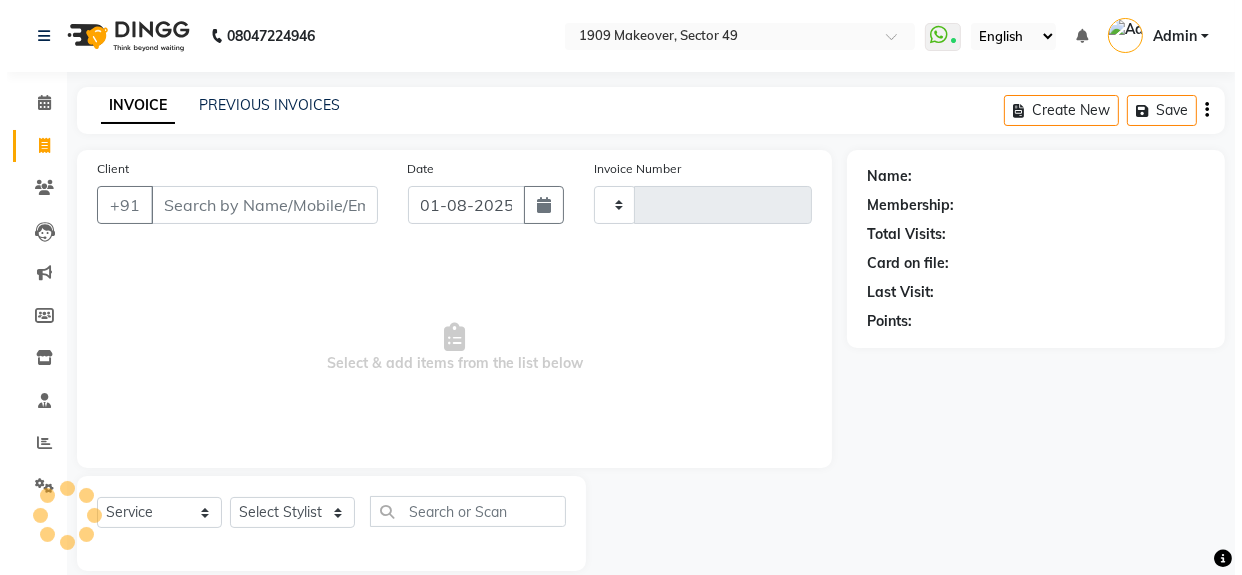 scroll, scrollTop: 26, scrollLeft: 0, axis: vertical 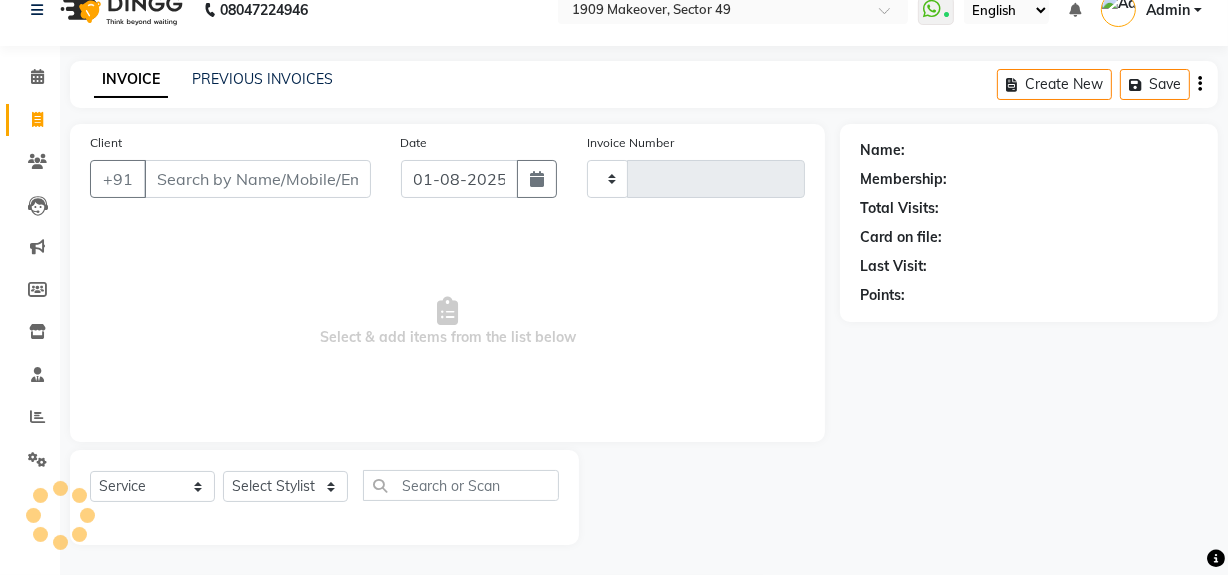 type on "1746" 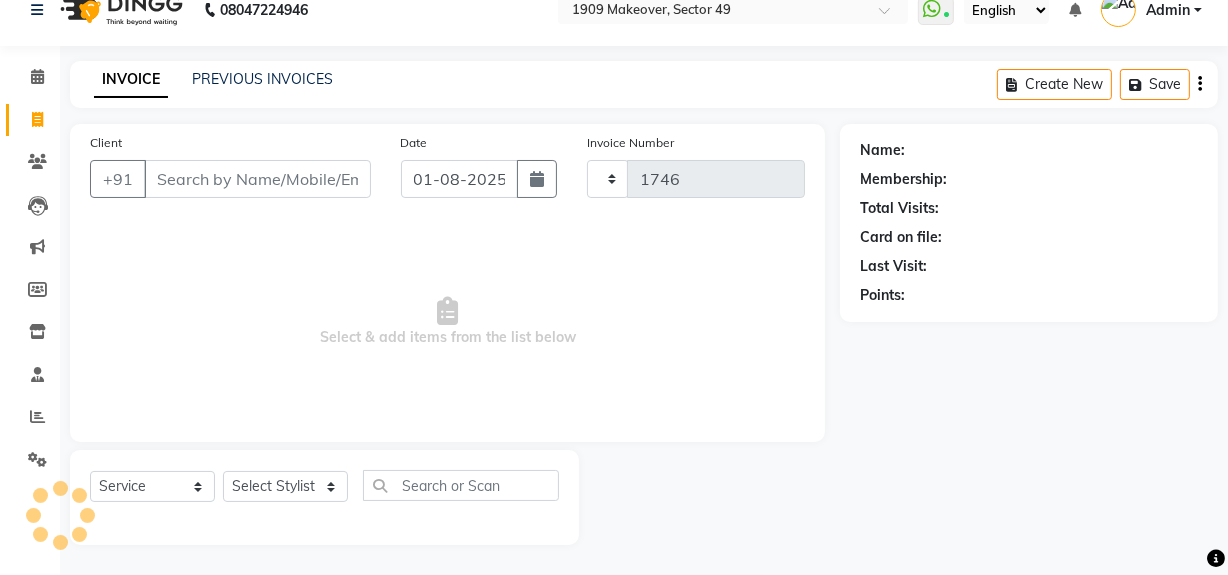 select on "6923" 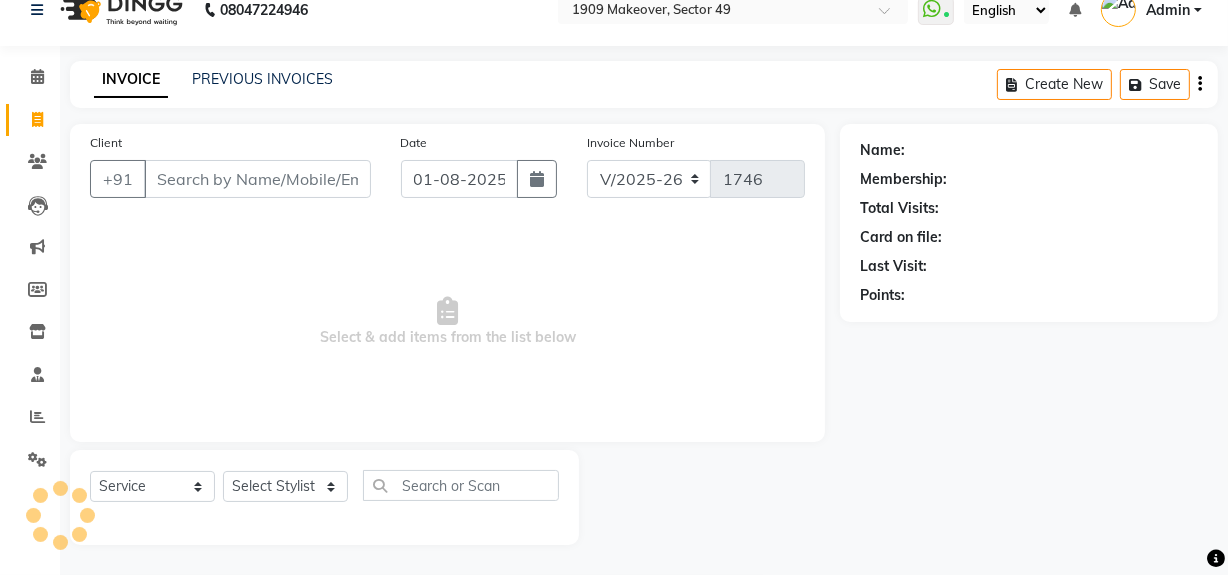 click on "Client" at bounding box center (257, 179) 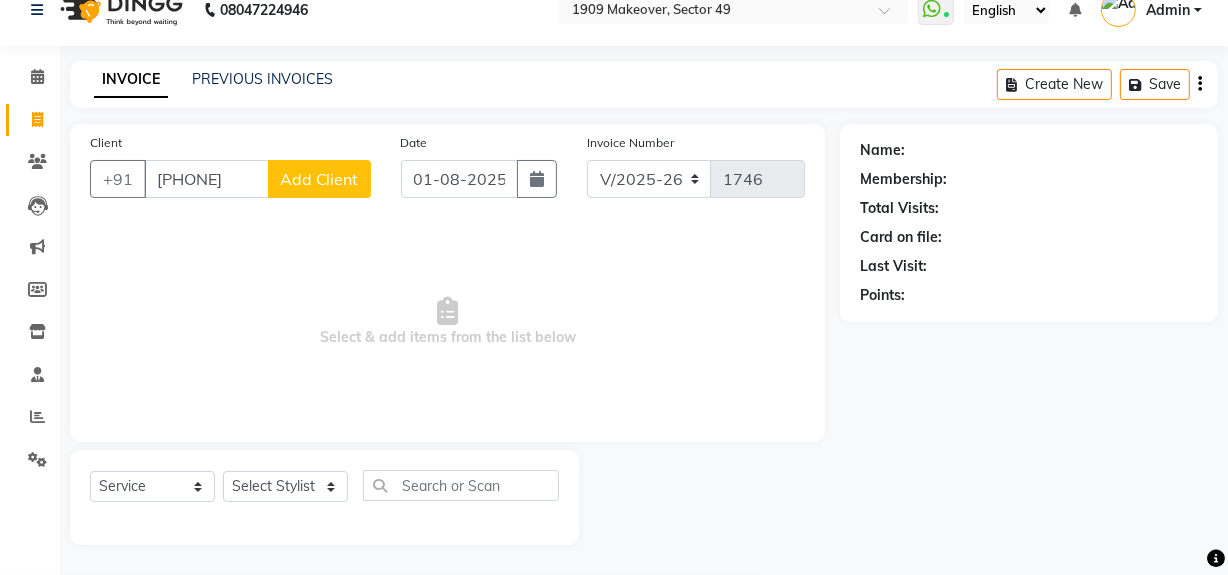 type on "[PHONE]" 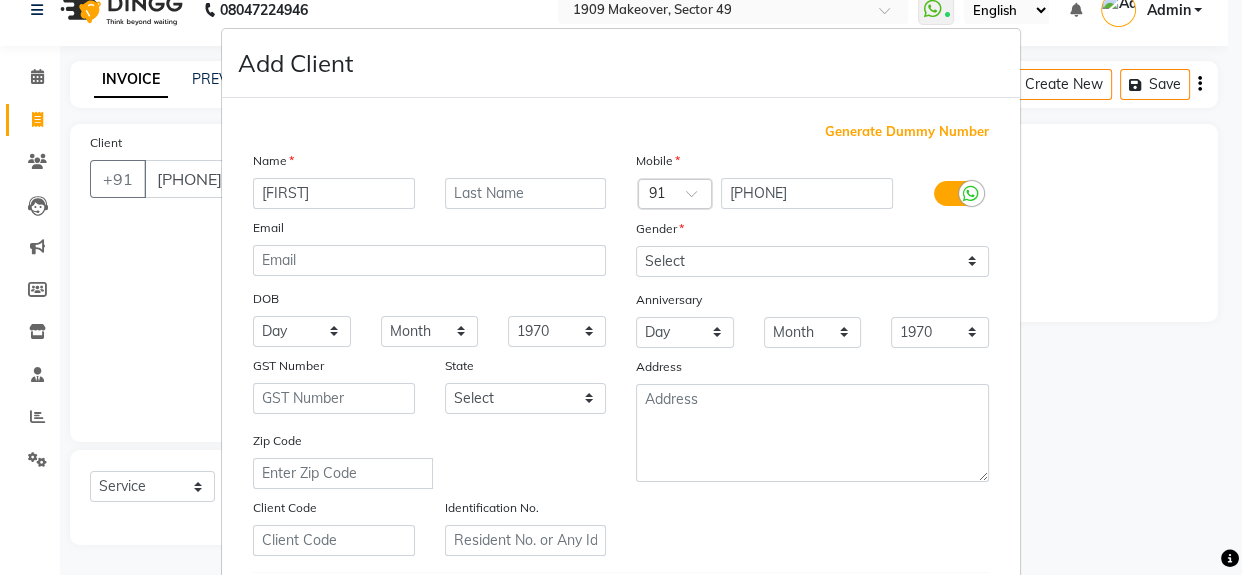 click on "[FIRST]" at bounding box center [334, 193] 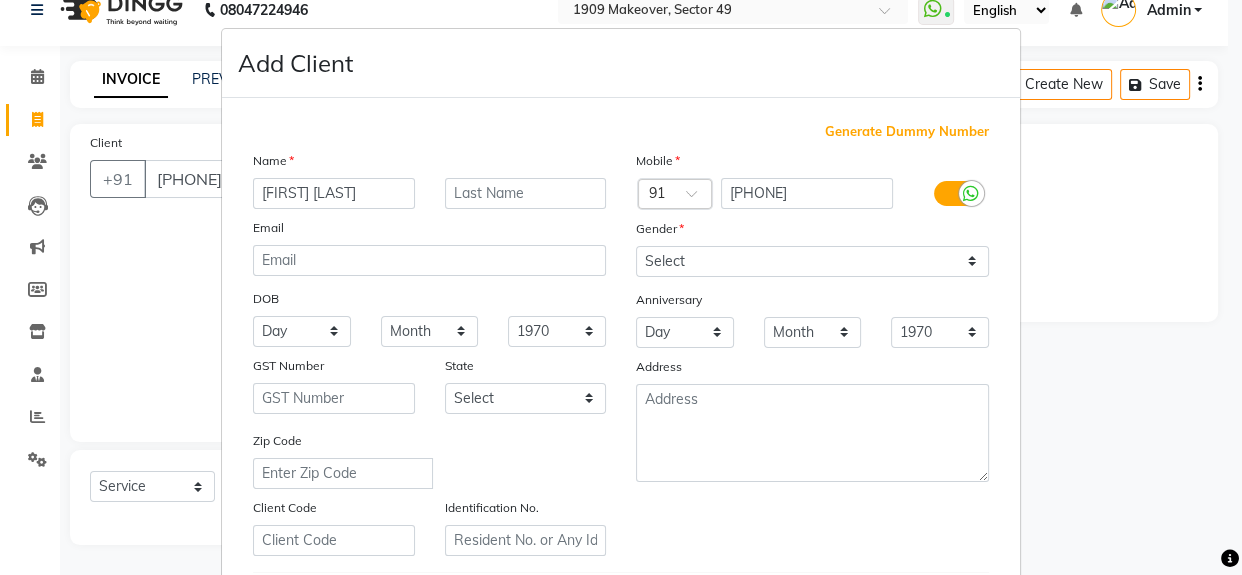 type on "[FIRST] [LAST]" 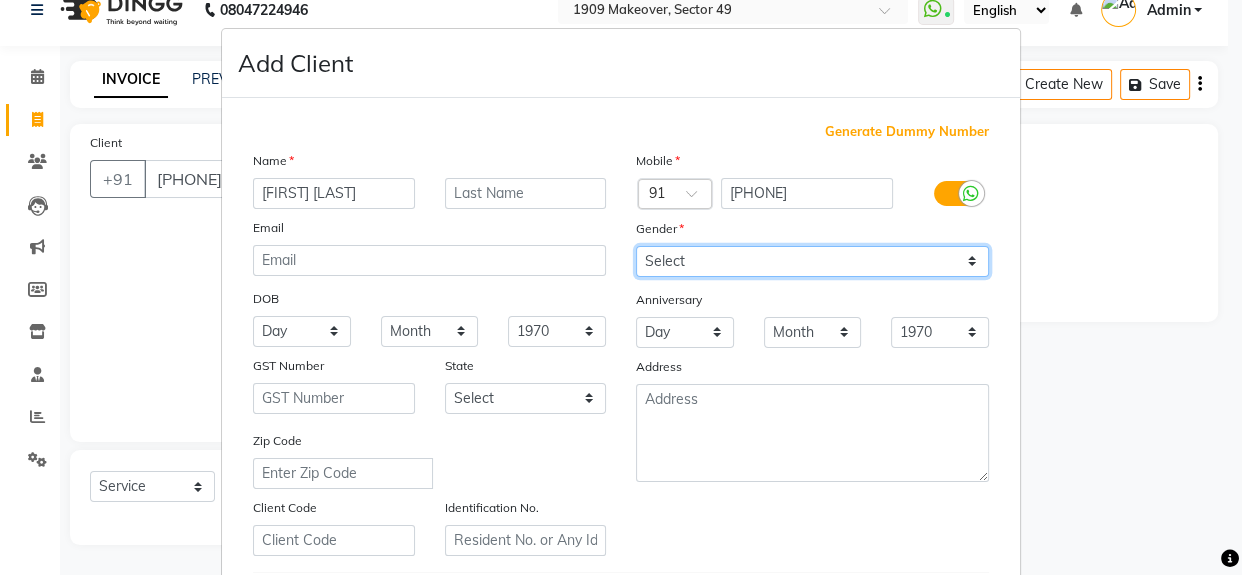 drag, startPoint x: 872, startPoint y: 260, endPoint x: 864, endPoint y: 272, distance: 14.422205 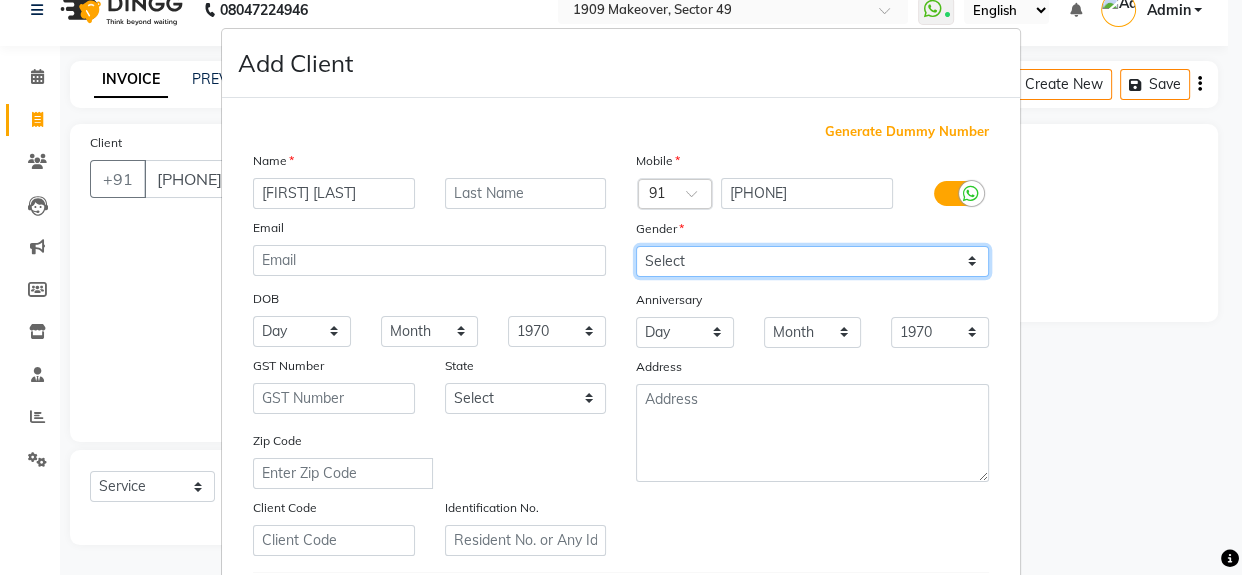 click on "Select Male Female Other Prefer Not To Say" at bounding box center [812, 261] 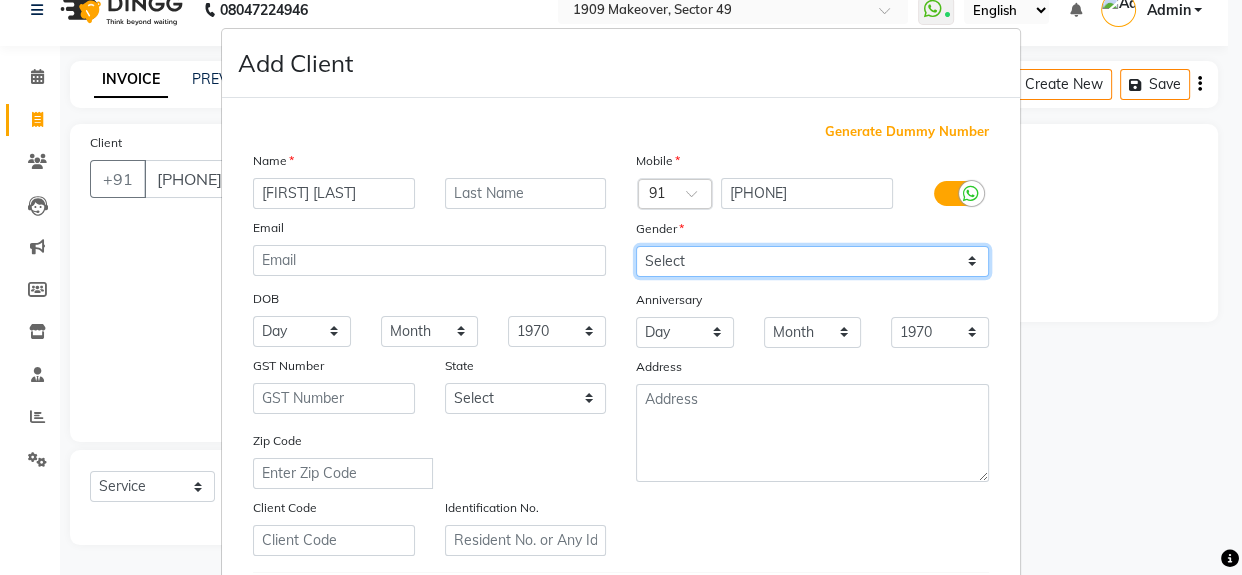 select on "female" 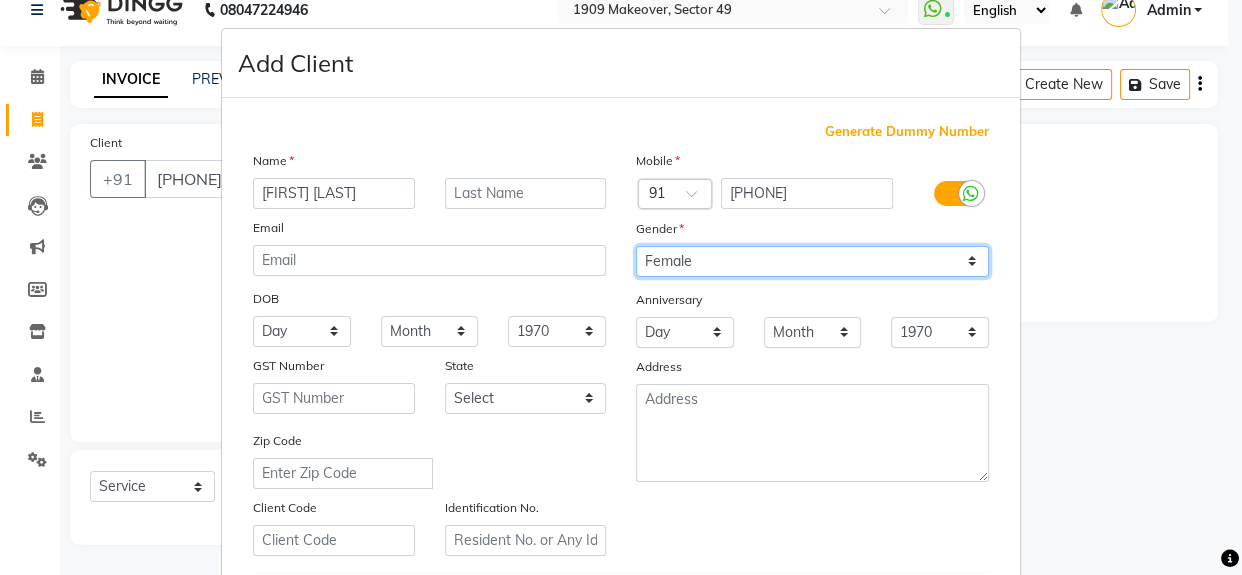 click on "Select Male Female Other Prefer Not To Say" at bounding box center (812, 261) 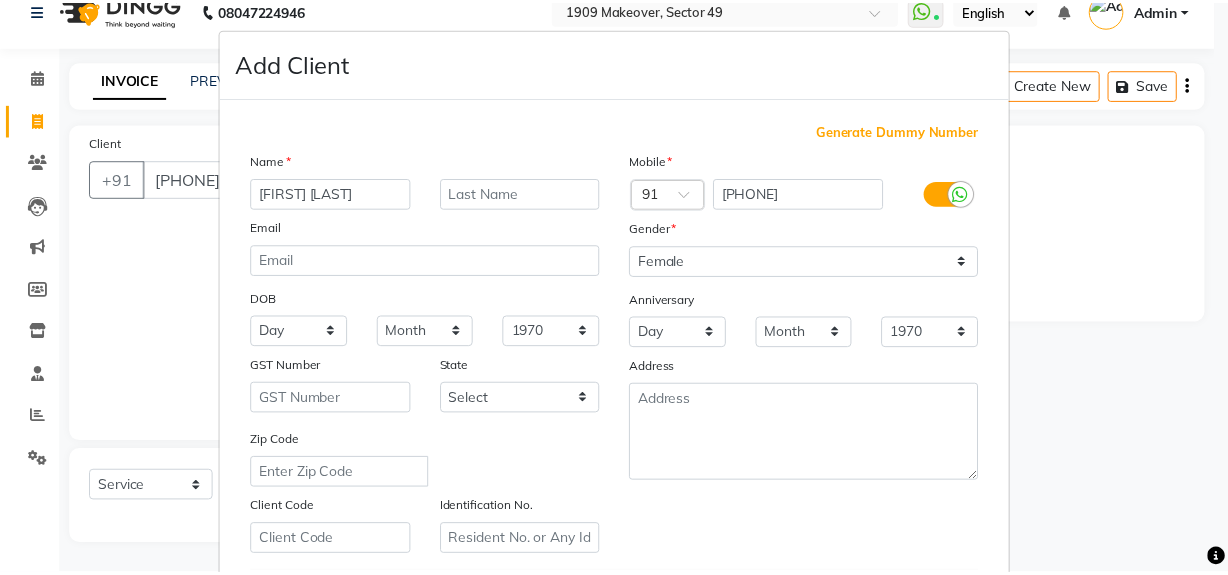 scroll, scrollTop: 353, scrollLeft: 0, axis: vertical 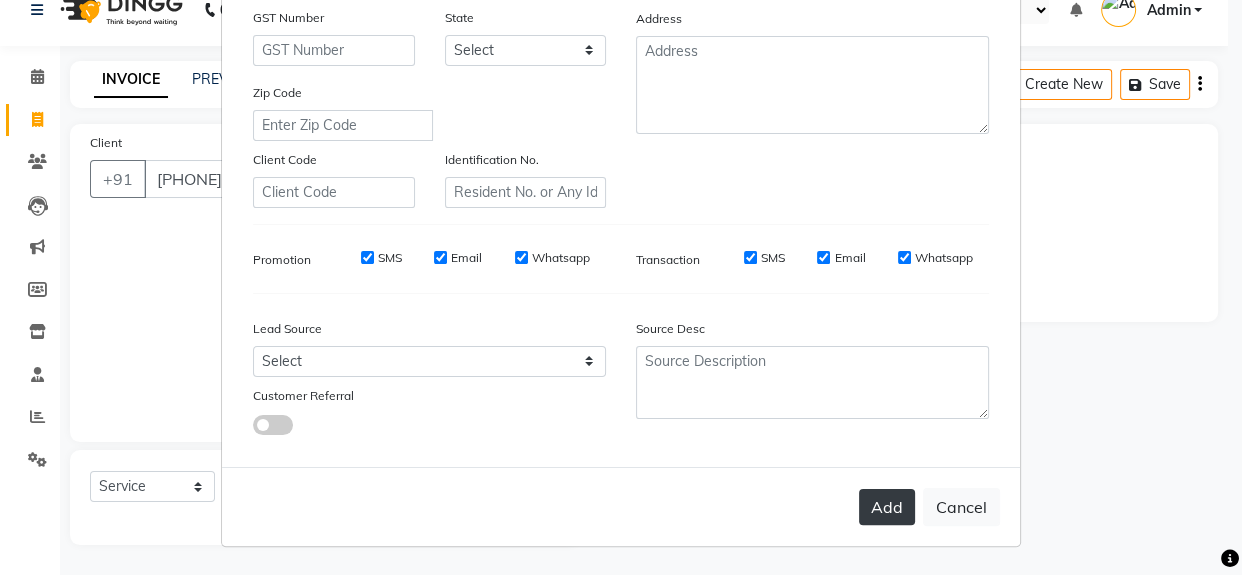 click on "Add" at bounding box center (887, 507) 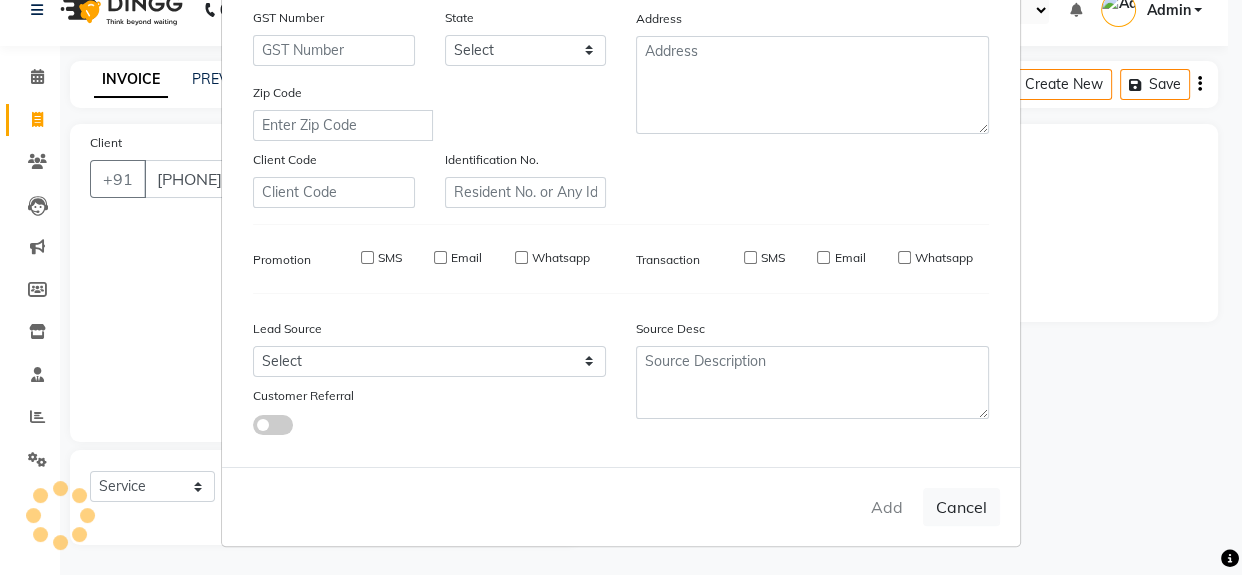 type 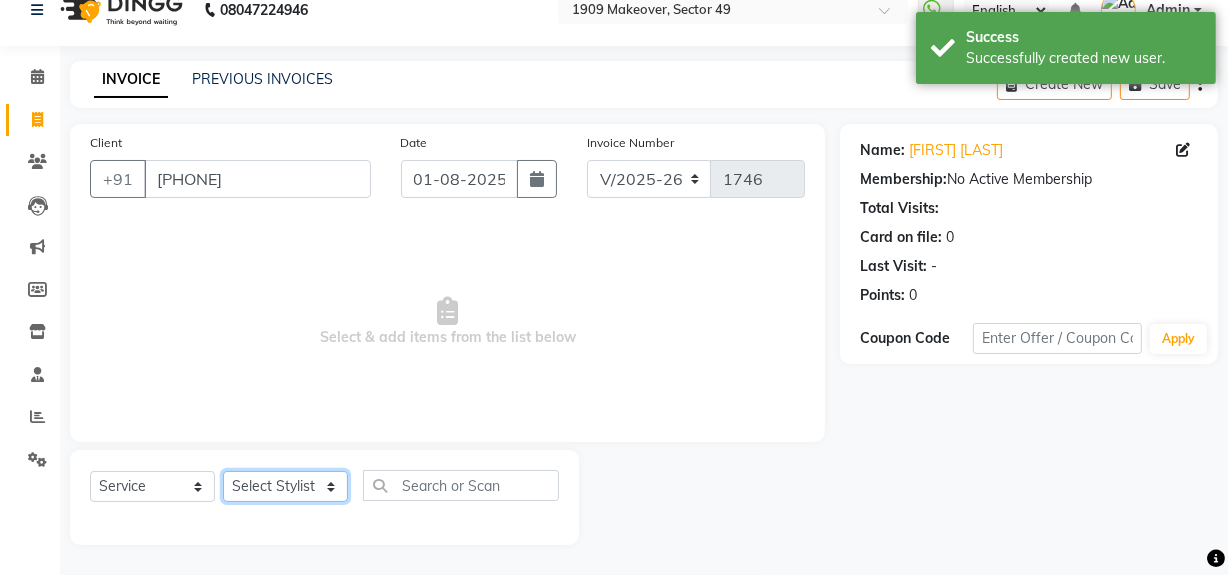 click on "Select Stylist Abdul Ahmed Arif Harun House Sale Jyoti Nisha Rehaan Ujjwal Umesh Veer vikram mehta Vishal" 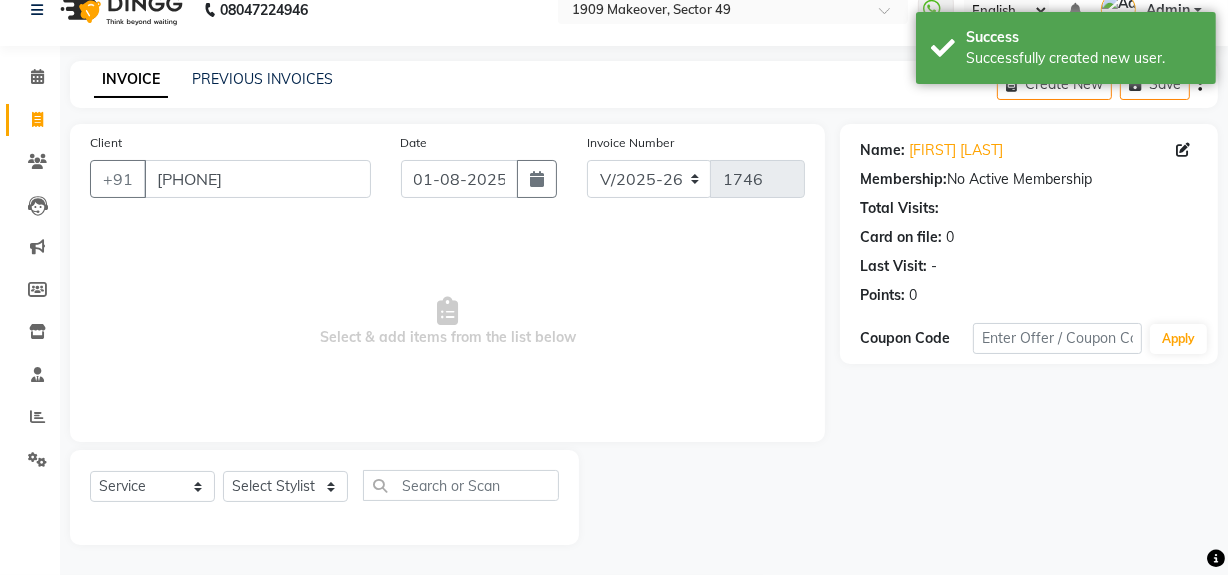 click on "Select & add items from the list below" at bounding box center (447, 322) 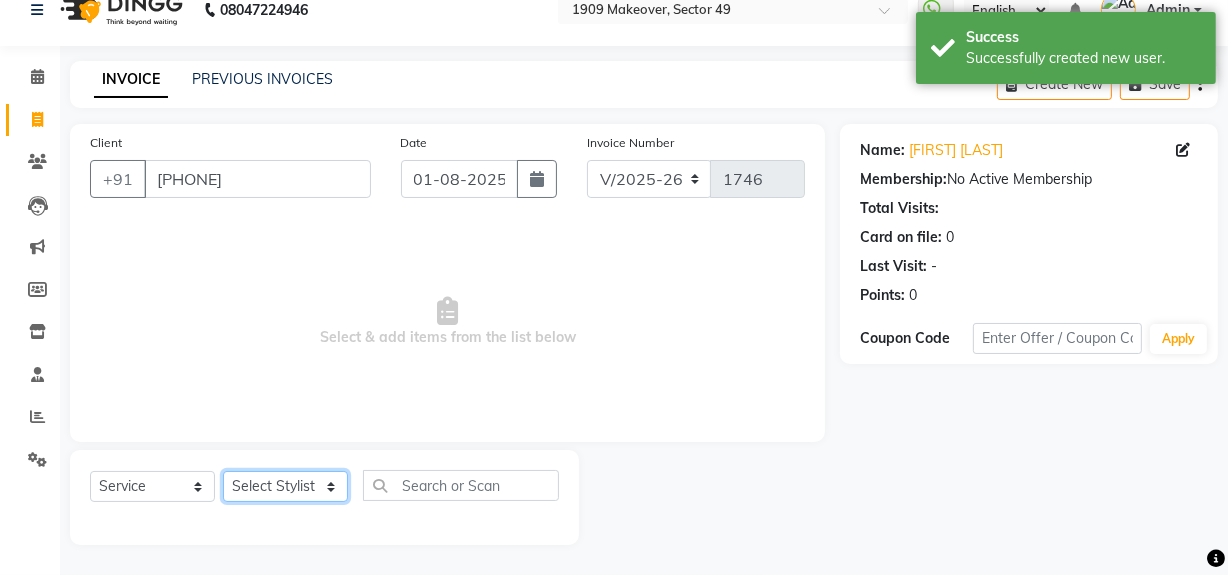 click on "Select Stylist Abdul Ahmed Arif Harun House Sale Jyoti Nisha Rehaan Ujjwal Umesh Veer vikram mehta Vishal" 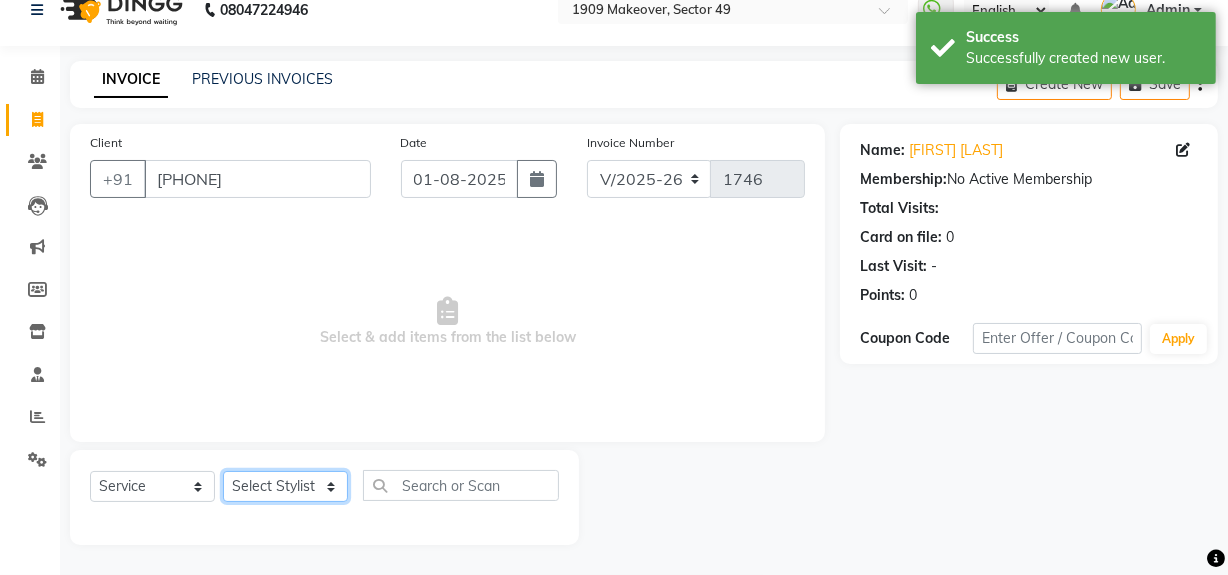 select on "57118" 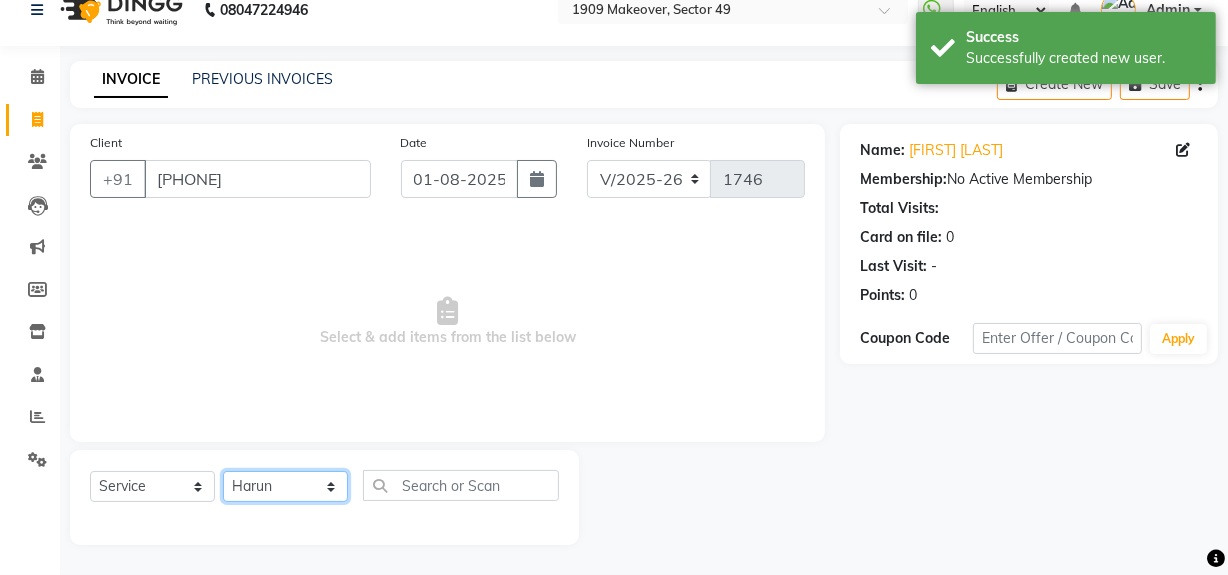 click on "Select Stylist Abdul Ahmed Arif Harun House Sale Jyoti Nisha Rehaan Ujjwal Umesh Veer vikram mehta Vishal" 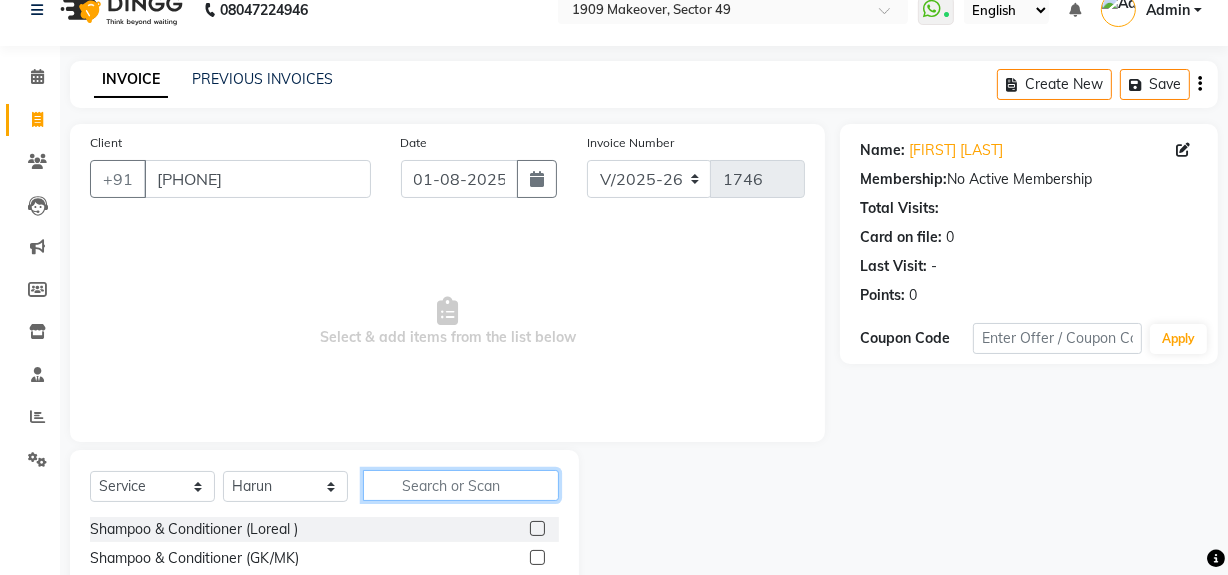 click 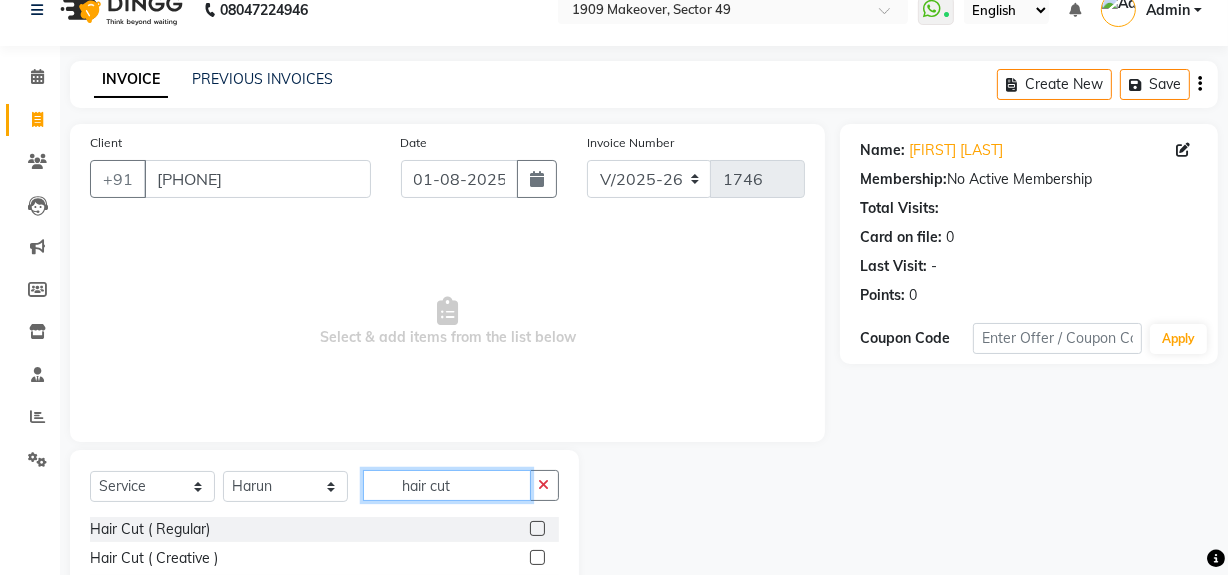 scroll, scrollTop: 170, scrollLeft: 0, axis: vertical 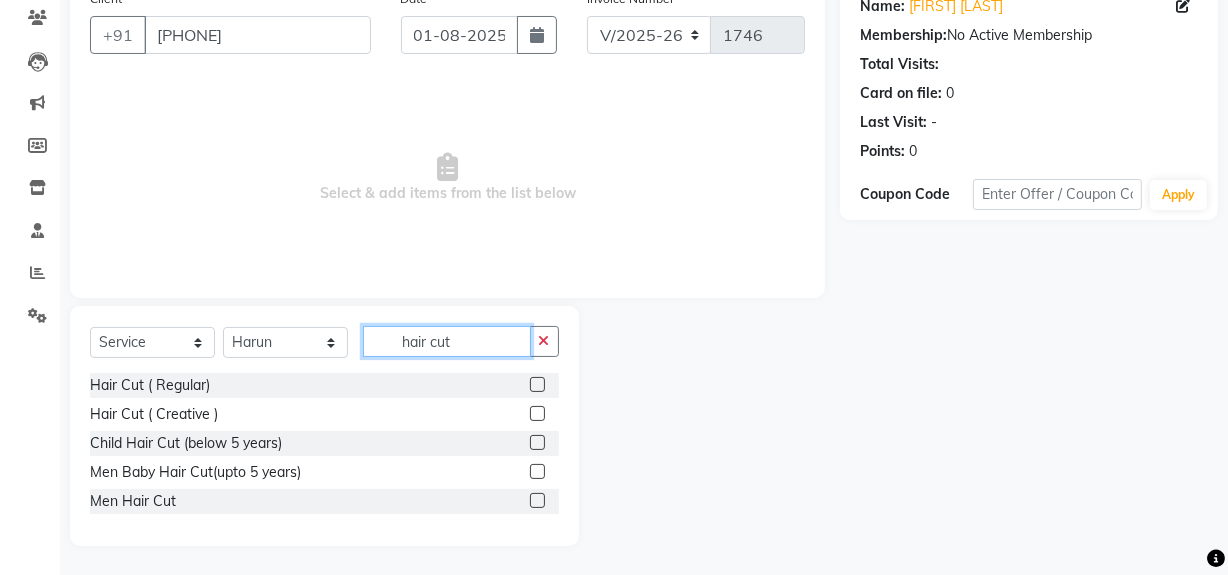 type on "hair cut" 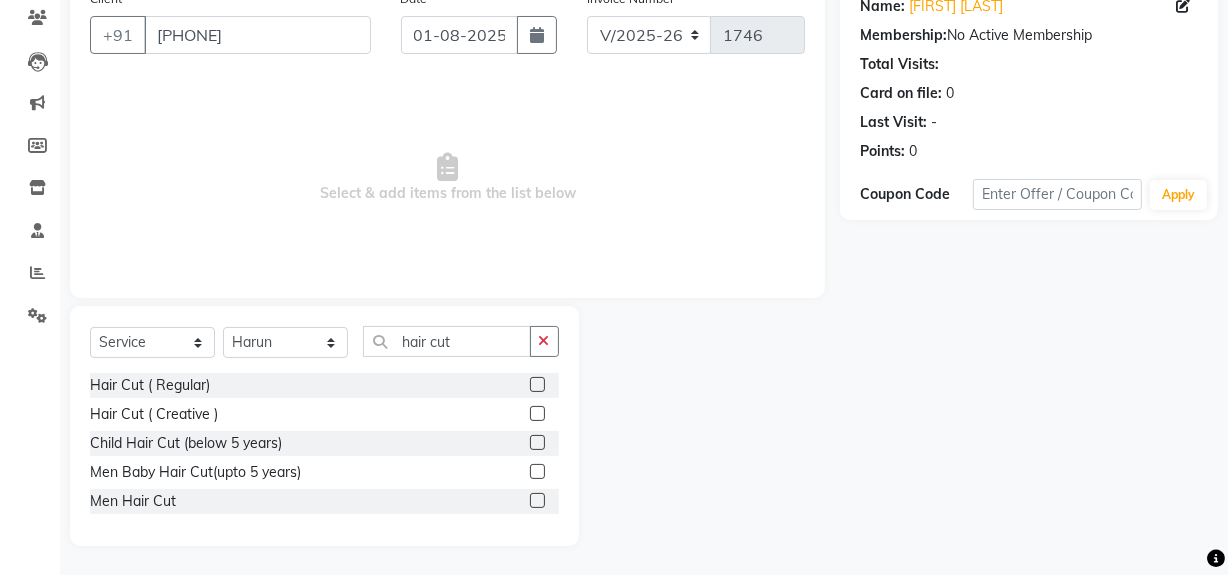 click 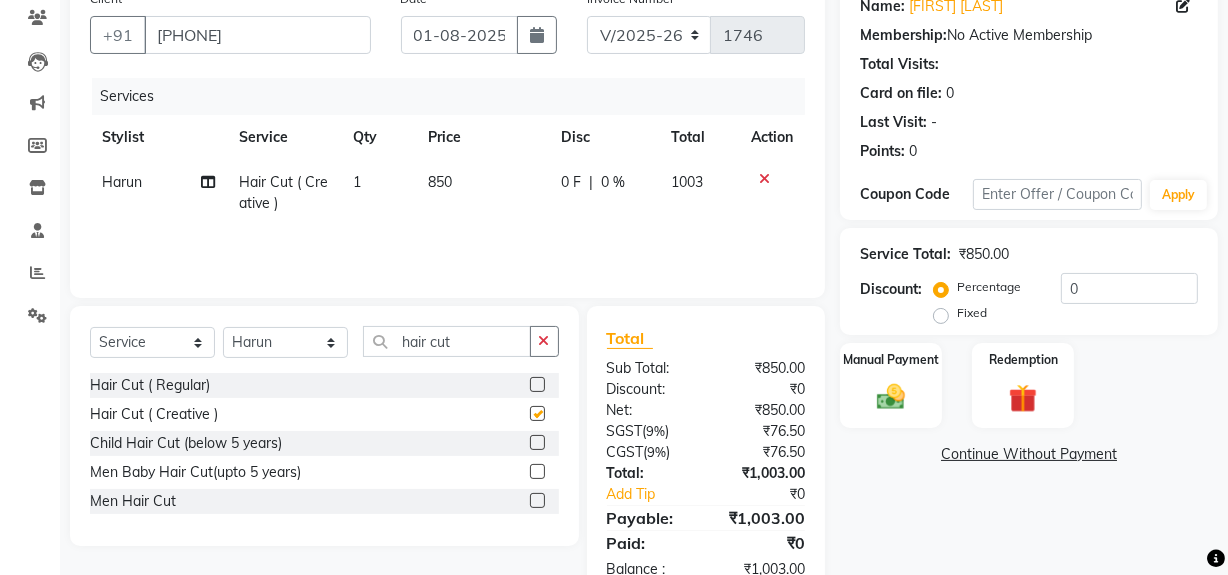 checkbox on "false" 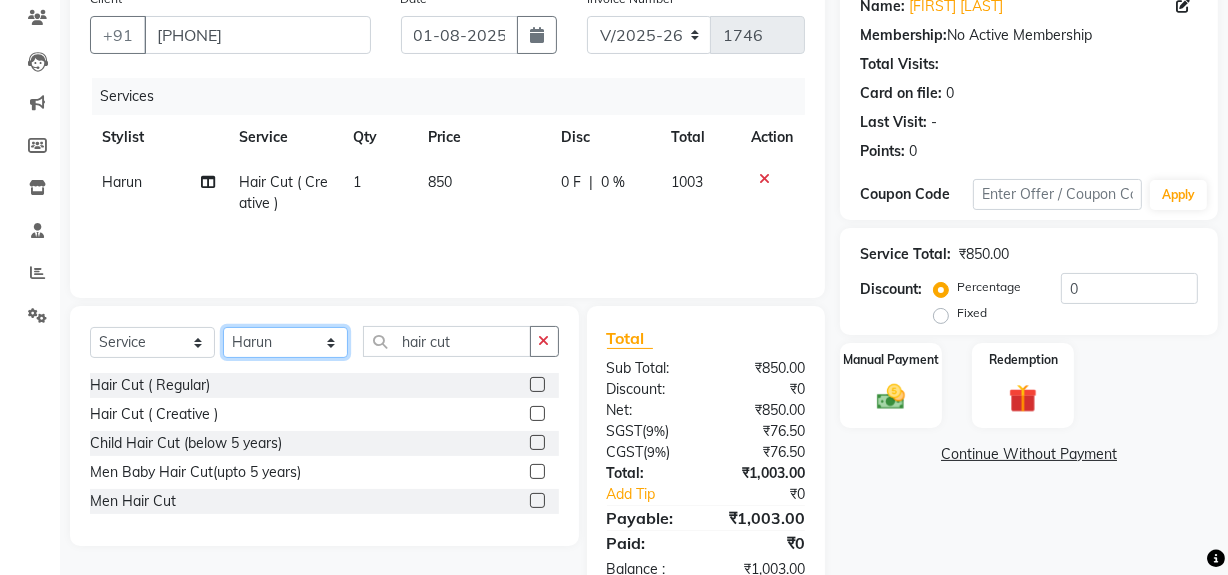 click on "Select Stylist Abdul Ahmed Arif Harun House Sale Jyoti Nisha Rehaan Ujjwal Umesh Veer vikram mehta Vishal" 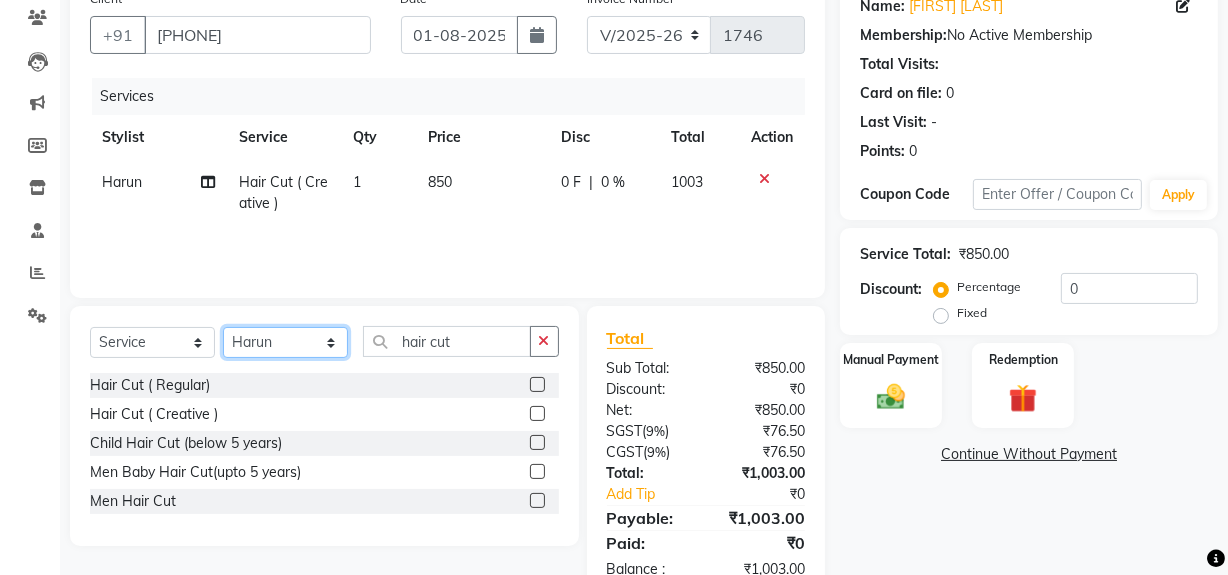 select on "61498" 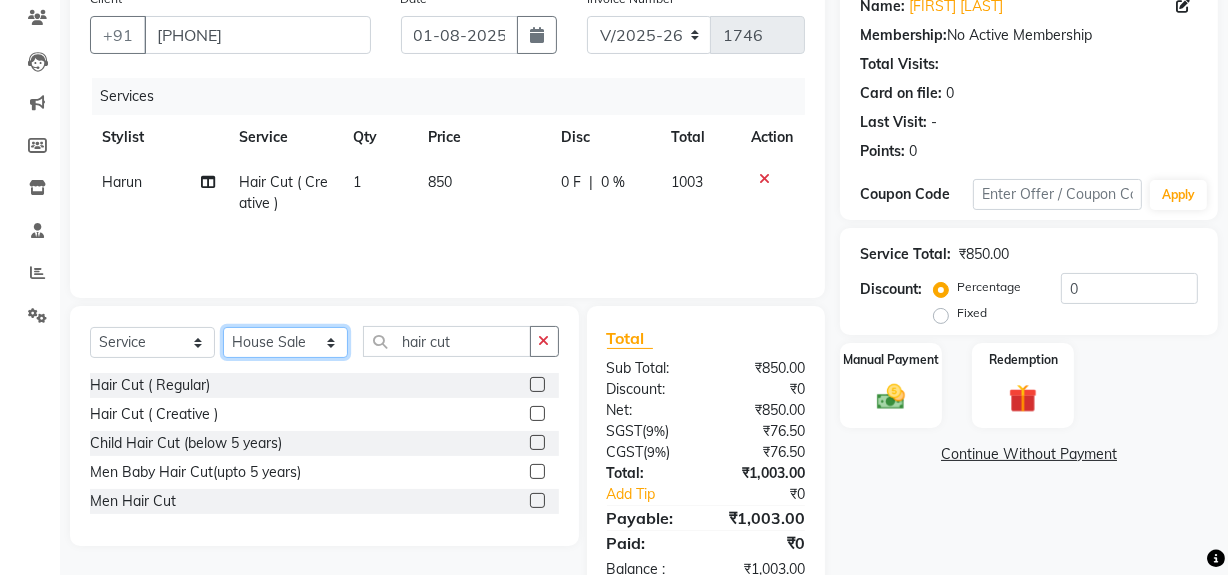 click on "Select Stylist Abdul Ahmed Arif Harun House Sale Jyoti Nisha Rehaan Ujjwal Umesh Veer vikram mehta Vishal" 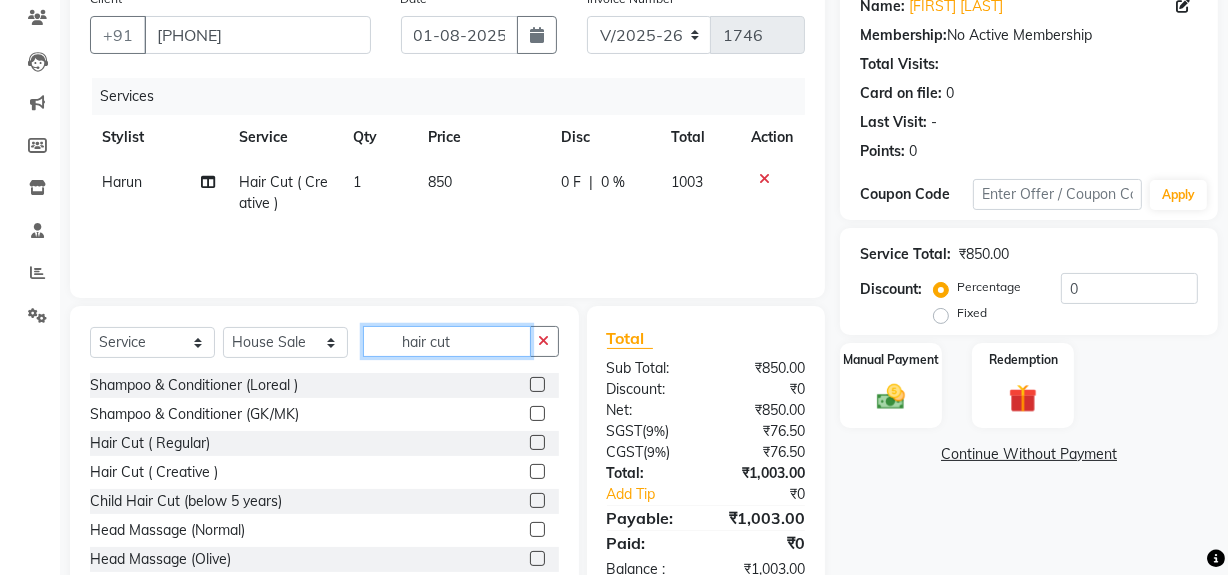 drag, startPoint x: 388, startPoint y: 340, endPoint x: 503, endPoint y: 346, distance: 115.15642 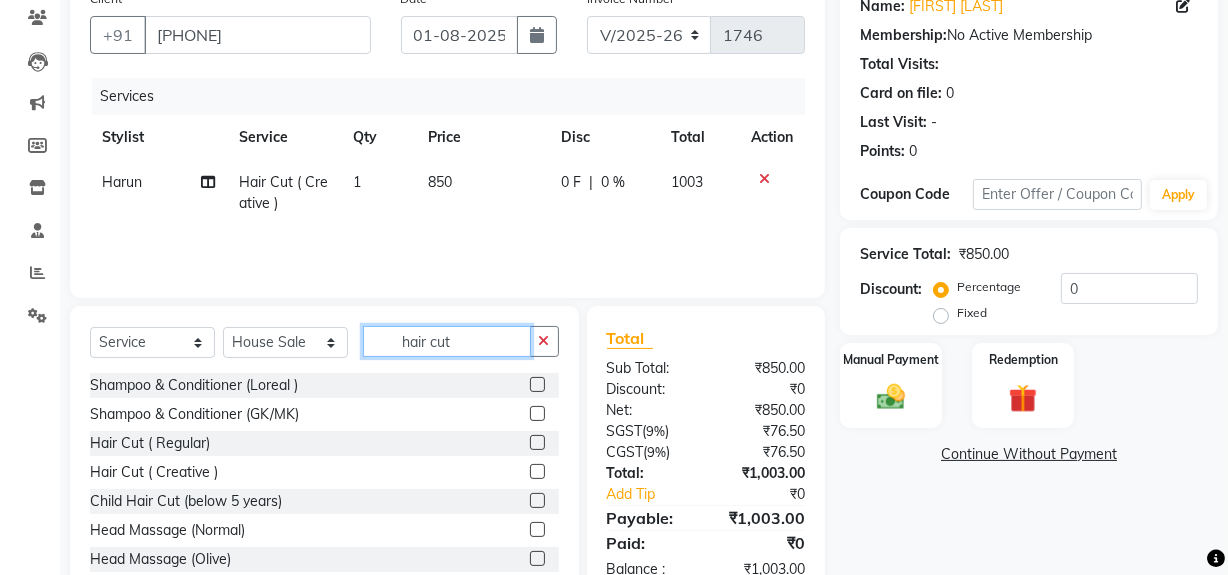 click on "hair cut" 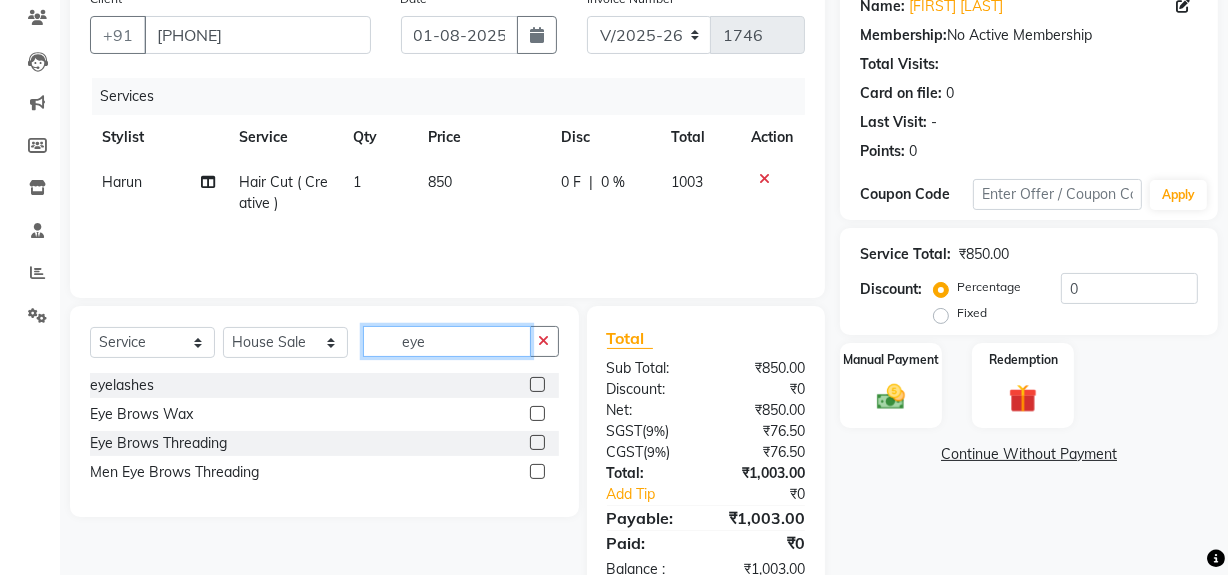 type on "eye" 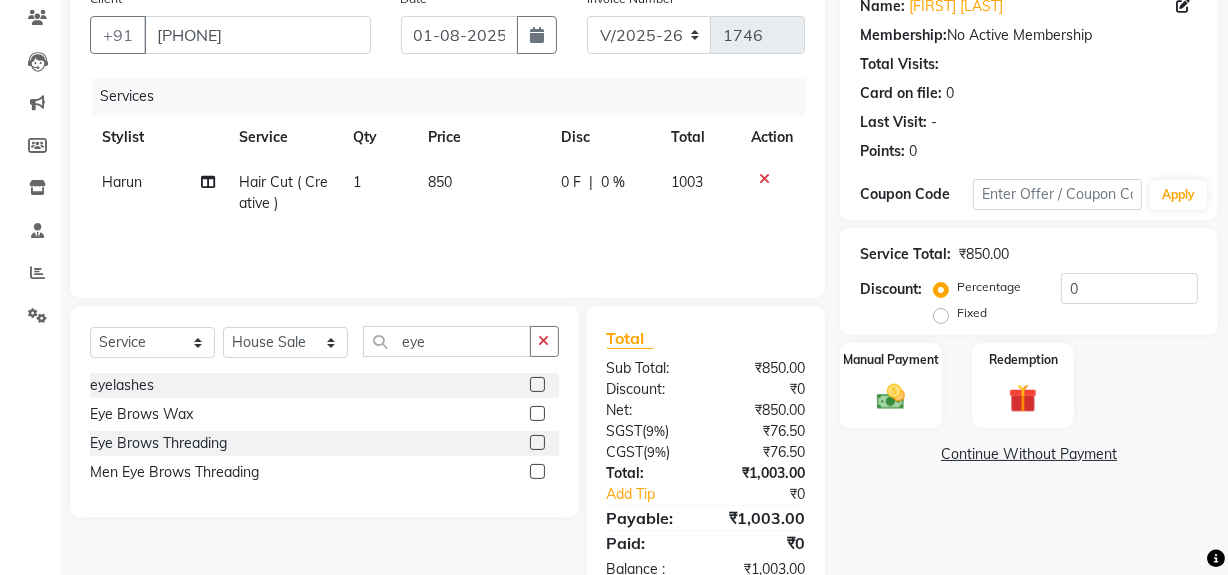 click 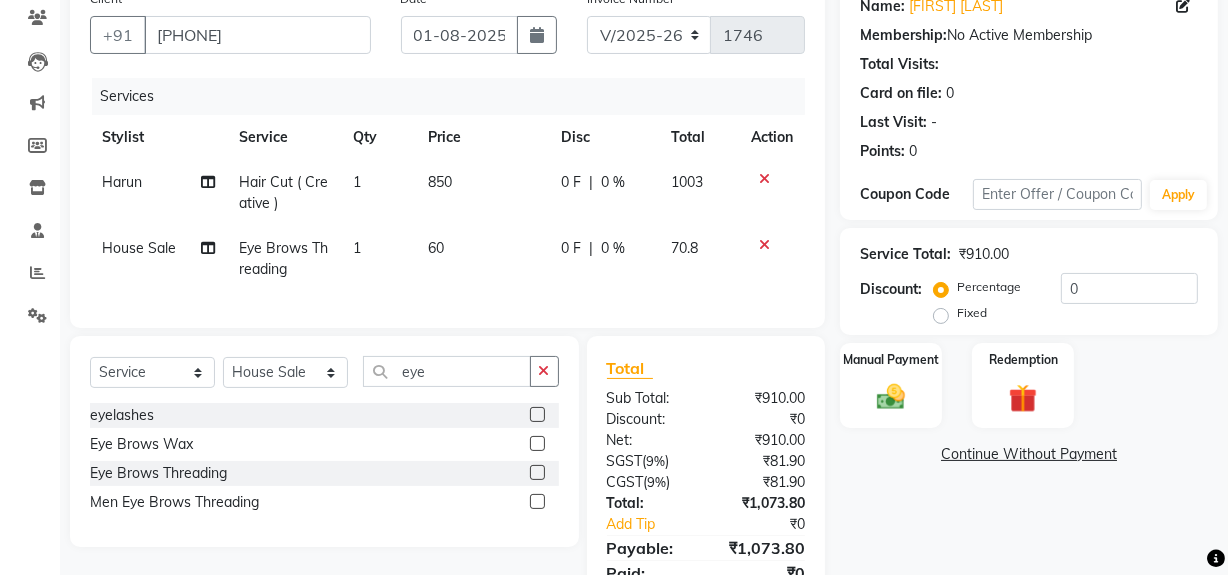 checkbox on "false" 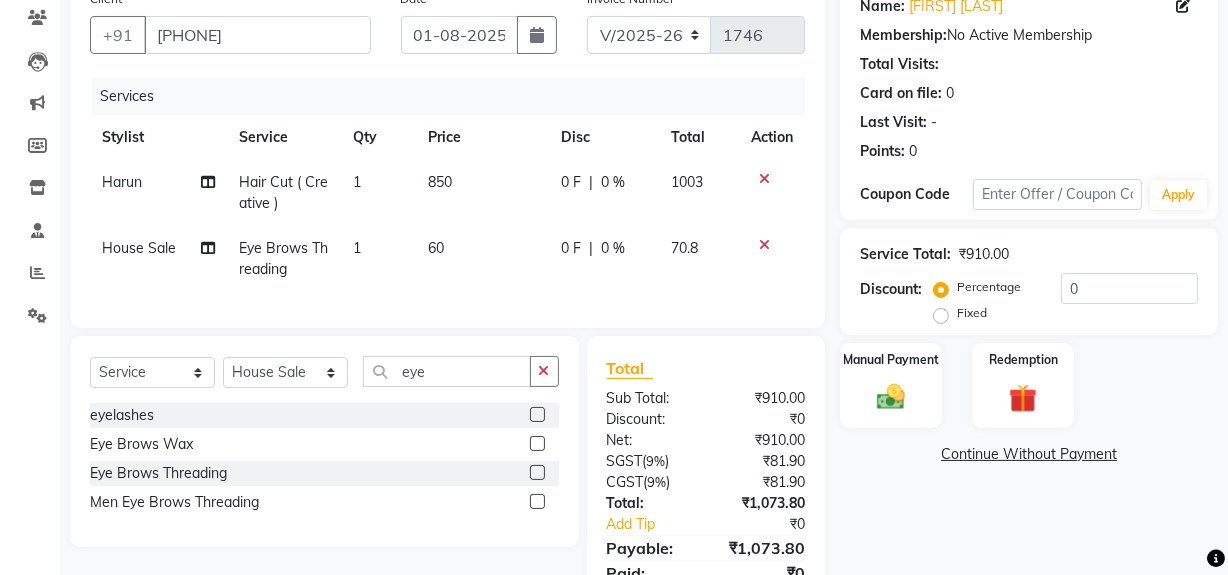 click on "60" 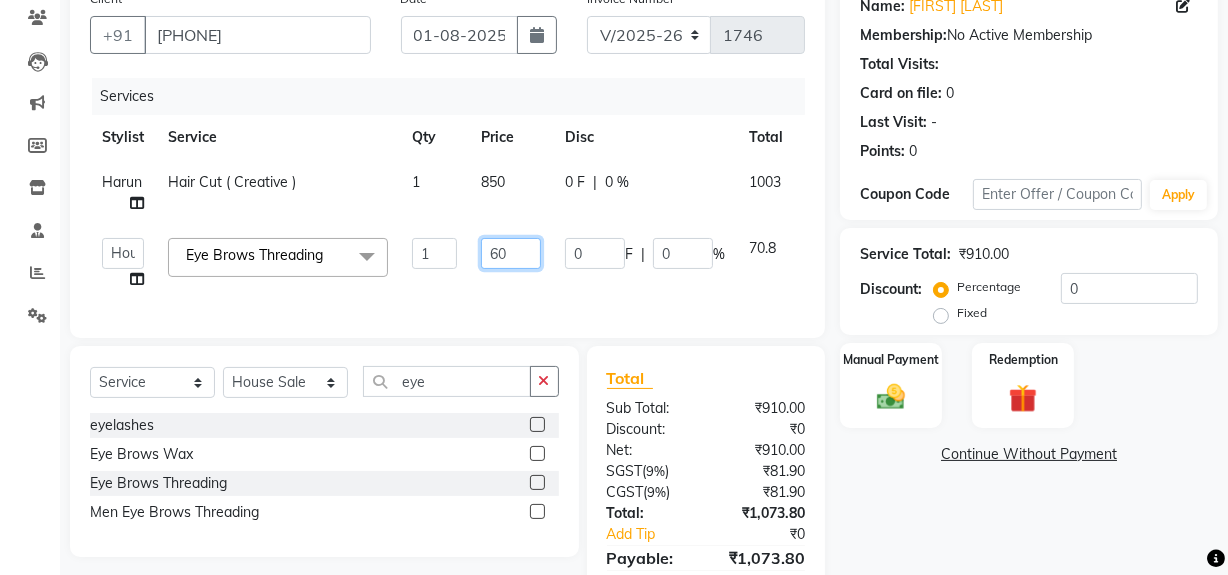 drag, startPoint x: 496, startPoint y: 249, endPoint x: 562, endPoint y: 272, distance: 69.89278 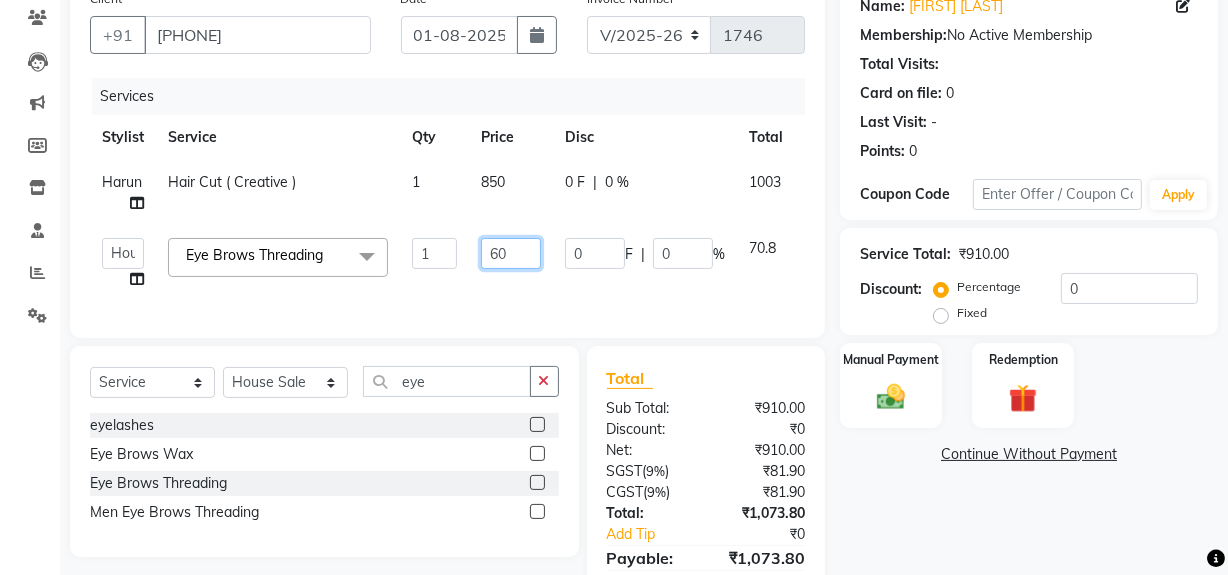 click on "Abdul Ahmed Arif Harun House Sale Jyoti Nisha Rehaan Ujjwal Umesh Veer vikram mehta Vishal Eye Brows Threading x Shampoo & Conditioner (Loreal ) Shampoo & Conditioner (GK/MK) Hair Cut ( Regular) Hair Cut ( Creative ) Child Hair Cut (below 5 years) Head Massage (Normal) Head Massage (Olive) Head Massage (BadamRogan) Deep Conditioning Chocolate Pedicure Chocolate Manicure Gel New Set Gel Refill Gel Overlay +Freanch Polish Gel Toe Extension Nail Extension Gel Polish Removal Tip Removal Nail Extension Refill Nail polish Flix cut Classic pedicure eyelashes Face masge Nose wax Global (IGORA) GL Polish Schwazkopf spa Back Massage AVL LUUXURY PEDI AVL LUXURY MANI power mask casmara men hair style Body trim frunt back Duble touchup Rica spa Eye Brows Wax Ionic - Biotech Plex Treatment Footes spa Hand spa Legs Trim Blow Dry Blow Dry with Shampoo Iron Curls Hair Do Tongs ( Twists, loops & Curls) Crimping (Retro Style) Split End Removal Root Touchup MAJIREL Root Touchup INOA (Amonia Free ) 1" 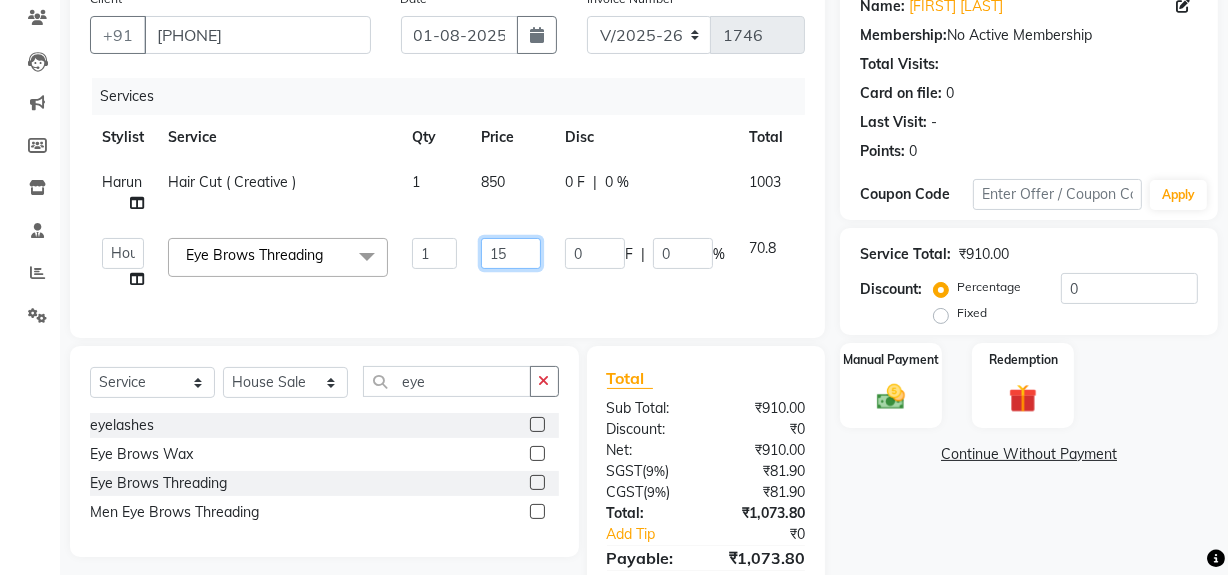 type on "150" 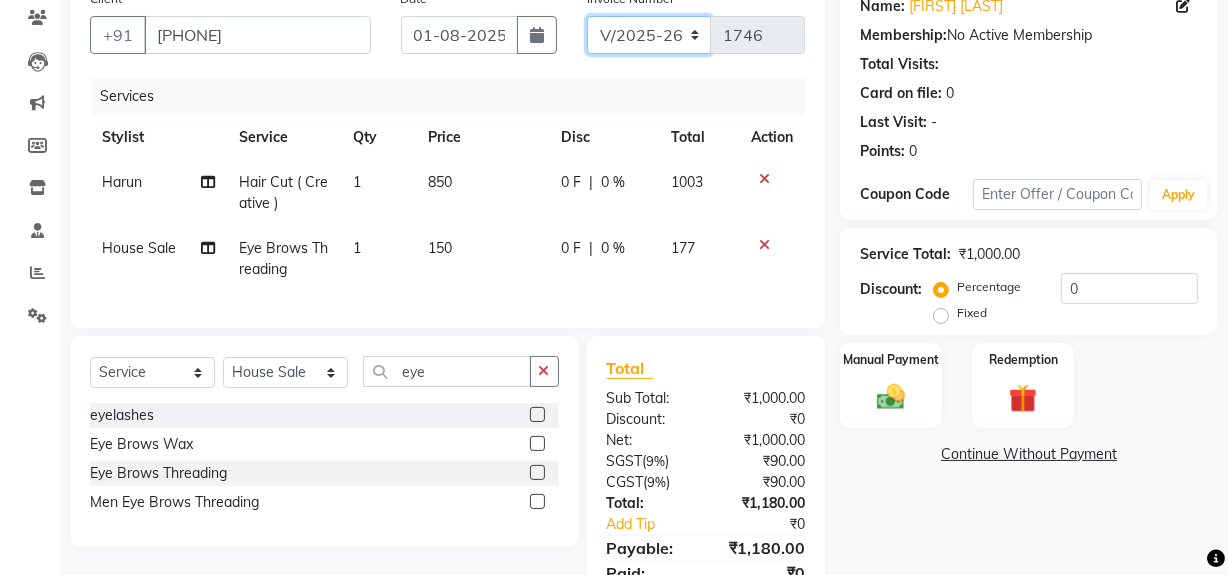 drag, startPoint x: 679, startPoint y: 26, endPoint x: 680, endPoint y: 50, distance: 24.020824 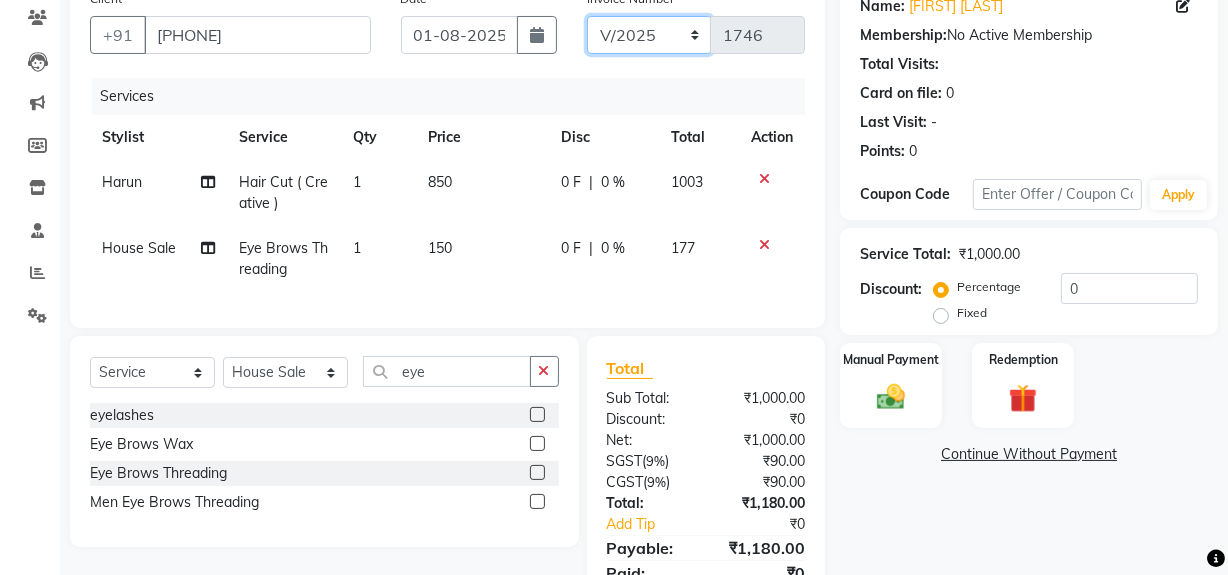 click on "V/2025 V/2025-26" 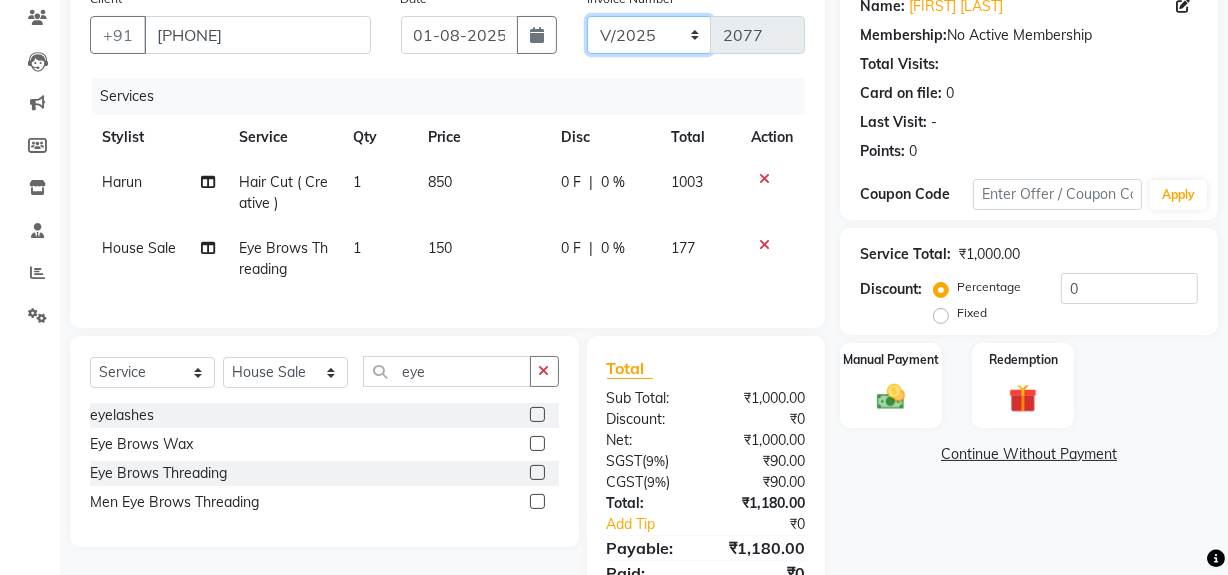 scroll, scrollTop: 0, scrollLeft: 0, axis: both 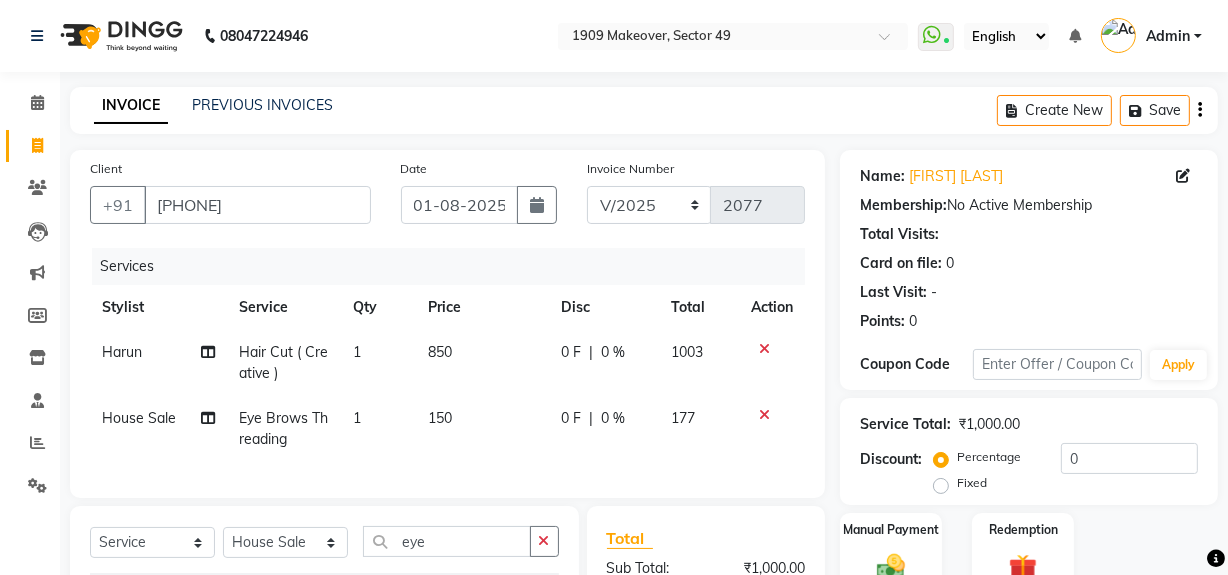 click 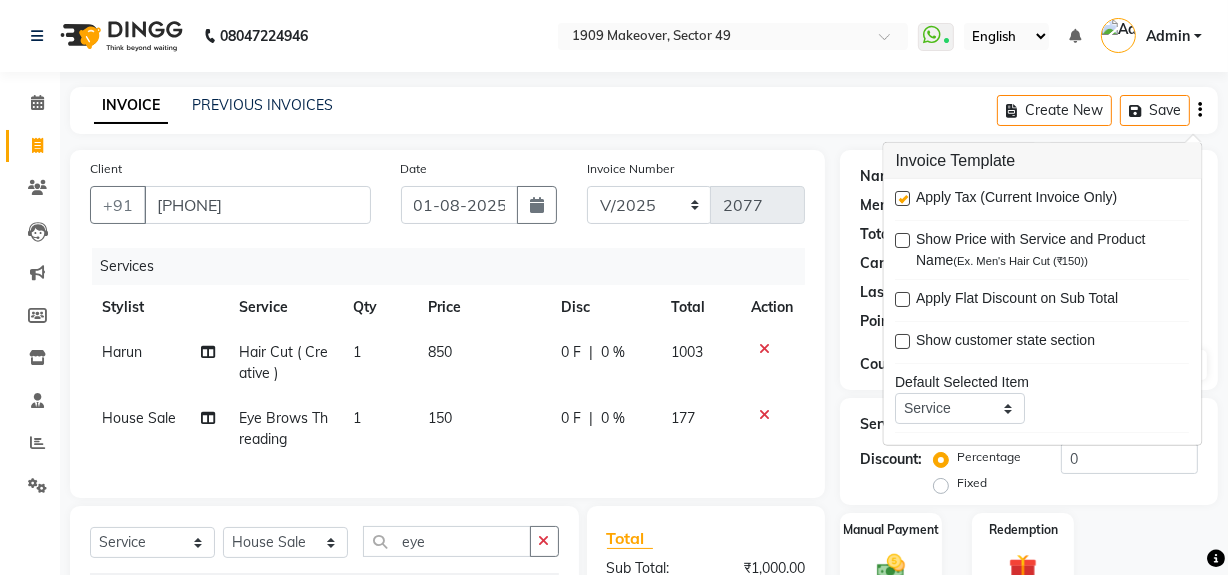 click at bounding box center [903, 198] 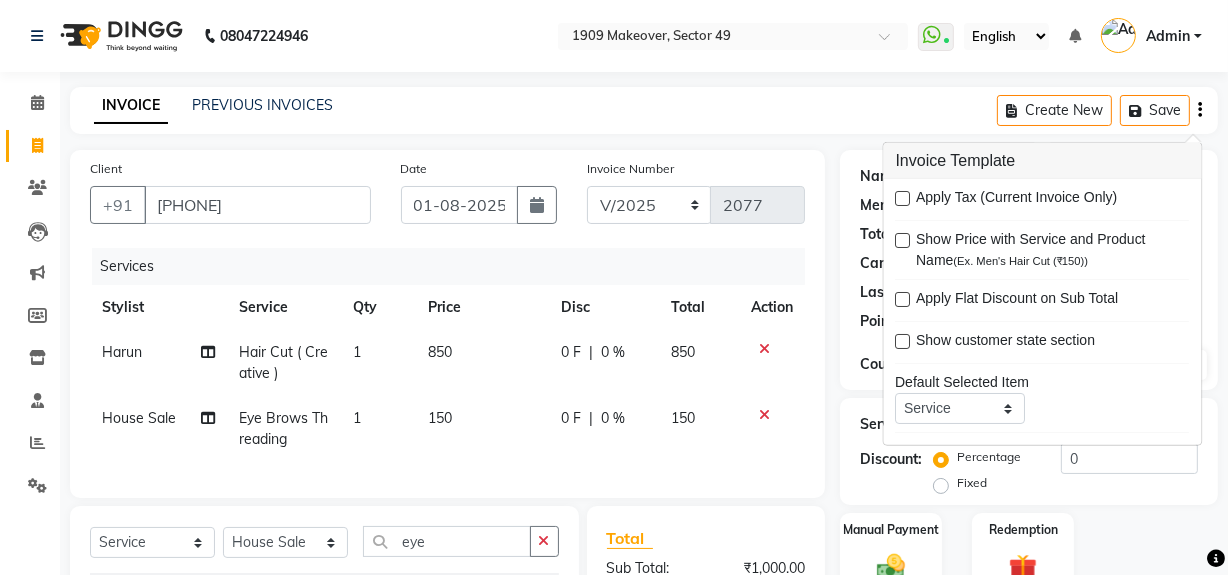 scroll, scrollTop: 226, scrollLeft: 0, axis: vertical 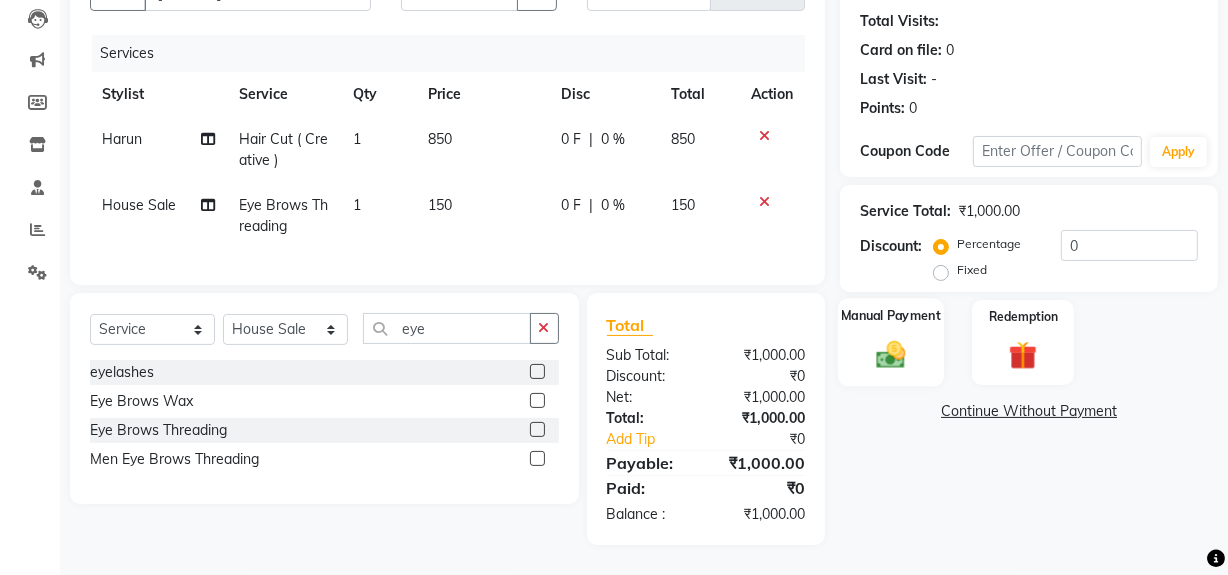 click 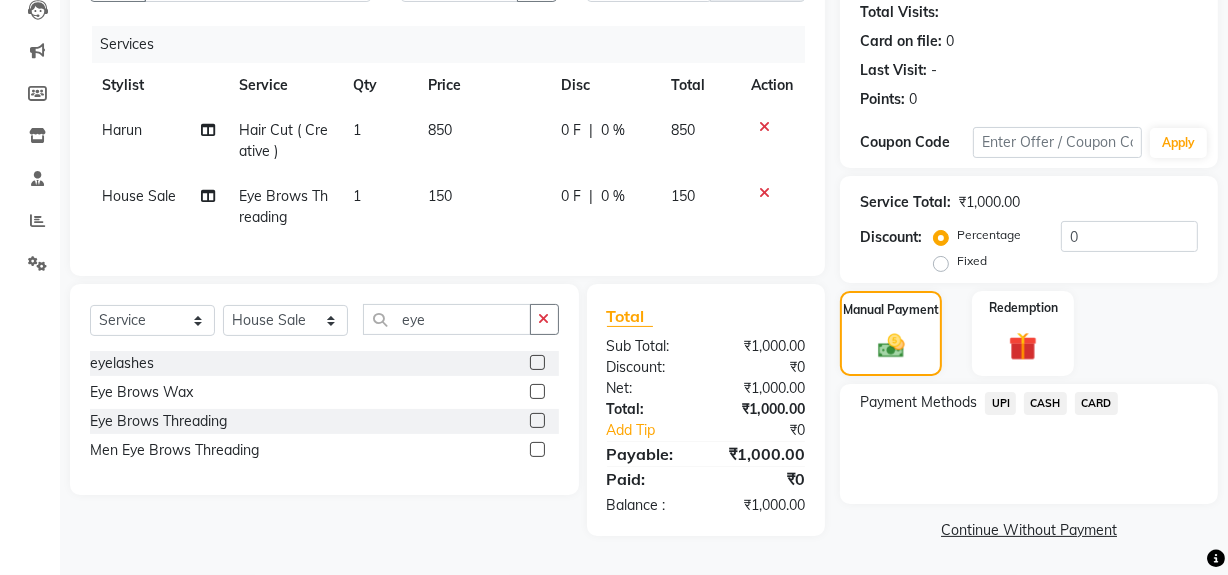 click on "CASH" 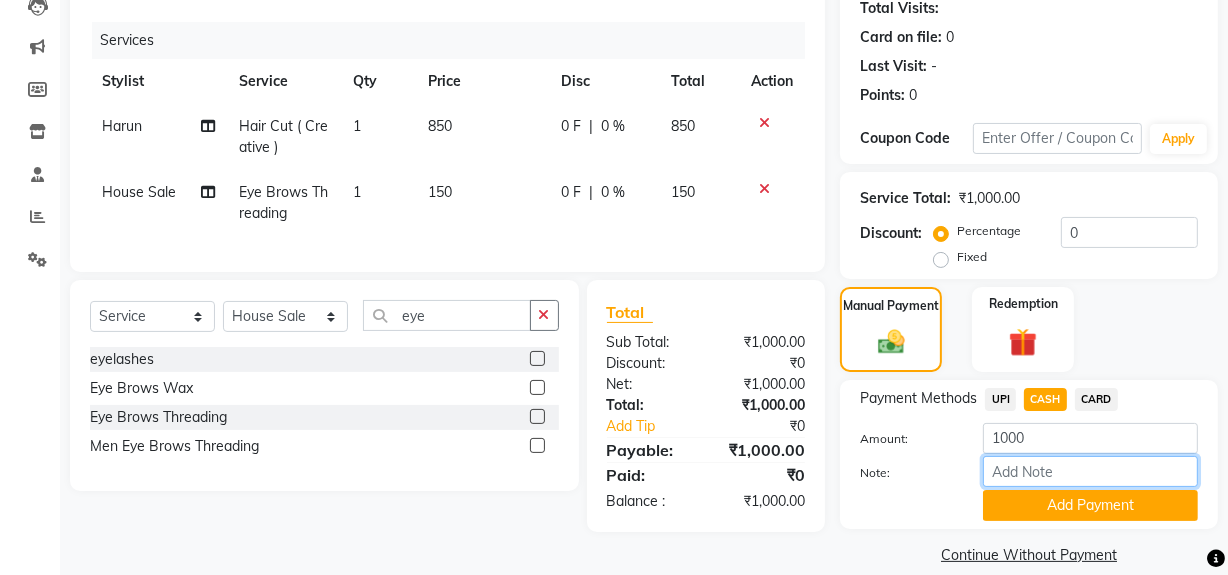 click on "Note:" at bounding box center (1090, 471) 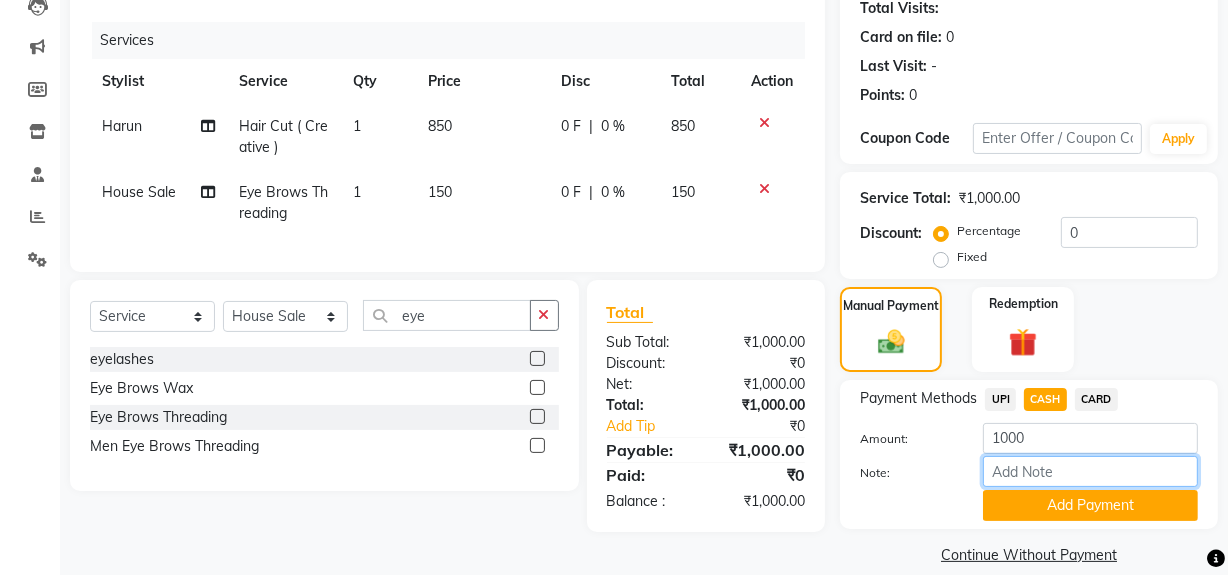 type on "NT" 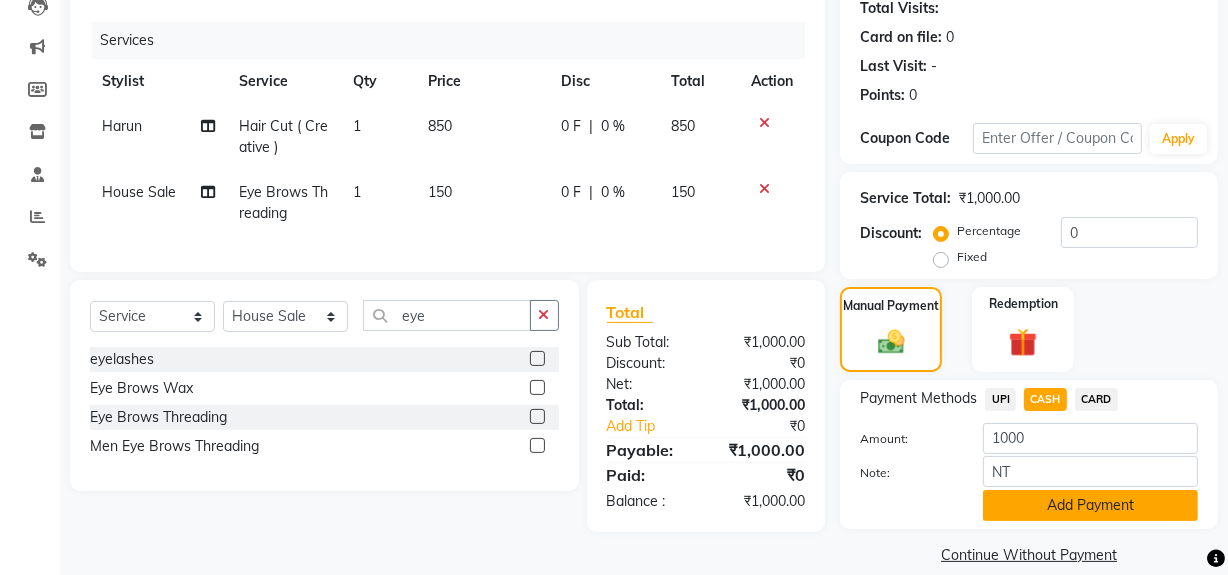 drag, startPoint x: 1074, startPoint y: 503, endPoint x: 1240, endPoint y: 342, distance: 231.25095 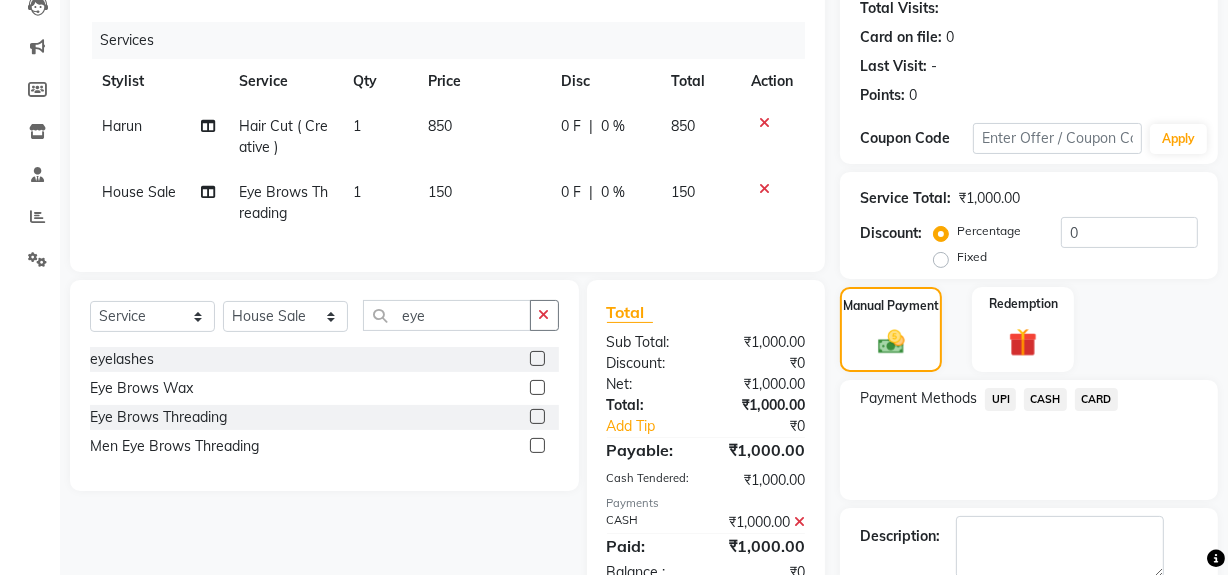 scroll, scrollTop: 333, scrollLeft: 0, axis: vertical 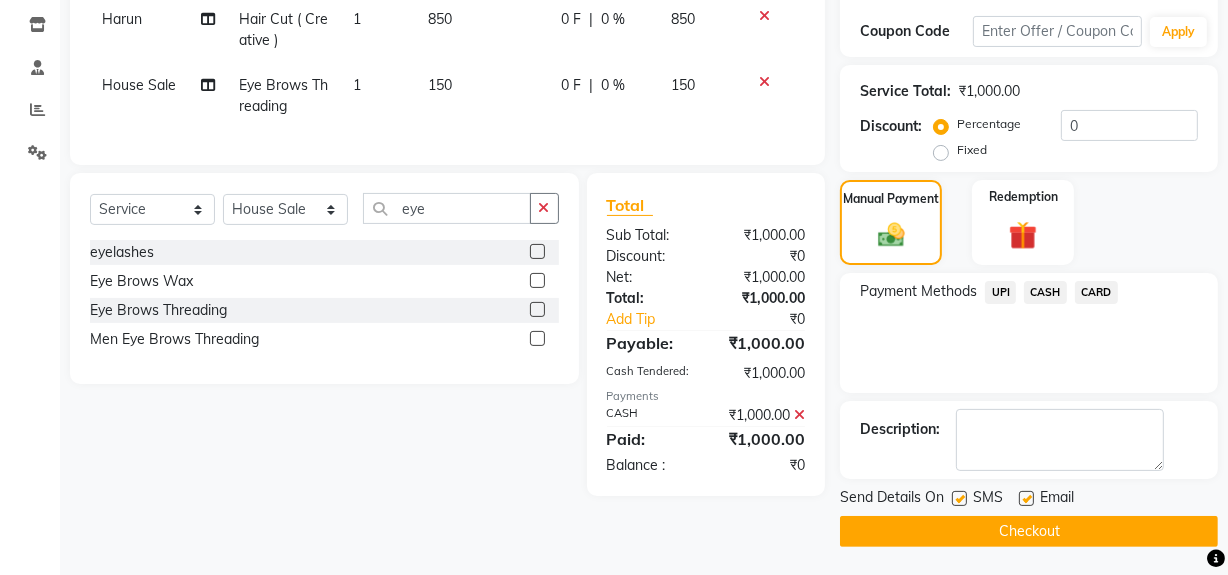 click 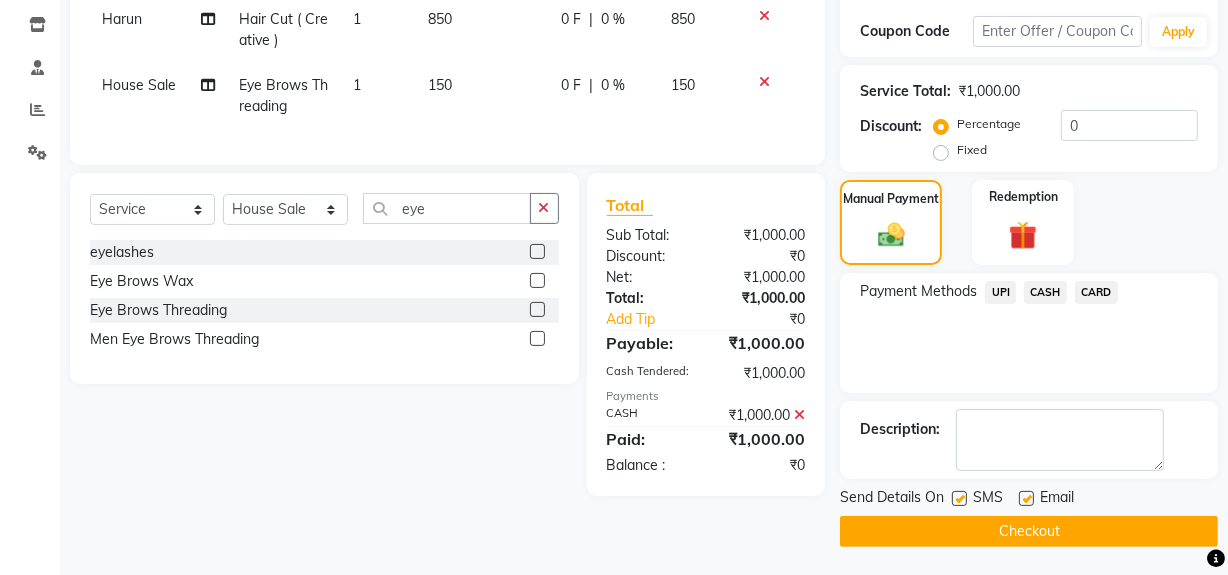 click at bounding box center (958, 499) 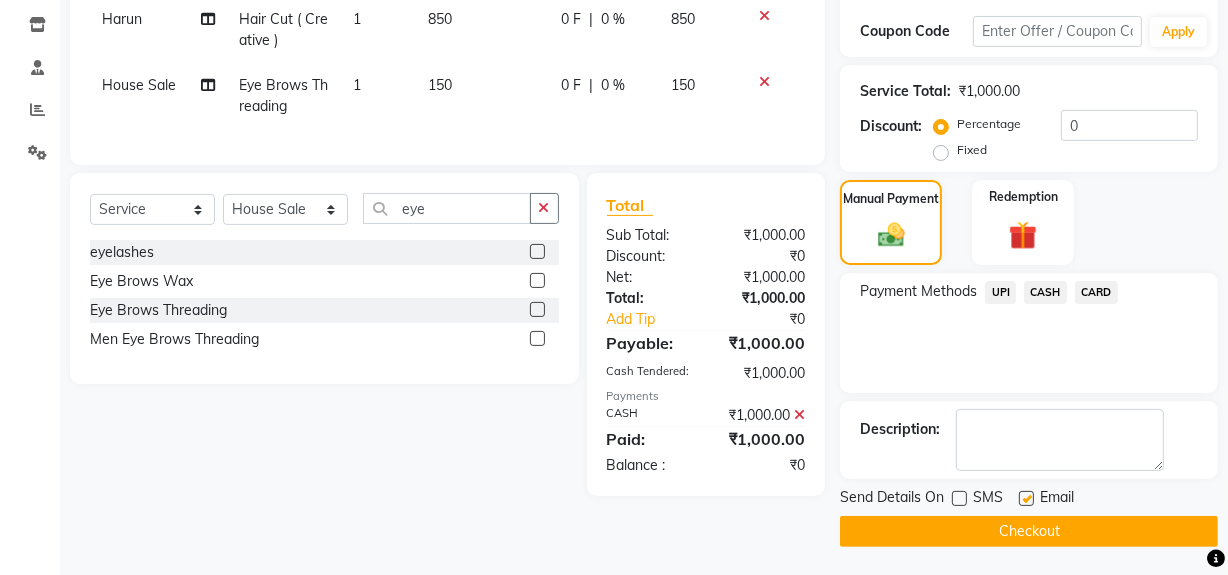 click on "Checkout" 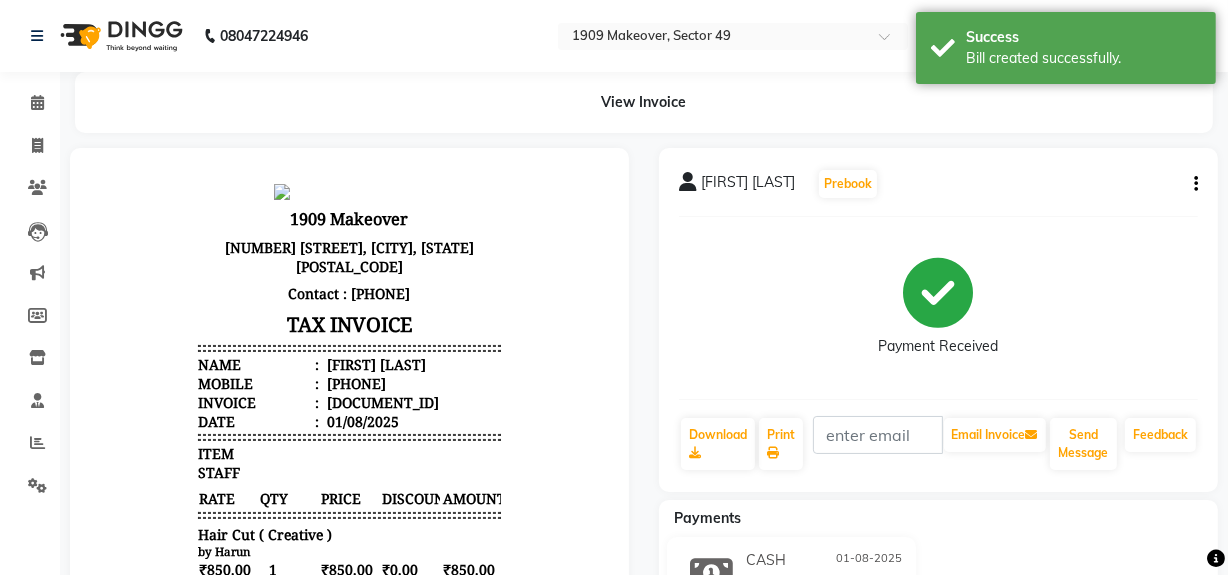 scroll, scrollTop: 0, scrollLeft: 0, axis: both 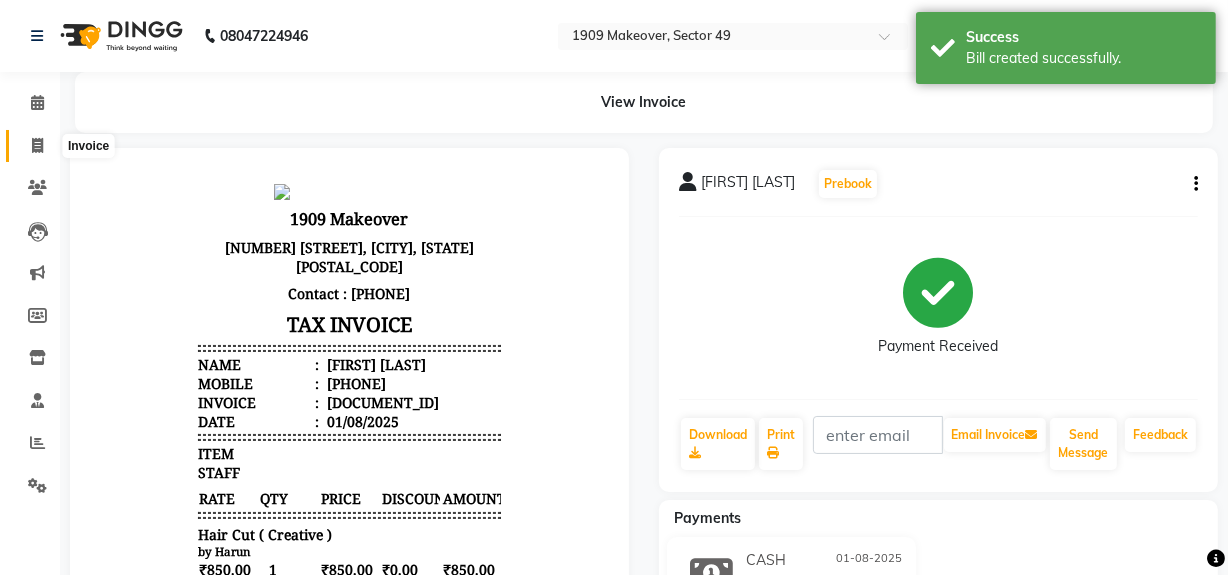 click 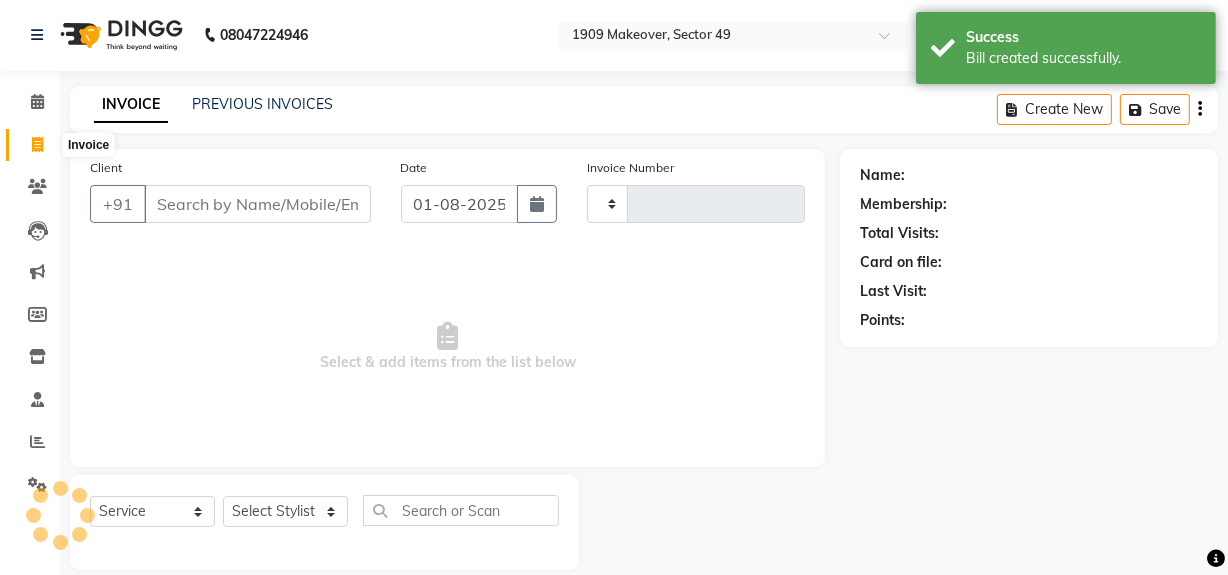scroll, scrollTop: 26, scrollLeft: 0, axis: vertical 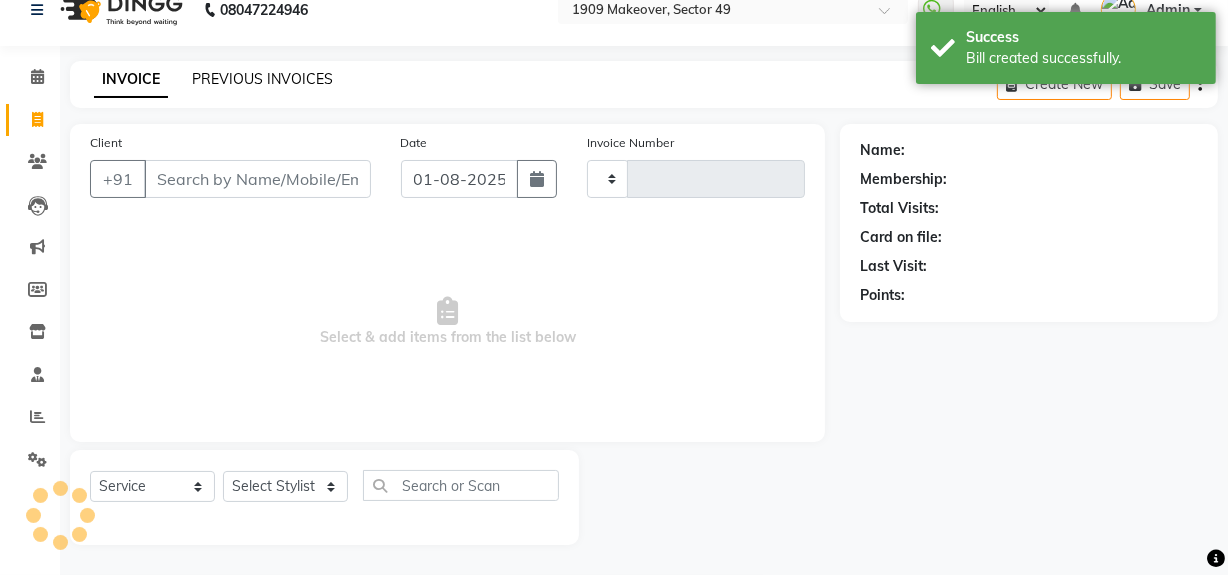 click on "PREVIOUS INVOICES" 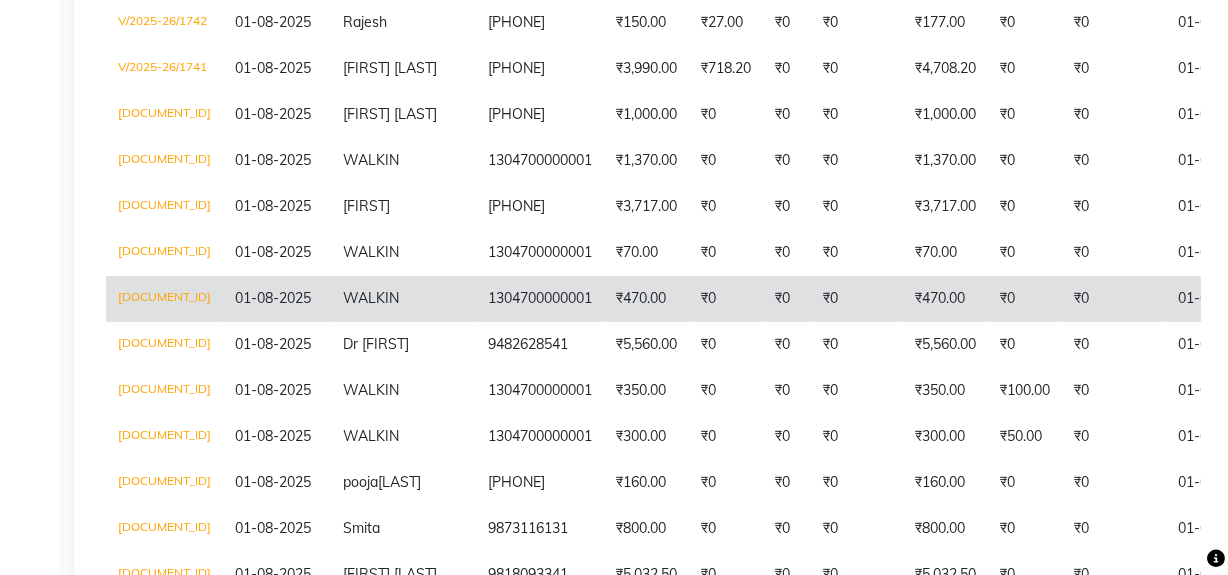scroll, scrollTop: 509, scrollLeft: 0, axis: vertical 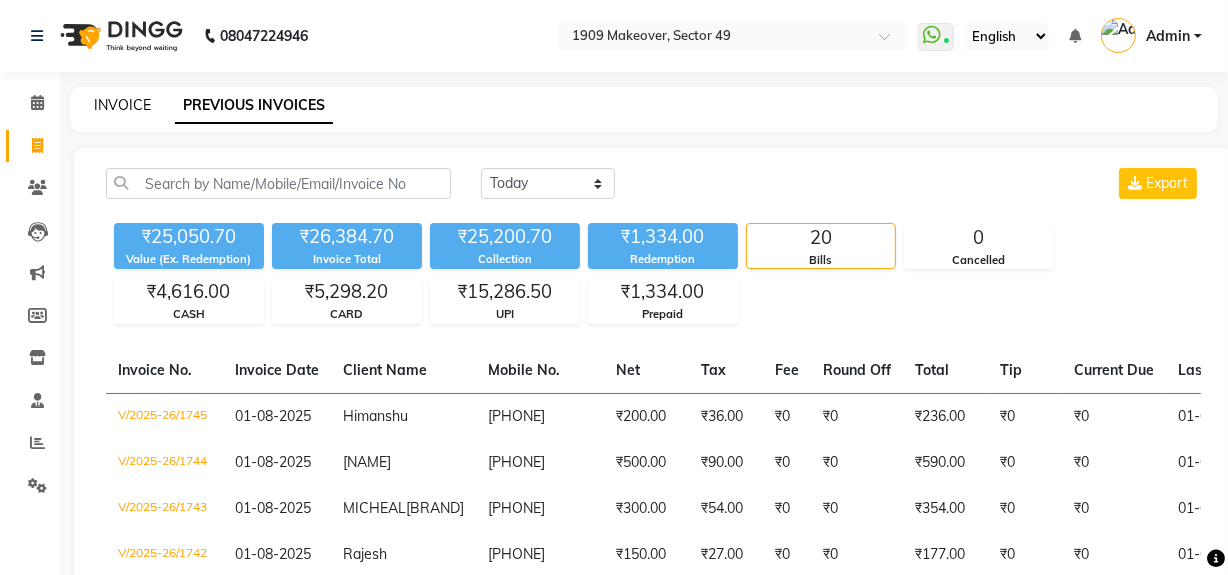 click on "INVOICE" 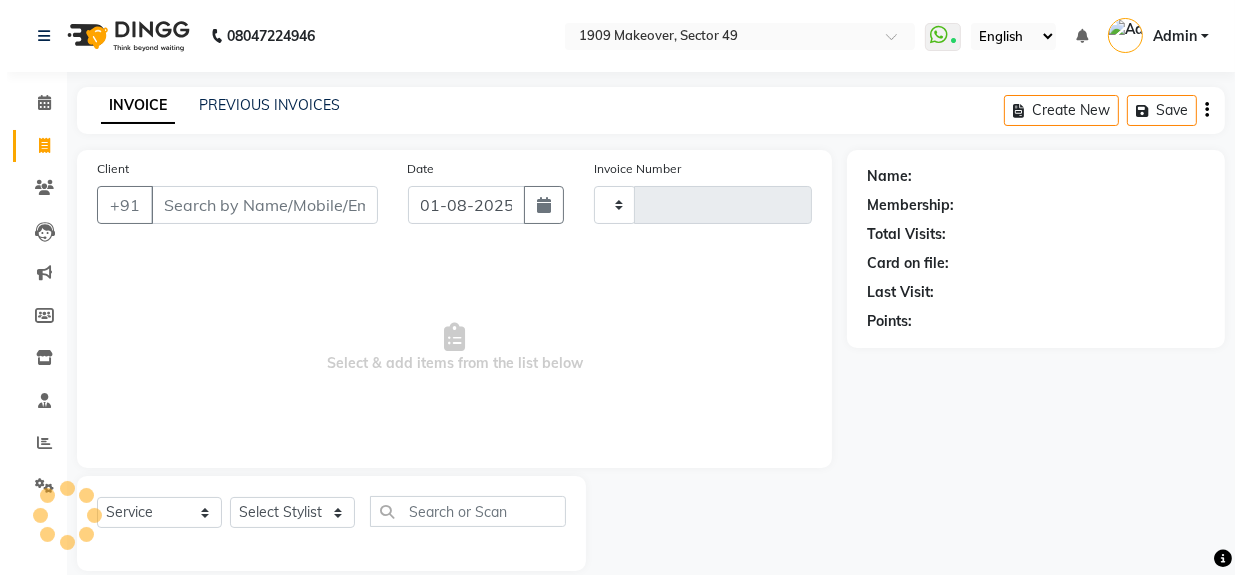scroll, scrollTop: 26, scrollLeft: 0, axis: vertical 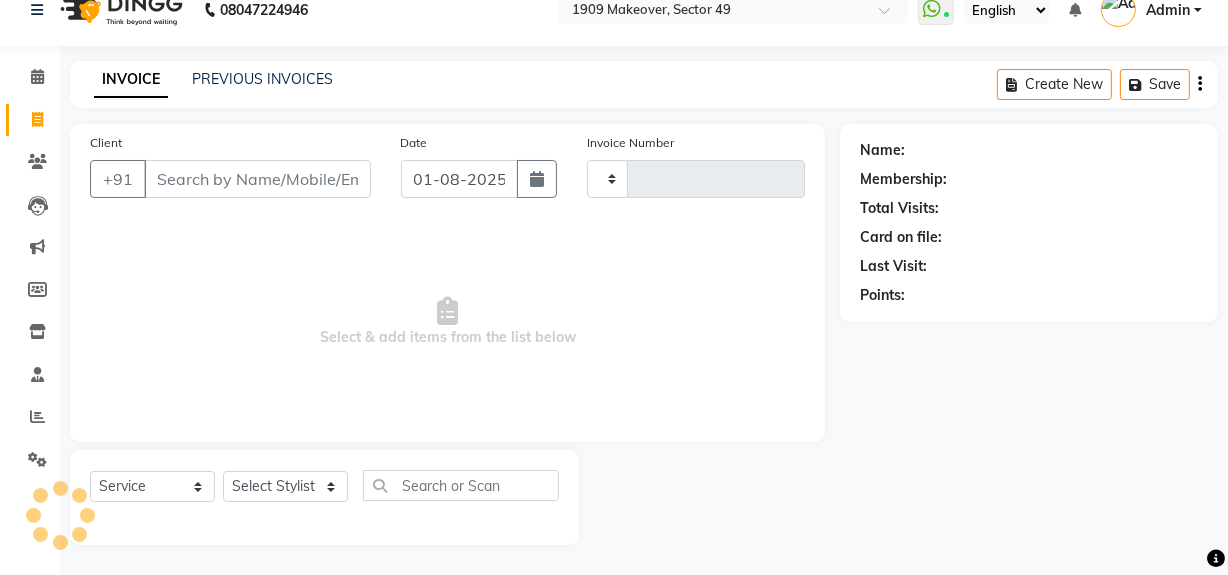 type on "1746" 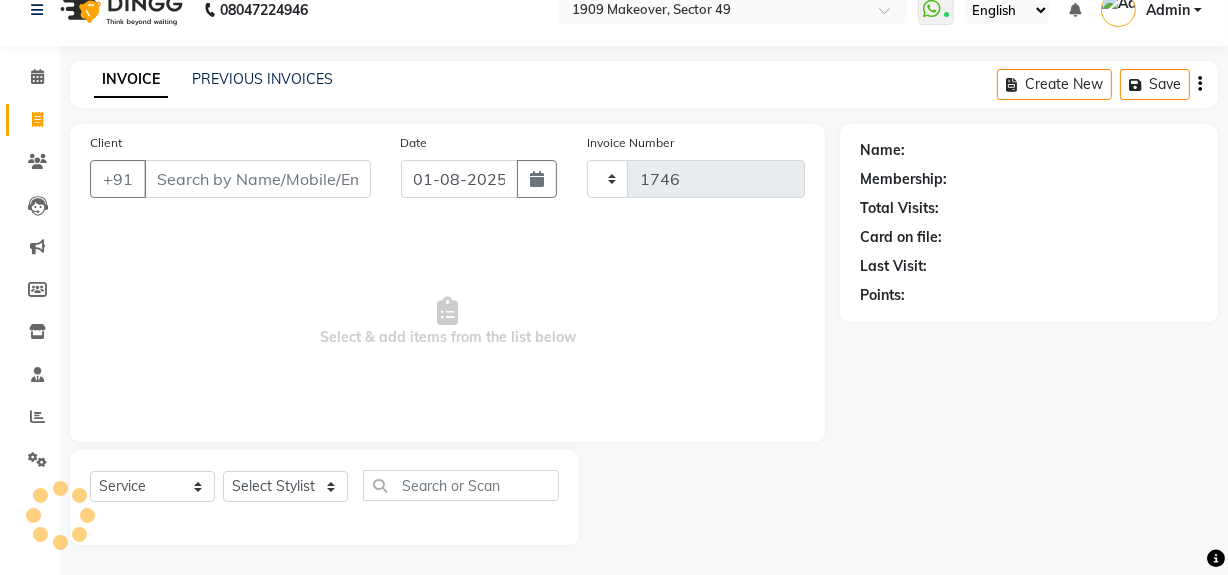 select on "6923" 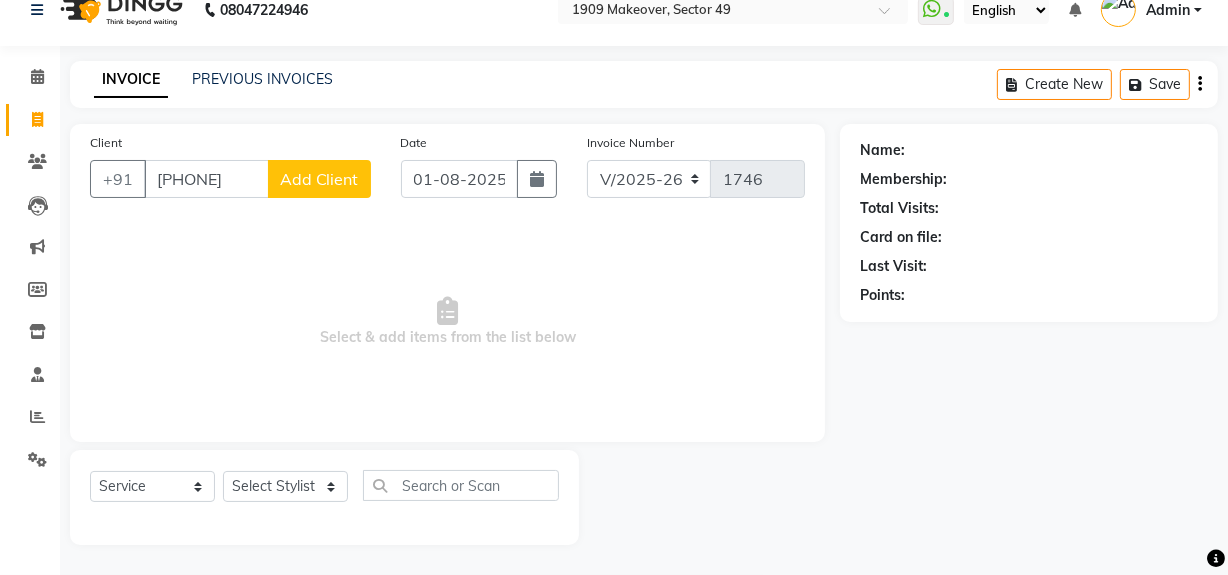 type on "[PHONE]" 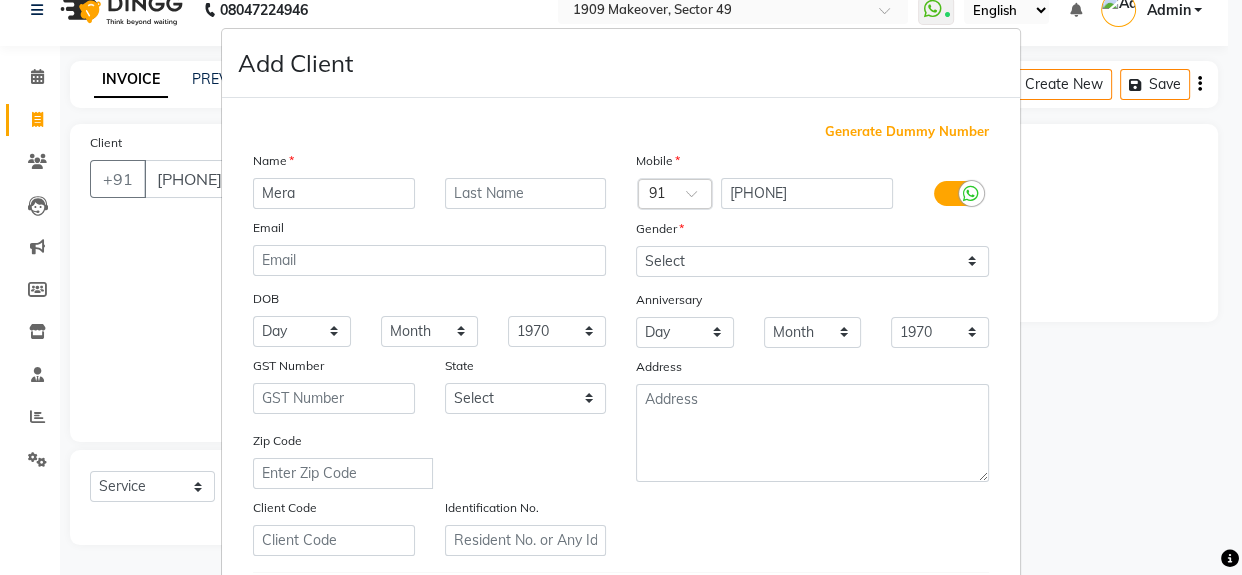 type 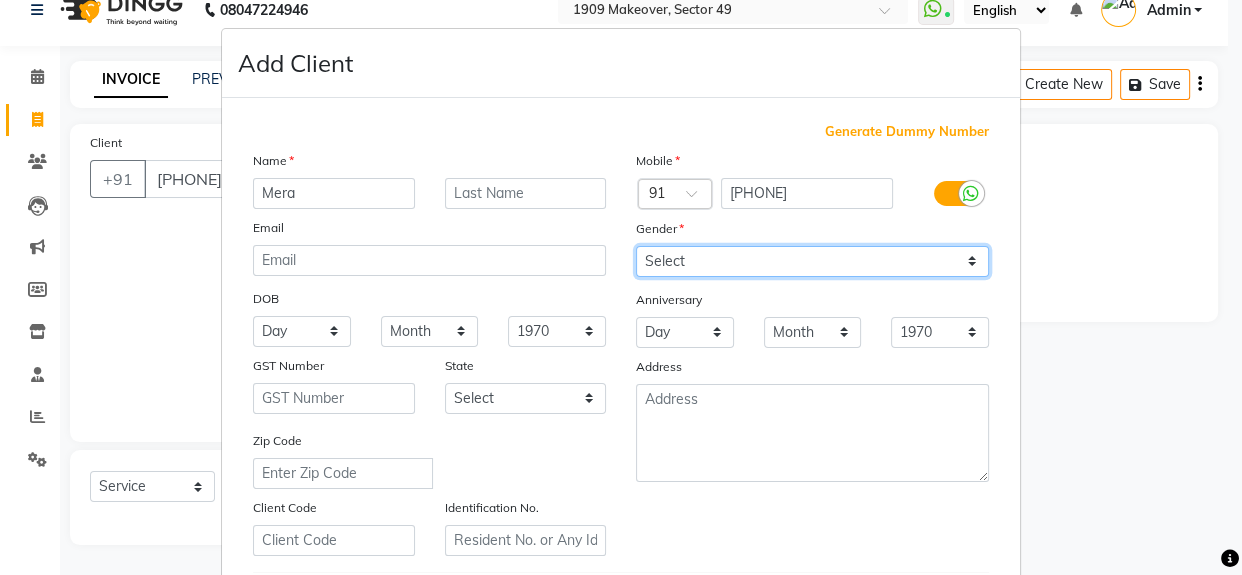 click on "Select Male Female Other Prefer Not To Say" at bounding box center (812, 261) 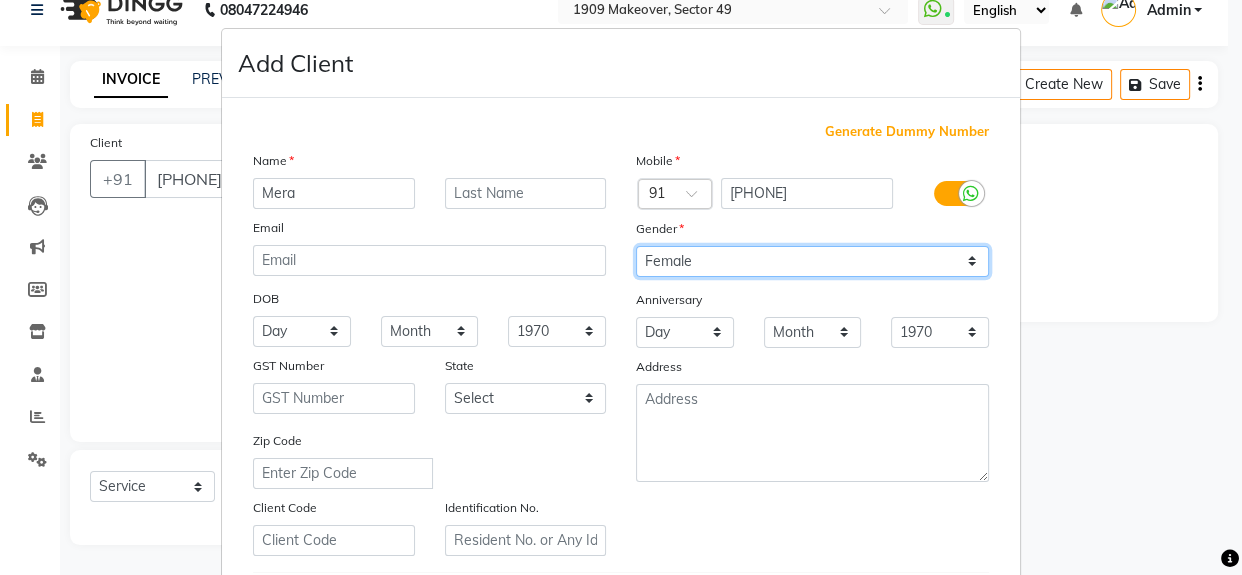 click on "Select Male Female Other Prefer Not To Say" at bounding box center (812, 261) 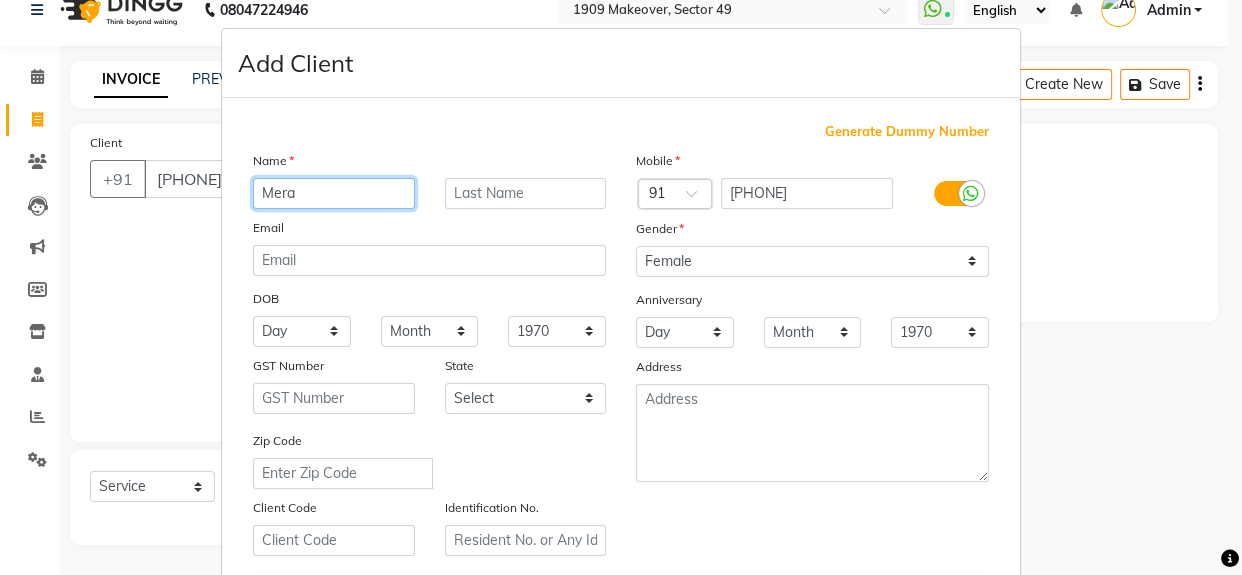 click on "Mera" at bounding box center (334, 193) 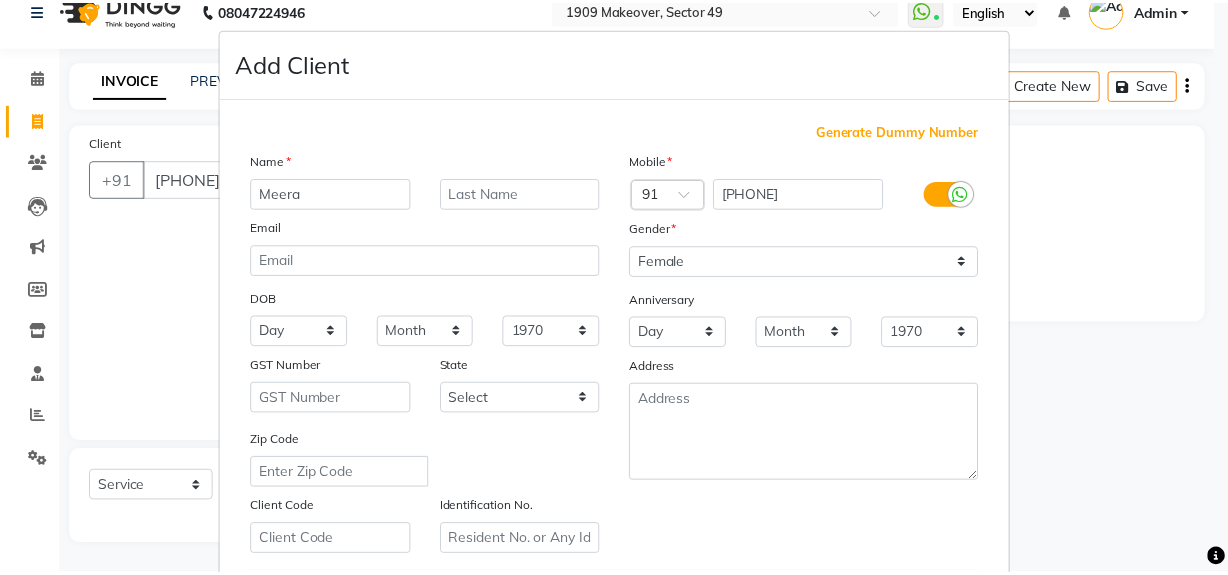 scroll, scrollTop: 351, scrollLeft: 0, axis: vertical 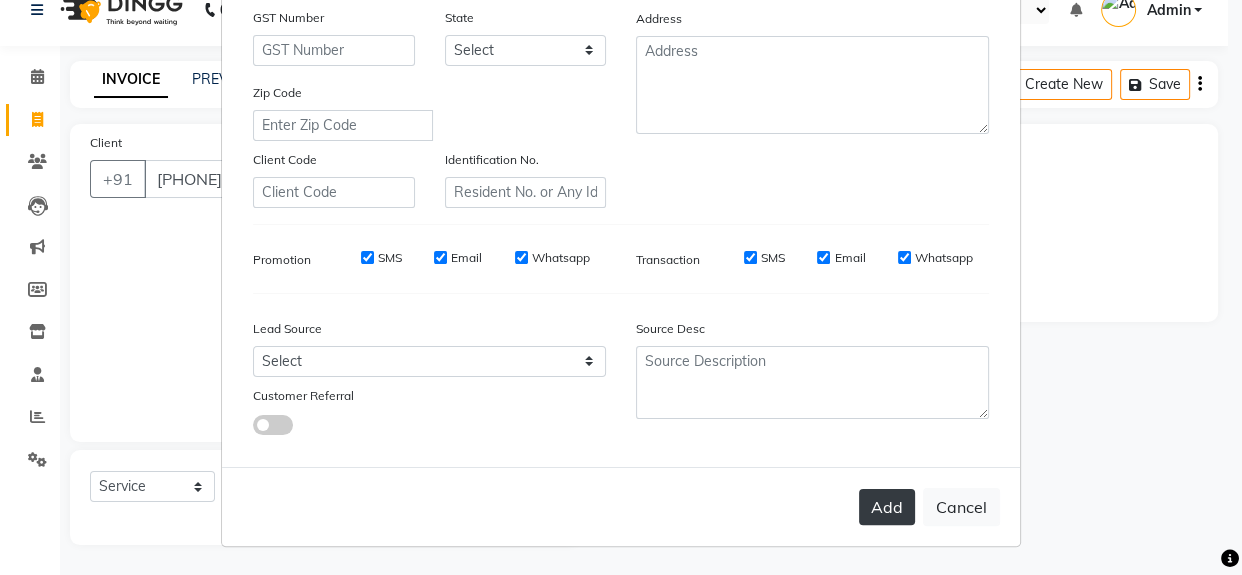 click on "Add" at bounding box center [887, 507] 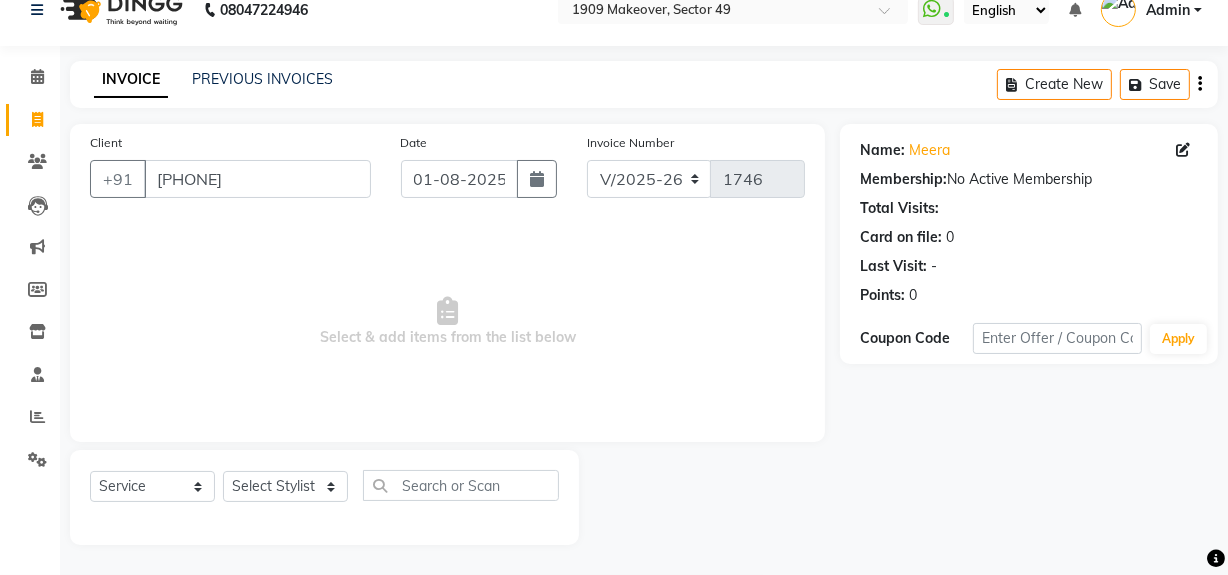 click on "Select Service Product Membership Package Voucher Prepaid Gift Card Select Stylist Abdul Ahmed Arif Harun House Sale Jyoti Nisha Rehaan Ujjwal Umesh Veer vikram mehta Vishal" 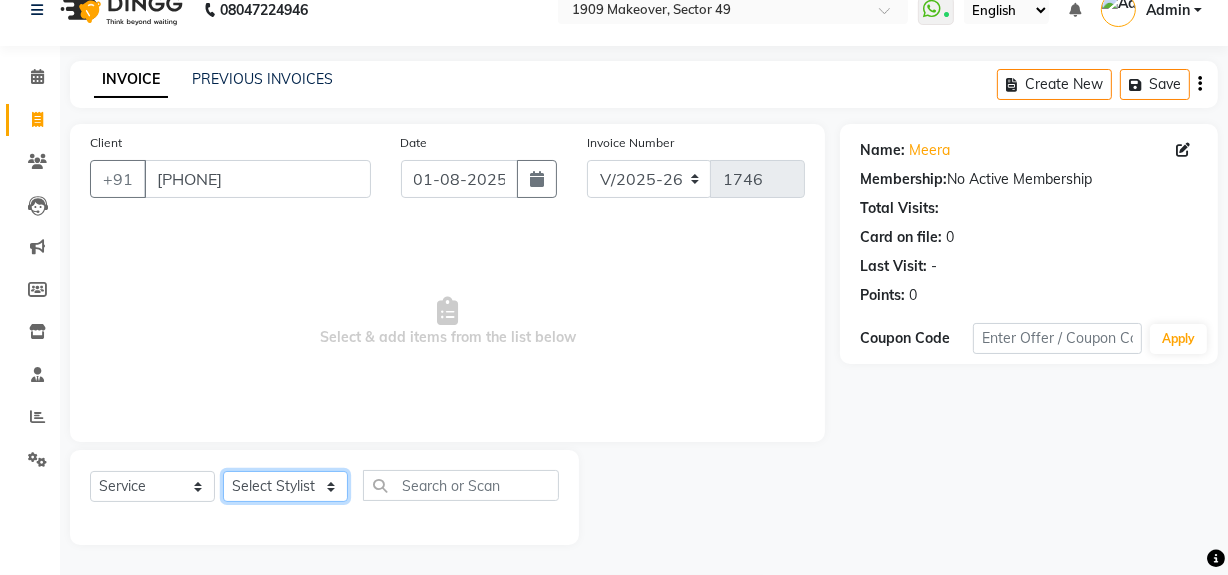 click on "Select Stylist Abdul Ahmed Arif Harun House Sale Jyoti Nisha Rehaan Ujjwal Umesh Veer vikram mehta Vishal" 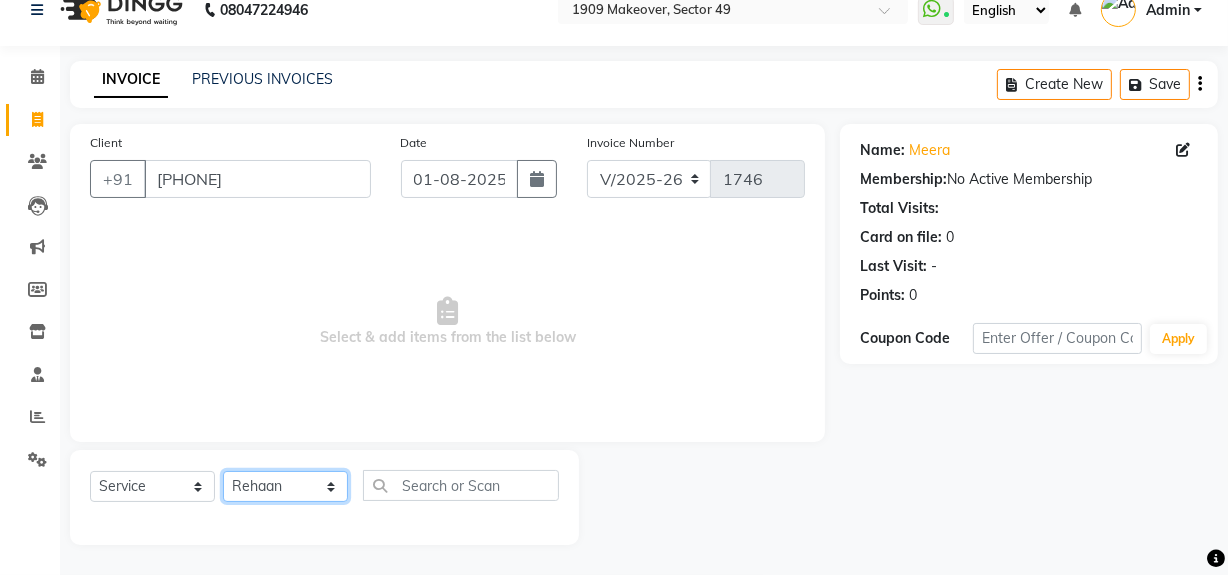 click on "Select Stylist Abdul Ahmed Arif Harun House Sale Jyoti Nisha Rehaan Ujjwal Umesh Veer vikram mehta Vishal" 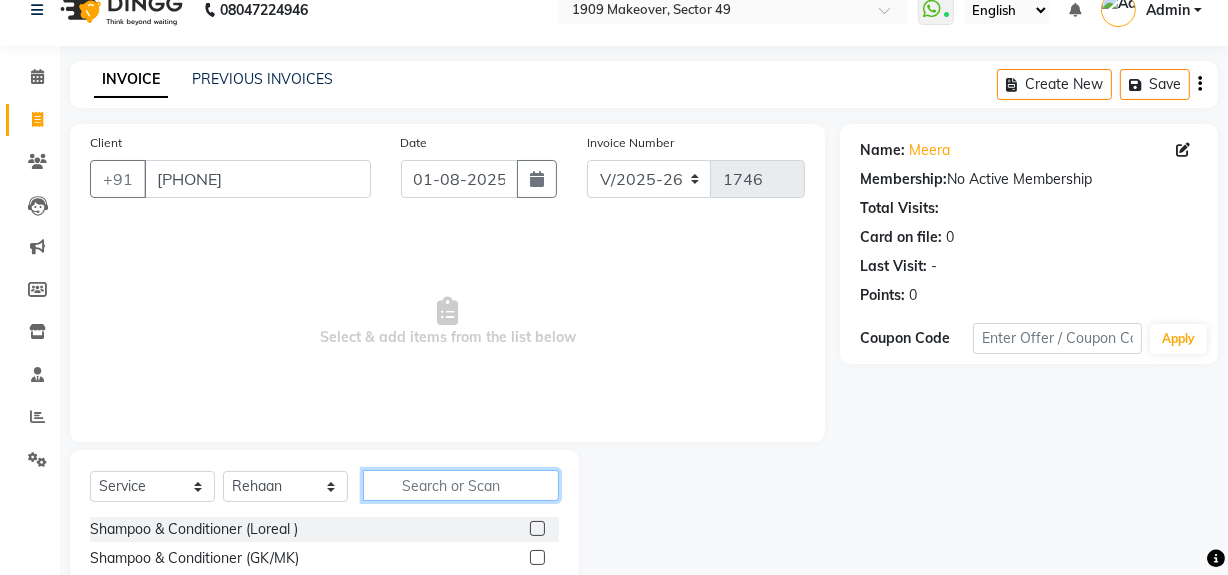click 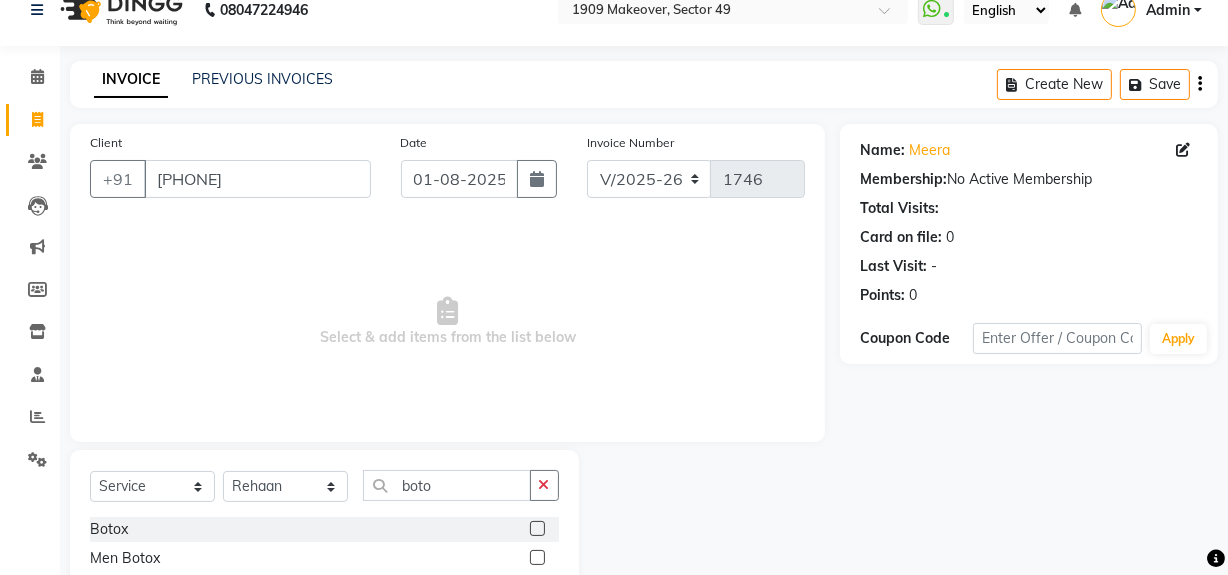 click 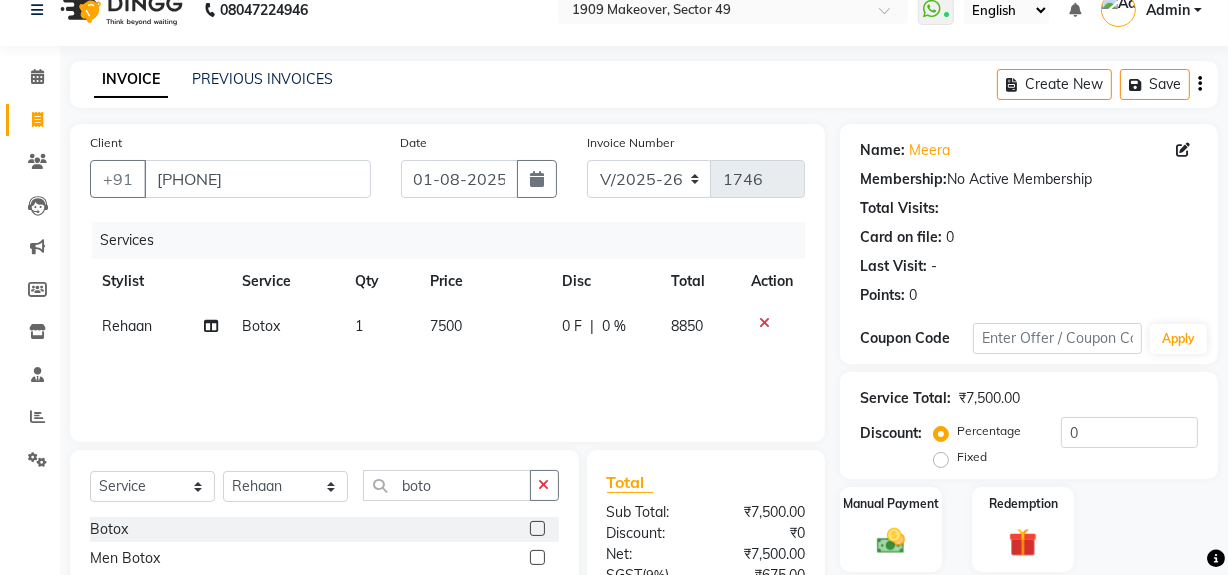 click on "7500" 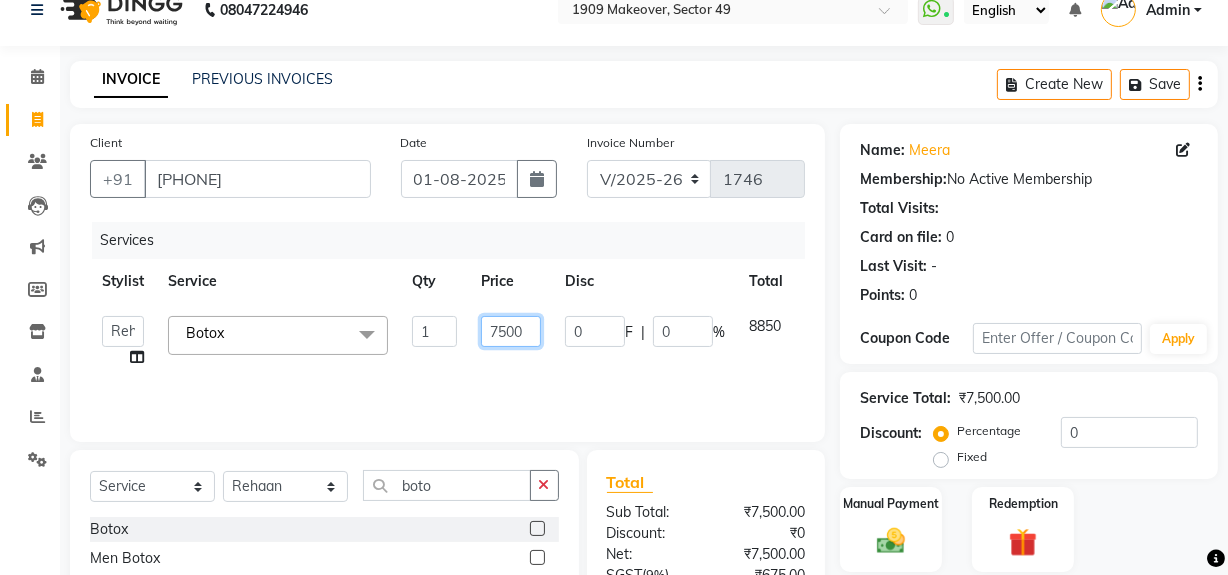 click on "7500" 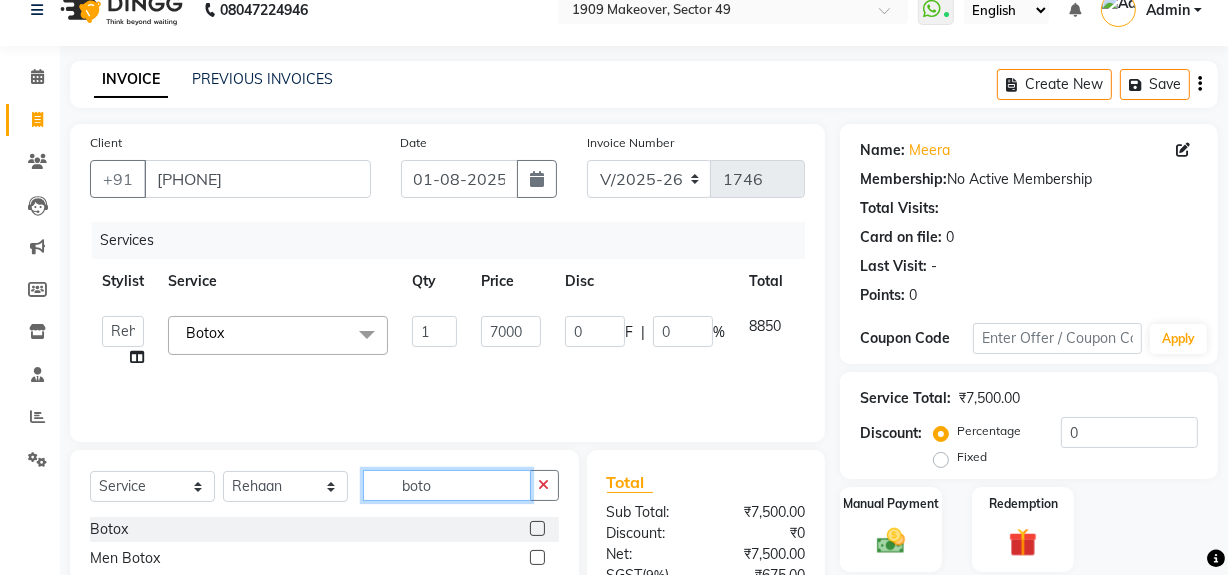 click on "boto" 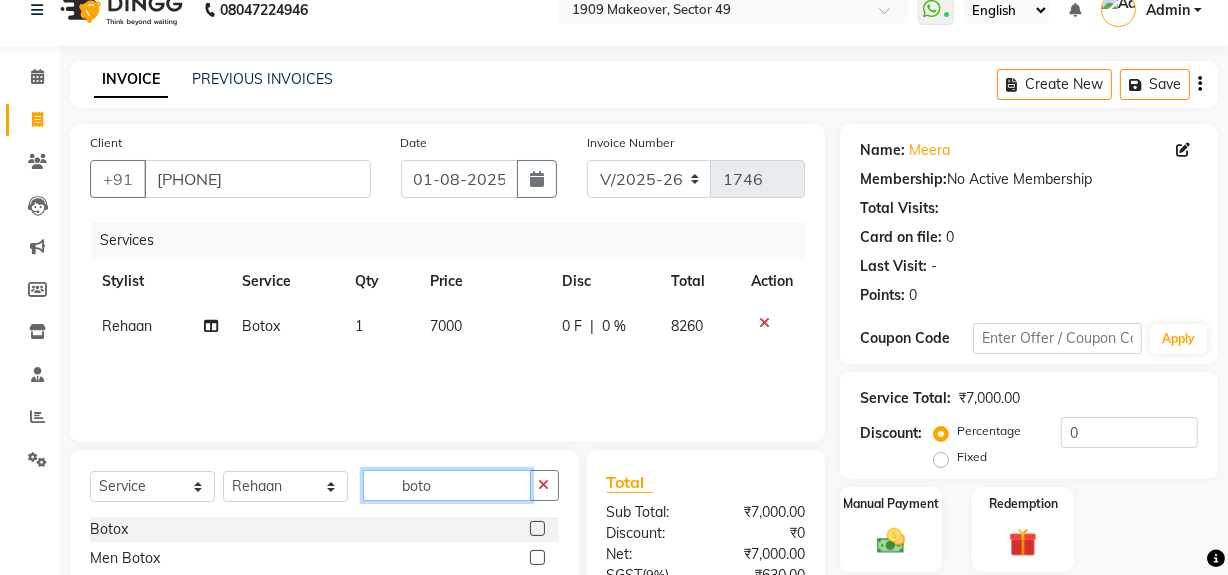 drag, startPoint x: 401, startPoint y: 487, endPoint x: 498, endPoint y: 488, distance: 97.00516 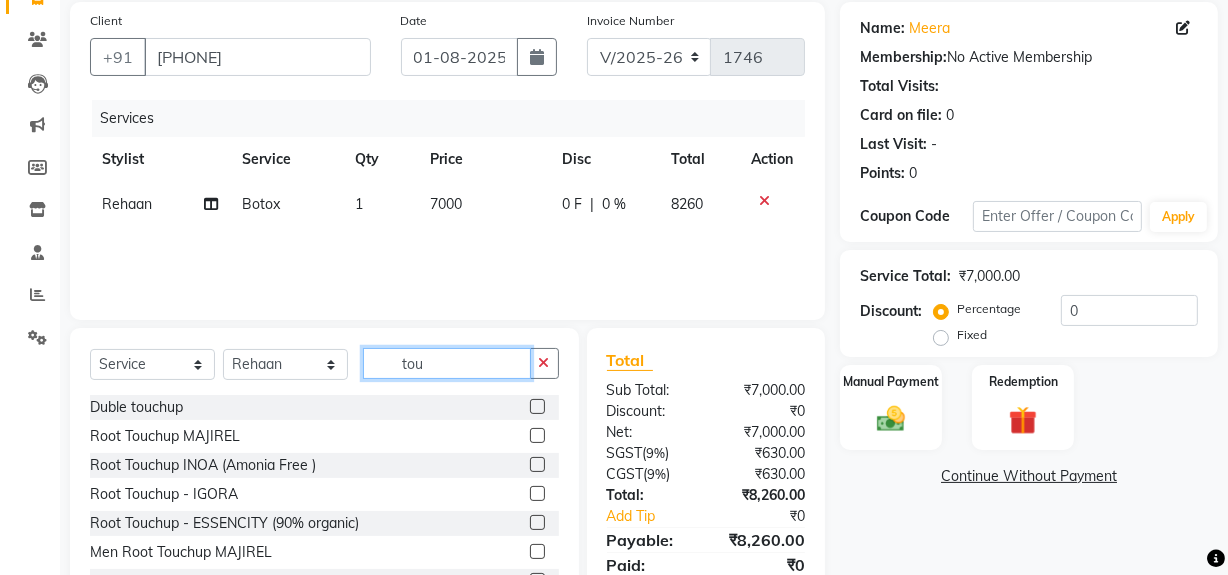 scroll, scrollTop: 226, scrollLeft: 0, axis: vertical 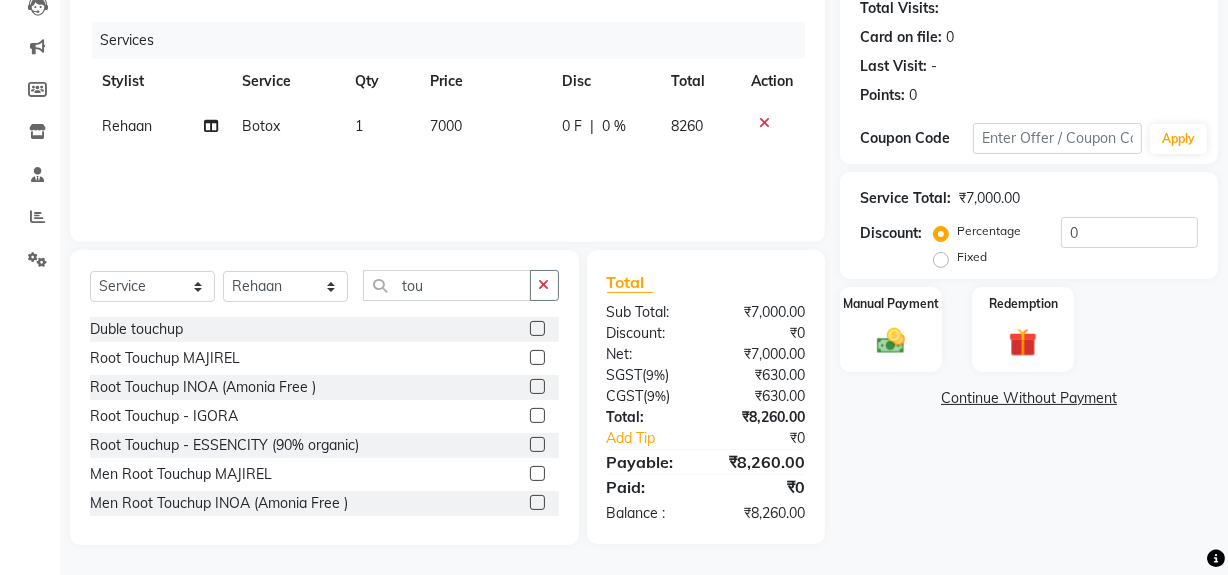 click 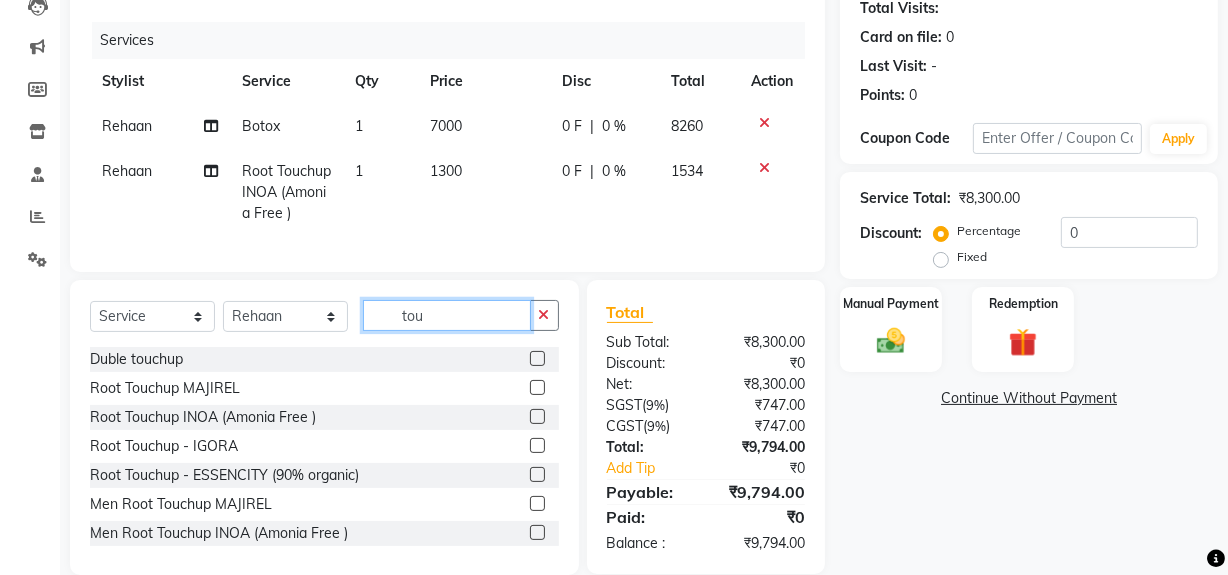 click on "tou" 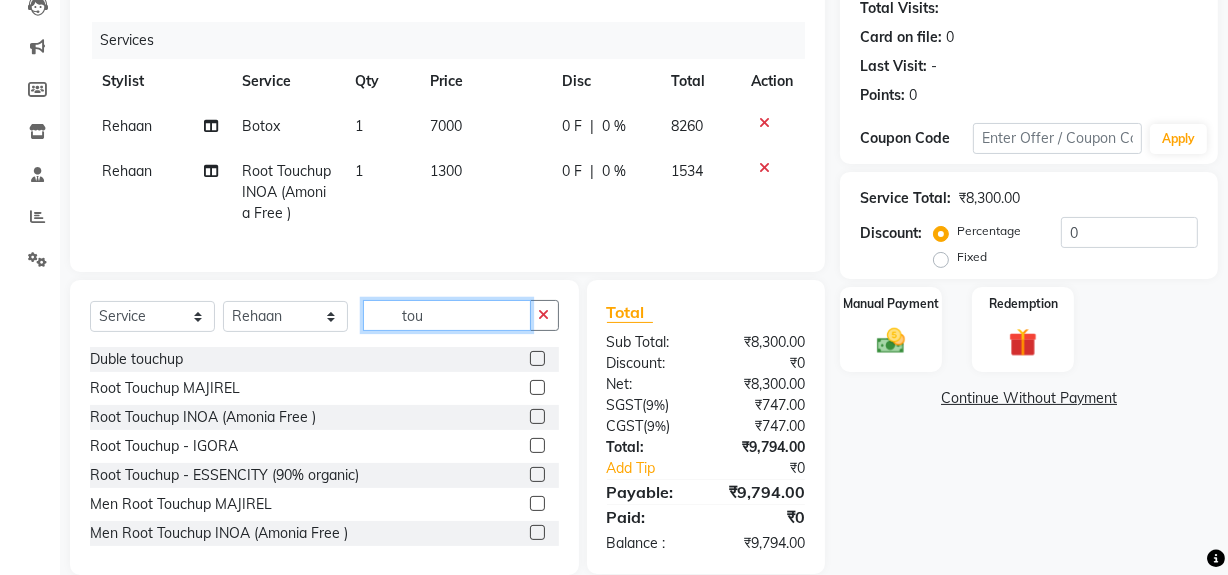 click on "tou" 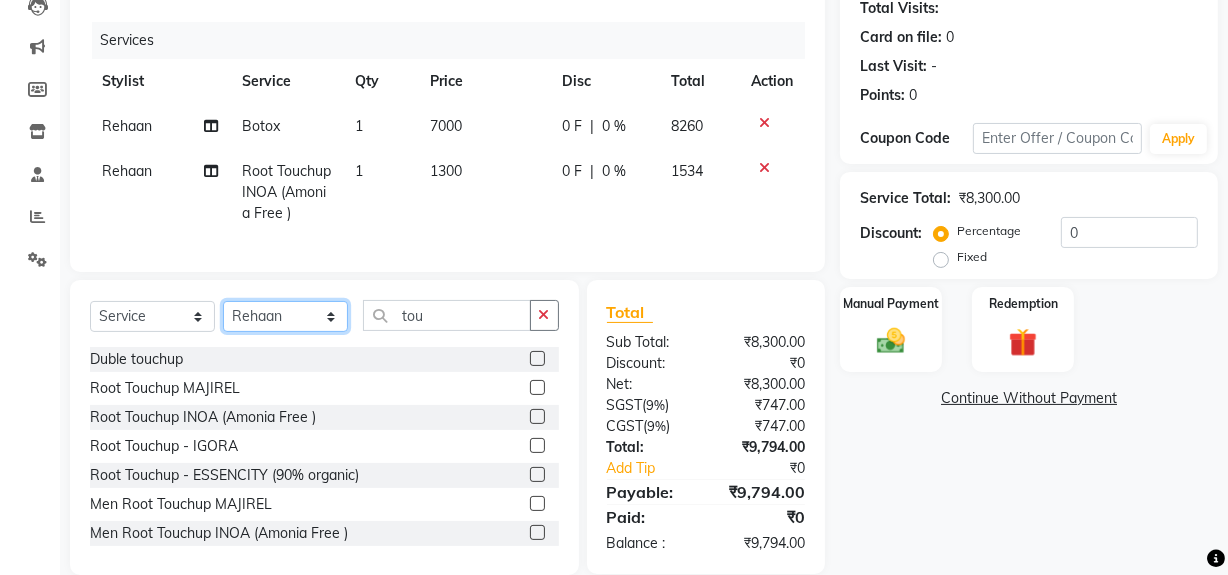 click on "Select Stylist Abdul Ahmed Arif Harun House Sale Jyoti Nisha Rehaan Ujjwal Umesh Veer vikram mehta Vishal" 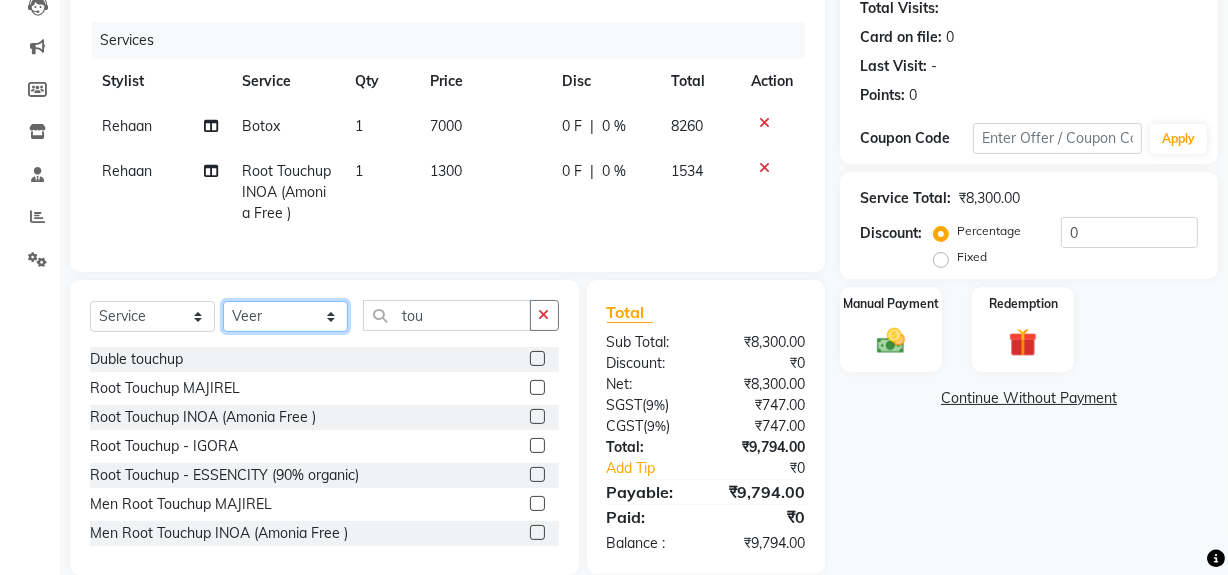 click on "Select Stylist Abdul Ahmed Arif Harun House Sale Jyoti Nisha Rehaan Ujjwal Umesh Veer vikram mehta Vishal" 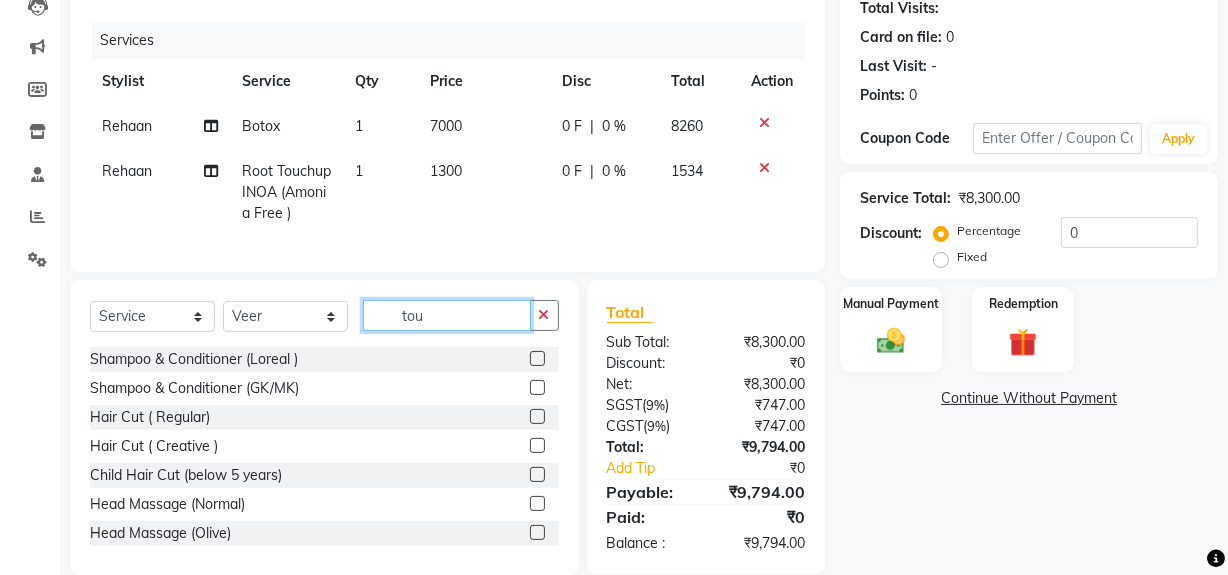 click on "tou" 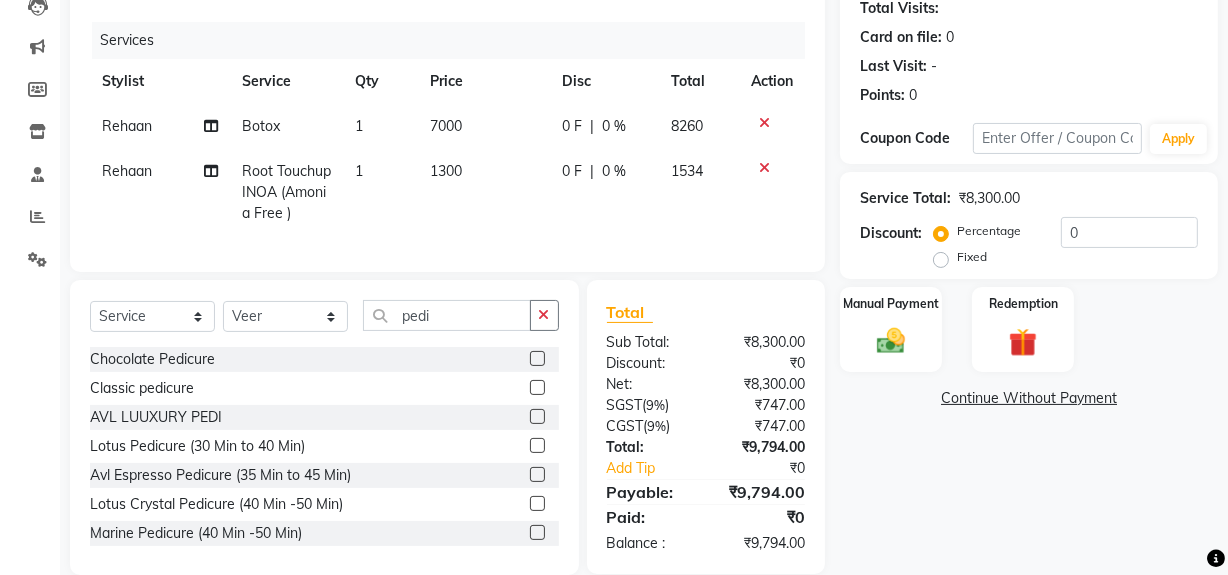 click 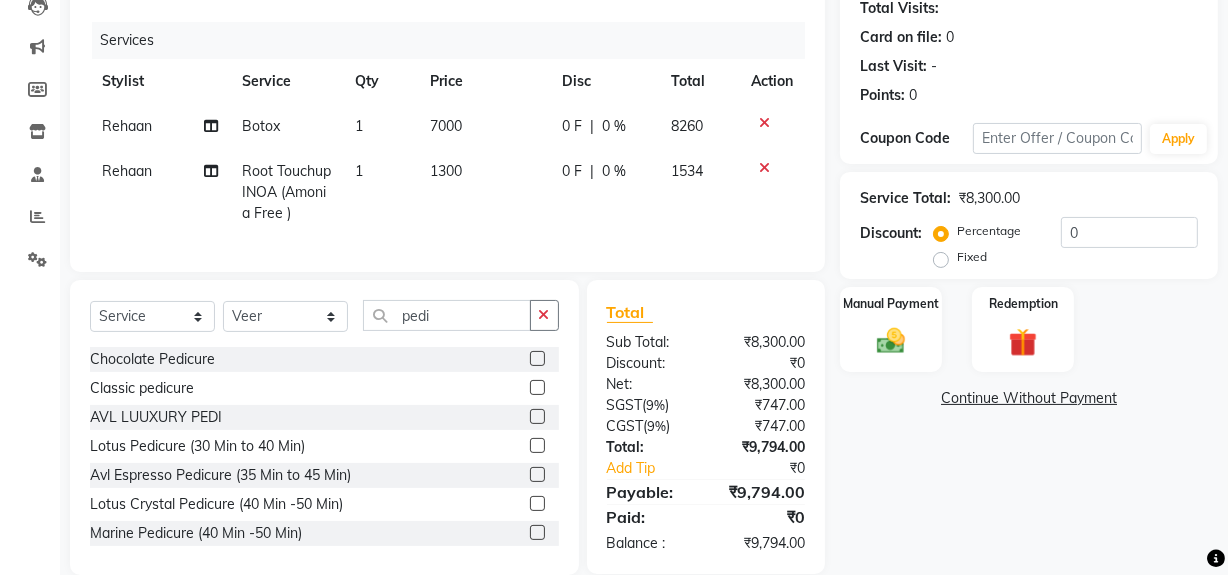 click at bounding box center [536, 504] 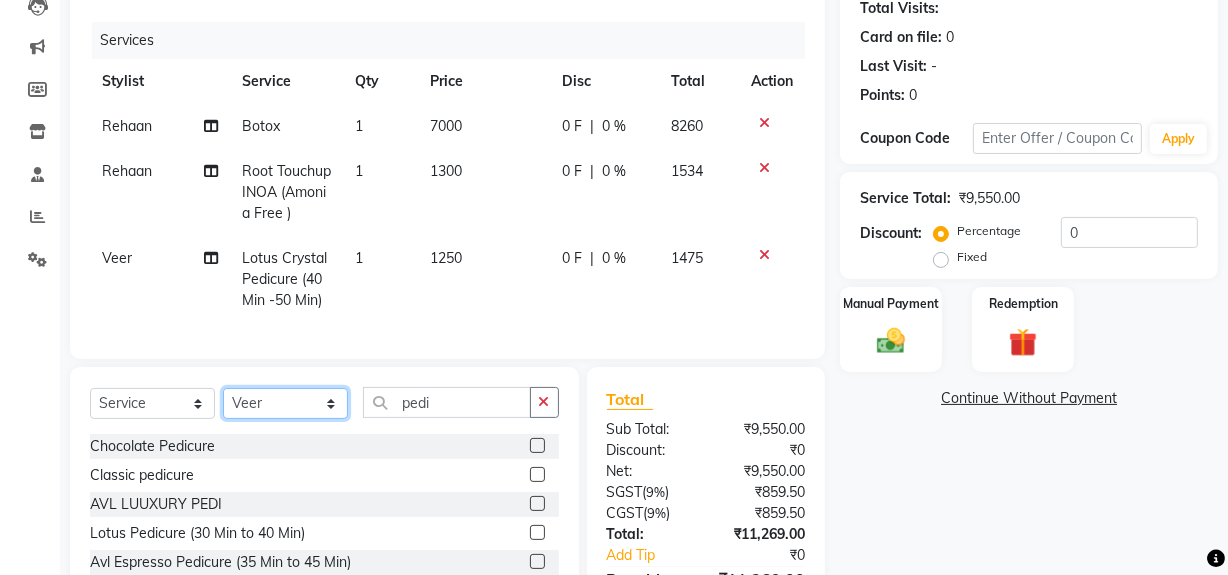 click on "Select Stylist Abdul Ahmed Arif Harun House Sale Jyoti Nisha Rehaan Ujjwal Umesh Veer vikram mehta Vishal" 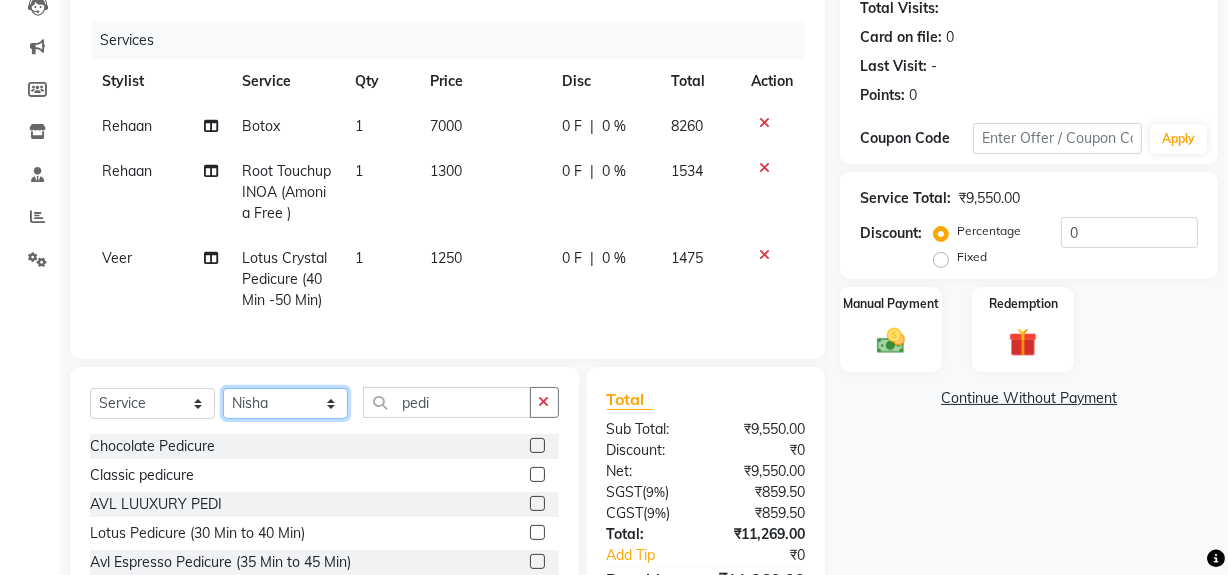 click on "Select Stylist Abdul Ahmed Arif Harun House Sale Jyoti Nisha Rehaan Ujjwal Umesh Veer vikram mehta Vishal" 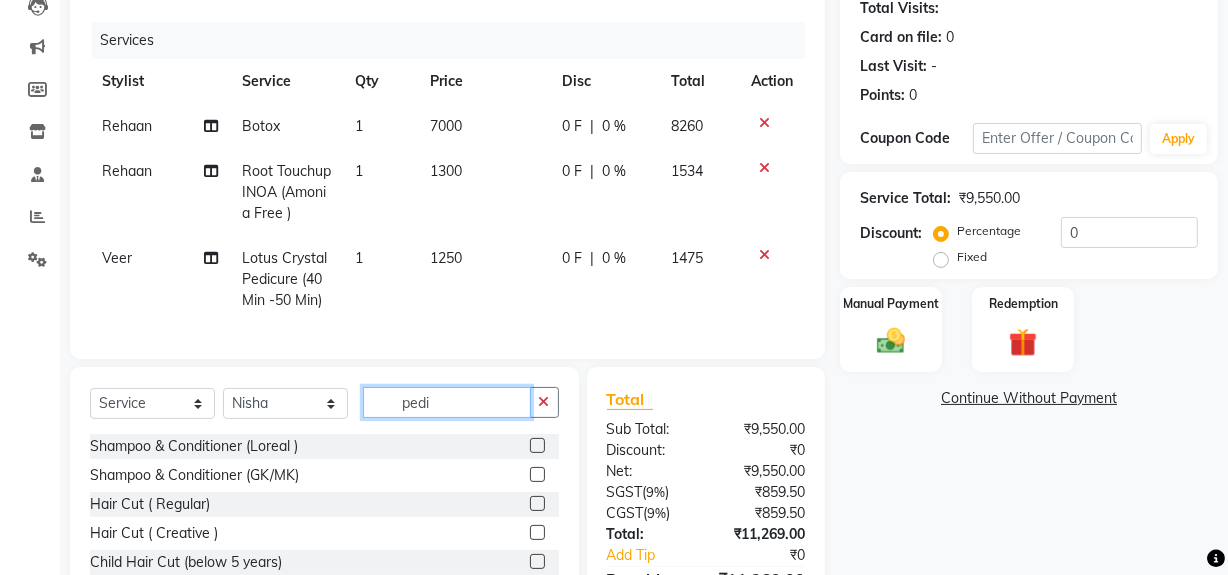 click on "pedi" 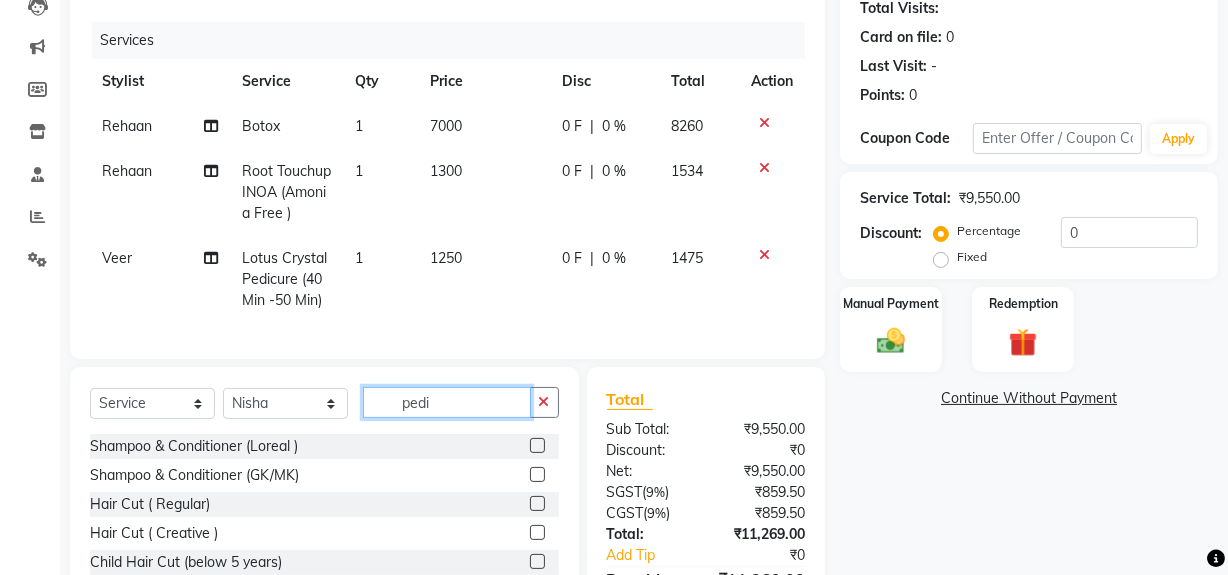 click on "pedi" 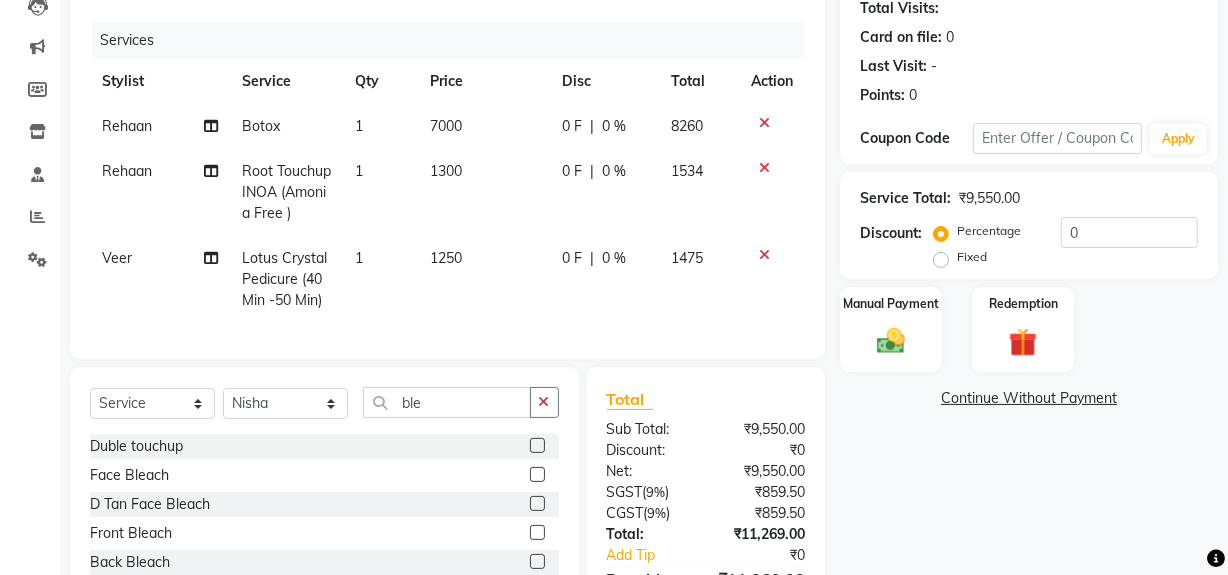 click 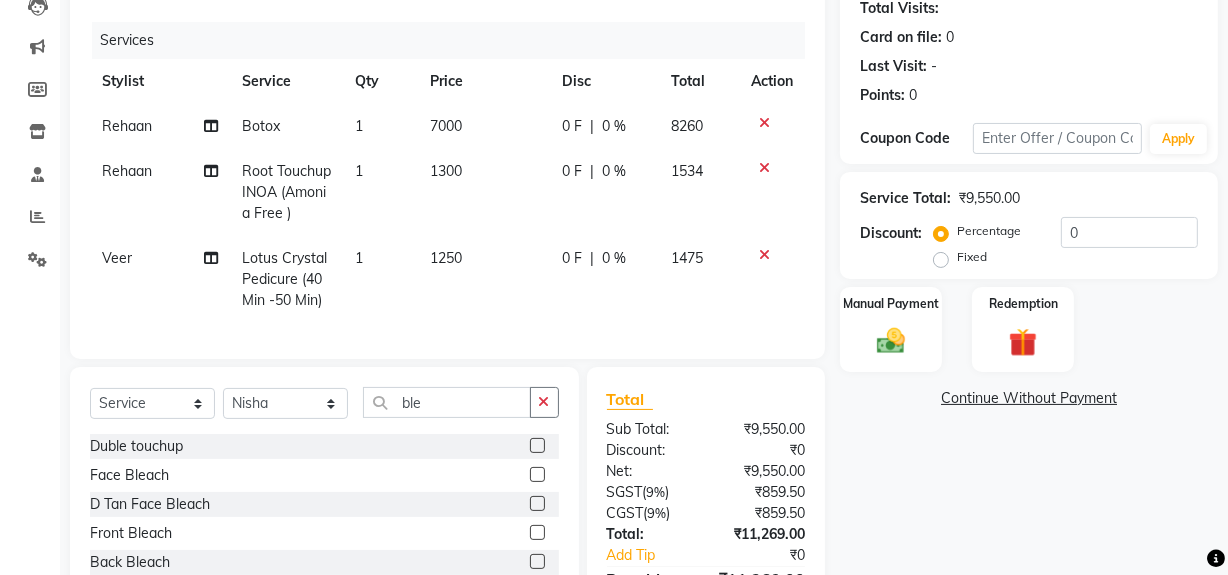click at bounding box center [536, 475] 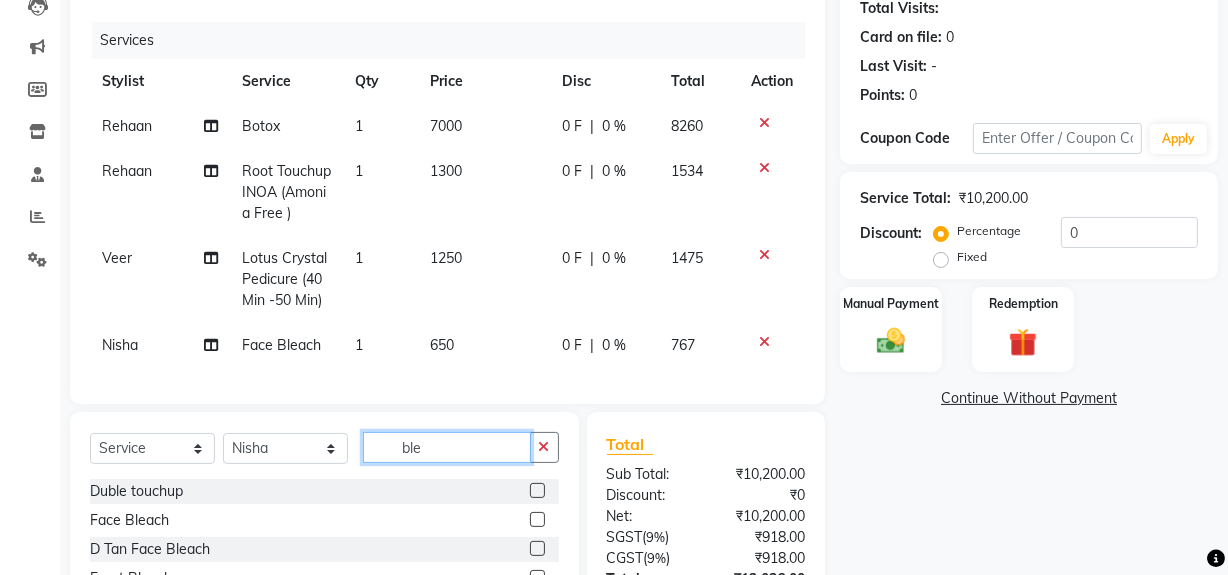 click on "ble" 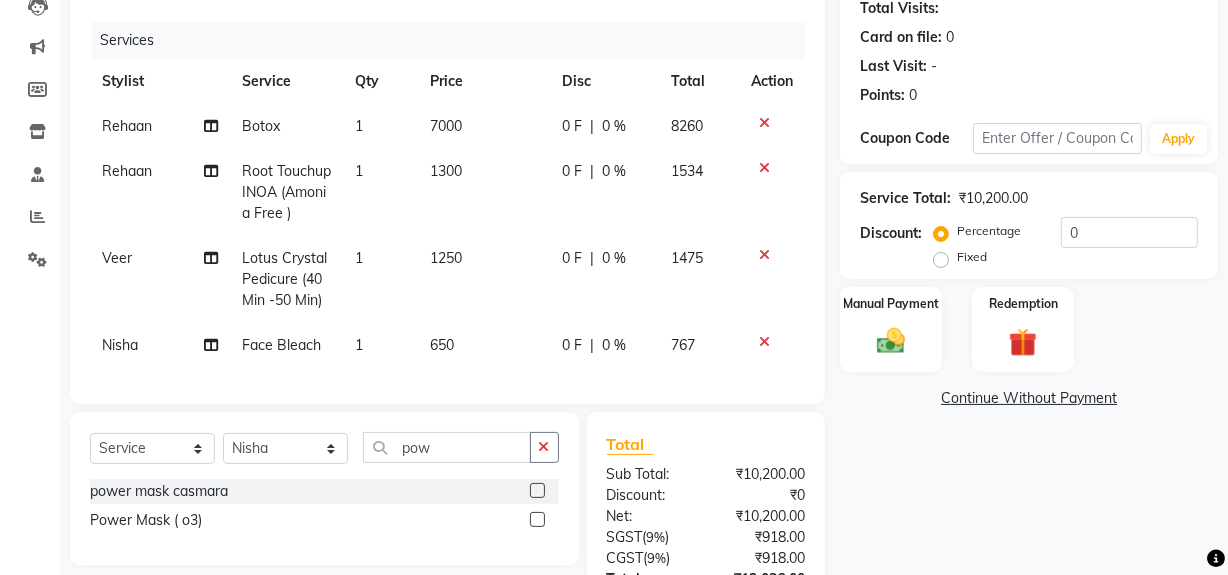 click 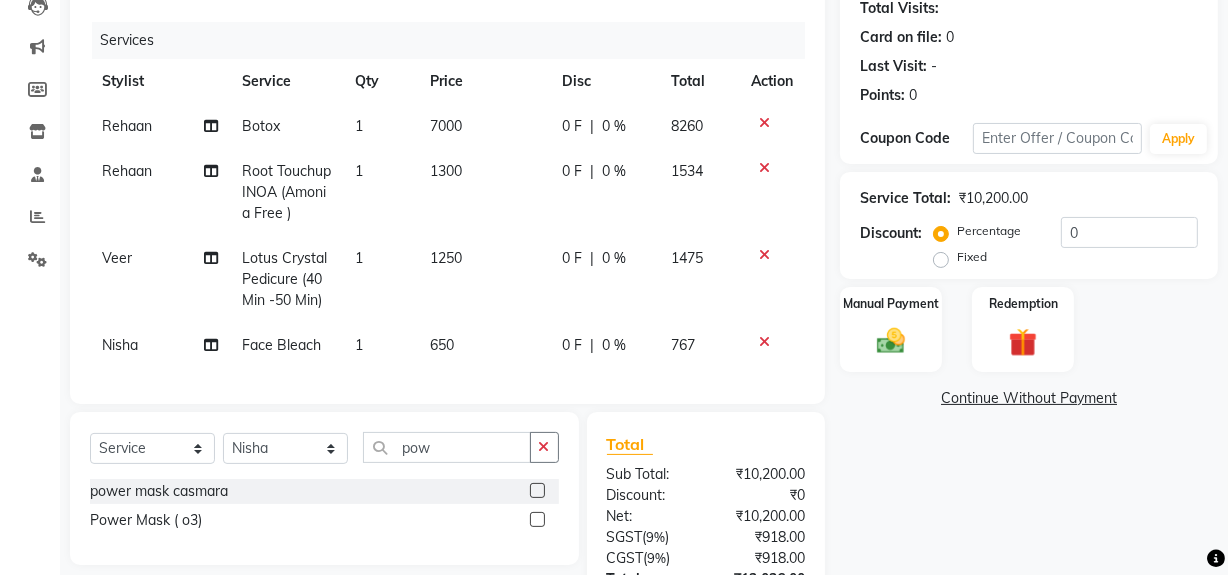 click at bounding box center [536, 491] 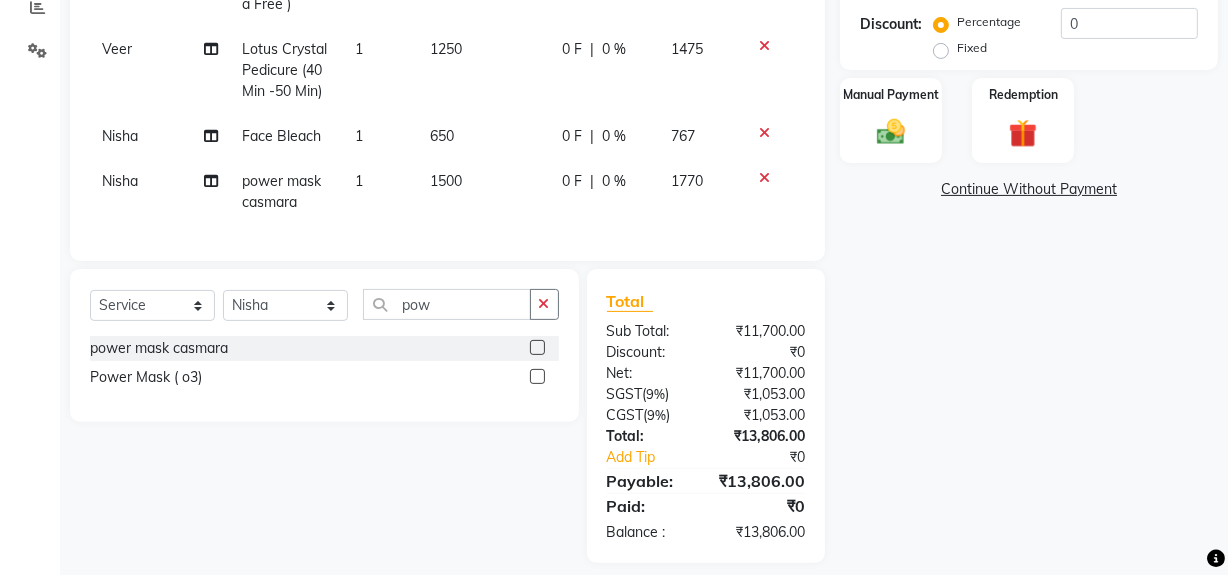 scroll, scrollTop: 456, scrollLeft: 0, axis: vertical 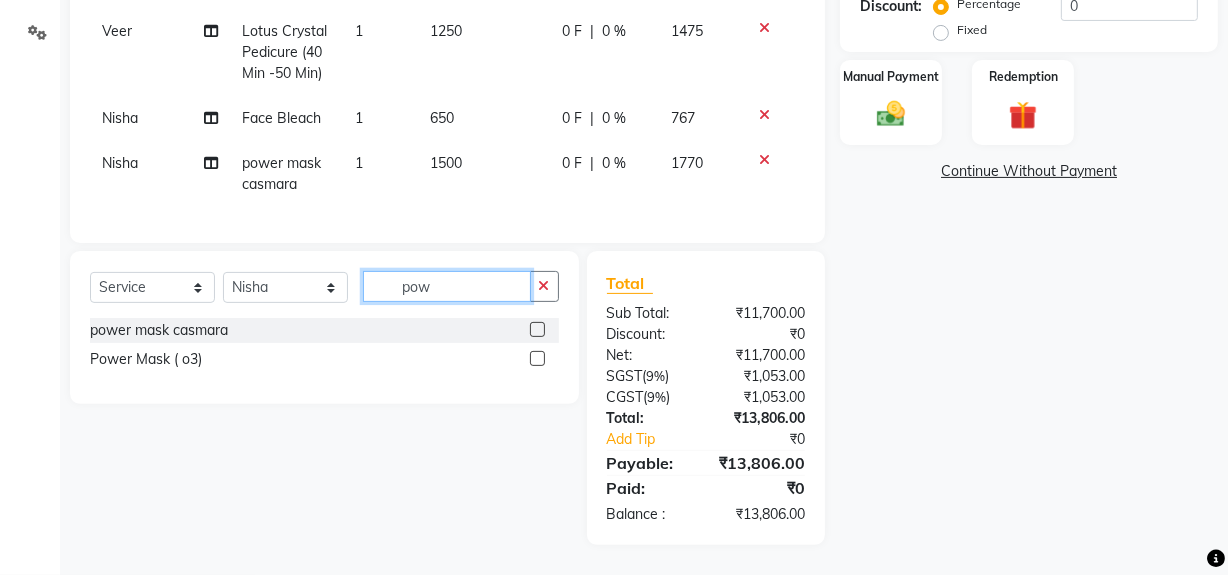 click on "pow" 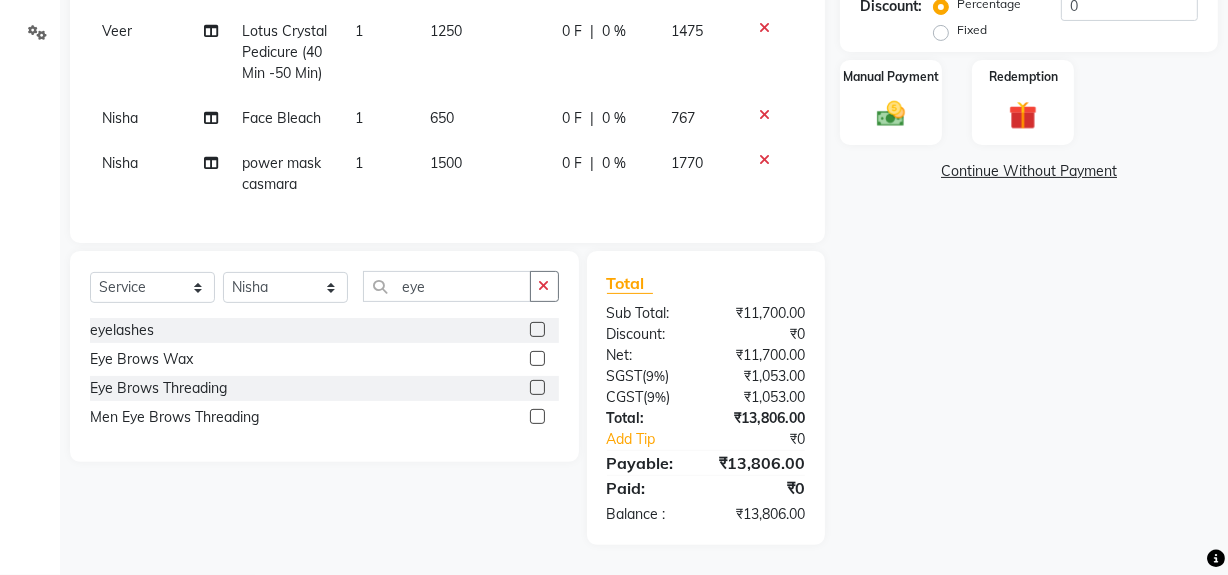 click 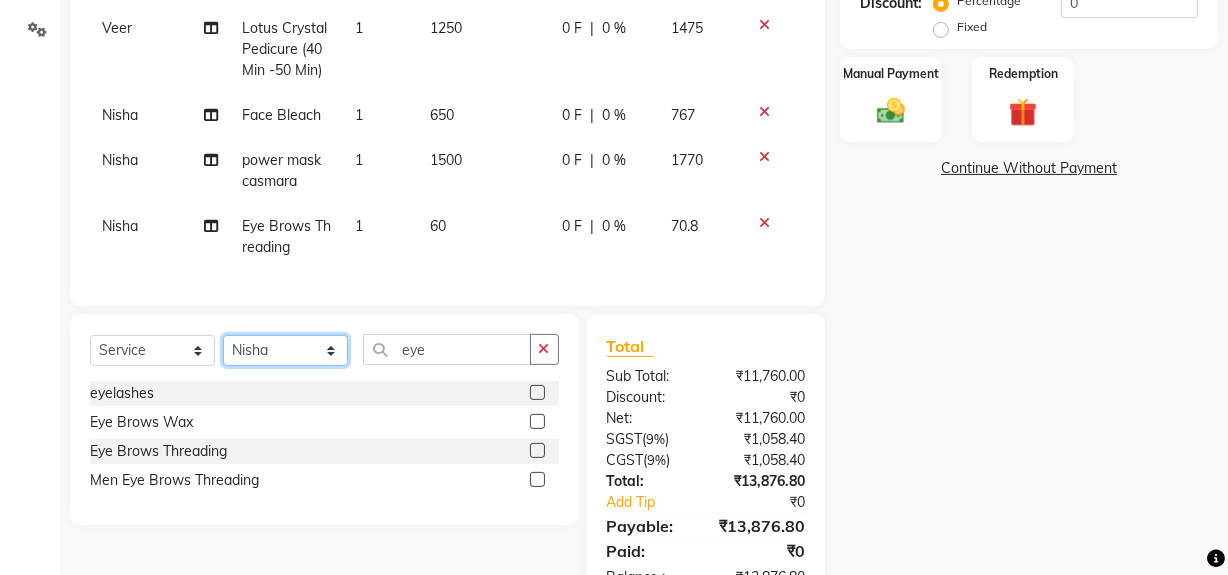 click on "Select Stylist Abdul Ahmed Arif Harun House Sale Jyoti Nisha Rehaan Ujjwal Umesh Veer vikram mehta Vishal" 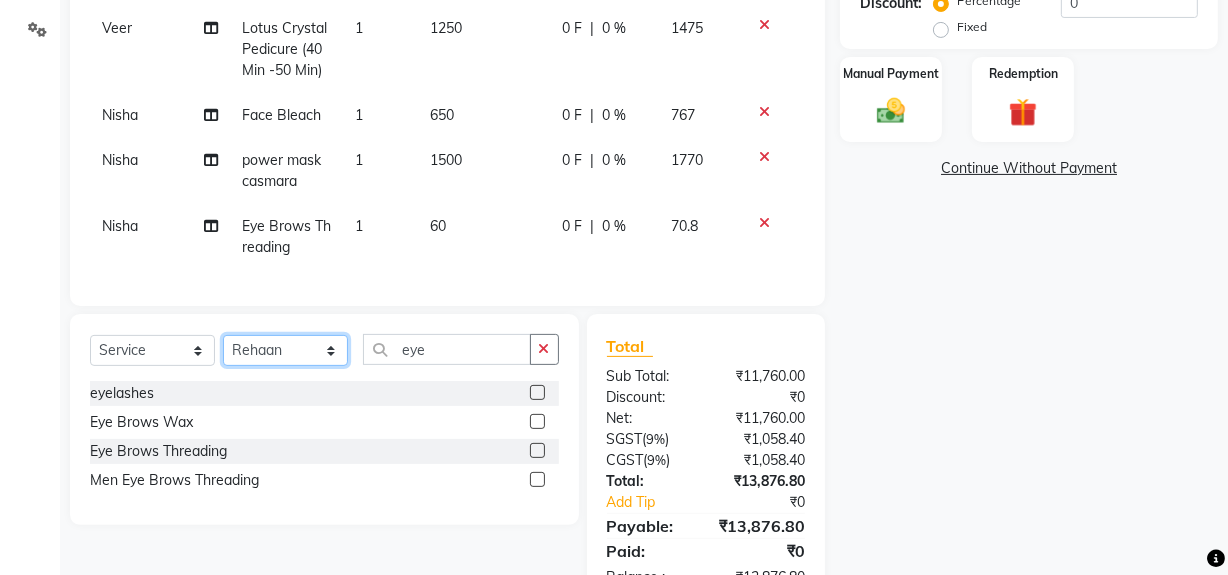 click on "Select Stylist Abdul Ahmed Arif Harun House Sale Jyoti Nisha Rehaan Ujjwal Umesh Veer vikram mehta Vishal" 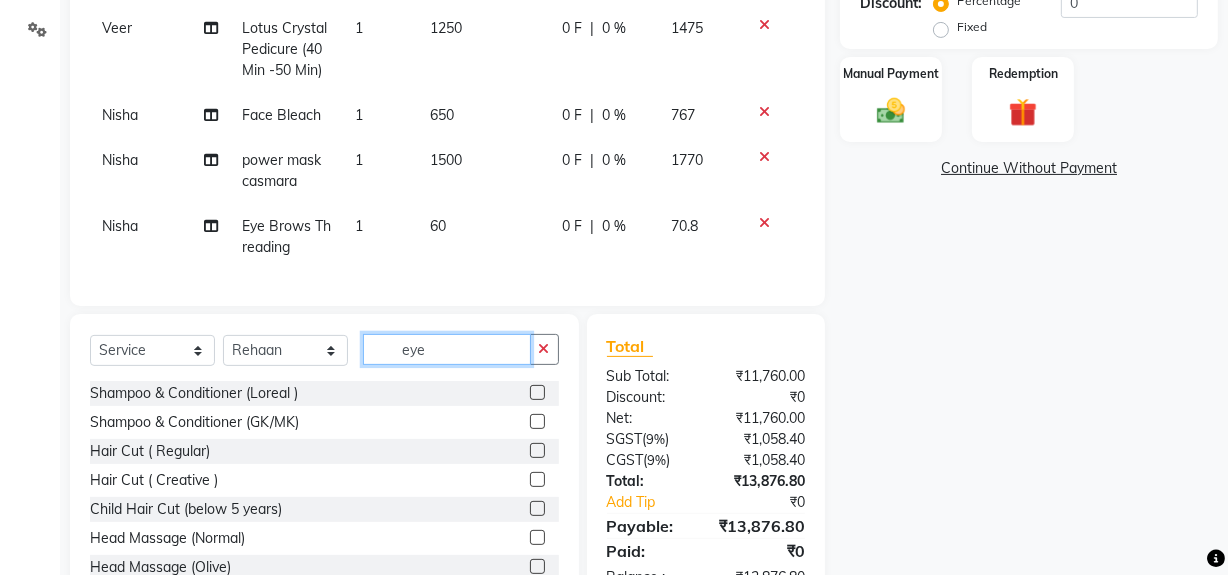 click on "eye" 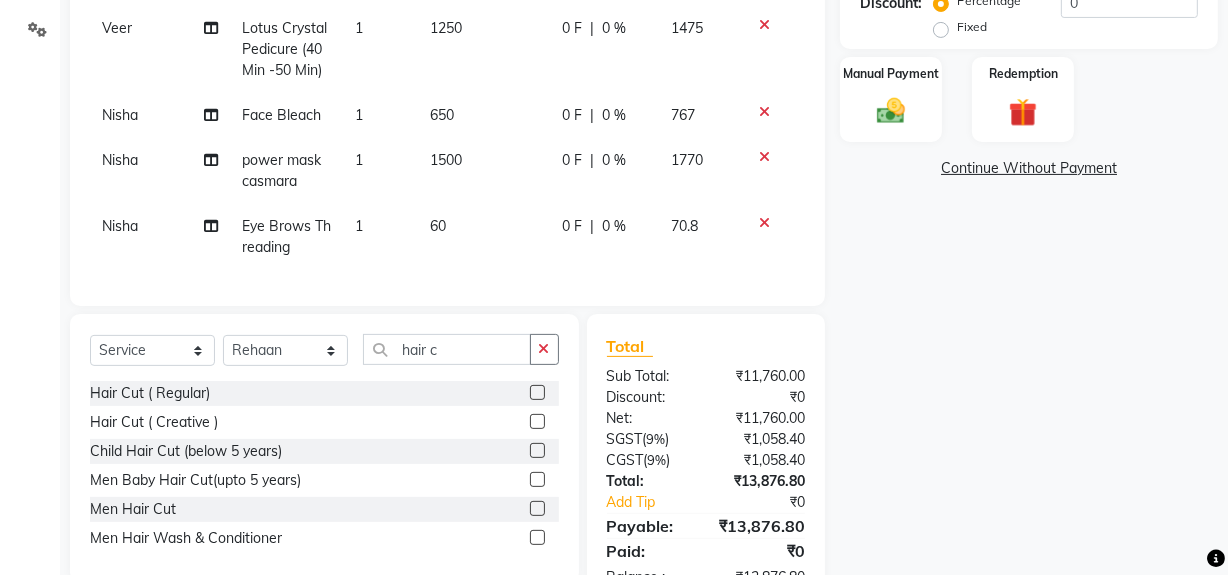 click 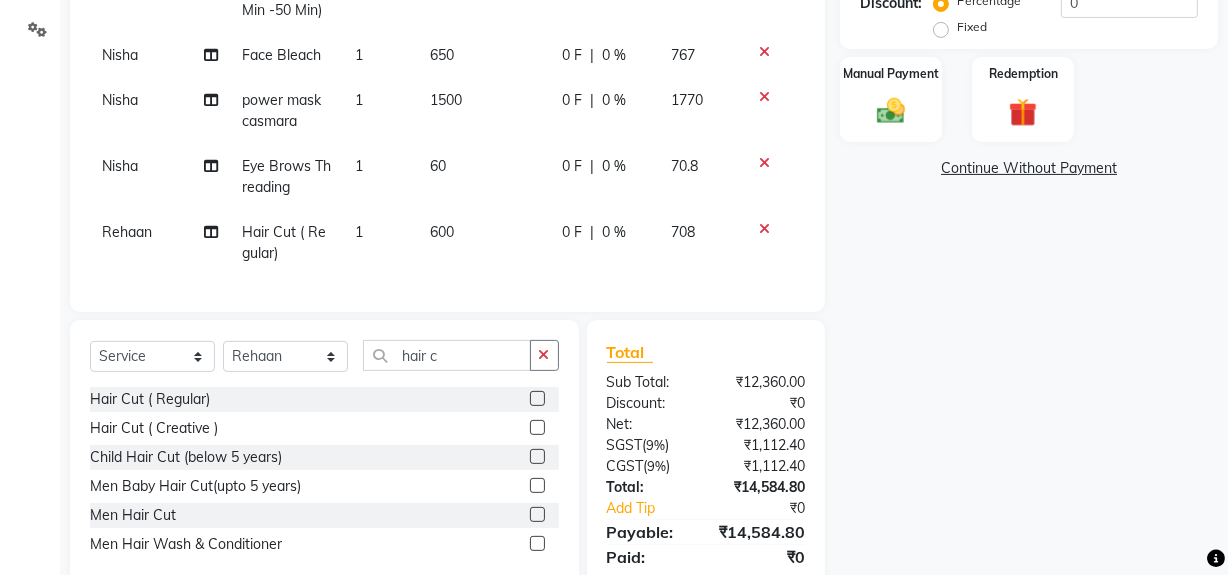 scroll, scrollTop: 73, scrollLeft: 0, axis: vertical 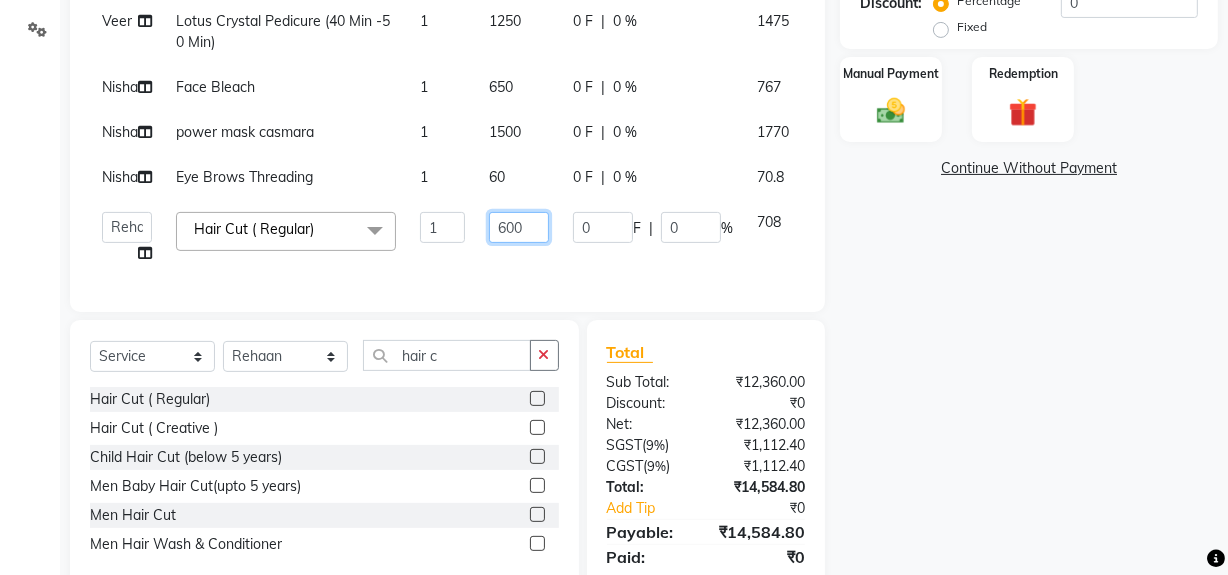 drag, startPoint x: 499, startPoint y: 213, endPoint x: 570, endPoint y: 225, distance: 72.00694 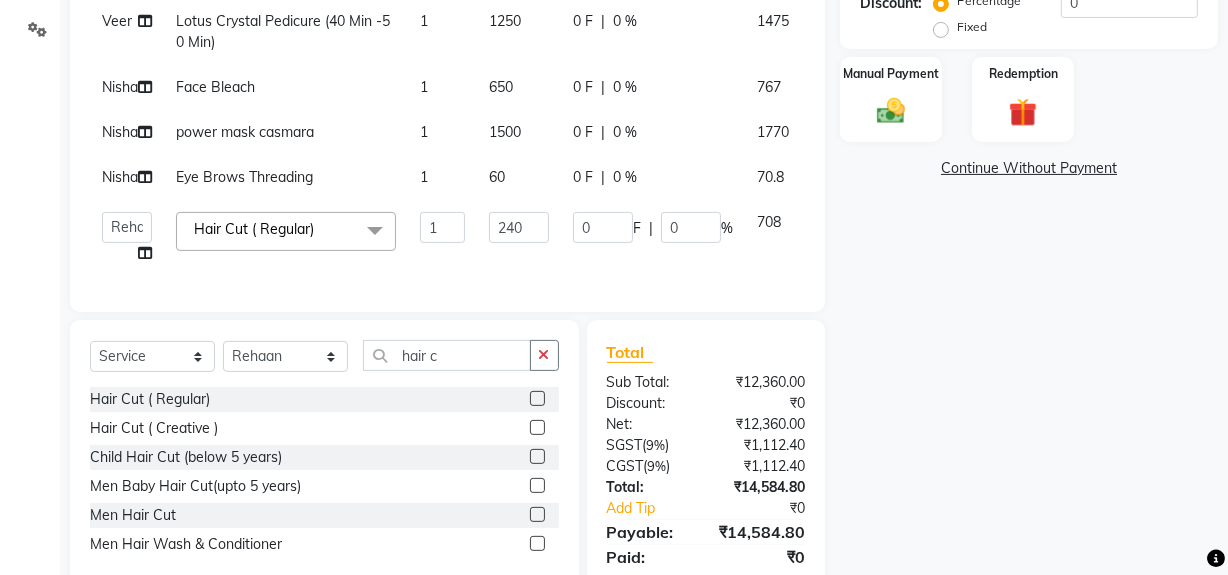 click on "Name: [FIRST]  Membership:  No Active Membership  Total Visits:   Card on file:  0 Last Visit:   - Points:   0  Coupon Code Apply Service Total:  ₹12,360.00  Discount:  Percentage   Fixed  0 Manual Payment Redemption  Continue Without Payment" 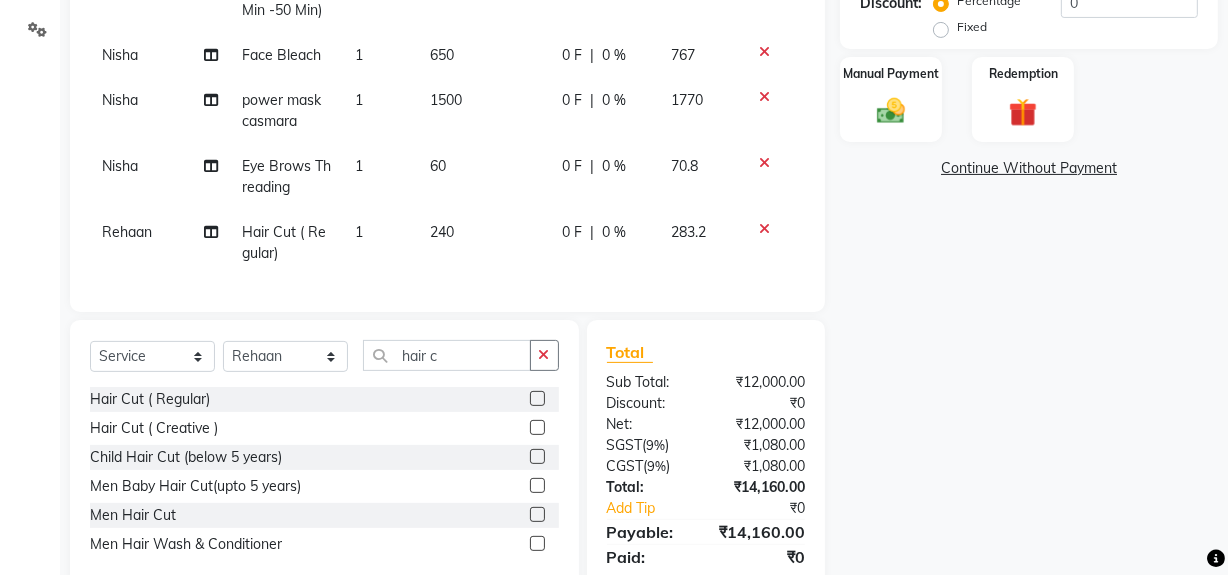 scroll, scrollTop: 525, scrollLeft: 0, axis: vertical 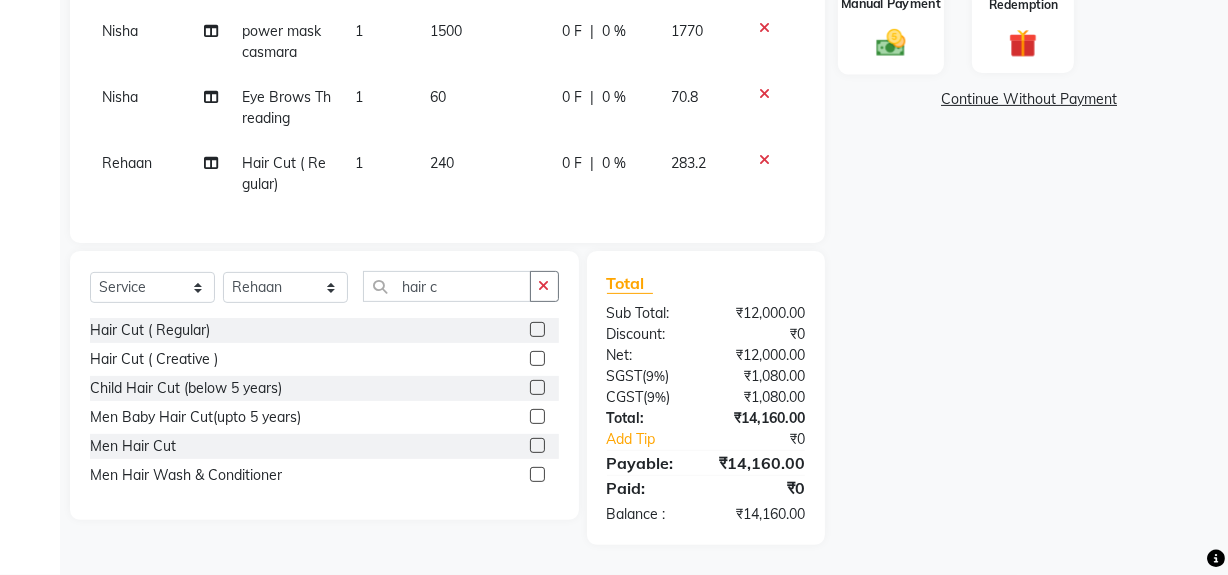 click 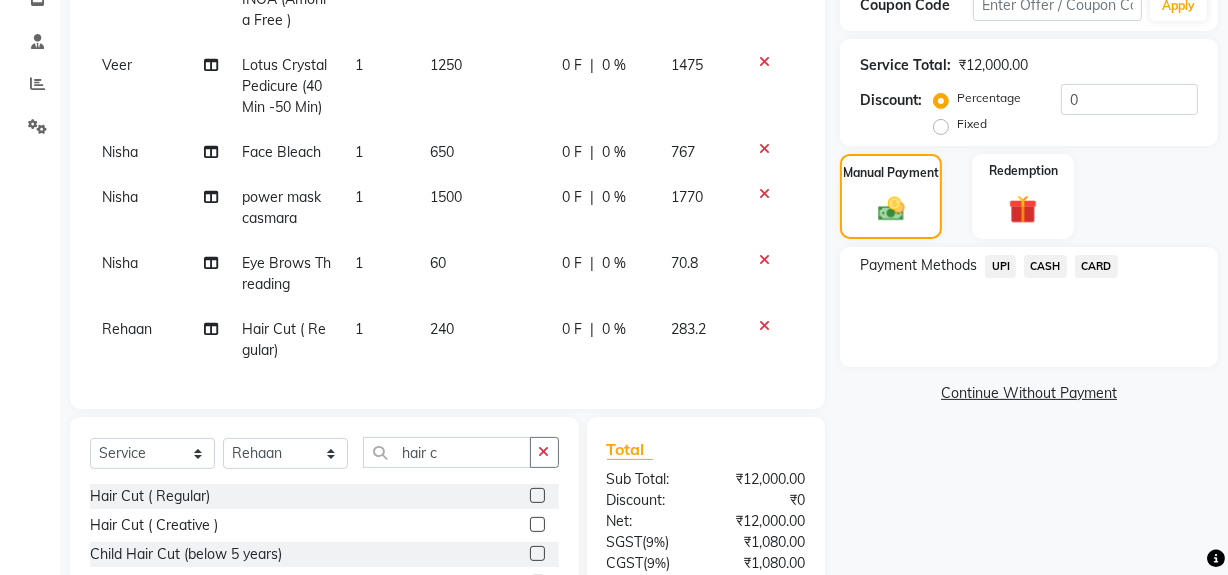 scroll, scrollTop: 361, scrollLeft: 0, axis: vertical 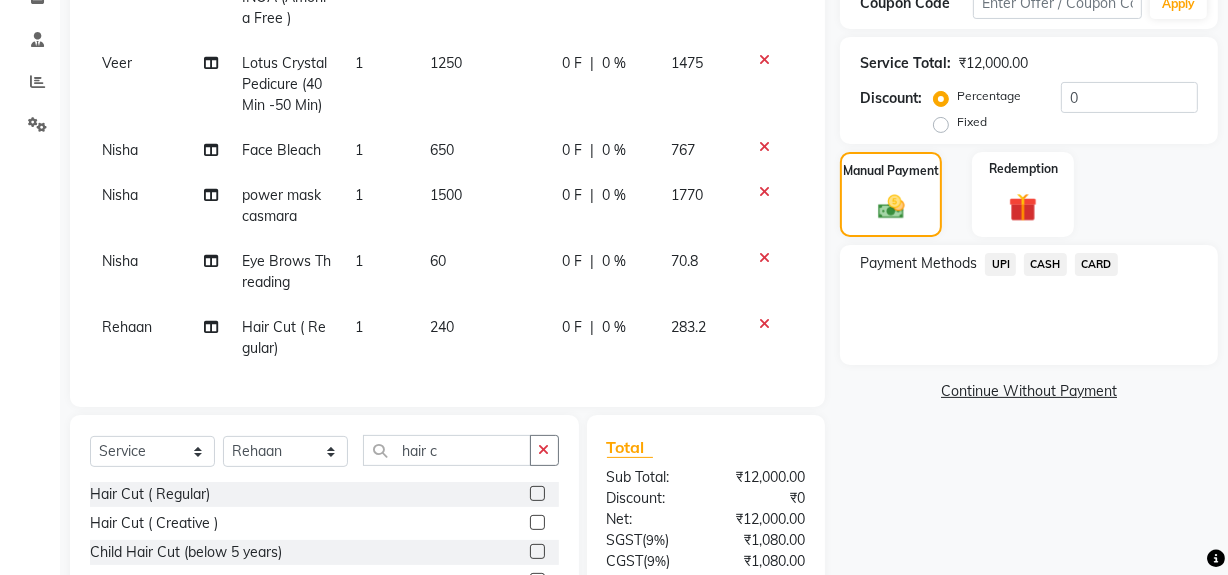 click on "CARD" 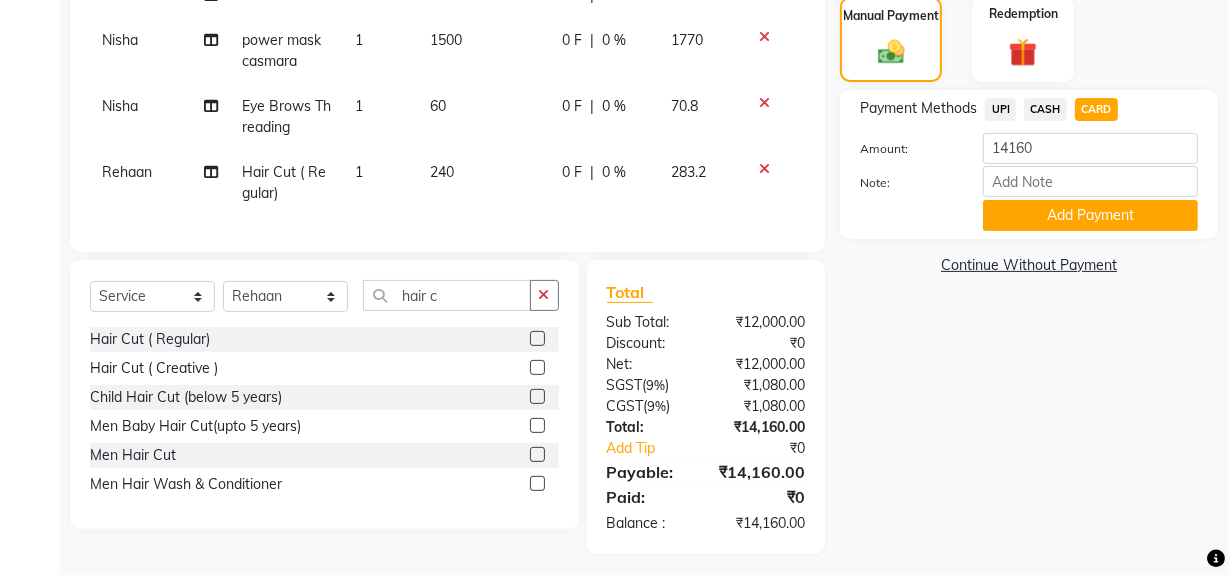 scroll, scrollTop: 520, scrollLeft: 0, axis: vertical 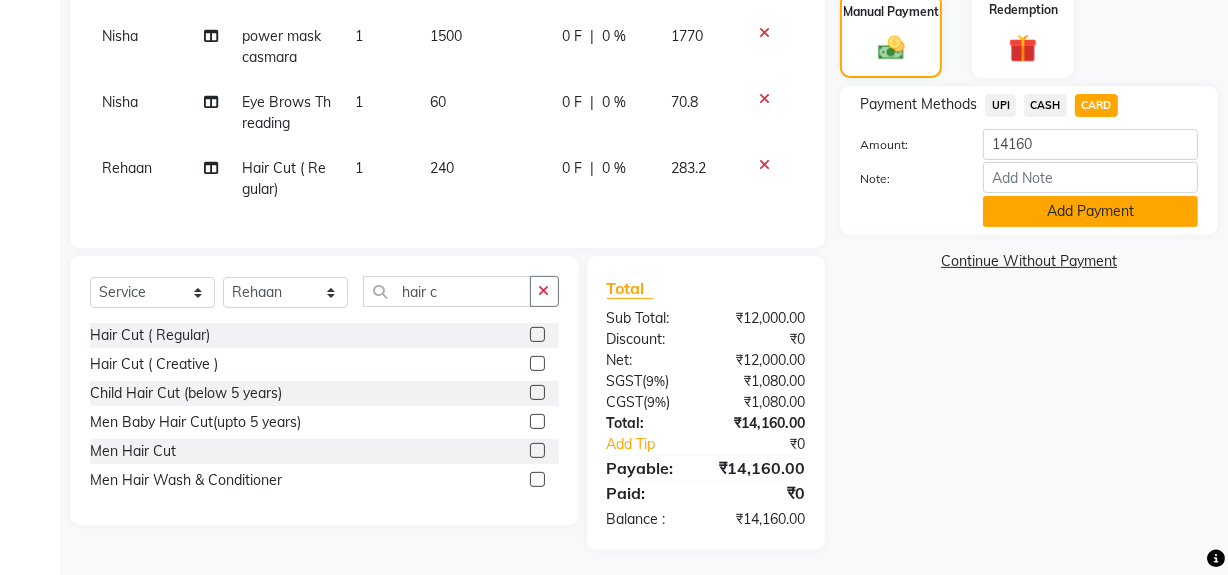 click on "Add Payment" 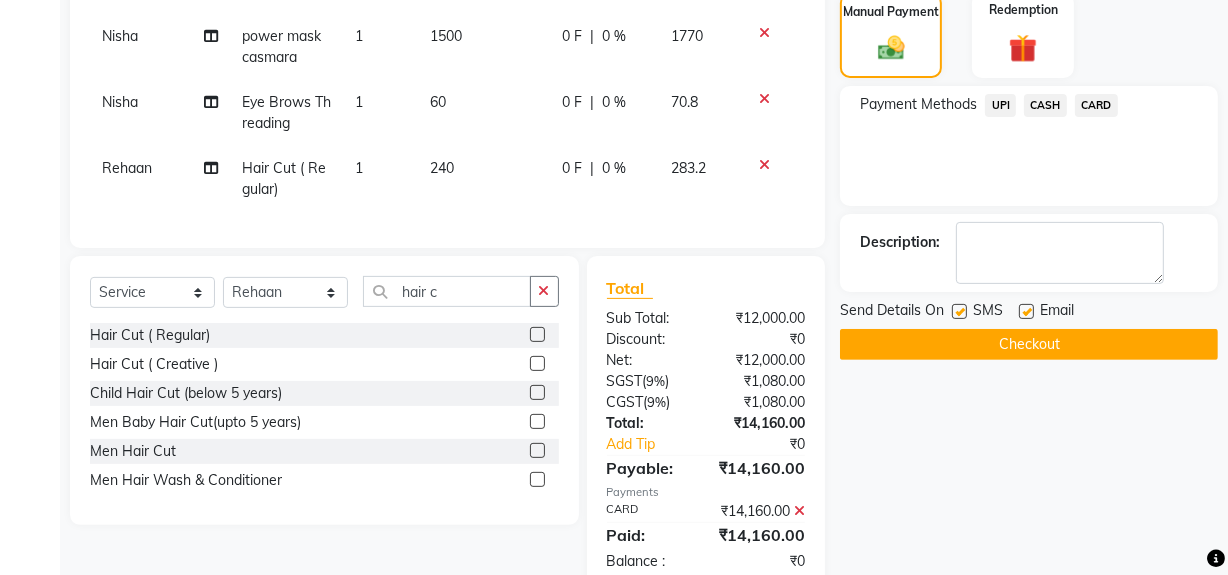 click on "Checkout" 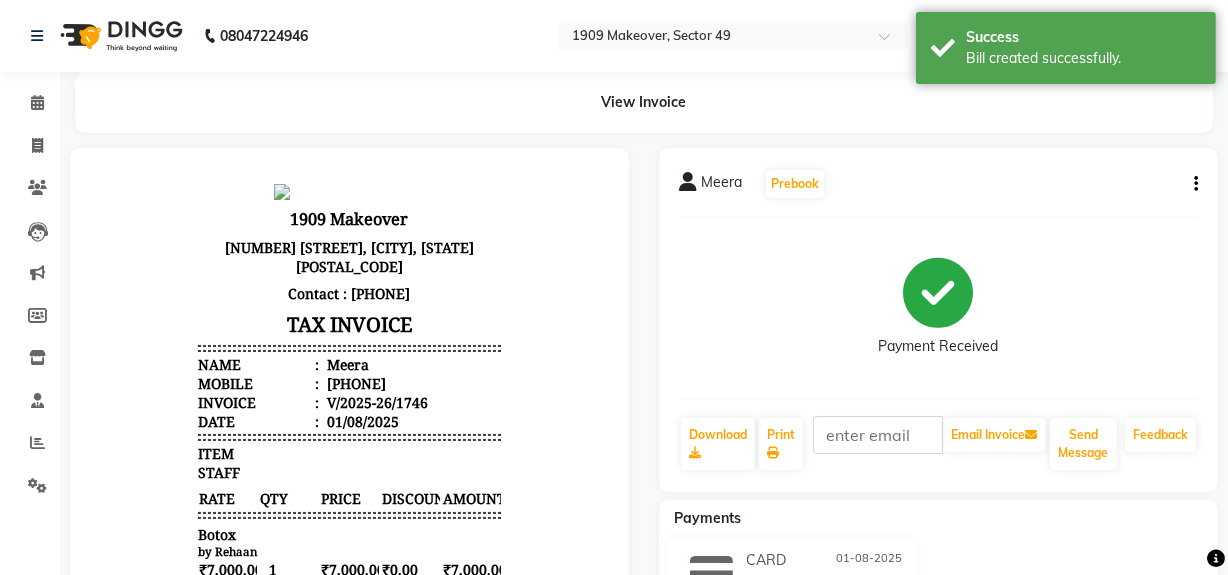 scroll, scrollTop: 0, scrollLeft: 0, axis: both 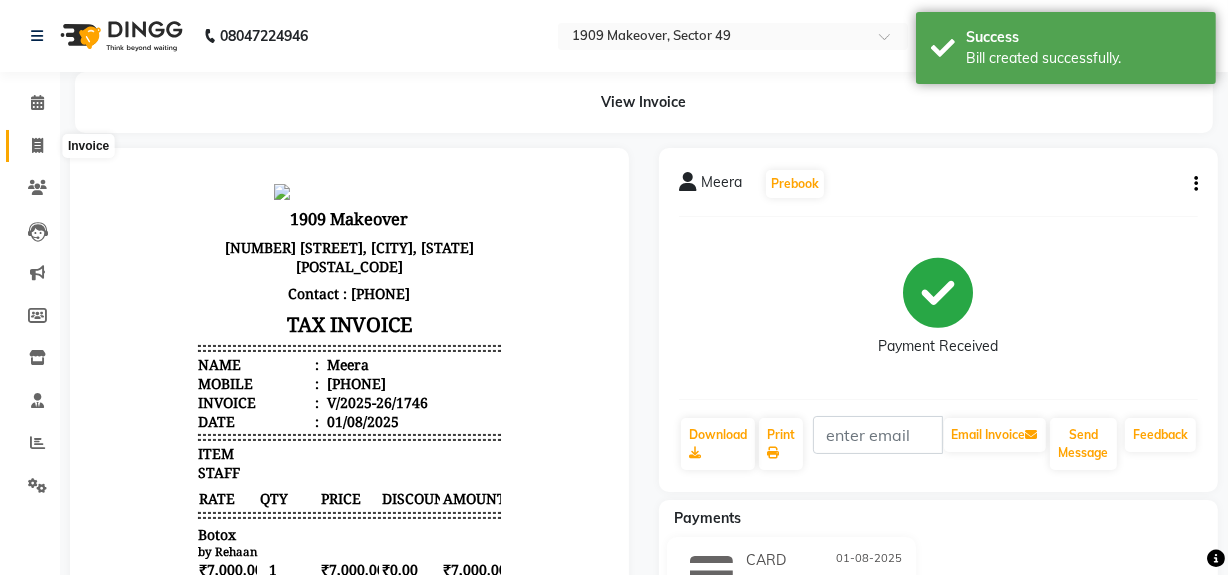 click 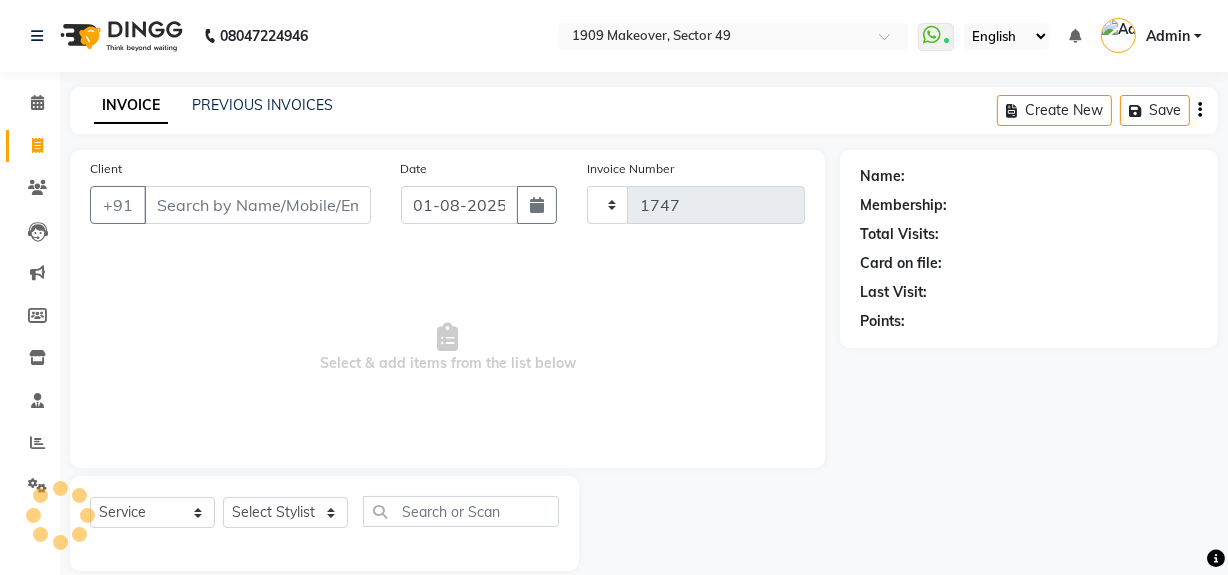 scroll, scrollTop: 26, scrollLeft: 0, axis: vertical 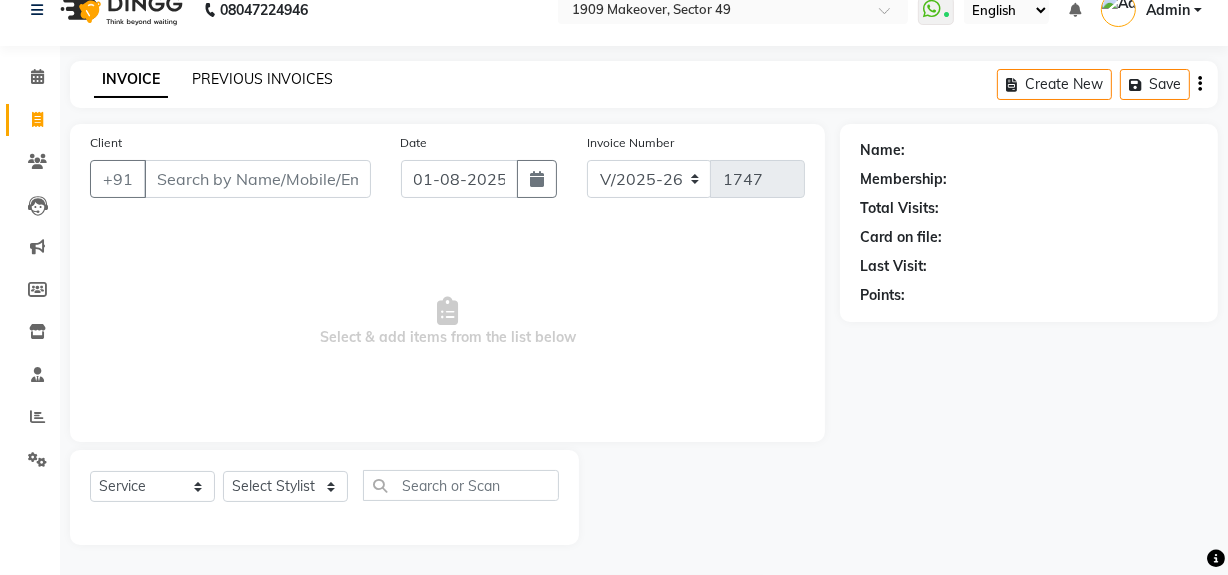 click on "PREVIOUS INVOICES" 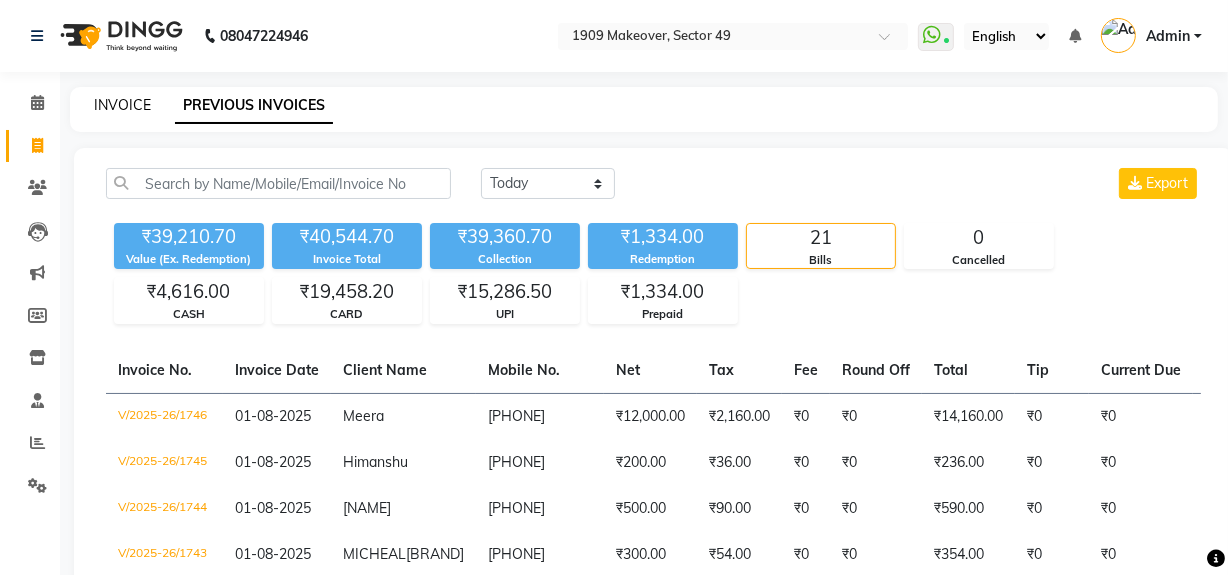 click on "INVOICE" 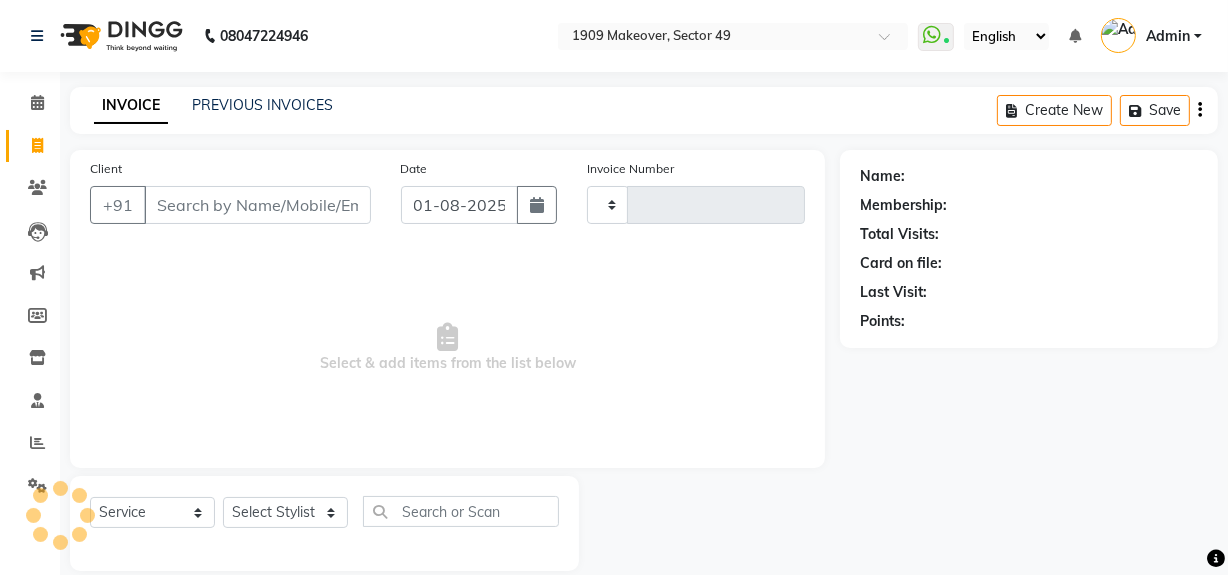 scroll, scrollTop: 26, scrollLeft: 0, axis: vertical 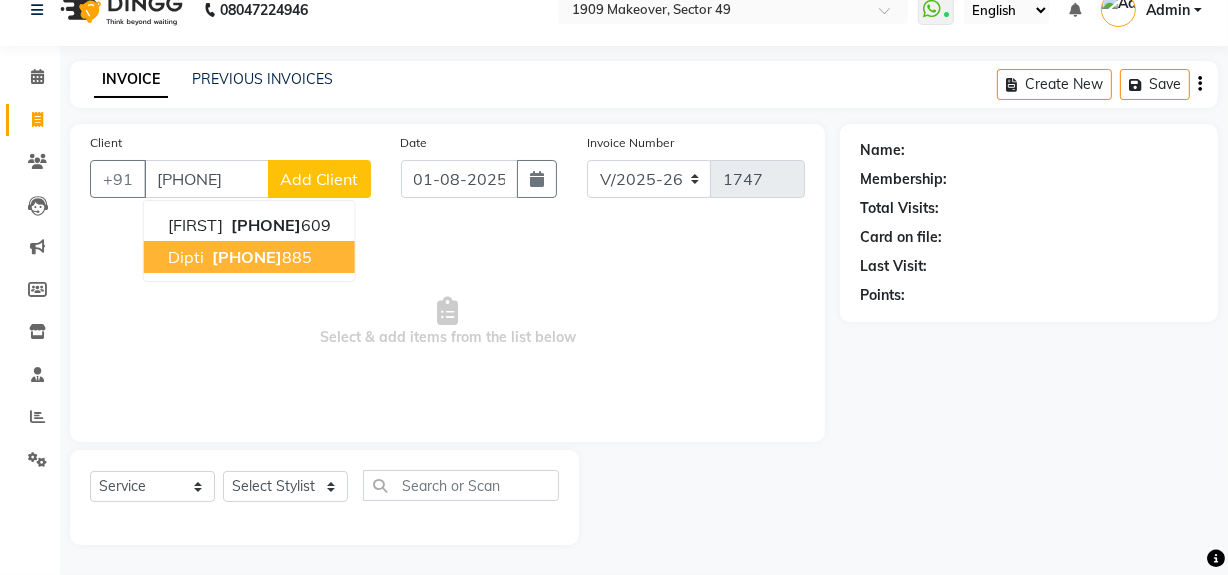 click on "[PHONE]" at bounding box center [260, 257] 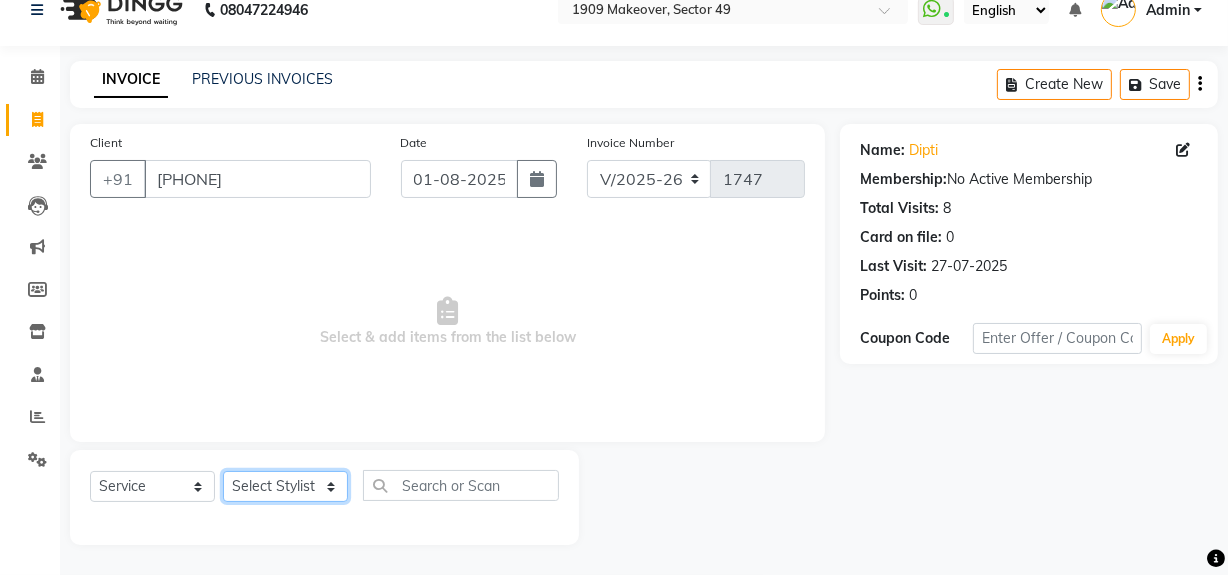 click on "Select Stylist Abdul Ahmed Arif Harun House Sale Jyoti Nisha Rehaan Ujjwal Umesh Veer vikram mehta Vishal" 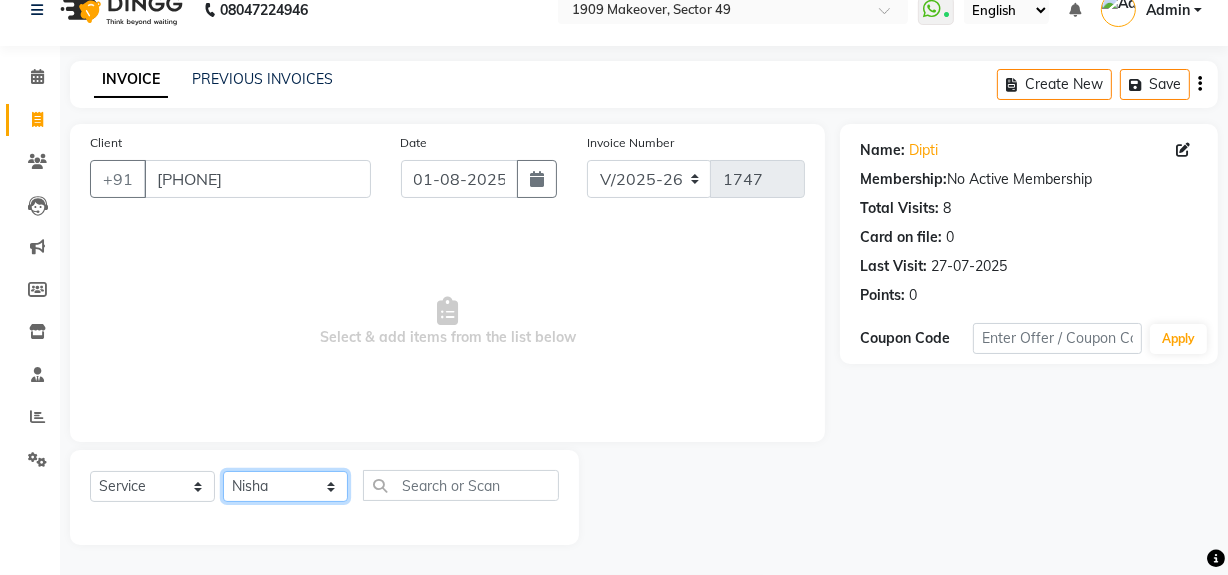 click on "Select Stylist Abdul Ahmed Arif Harun House Sale Jyoti Nisha Rehaan Ujjwal Umesh Veer vikram mehta Vishal" 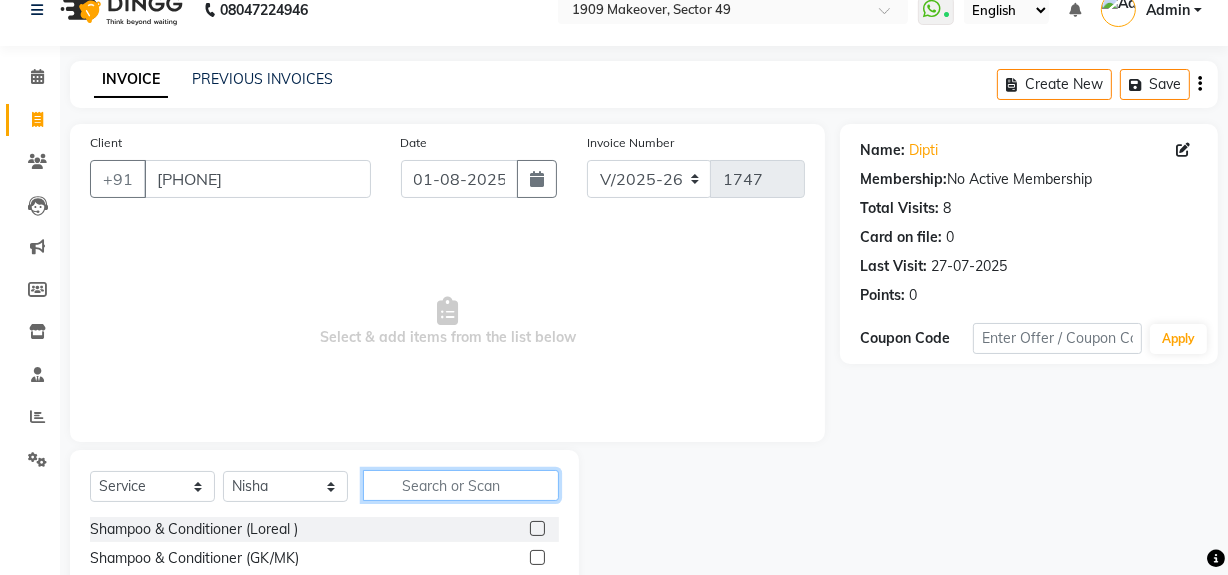 click 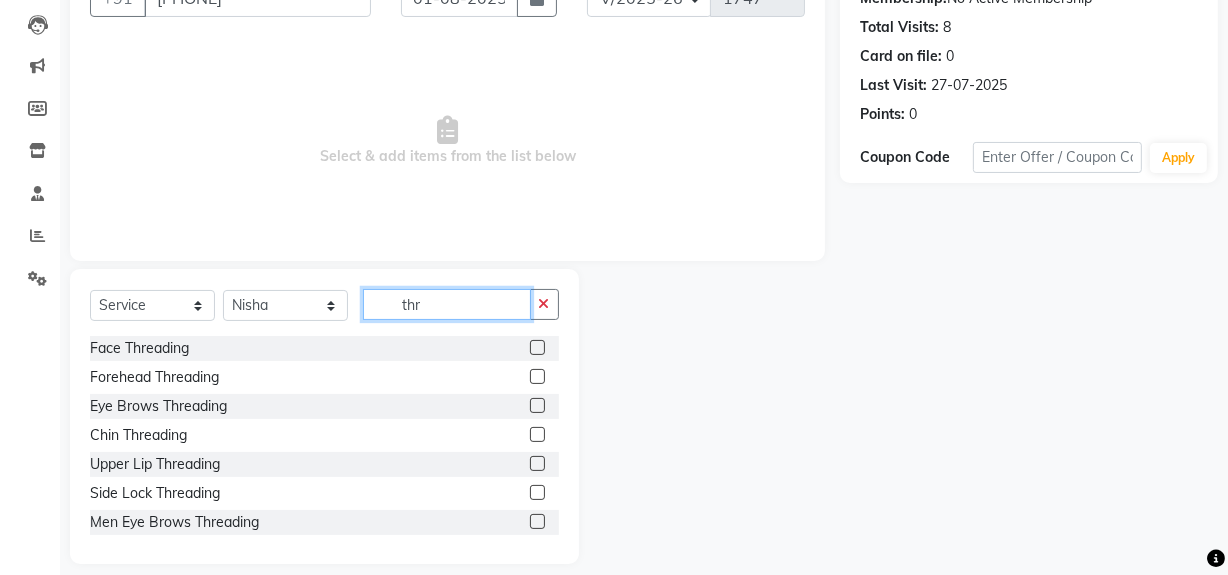 scroll, scrollTop: 226, scrollLeft: 0, axis: vertical 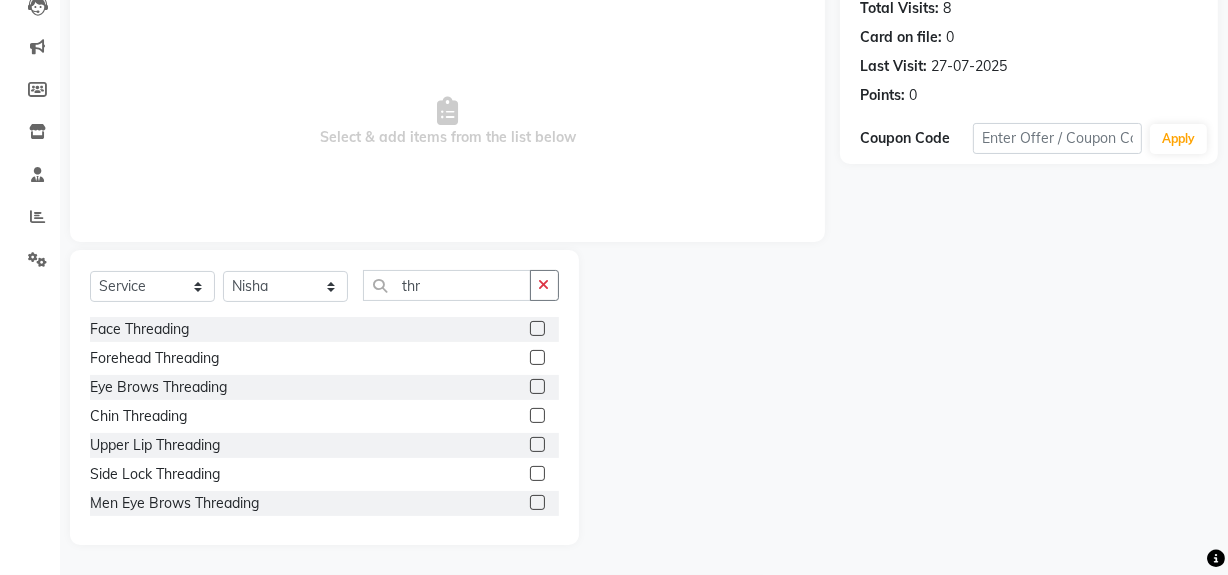 click 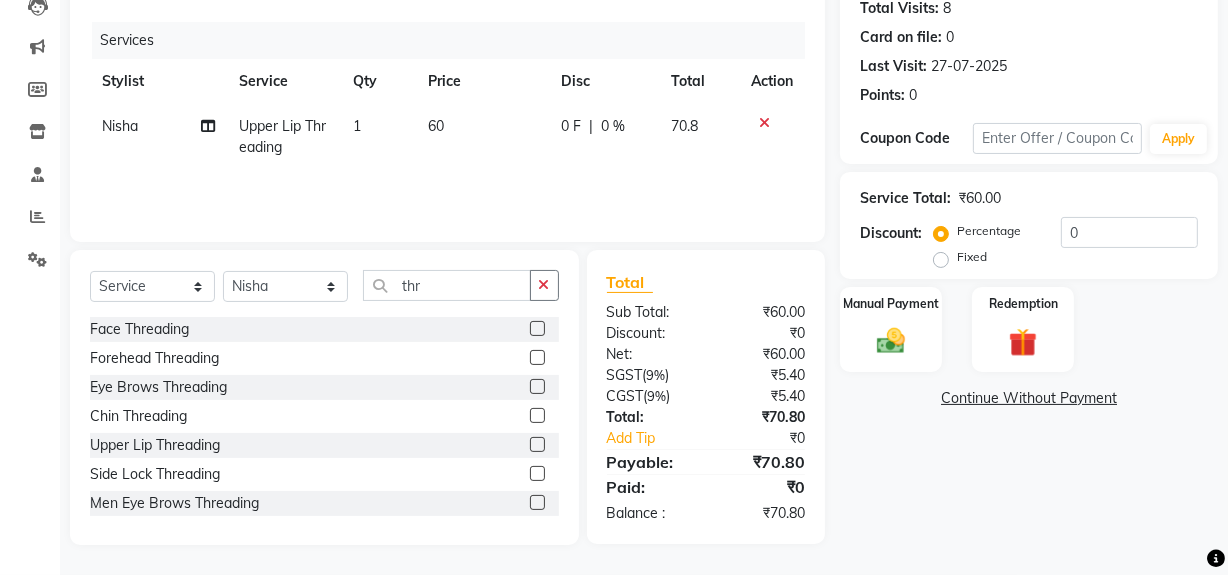 click 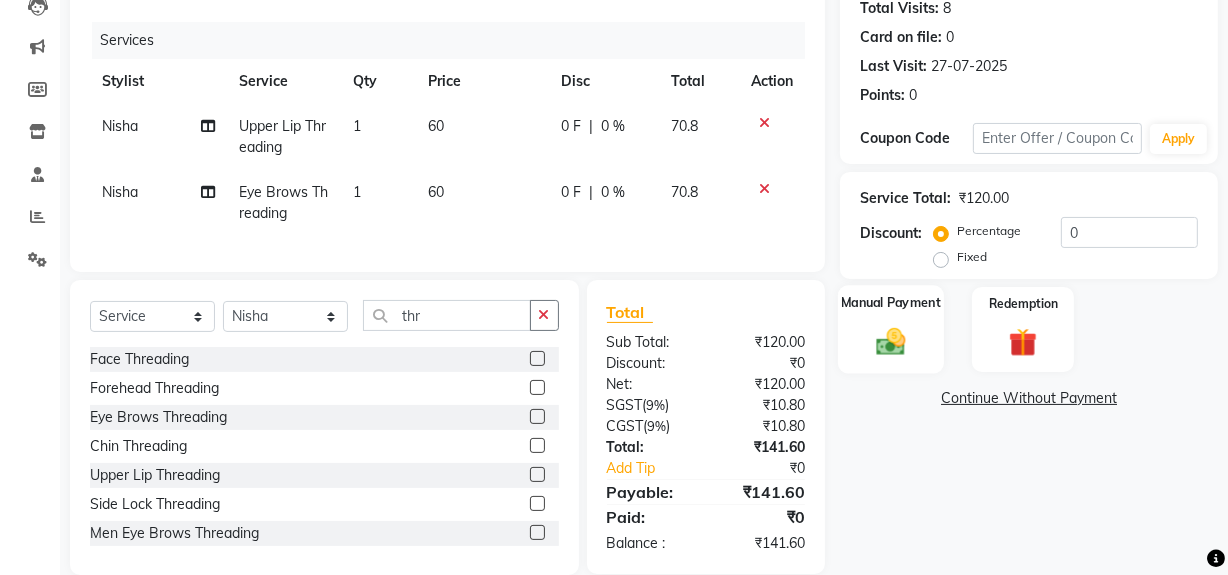 click on "Manual Payment" 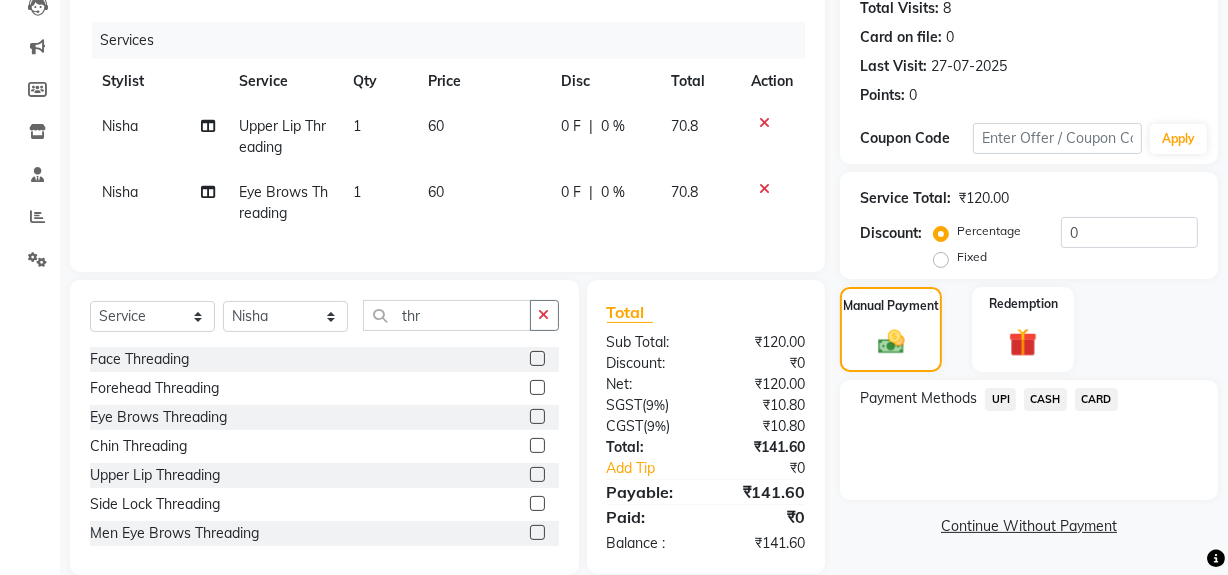 click on "UPI" 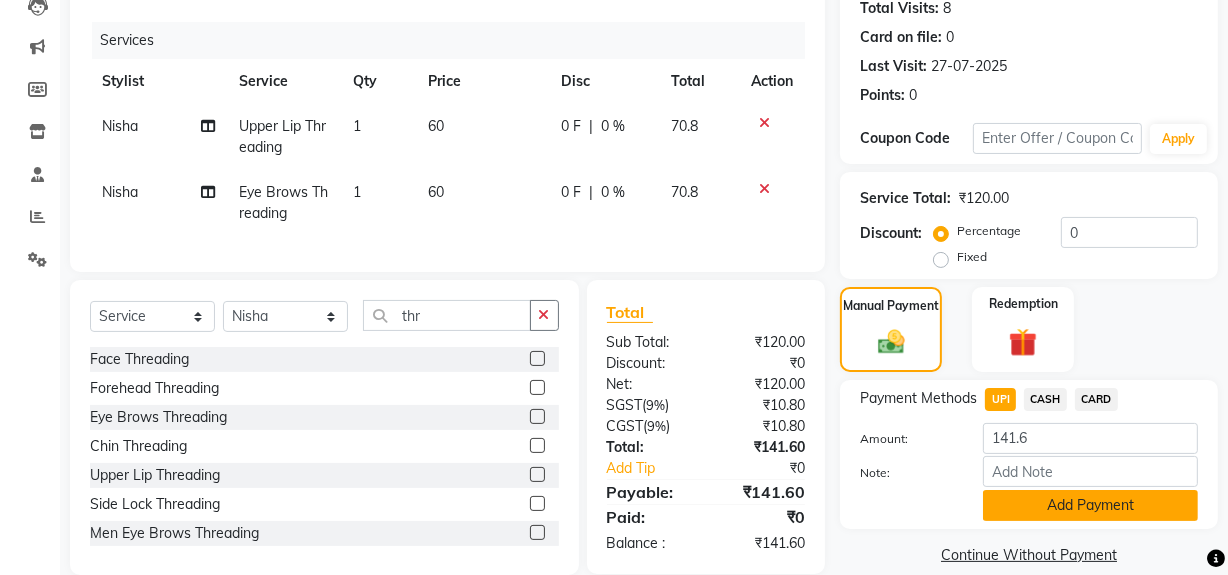 click on "Add Payment" 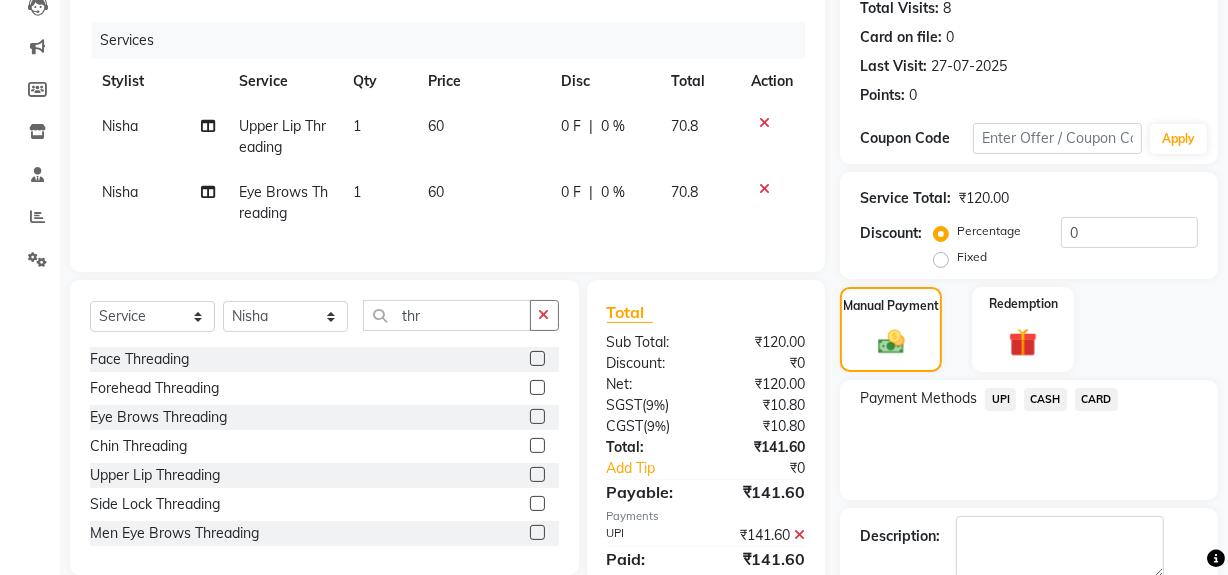 scroll, scrollTop: 333, scrollLeft: 0, axis: vertical 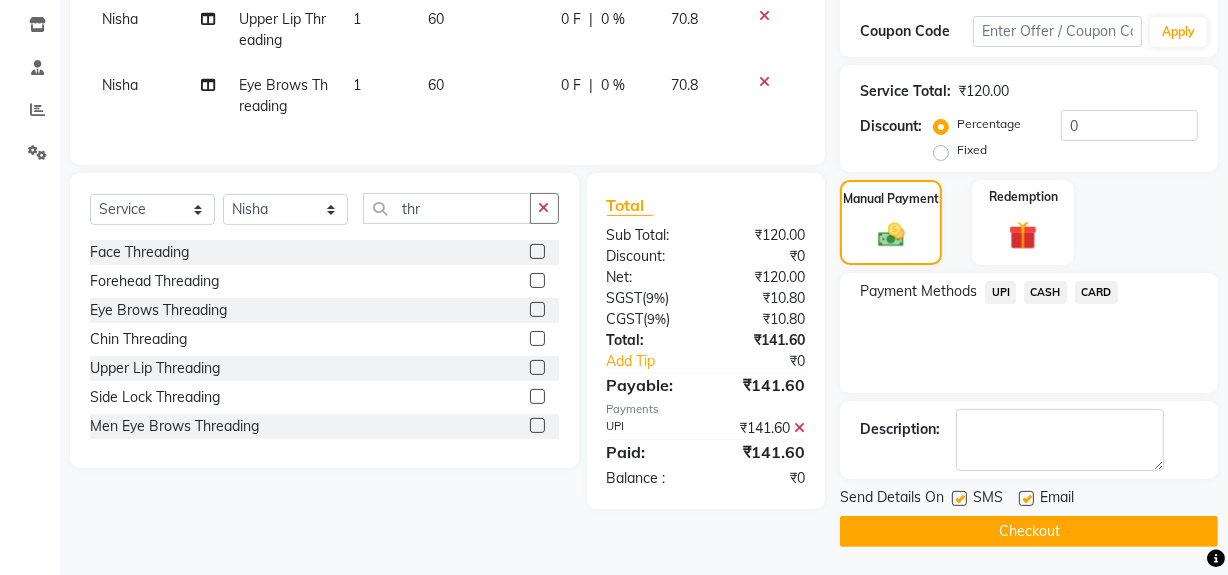 click on "Checkout" 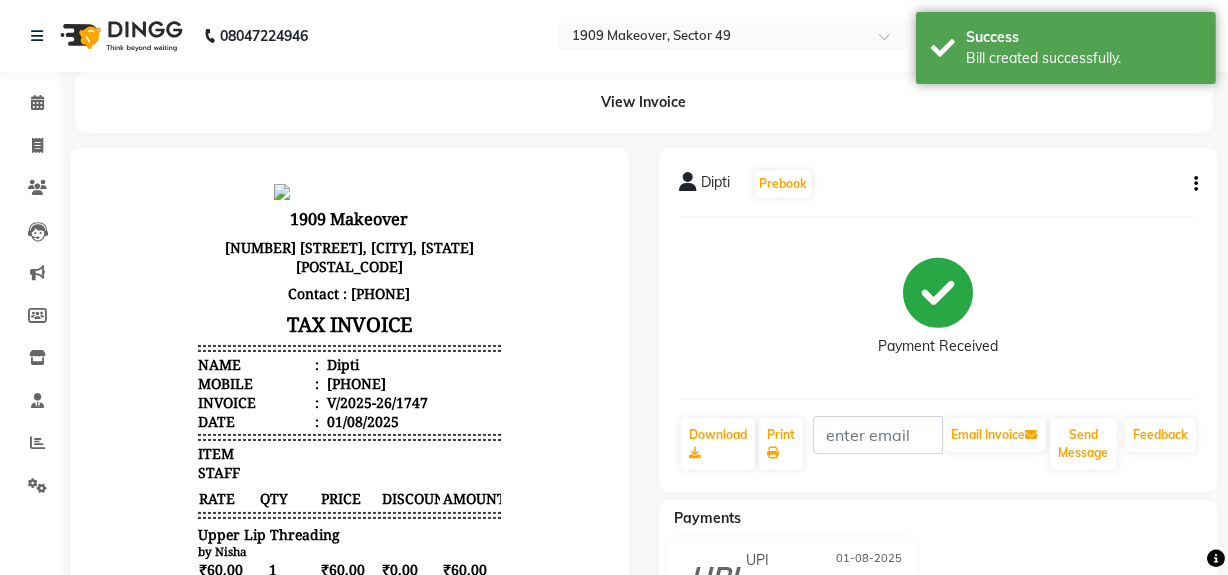 scroll, scrollTop: 0, scrollLeft: 0, axis: both 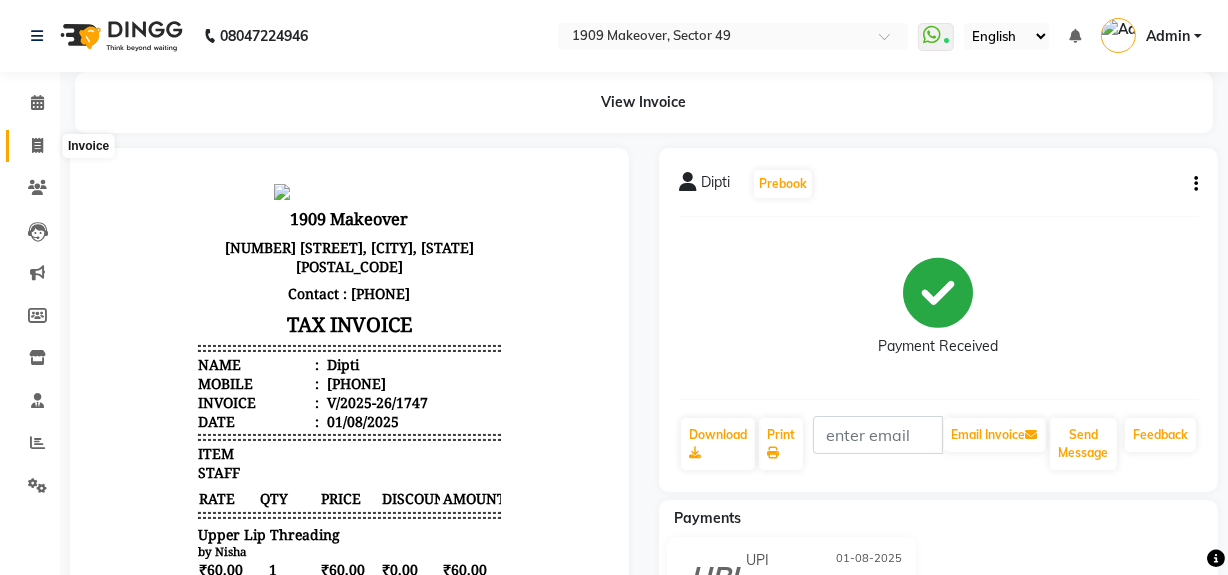 click 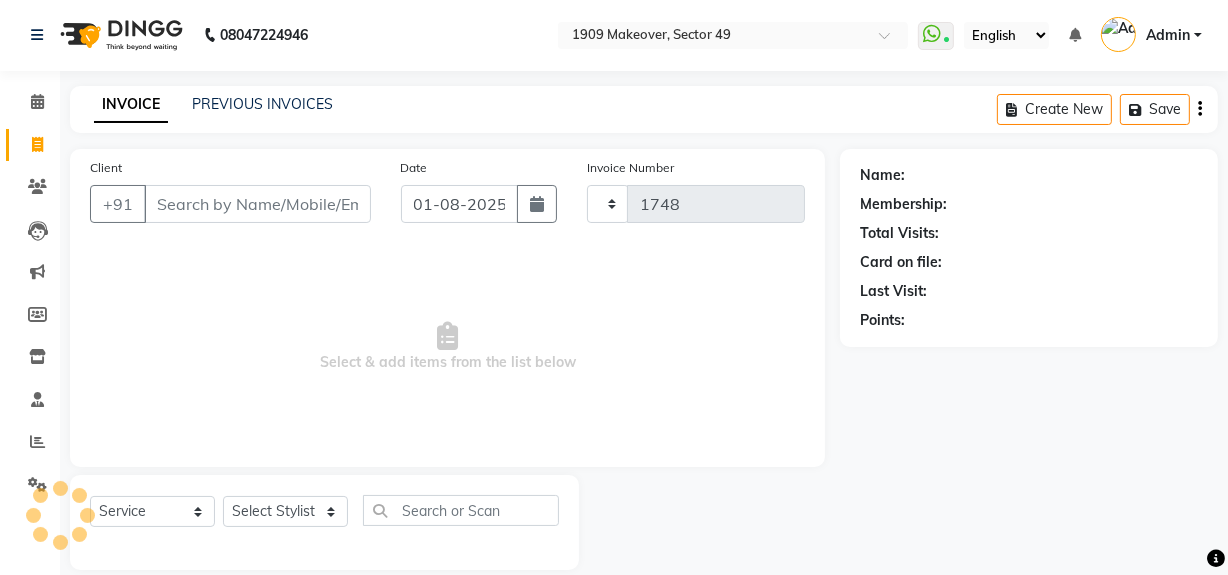 scroll, scrollTop: 26, scrollLeft: 0, axis: vertical 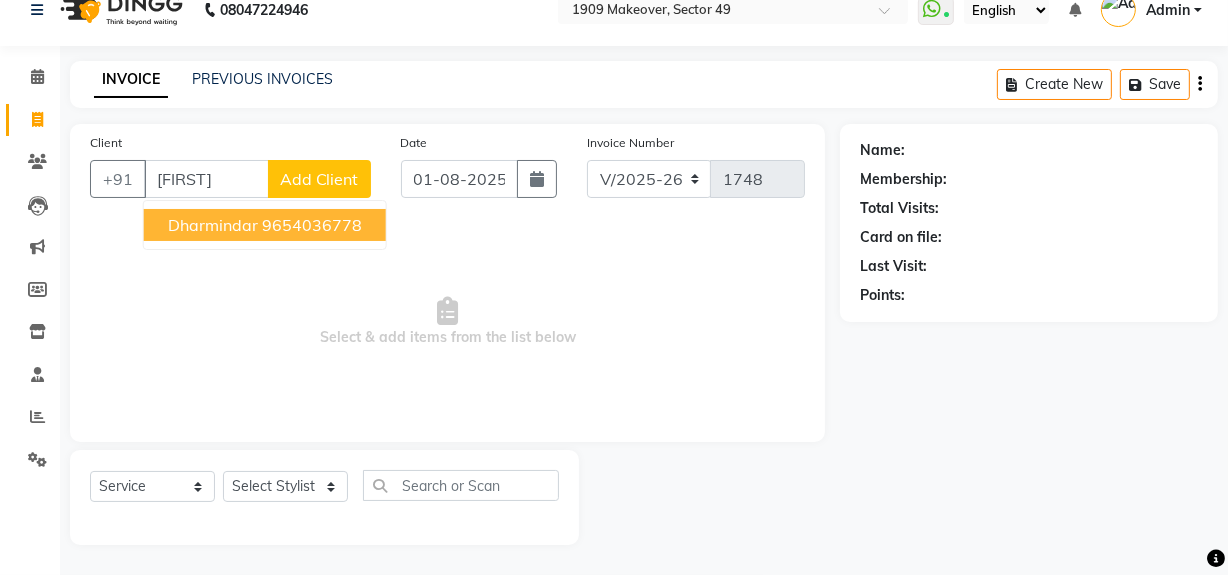 click on "Dharmindar" at bounding box center [213, 225] 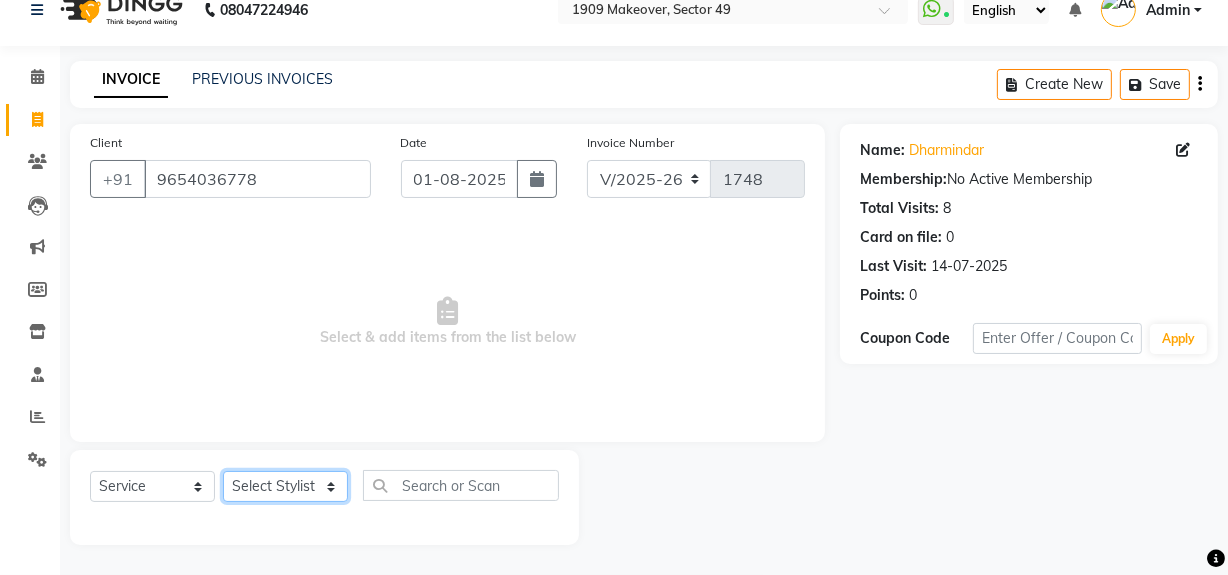 click on "Select Stylist Abdul Ahmed Arif Harun House Sale Jyoti Nisha Rehaan Ujjwal Umesh Veer vikram mehta Vishal" 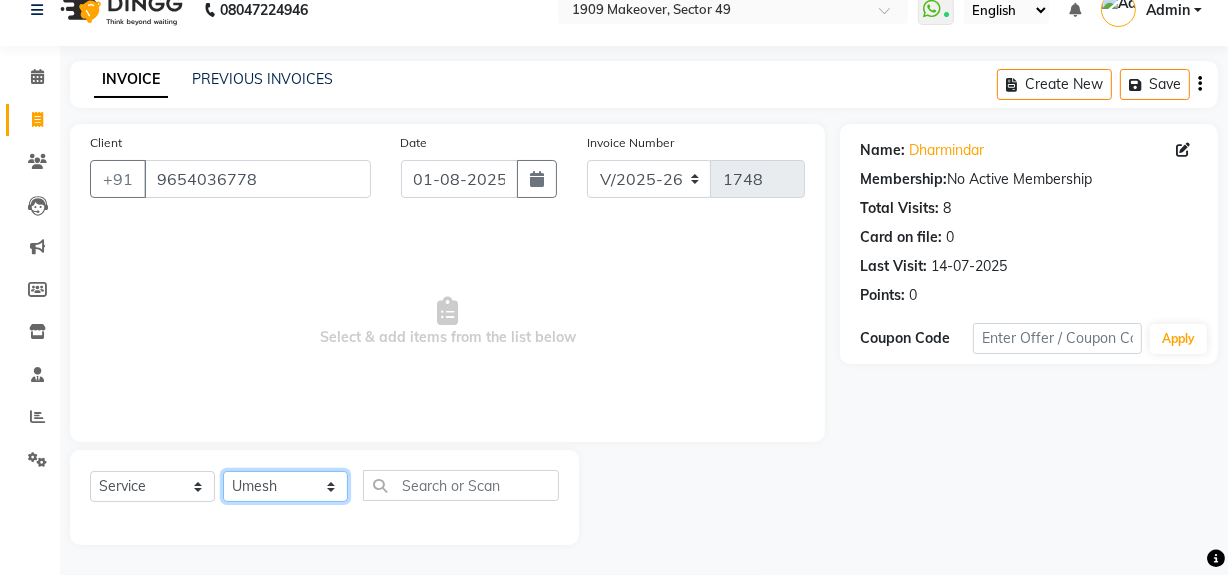 click on "Select Stylist Abdul Ahmed Arif Harun House Sale Jyoti Nisha Rehaan Ujjwal Umesh Veer vikram mehta Vishal" 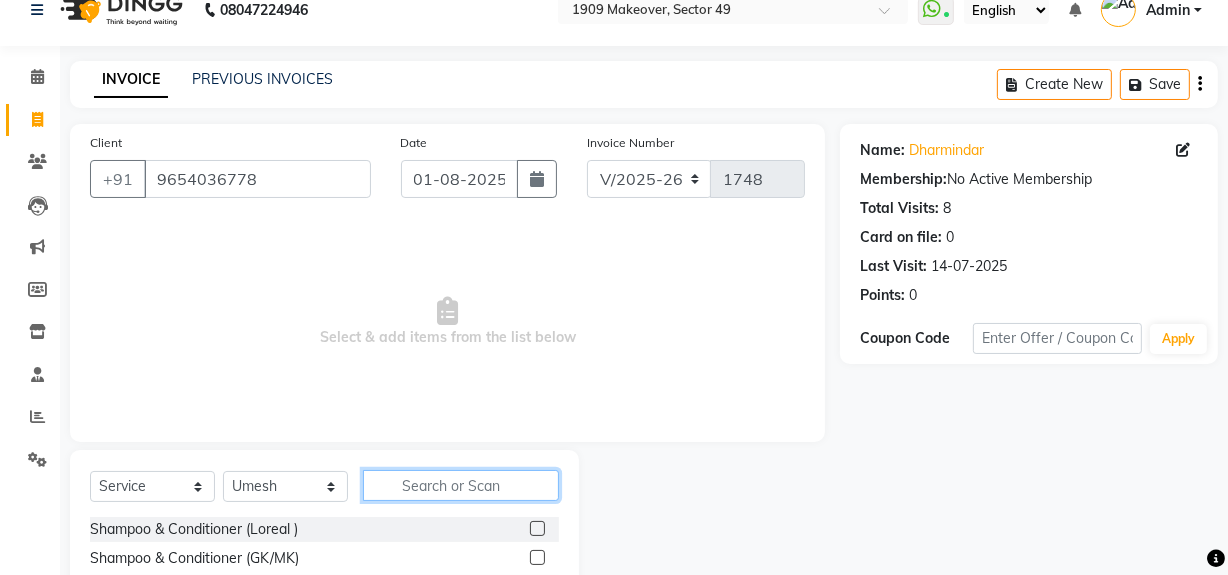 click 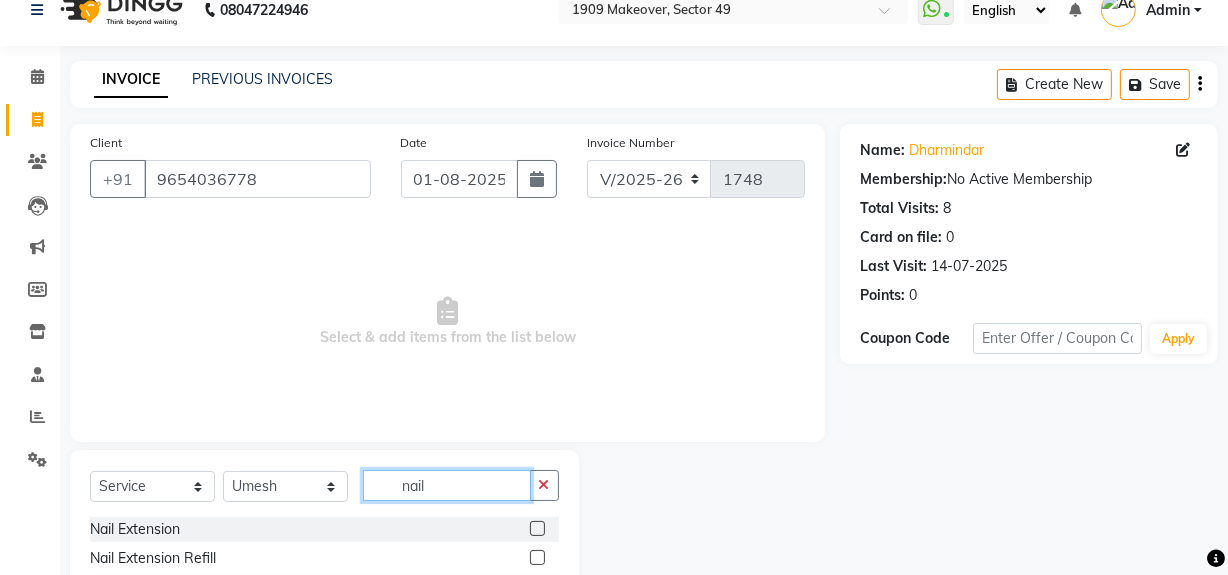 scroll, scrollTop: 170, scrollLeft: 0, axis: vertical 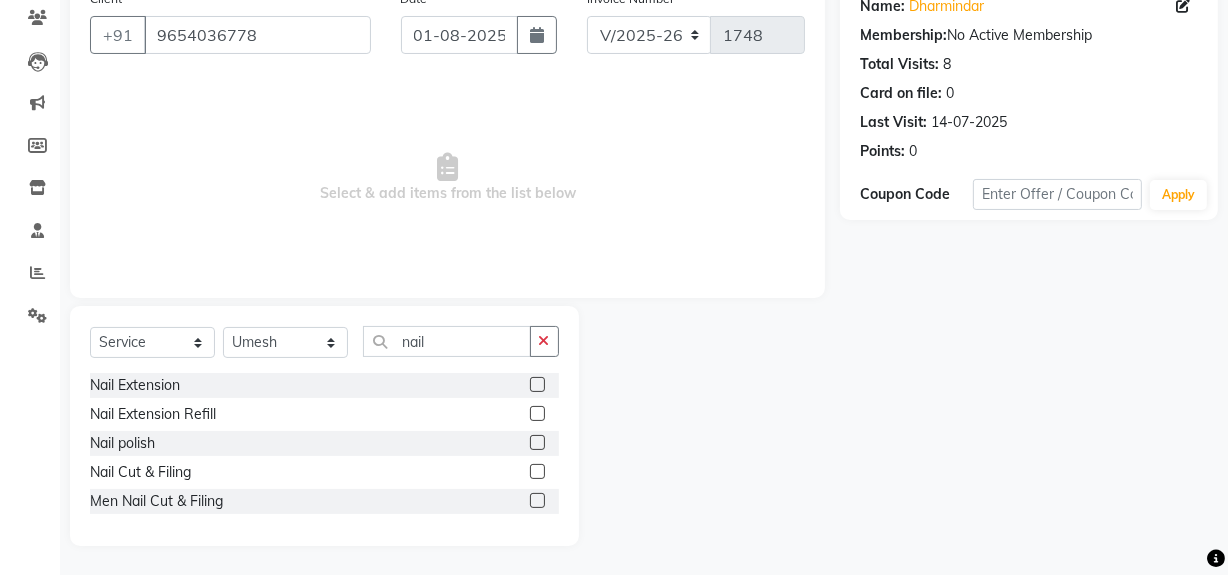 click 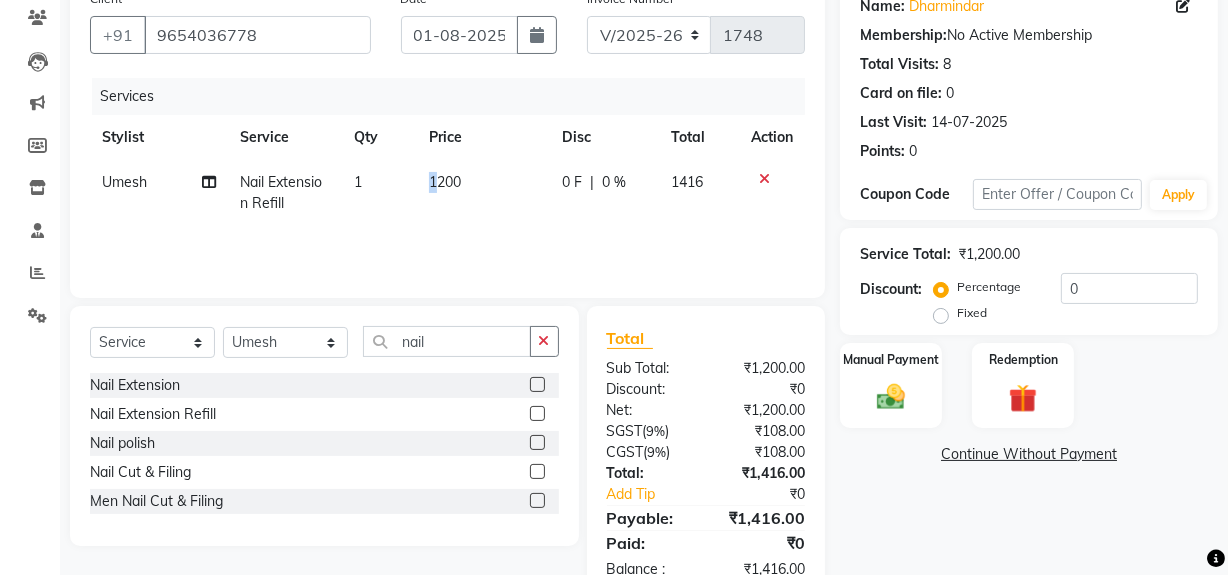 click on "1200" 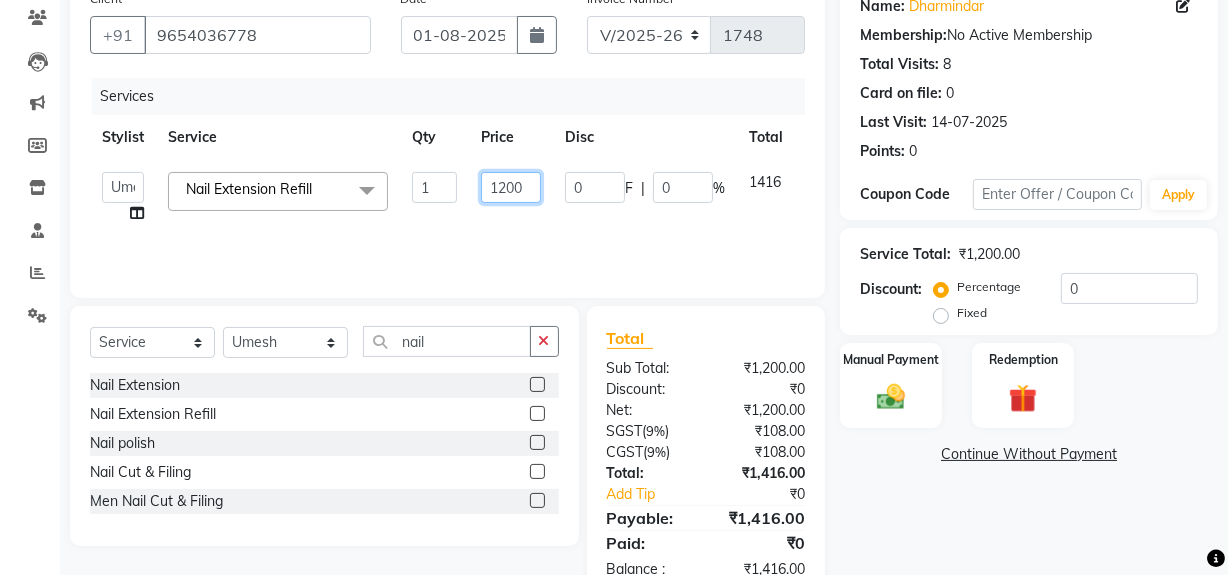 click on "1200" 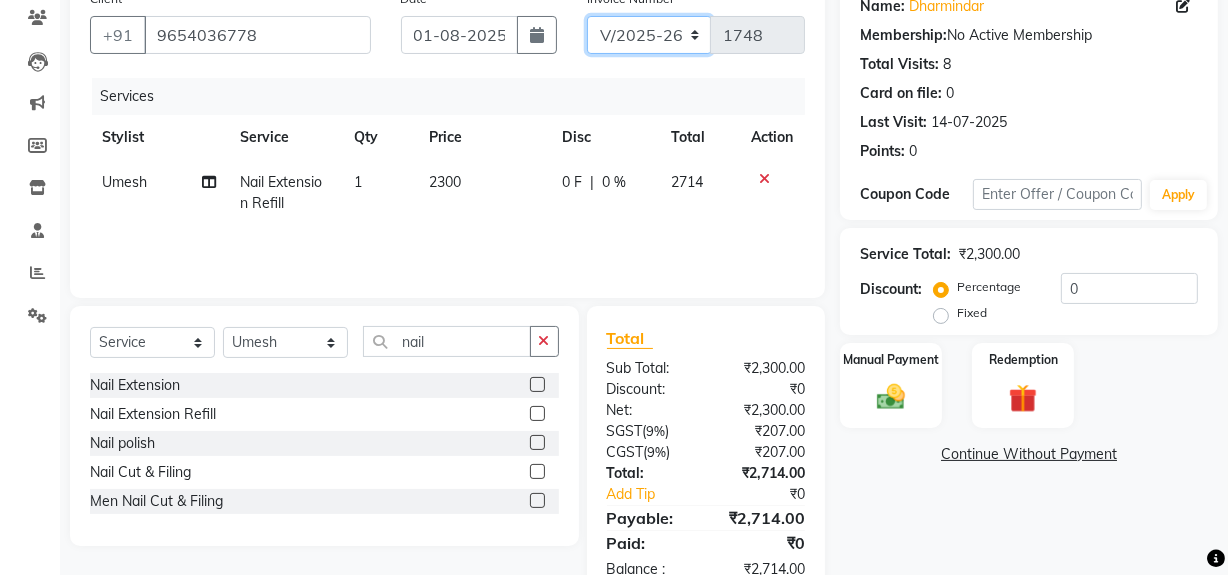 click on "V/2025 V/2025-26" 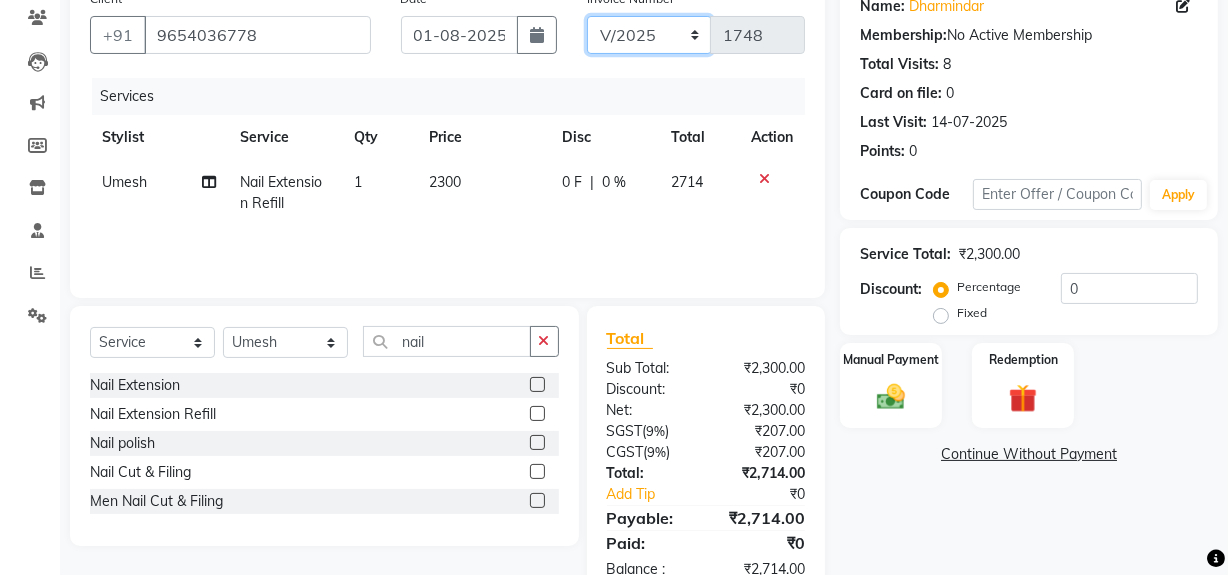 click on "V/2025 V/2025-26" 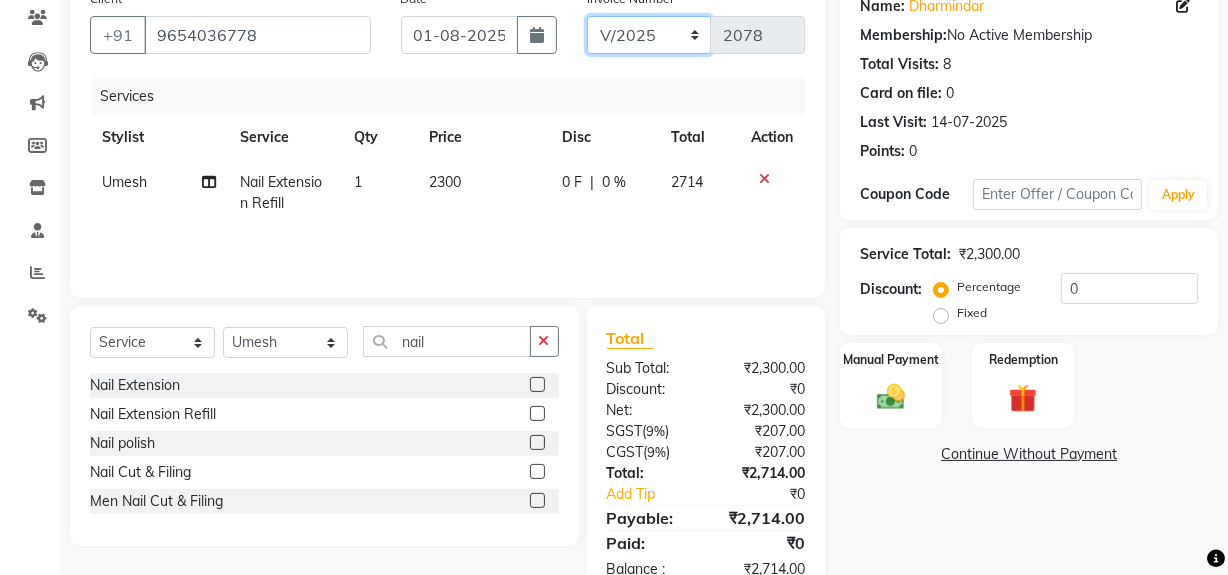 scroll, scrollTop: 0, scrollLeft: 0, axis: both 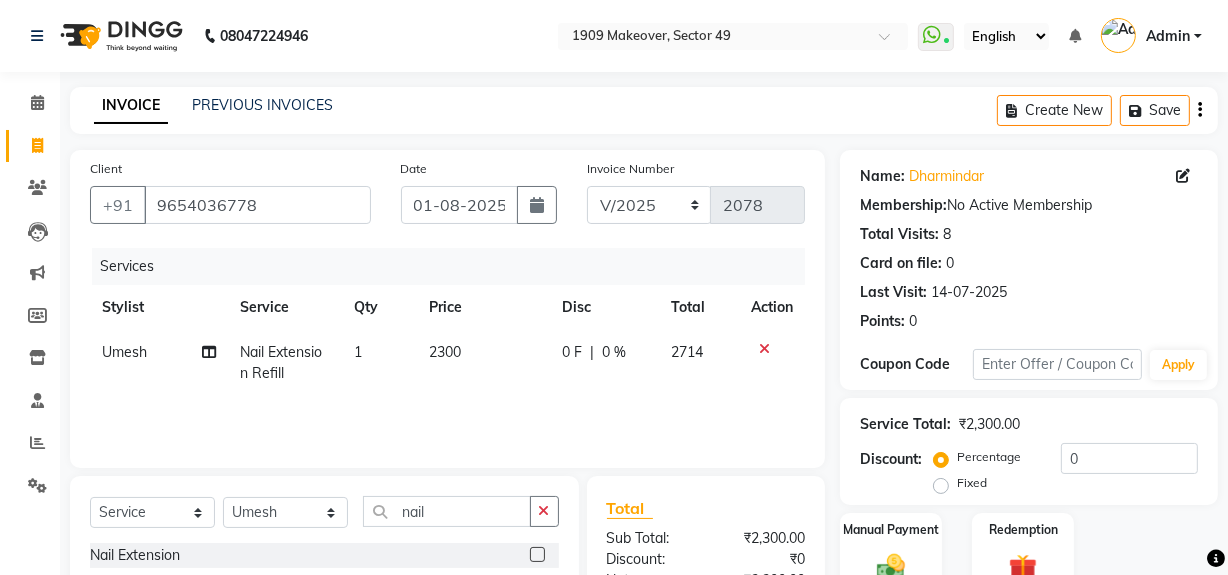 click 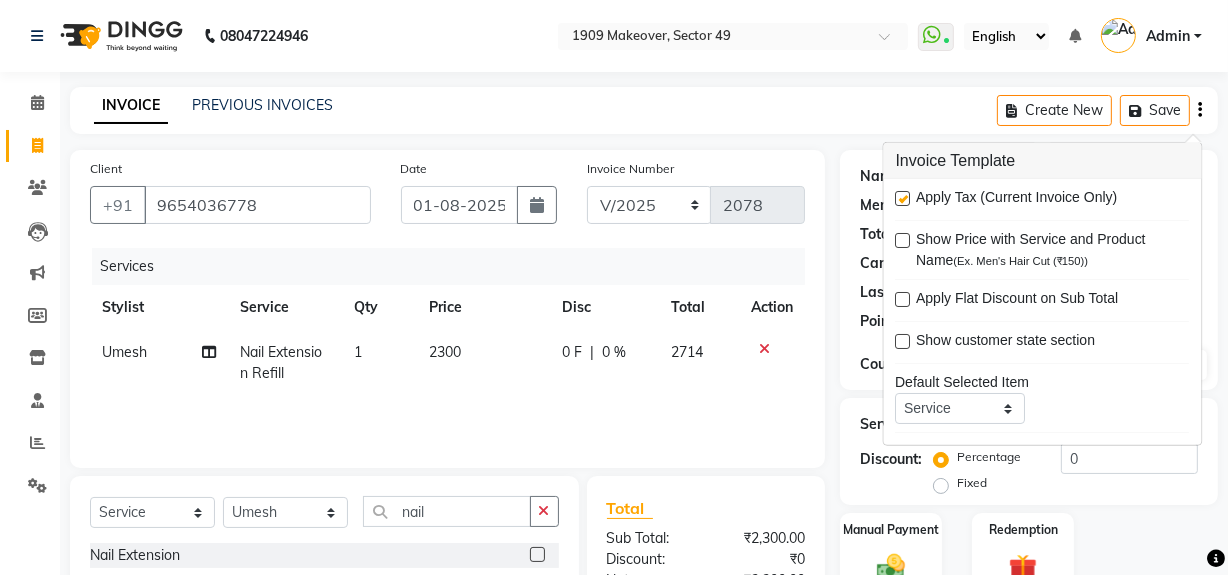 click at bounding box center (903, 198) 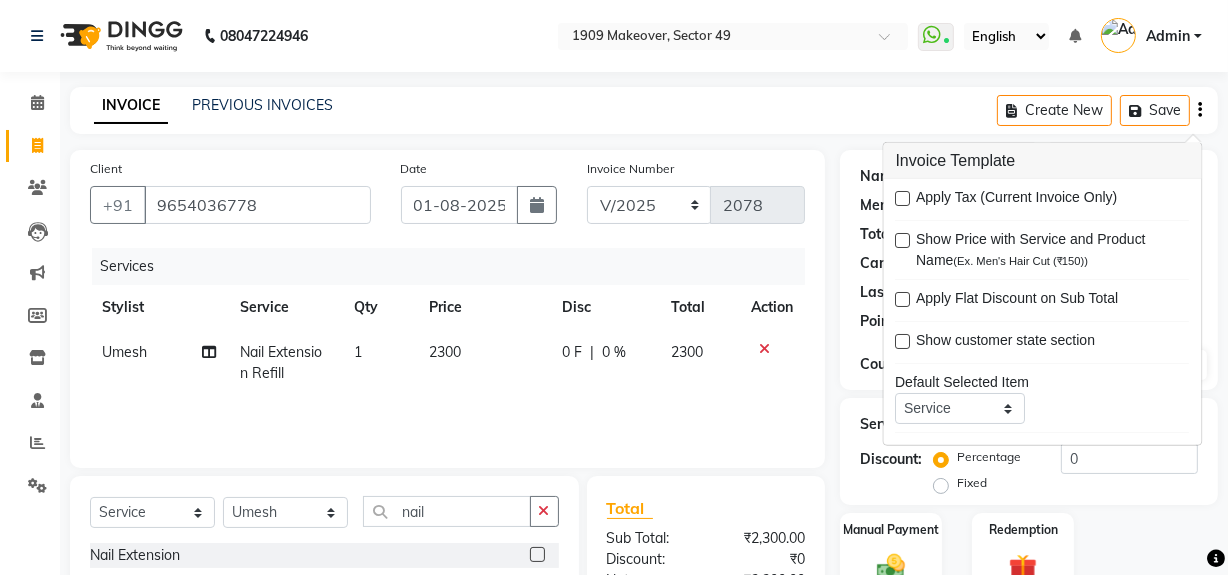 scroll, scrollTop: 182, scrollLeft: 0, axis: vertical 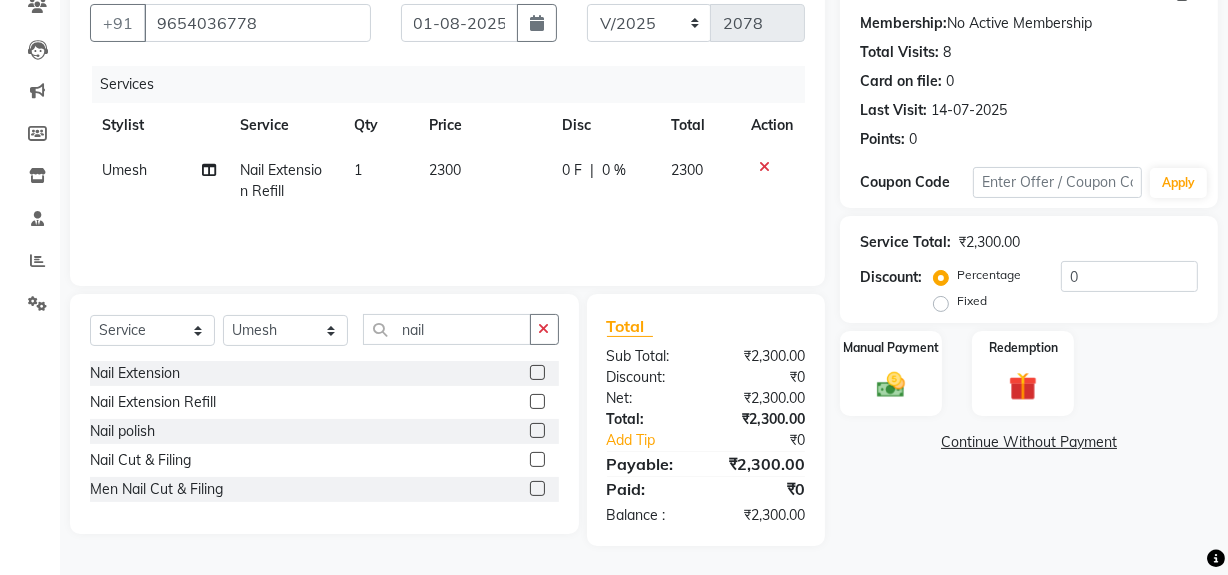 click on "Name: [FIRST]  Membership:  No Active Membership  Total Visits:  8 Card on file:  0 Last Visit:   14-07-2025 Points:   0  Coupon Code Apply Service Total:  ₹2,300.00  Discount:  Percentage   Fixed  0 Manual Payment Redemption  Continue Without Payment" 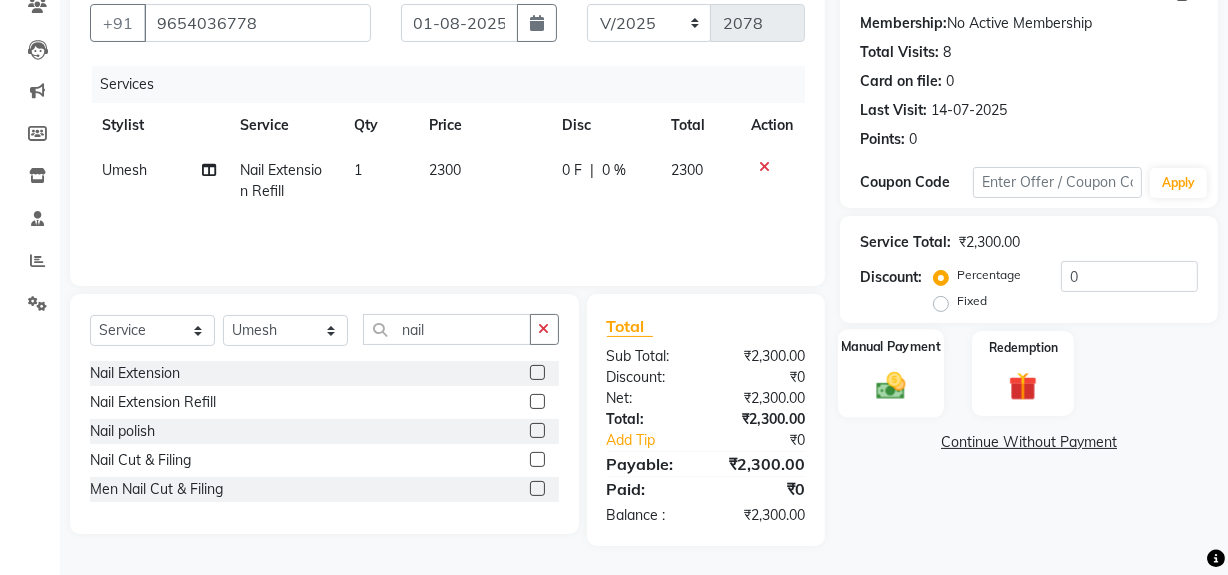 click 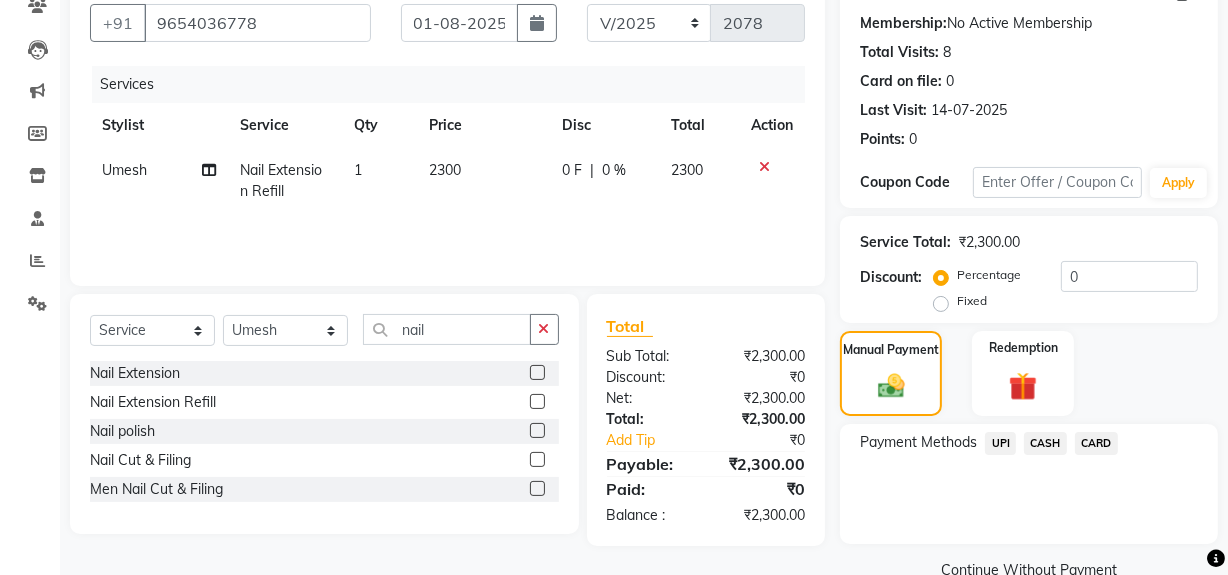 drag, startPoint x: 1005, startPoint y: 439, endPoint x: 1006, endPoint y: 459, distance: 20.024984 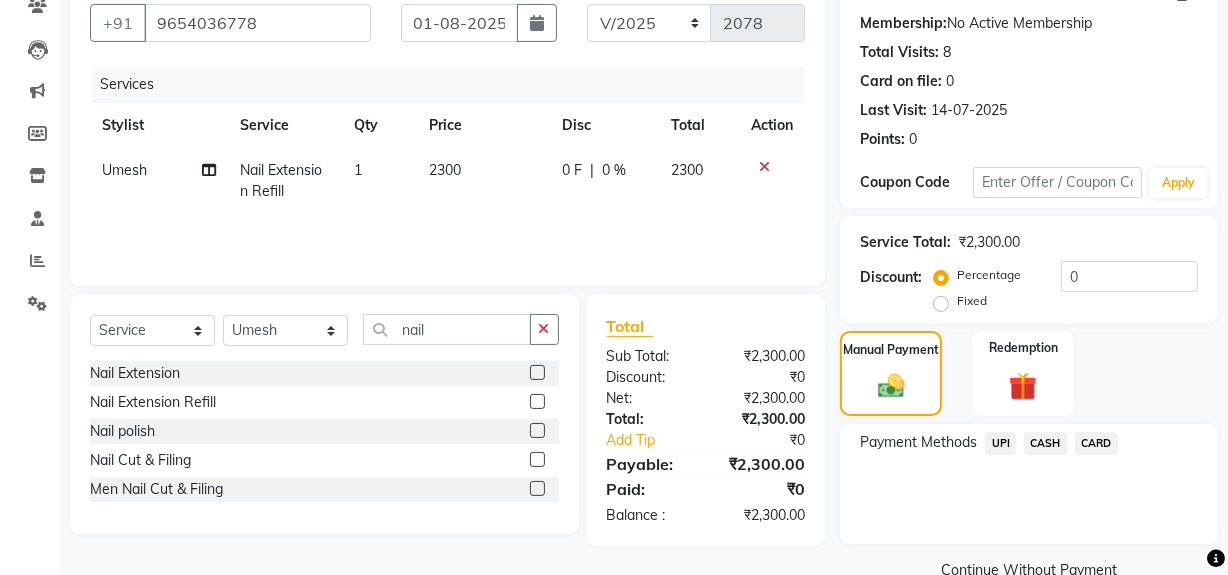 click on "UPI" 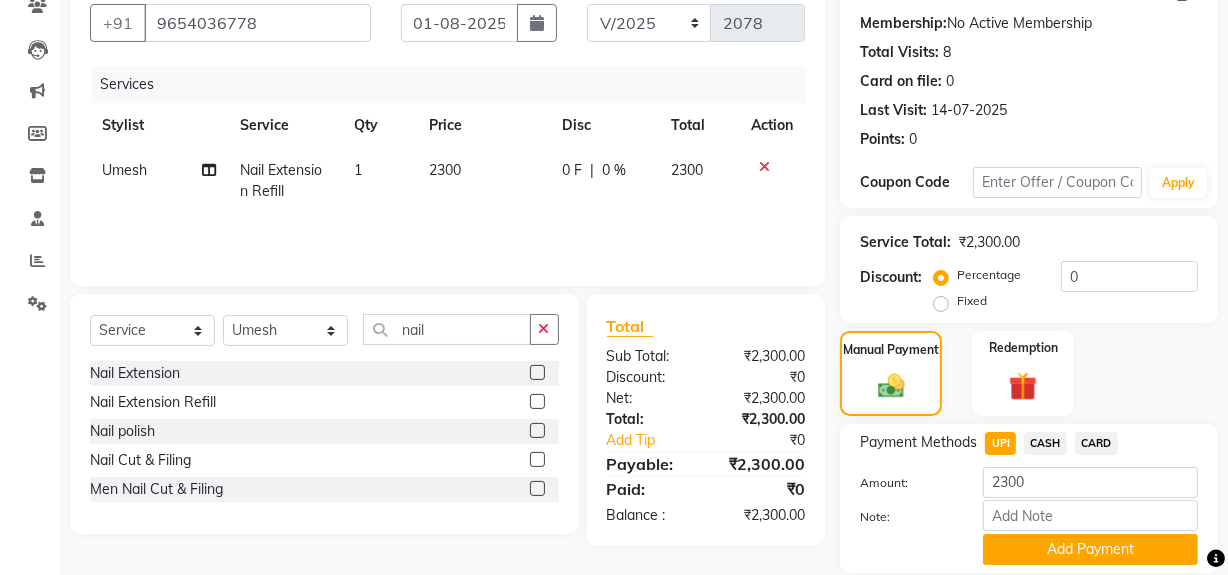 click on "Note:" 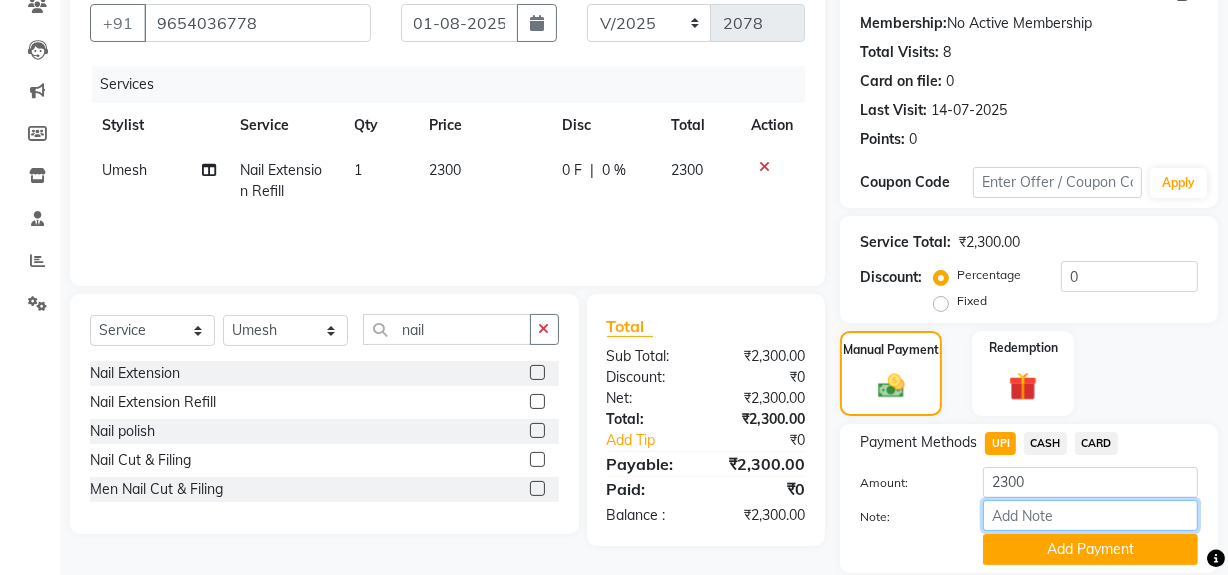 click on "Note:" at bounding box center (1090, 515) 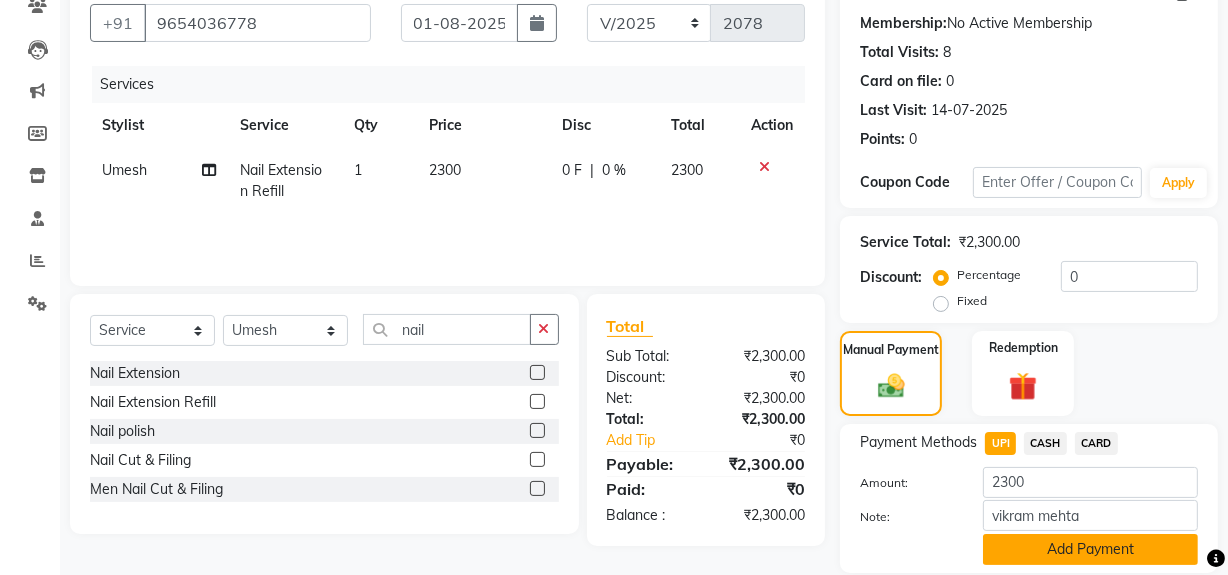 click on "Add Payment" 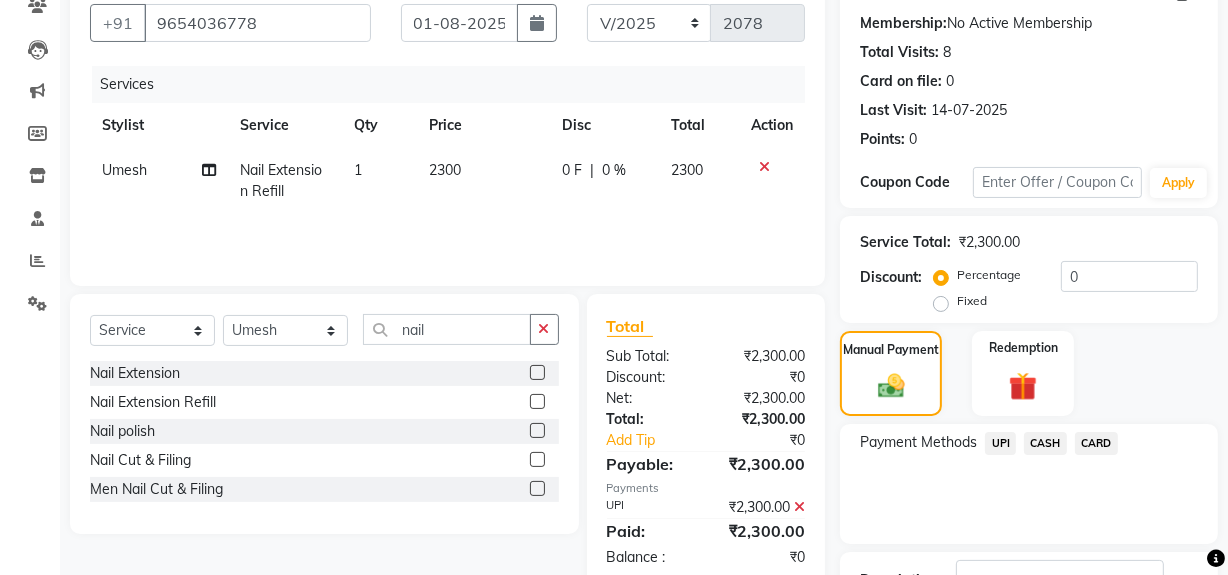 scroll, scrollTop: 333, scrollLeft: 0, axis: vertical 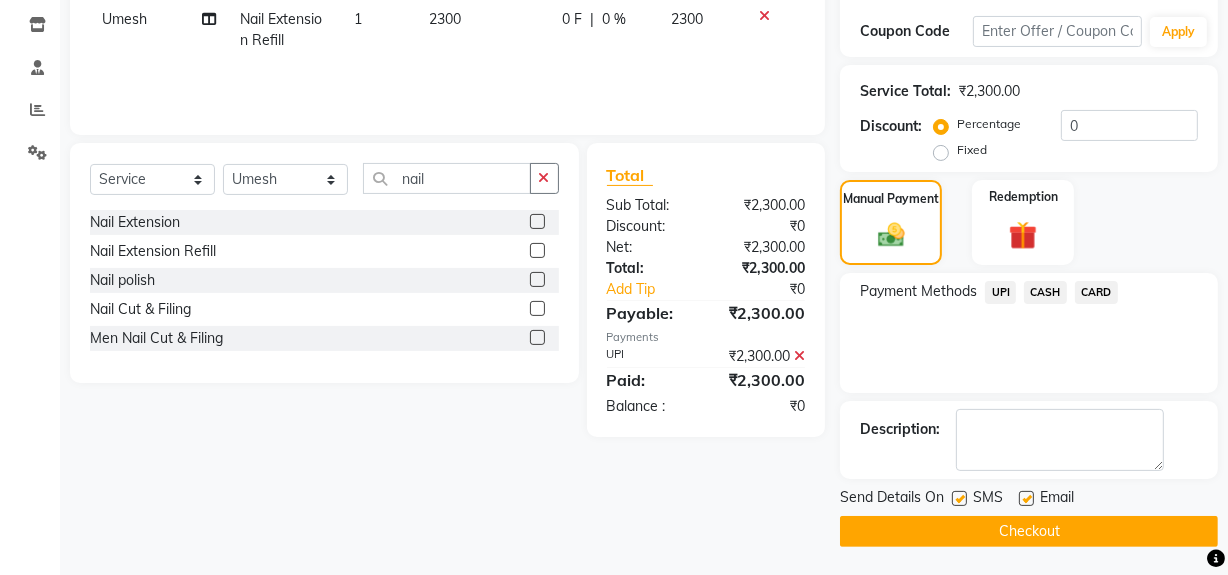 click 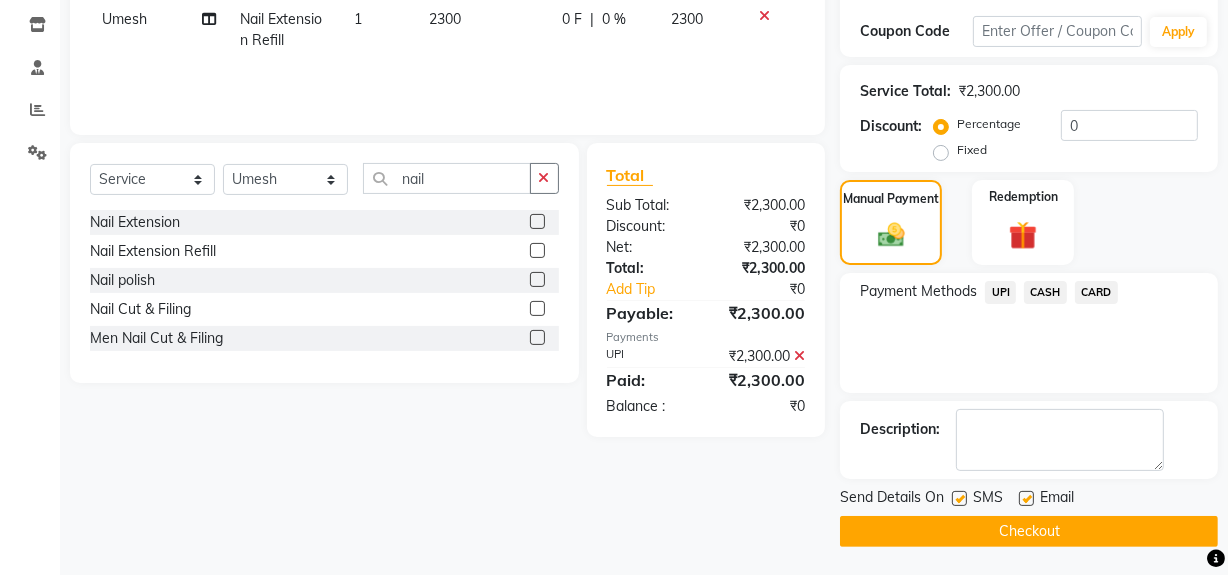 click at bounding box center (958, 499) 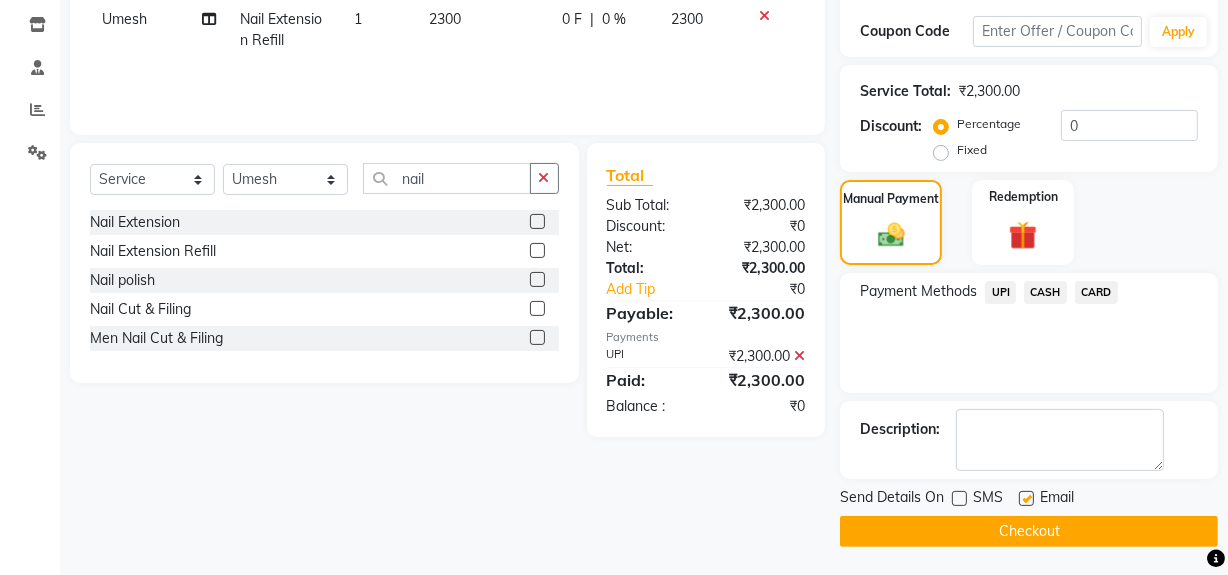 click on "Checkout" 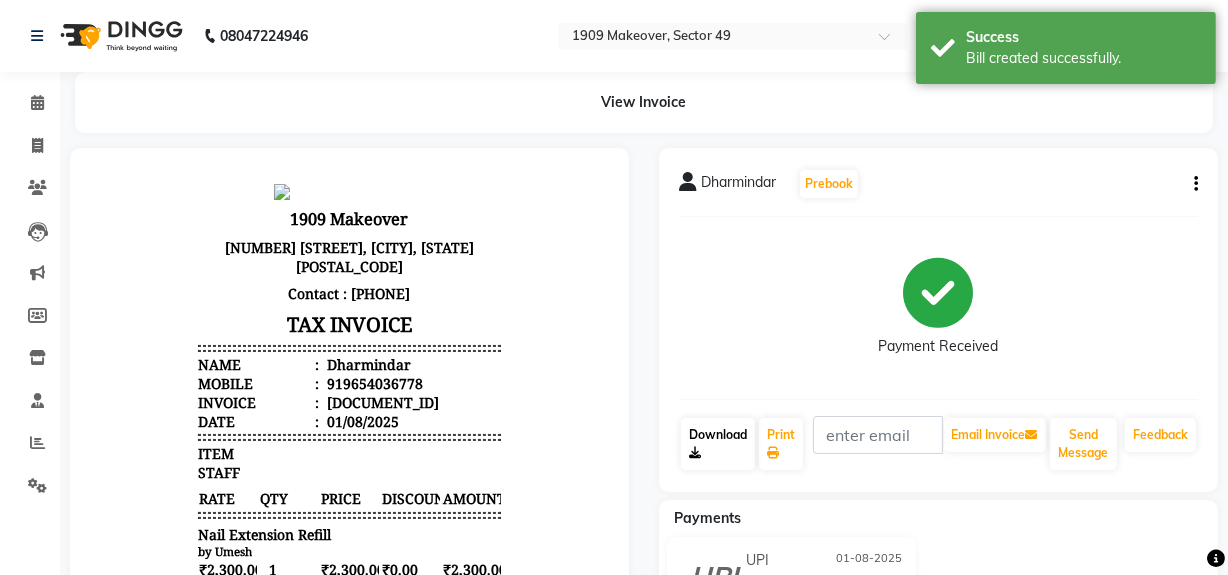 scroll, scrollTop: 0, scrollLeft: 0, axis: both 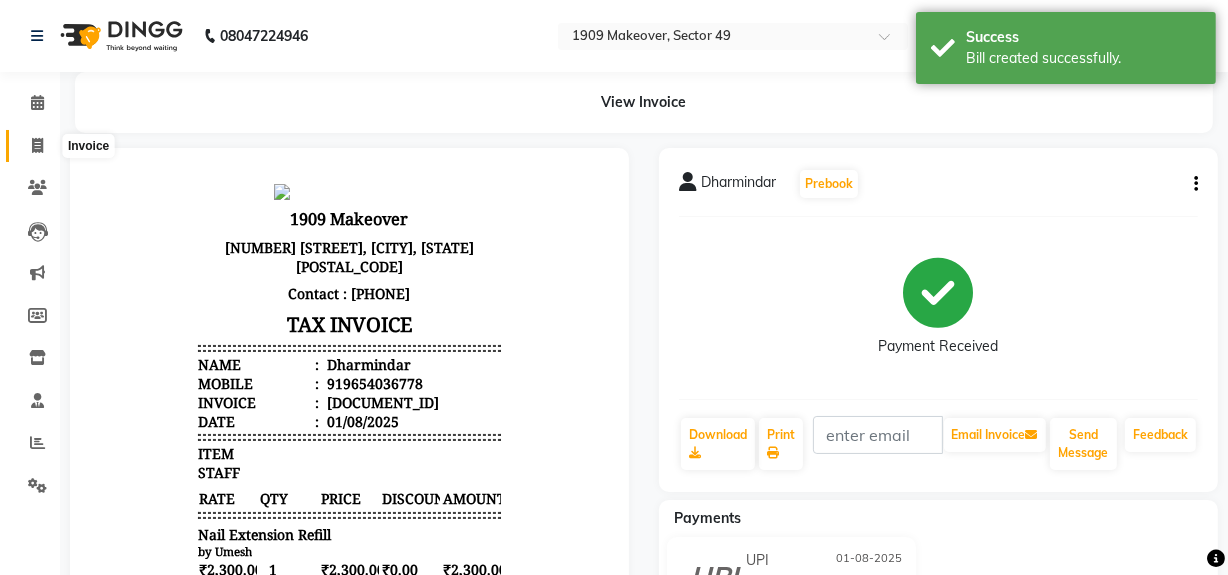 click 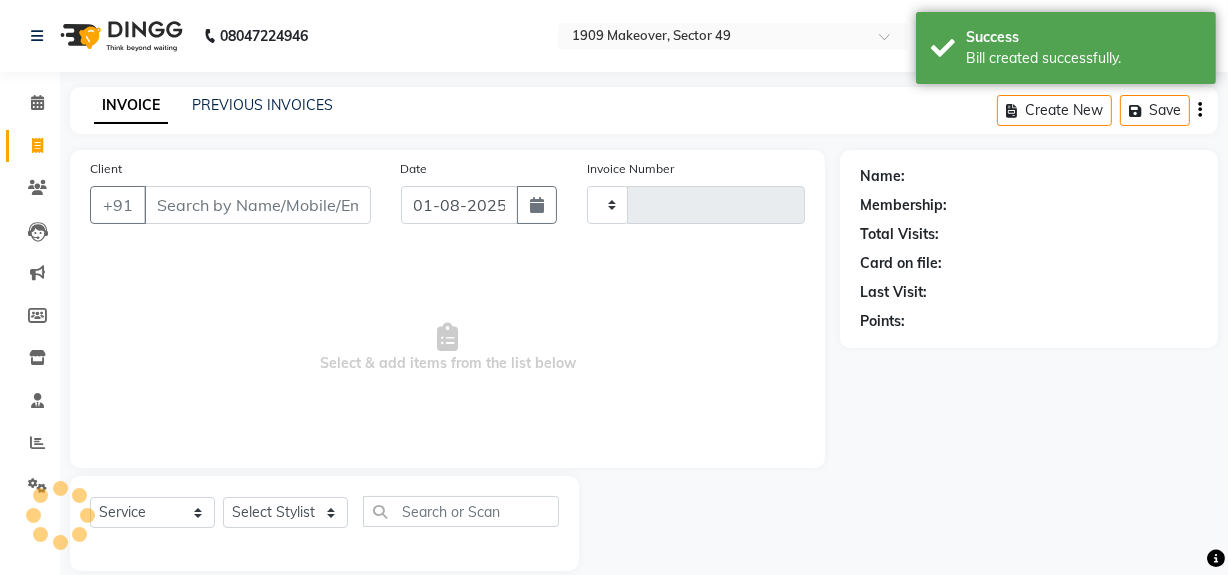 scroll, scrollTop: 26, scrollLeft: 0, axis: vertical 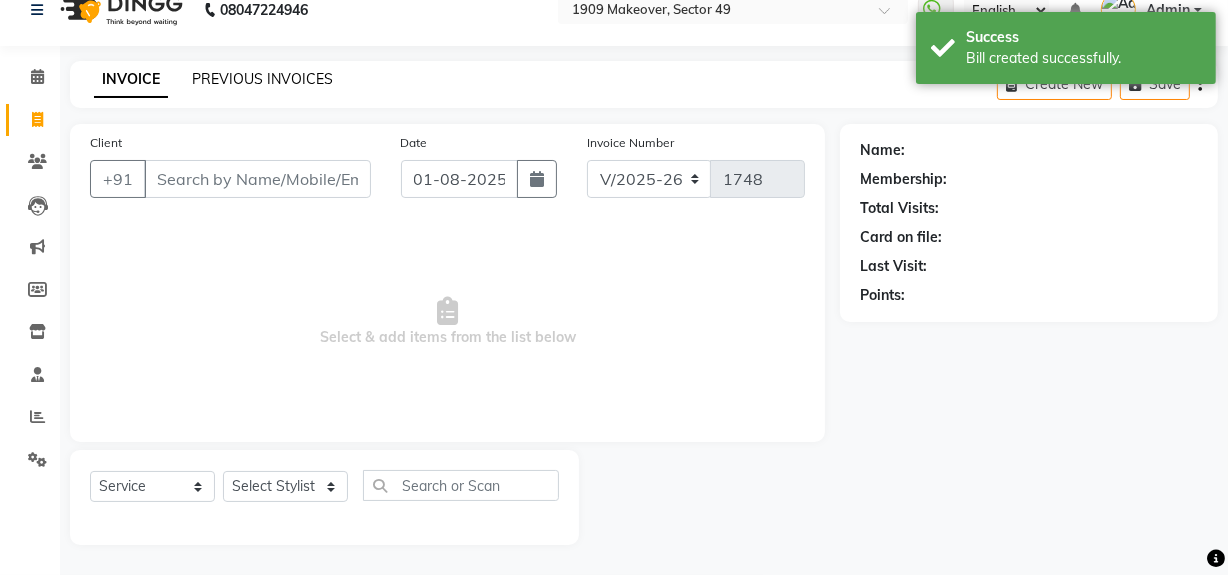 click on "PREVIOUS INVOICES" 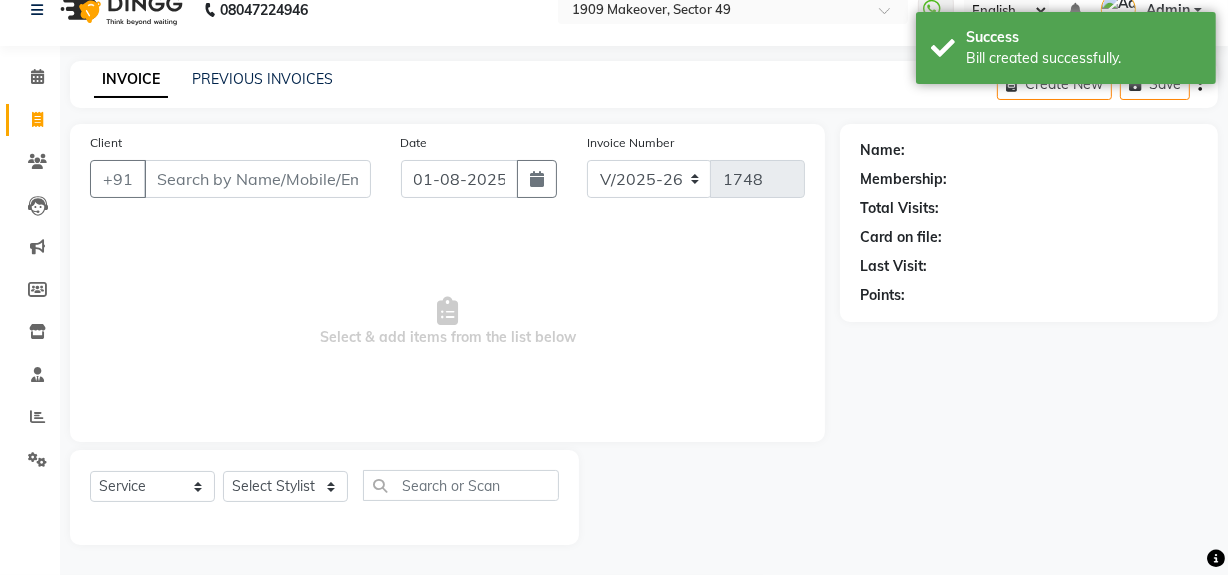 scroll, scrollTop: 0, scrollLeft: 0, axis: both 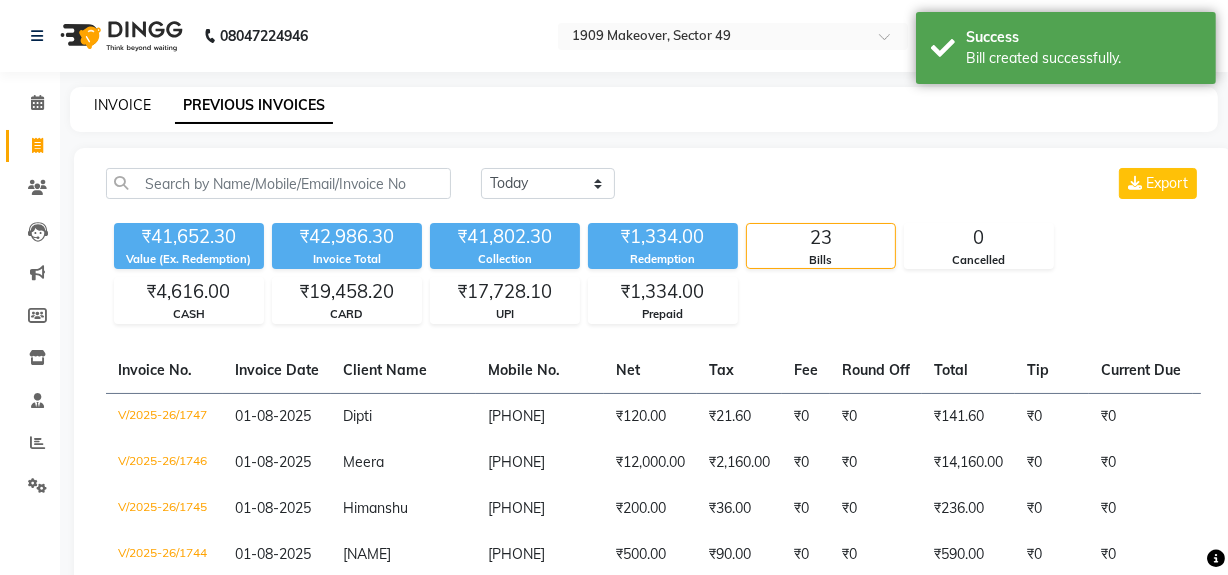 click on "INVOICE" 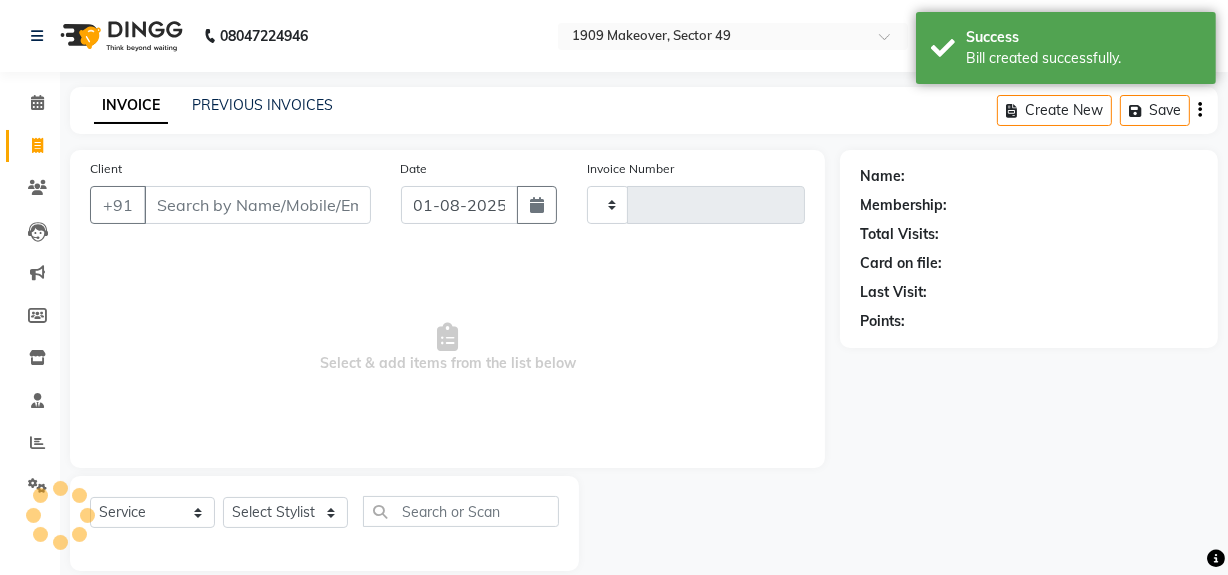 scroll, scrollTop: 26, scrollLeft: 0, axis: vertical 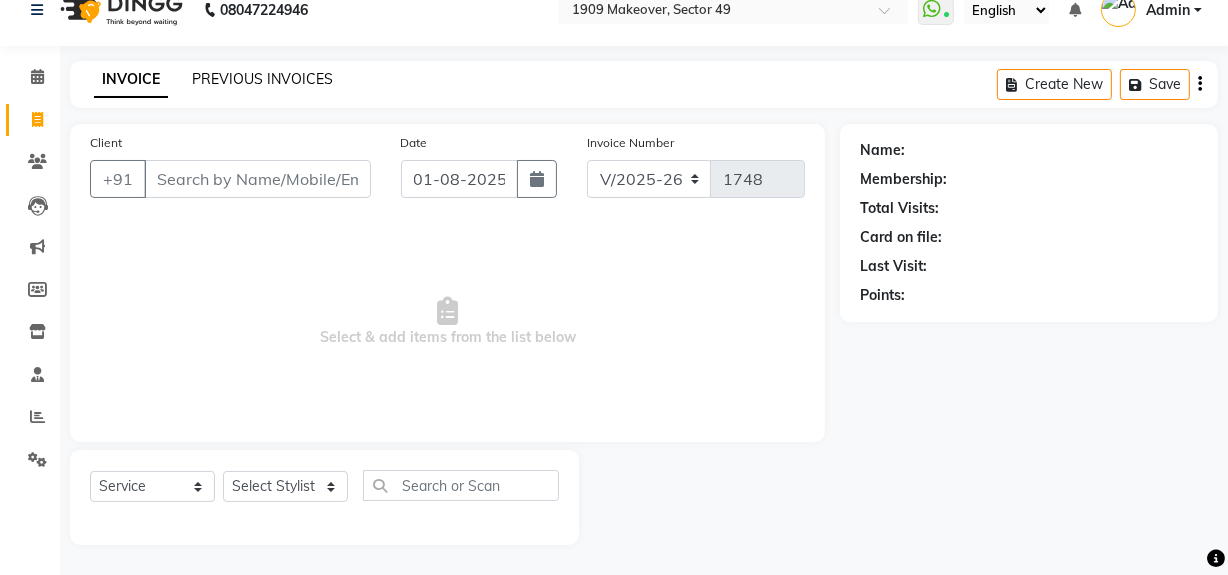 click on "PREVIOUS INVOICES" 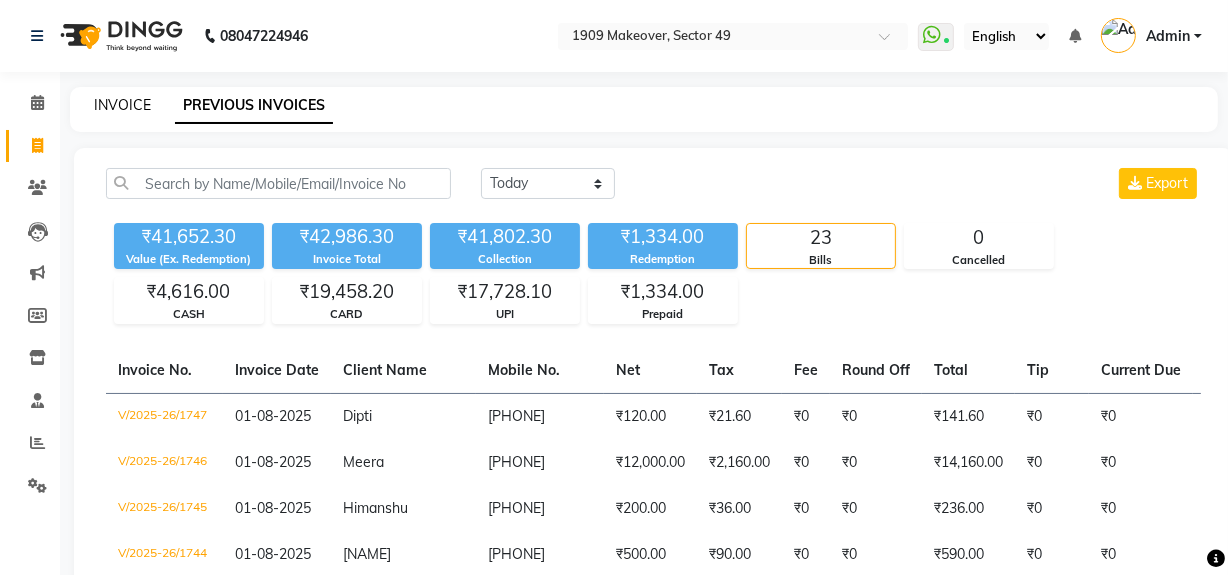 click on "INVOICE" 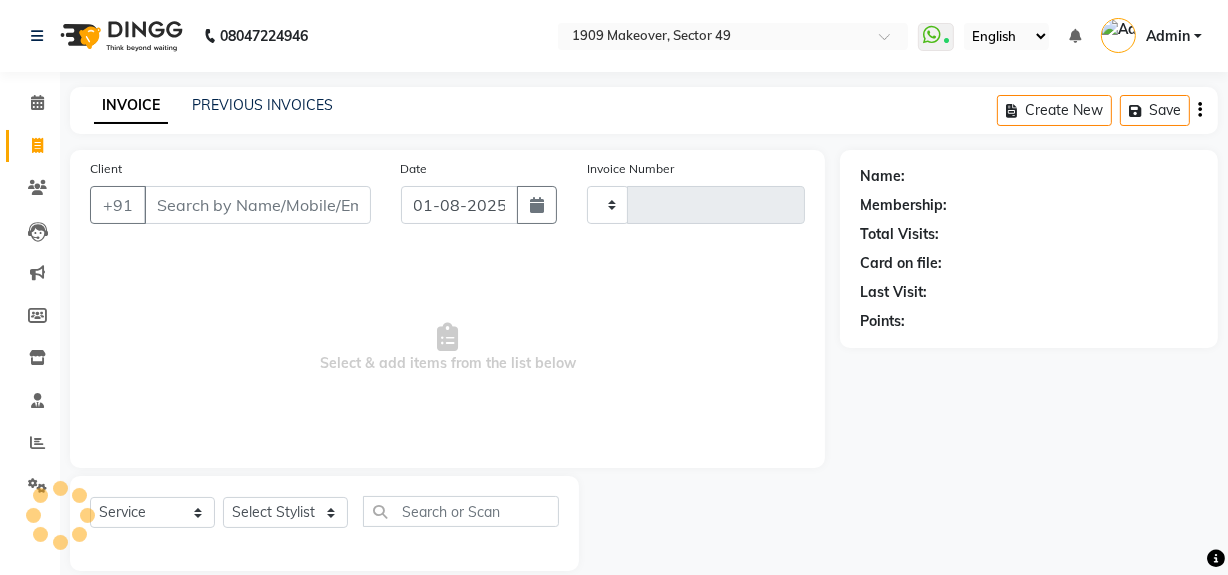 scroll, scrollTop: 26, scrollLeft: 0, axis: vertical 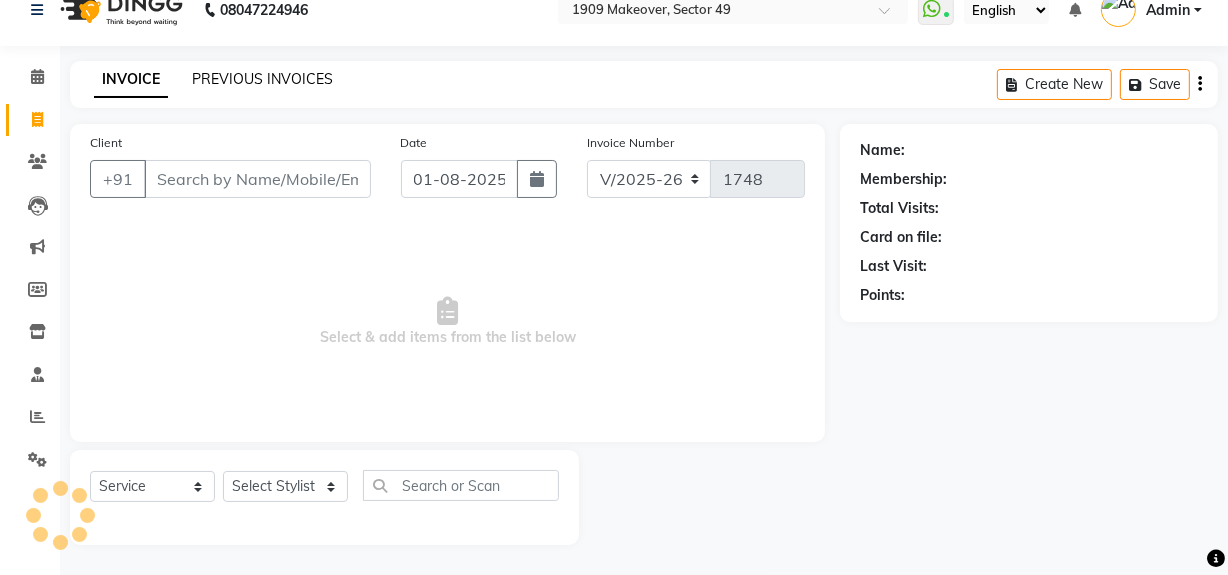 click on "PREVIOUS INVOICES" 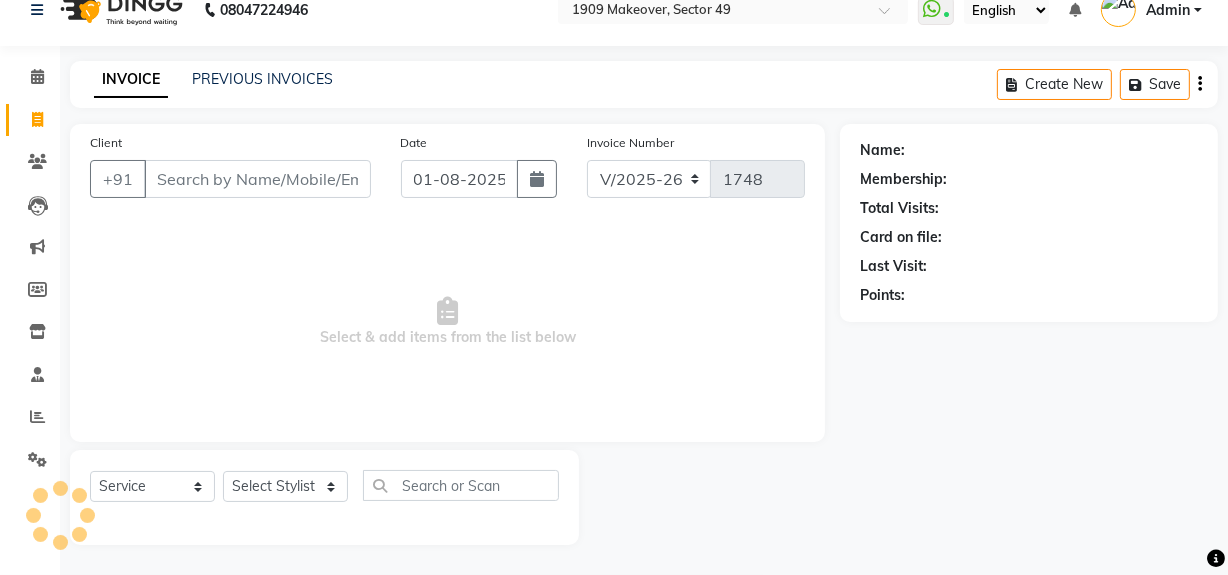 scroll, scrollTop: 0, scrollLeft: 0, axis: both 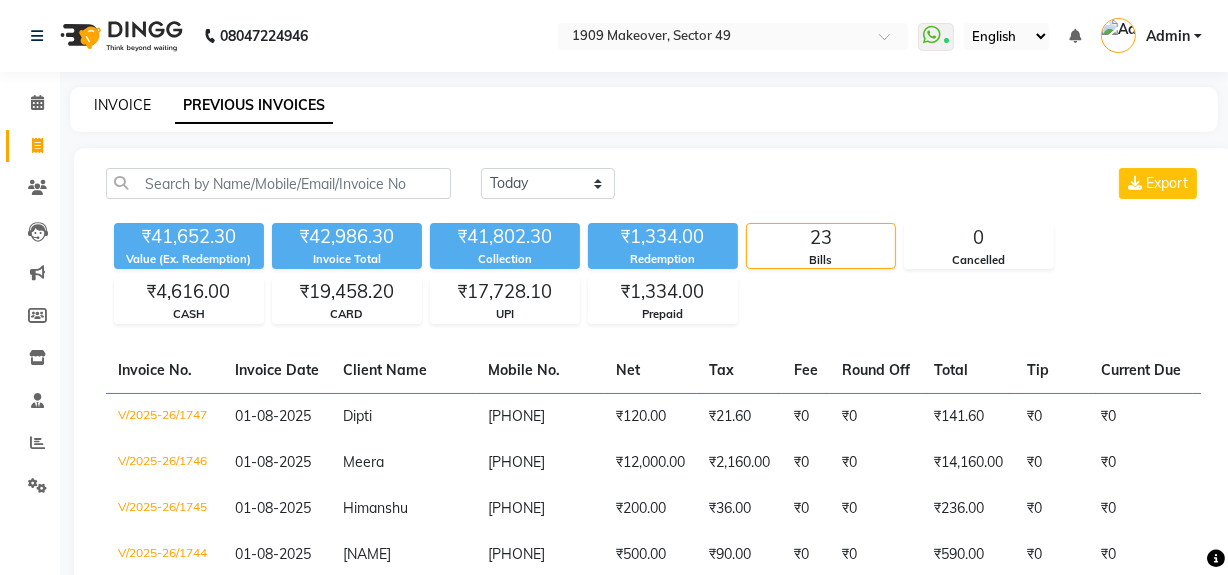 click on "INVOICE" 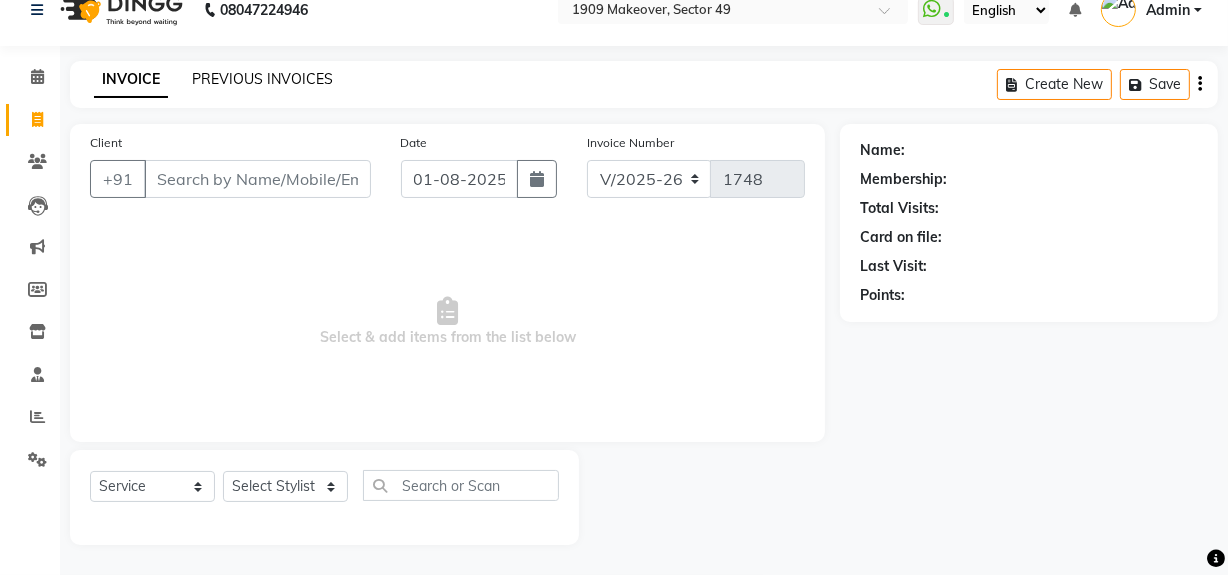 click on "PREVIOUS INVOICES" 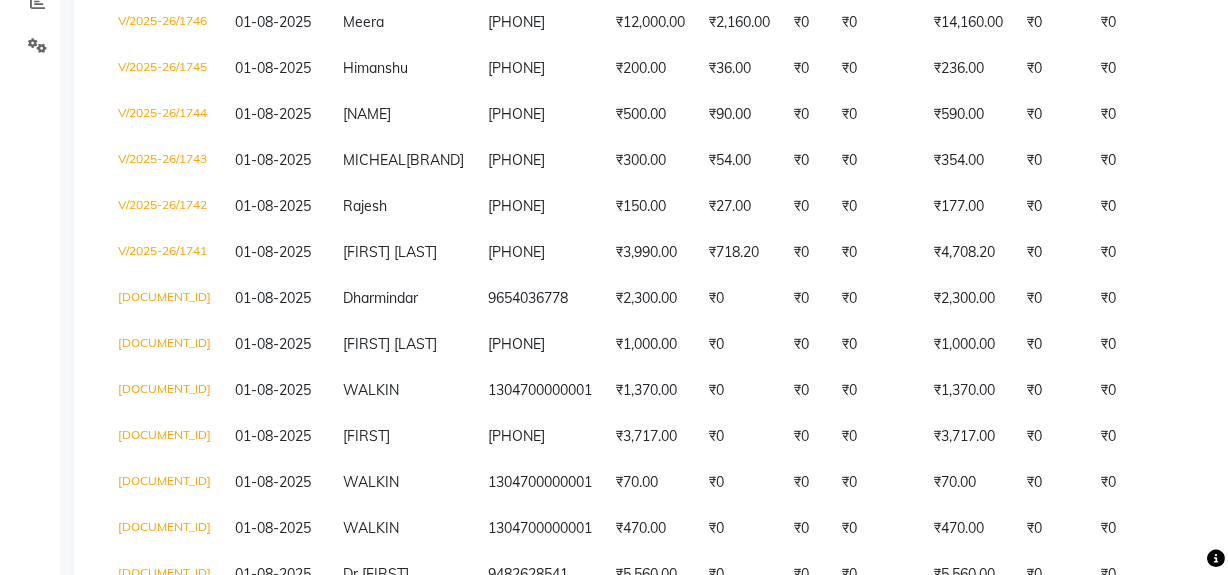 scroll, scrollTop: 436, scrollLeft: 0, axis: vertical 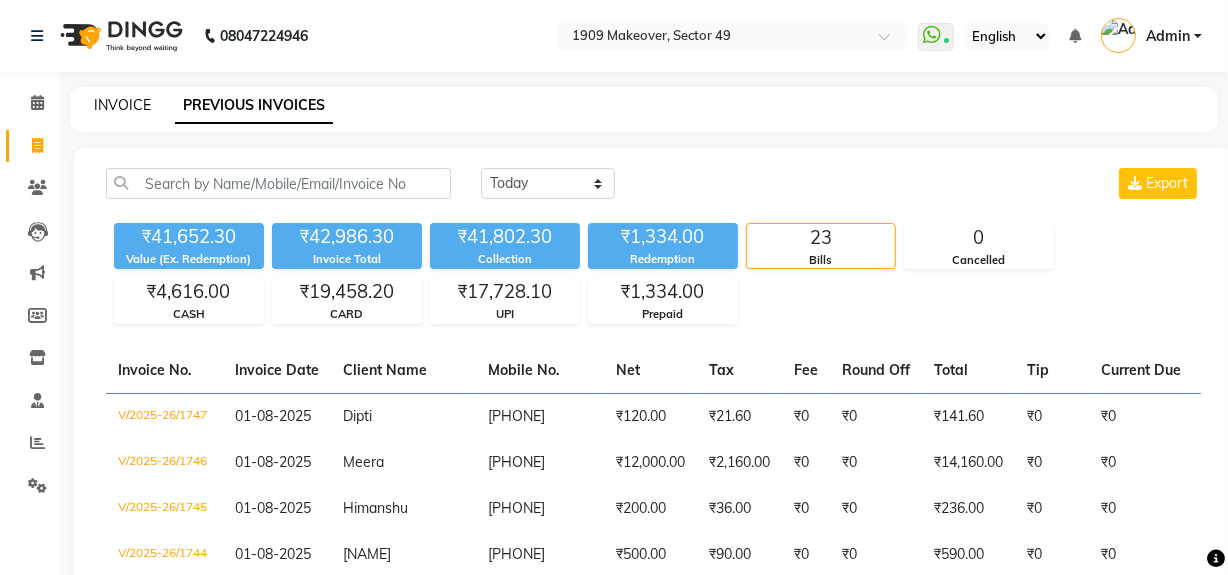 click on "INVOICE" 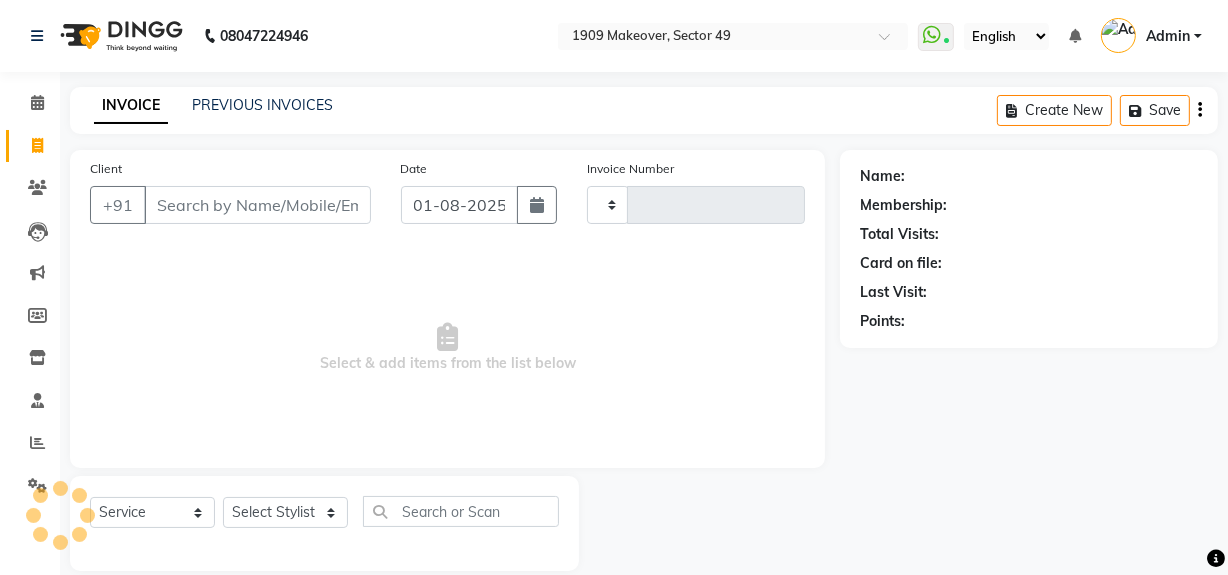 scroll, scrollTop: 26, scrollLeft: 0, axis: vertical 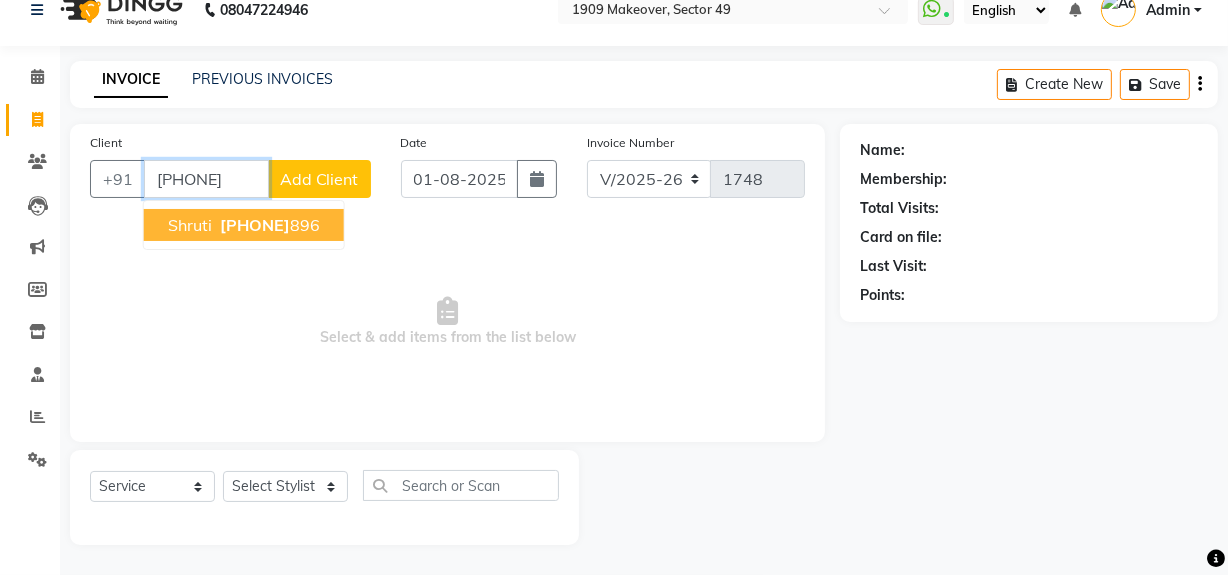 click on "[PHONE]" at bounding box center [255, 225] 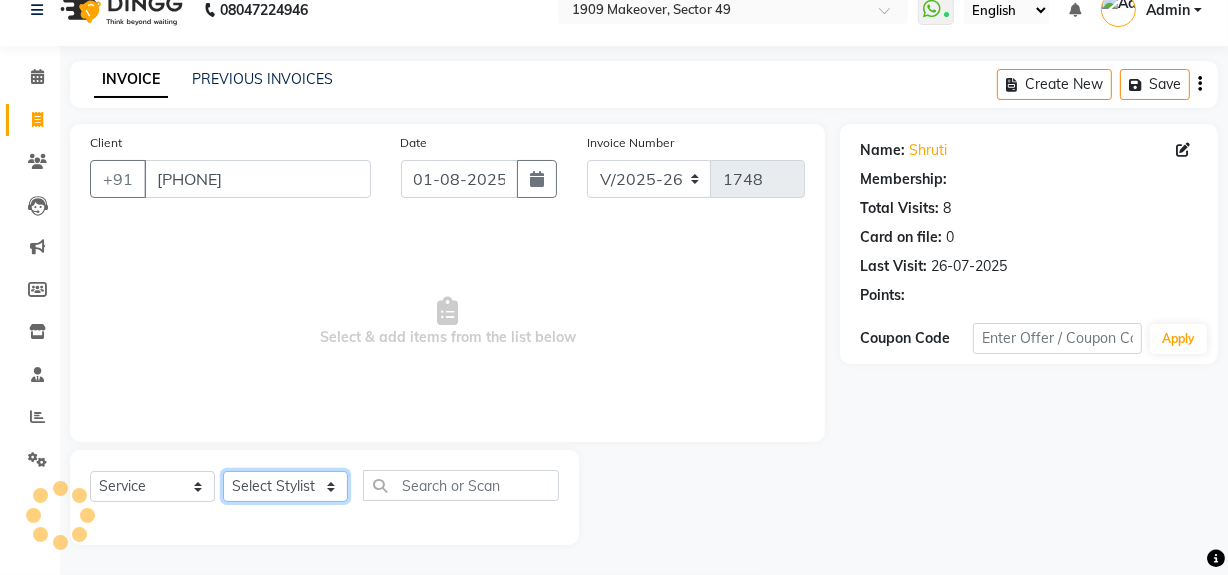 click on "Select Stylist Abdul Ahmed Arif Harun House Sale Jyoti Nisha Rehaan Ujjwal Umesh Veer vikram mehta Vishal" 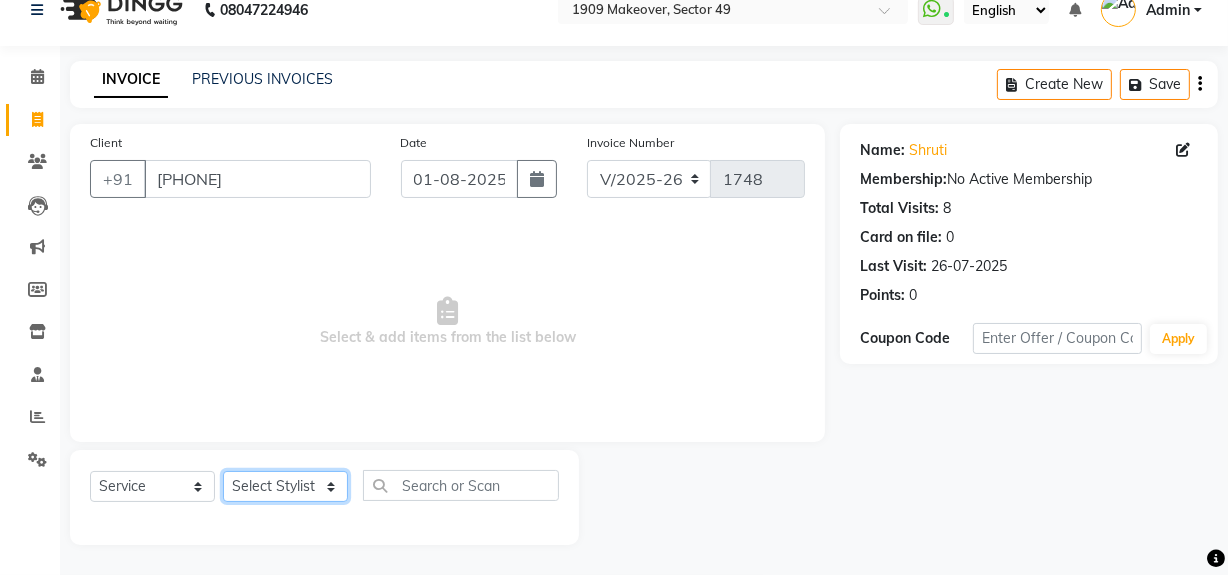 click on "Select Stylist Abdul Ahmed Arif Harun House Sale Jyoti Nisha Rehaan Ujjwal Umesh Veer vikram mehta Vishal" 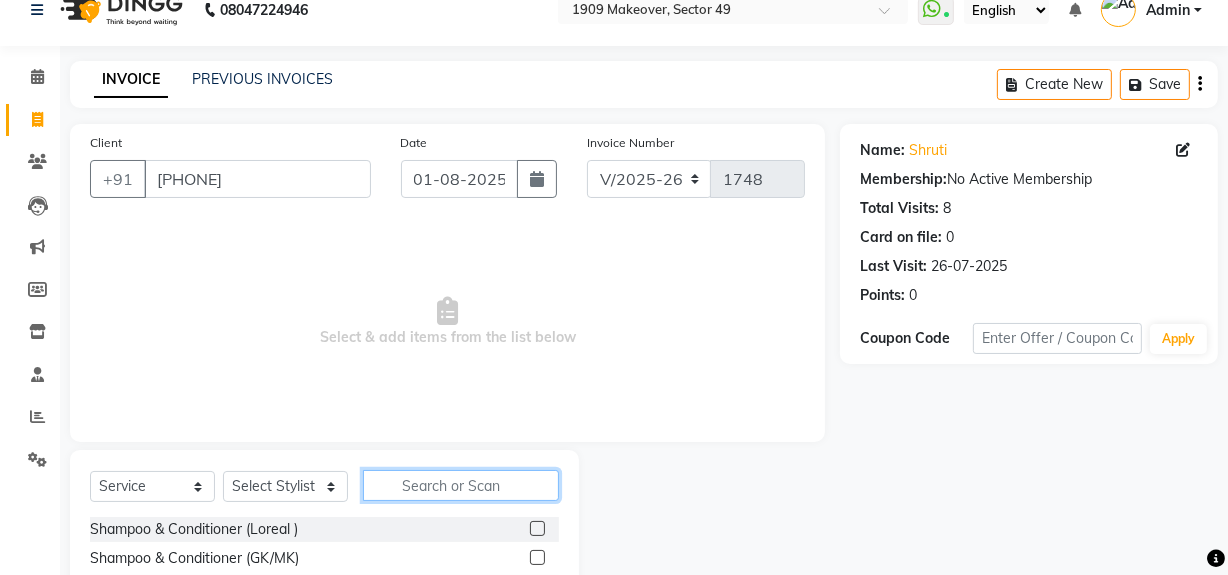 click 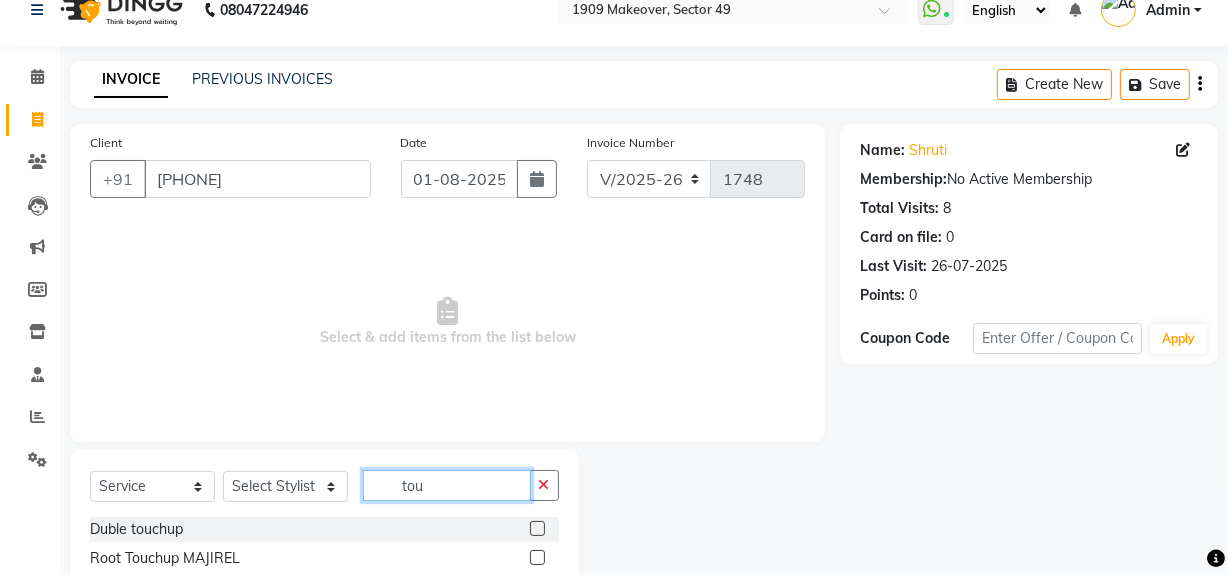 scroll, scrollTop: 226, scrollLeft: 0, axis: vertical 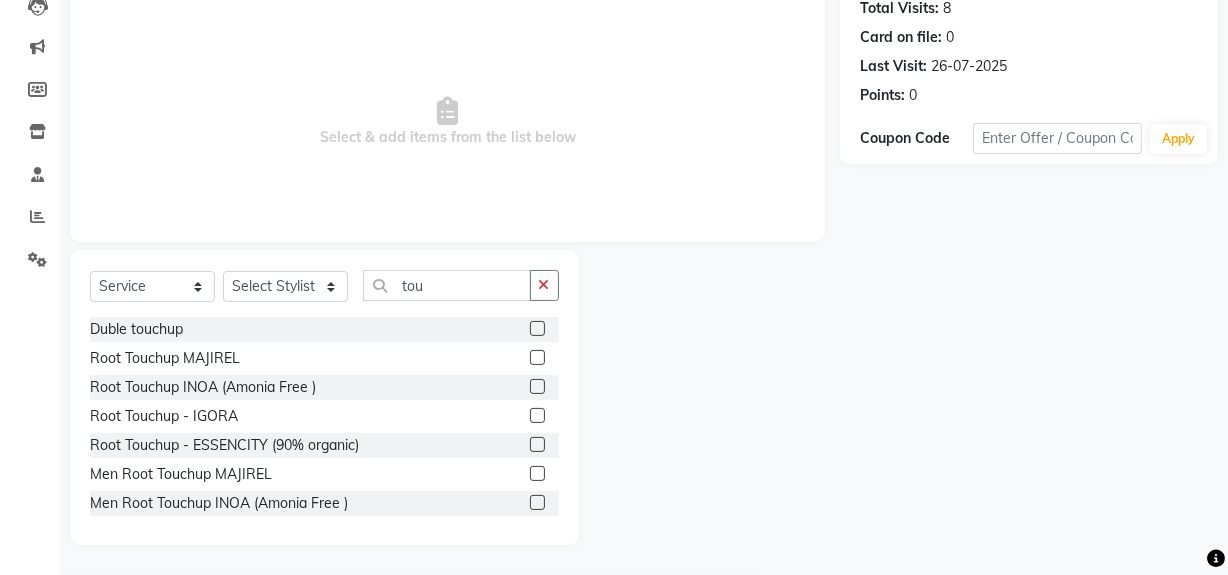 click 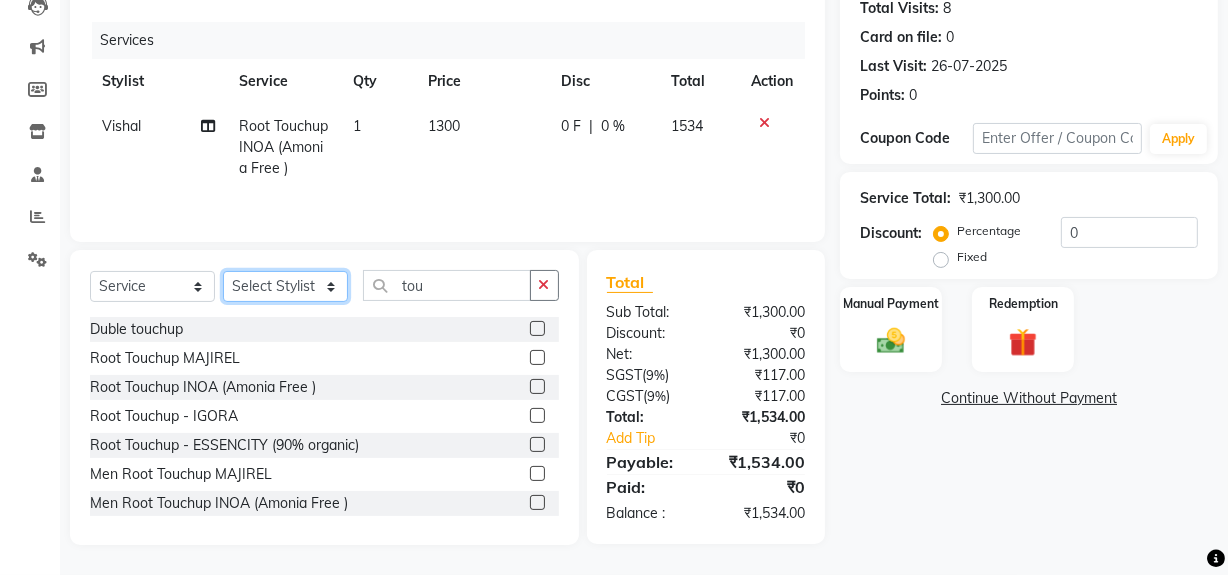 click on "Select Stylist Abdul Ahmed Arif Harun House Sale Jyoti Nisha Rehaan Ujjwal Umesh Veer vikram mehta Vishal" 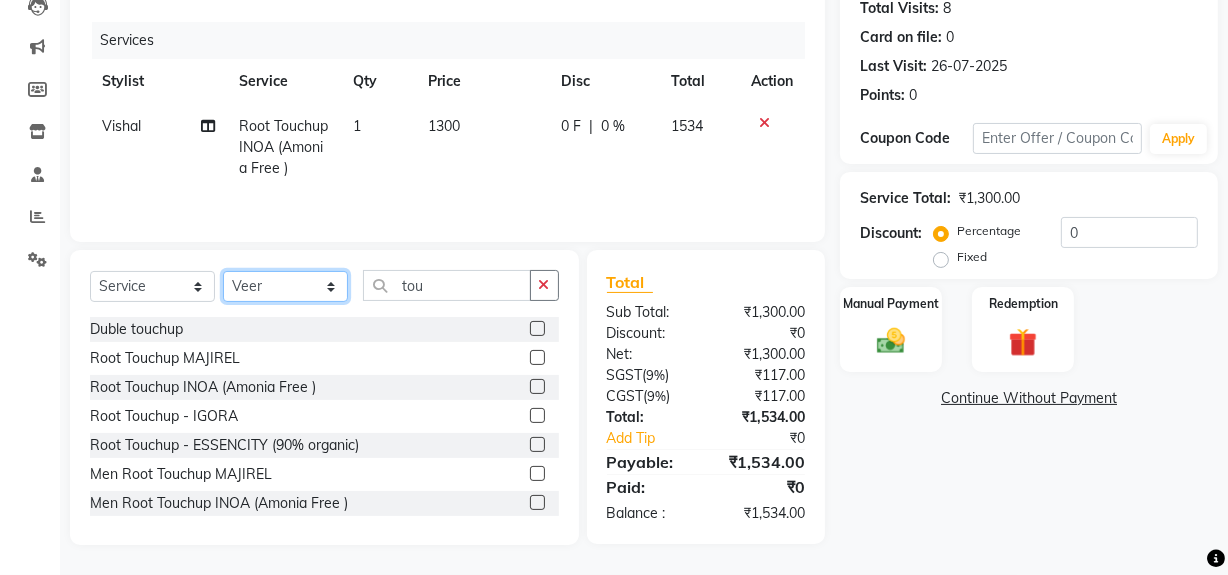 click on "Select Stylist Abdul Ahmed Arif Harun House Sale Jyoti Nisha Rehaan Ujjwal Umesh Veer vikram mehta Vishal" 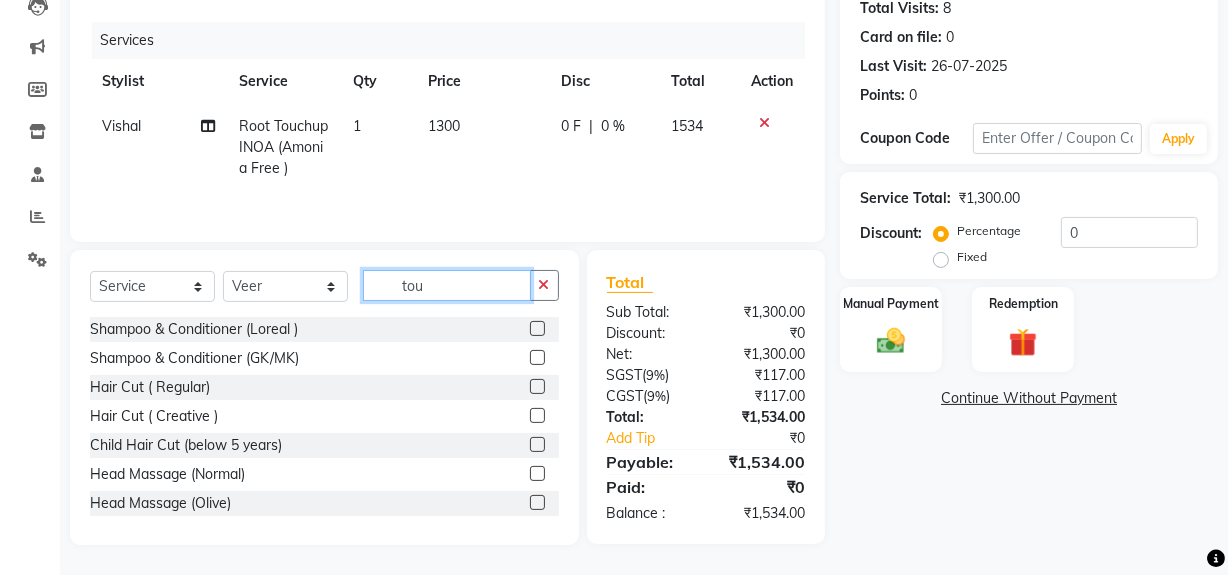 click on "tou" 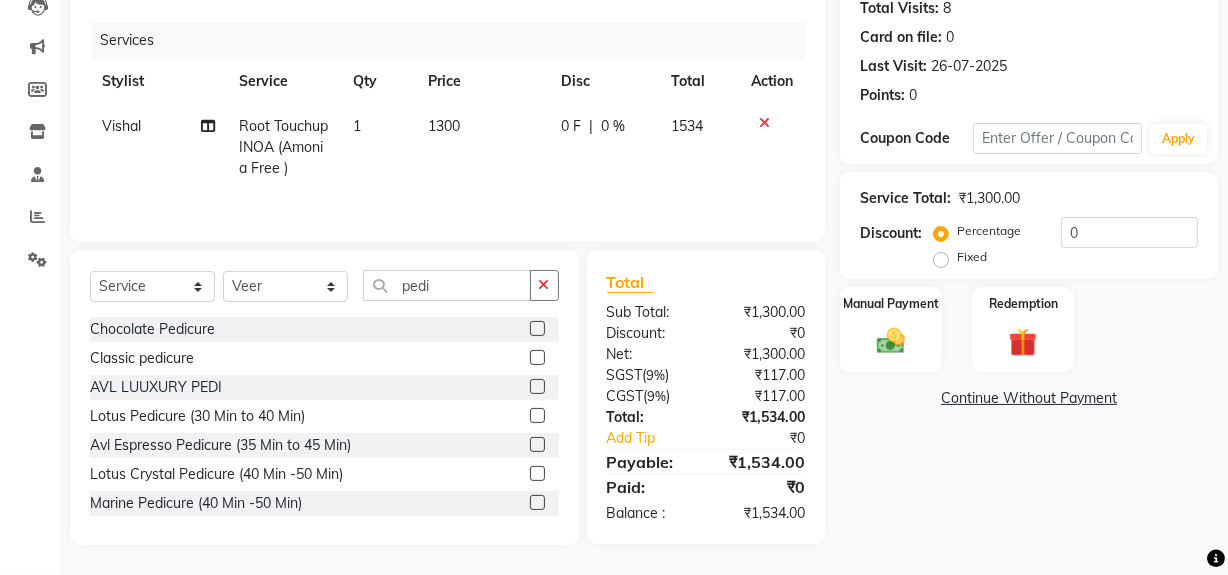 click 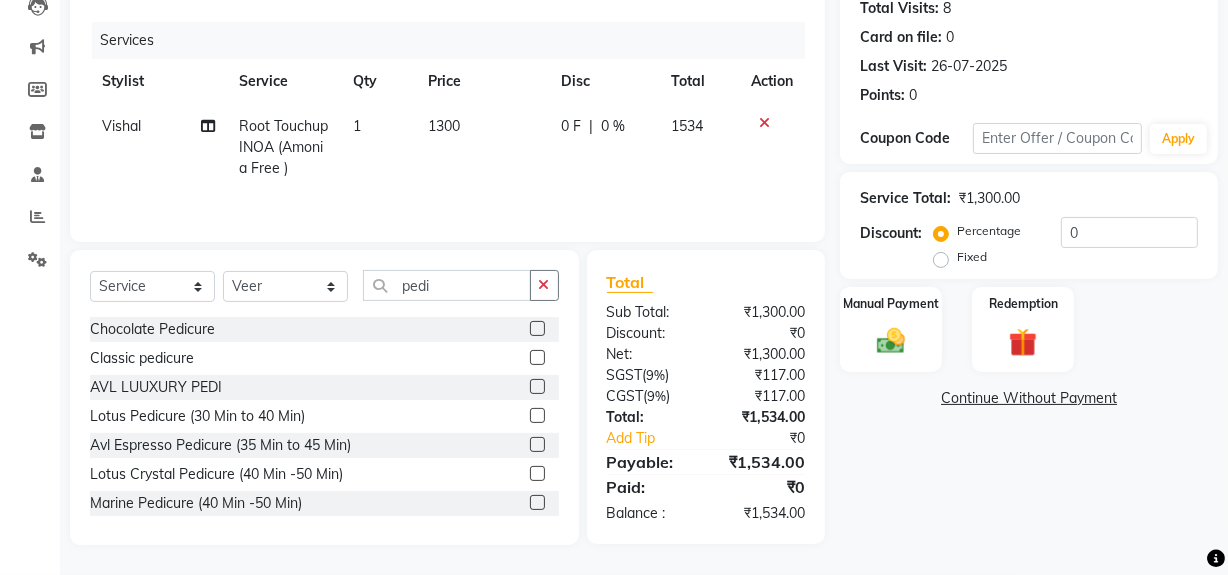 click at bounding box center [536, 329] 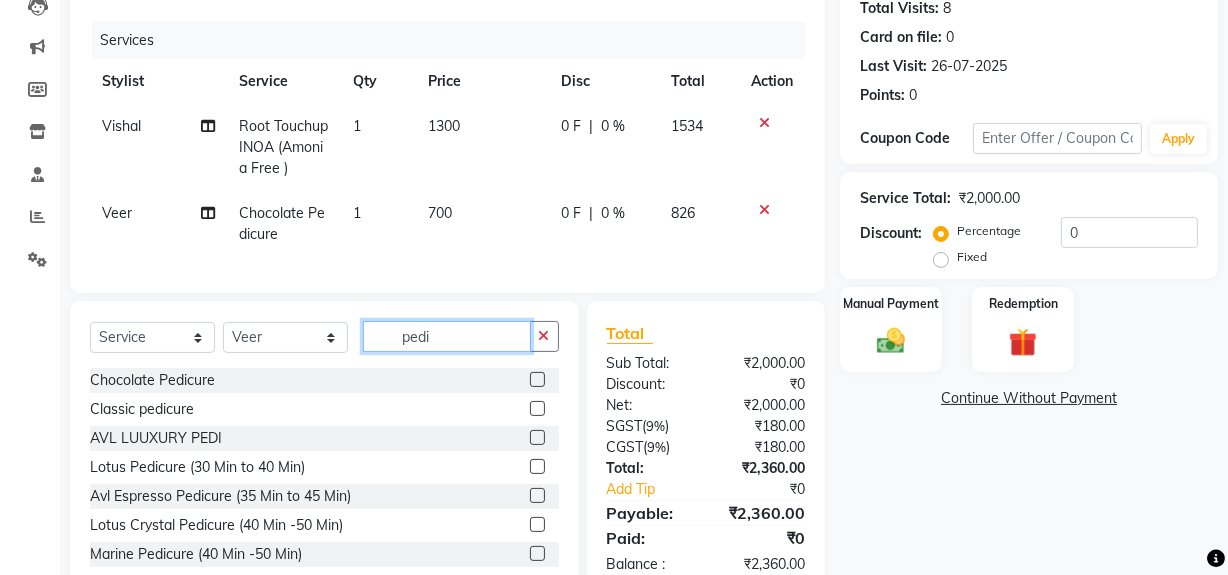 click on "pedi" 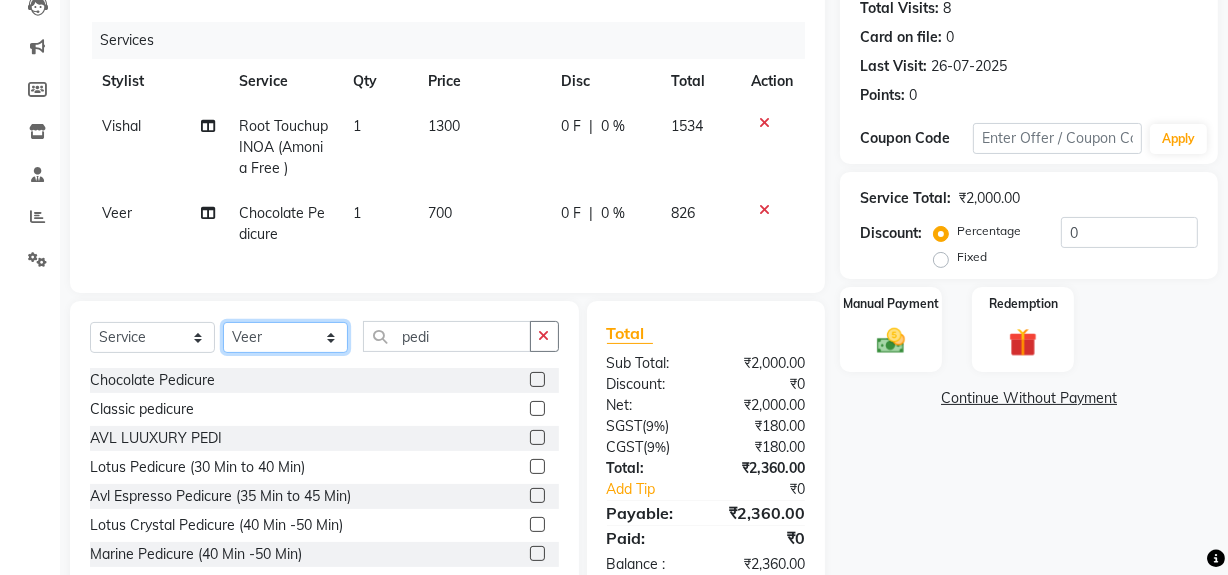 click on "Select Stylist Abdul Ahmed Arif Harun House Sale Jyoti Nisha Rehaan Ujjwal Umesh Veer vikram mehta Vishal" 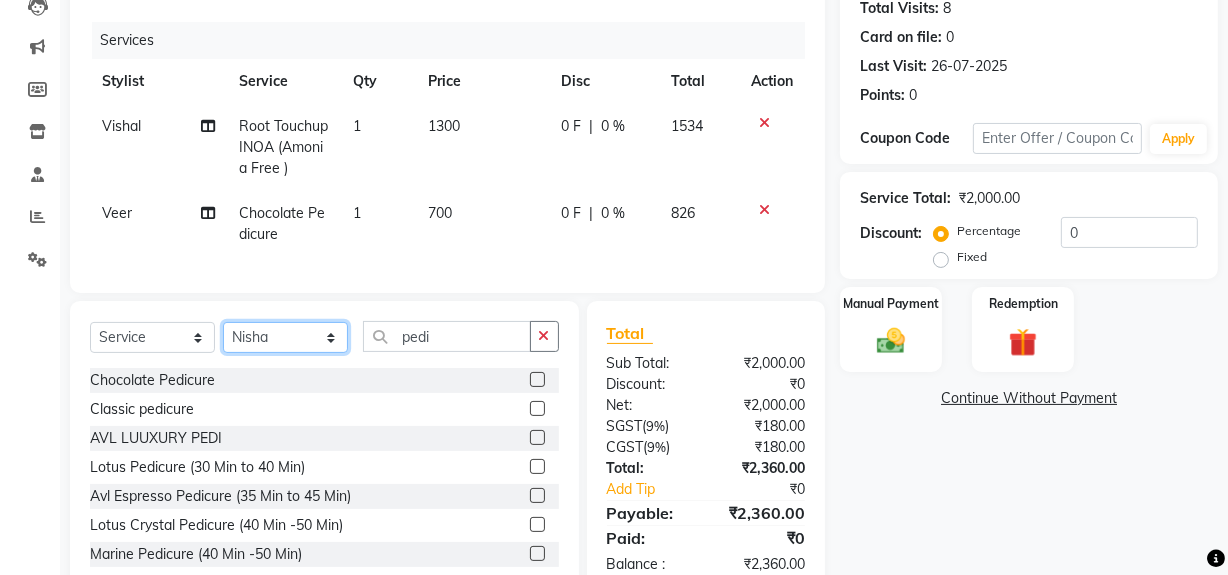 click on "Select Stylist Abdul Ahmed Arif Harun House Sale Jyoti Nisha Rehaan Ujjwal Umesh Veer vikram mehta Vishal" 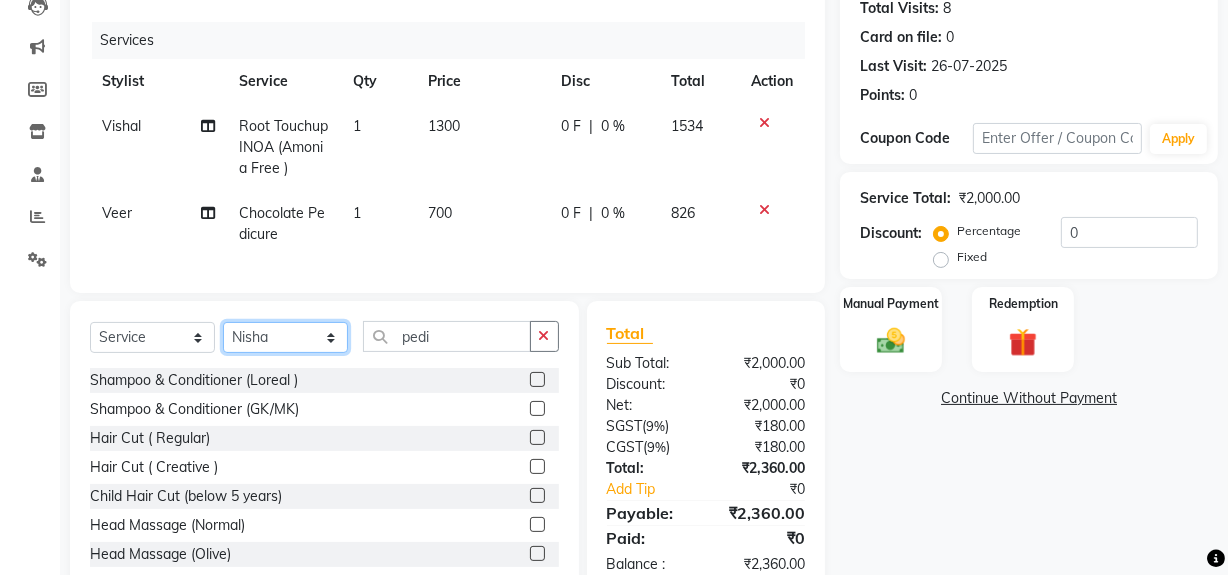 click on "Select Stylist Abdul Ahmed Arif Harun House Sale Jyoti Nisha Rehaan Ujjwal Umesh Veer vikram mehta Vishal" 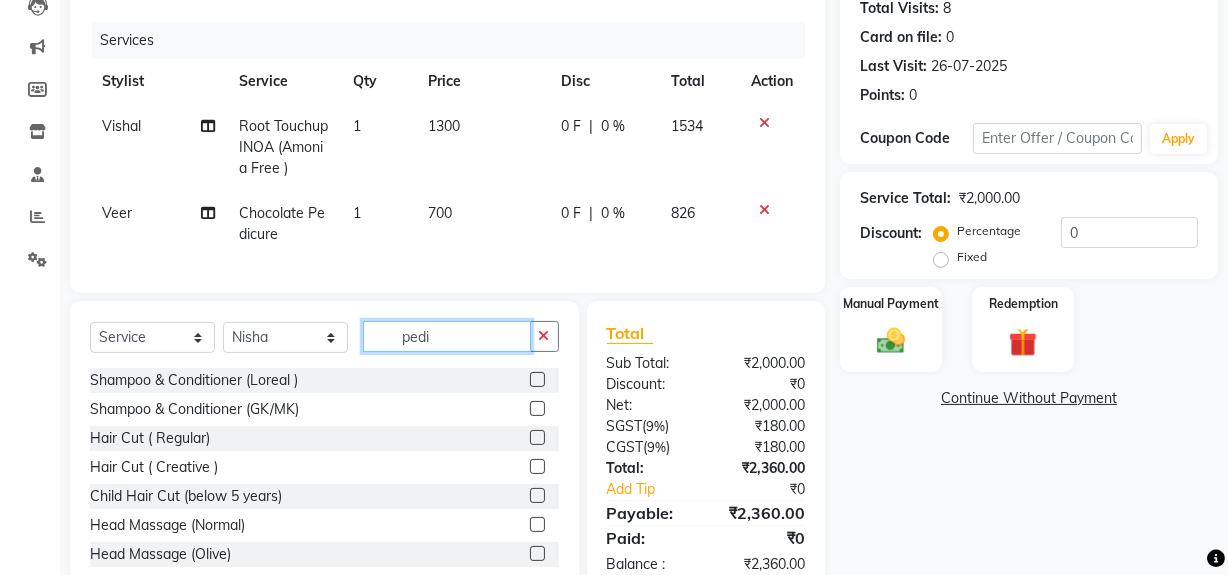 click on "pedi" 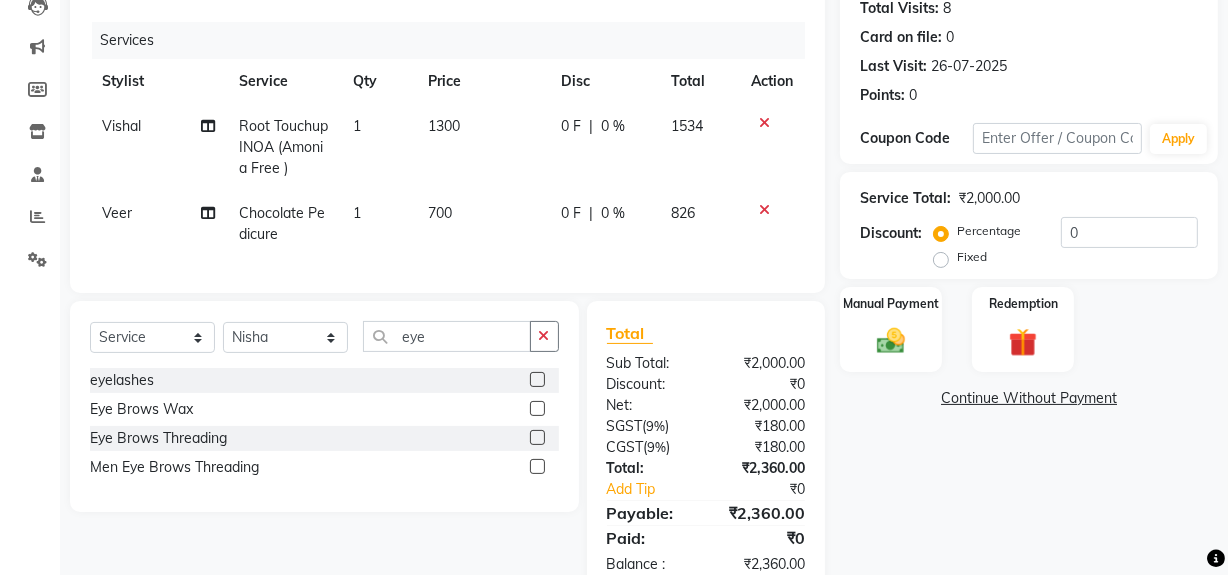 click 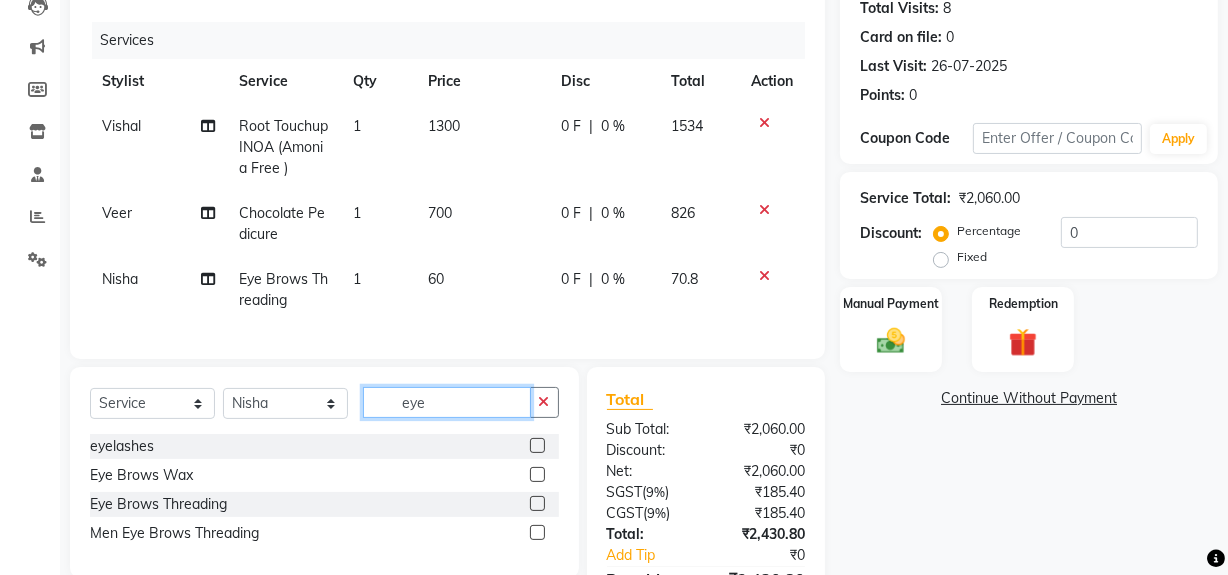 click on "eye" 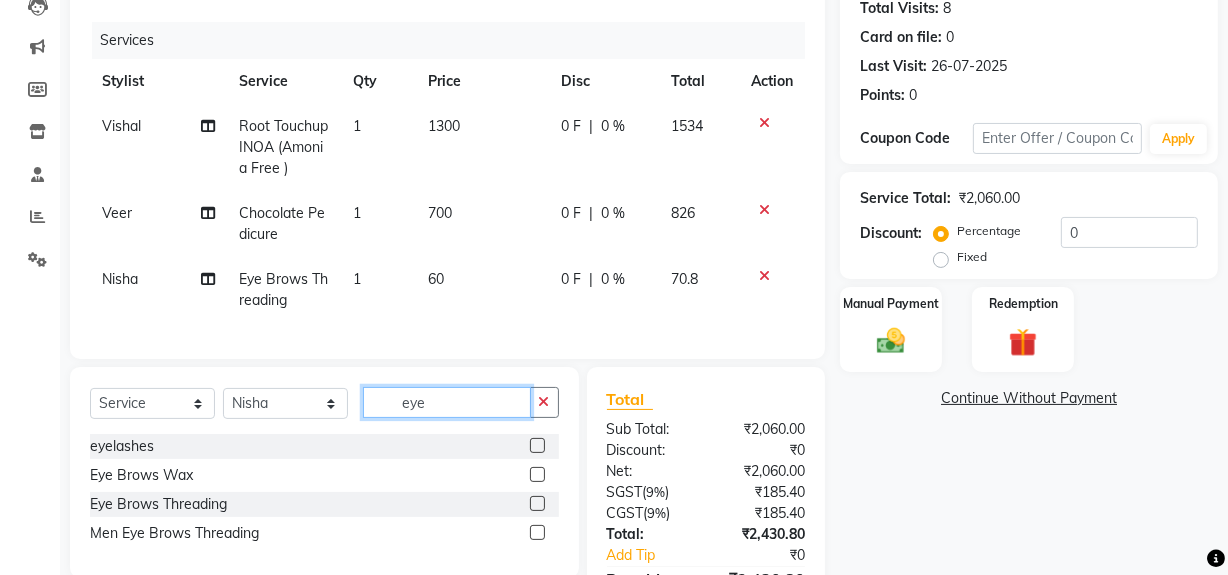 click on "eye" 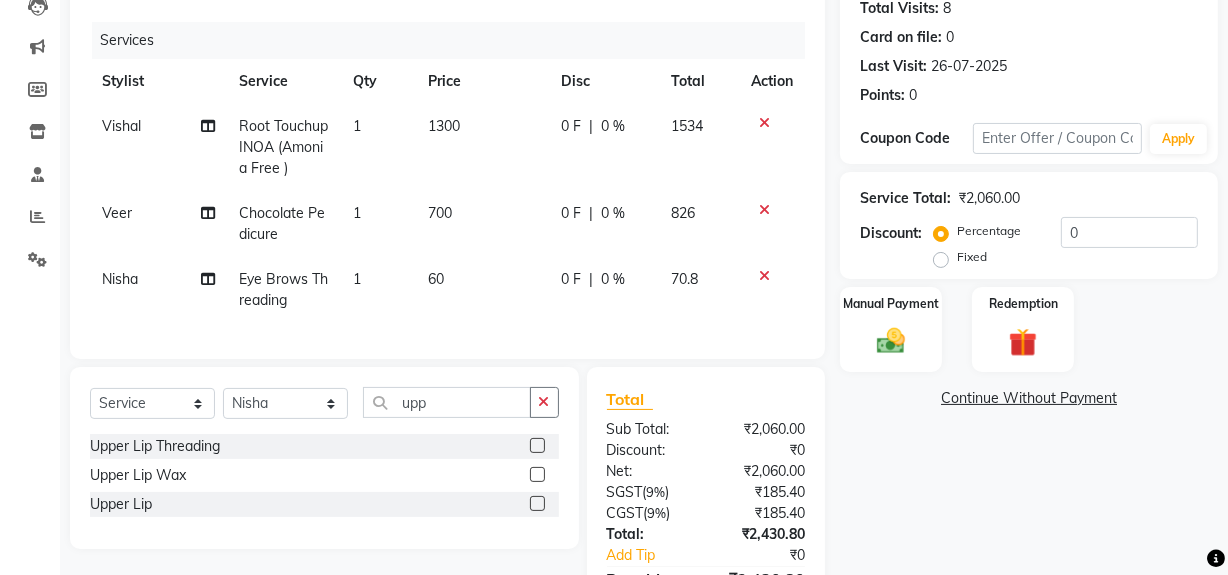 click 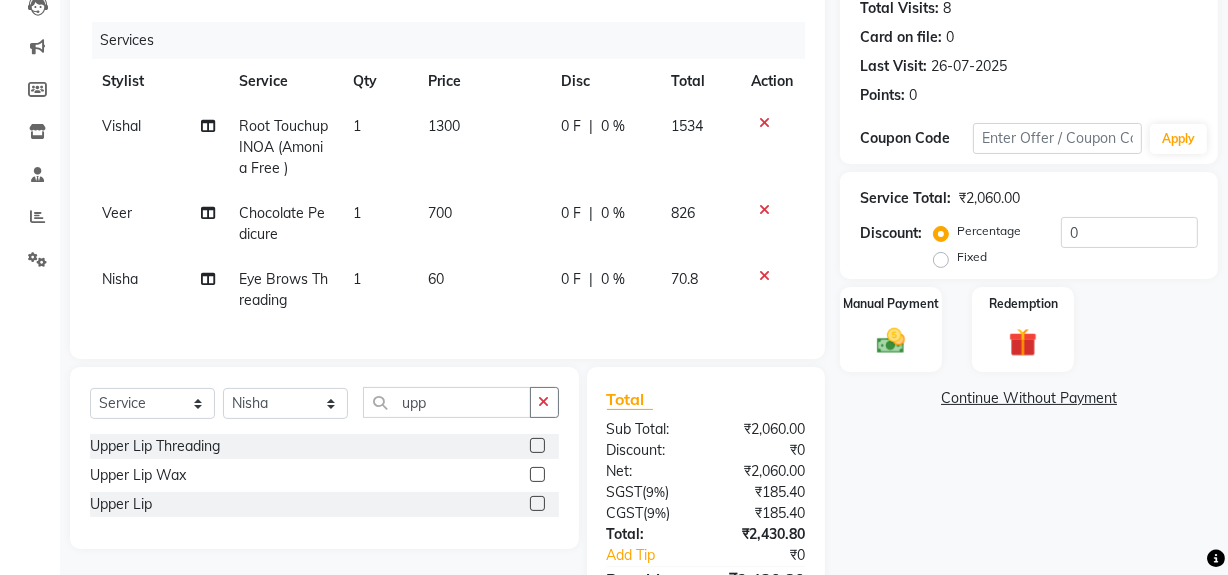 click at bounding box center (536, 446) 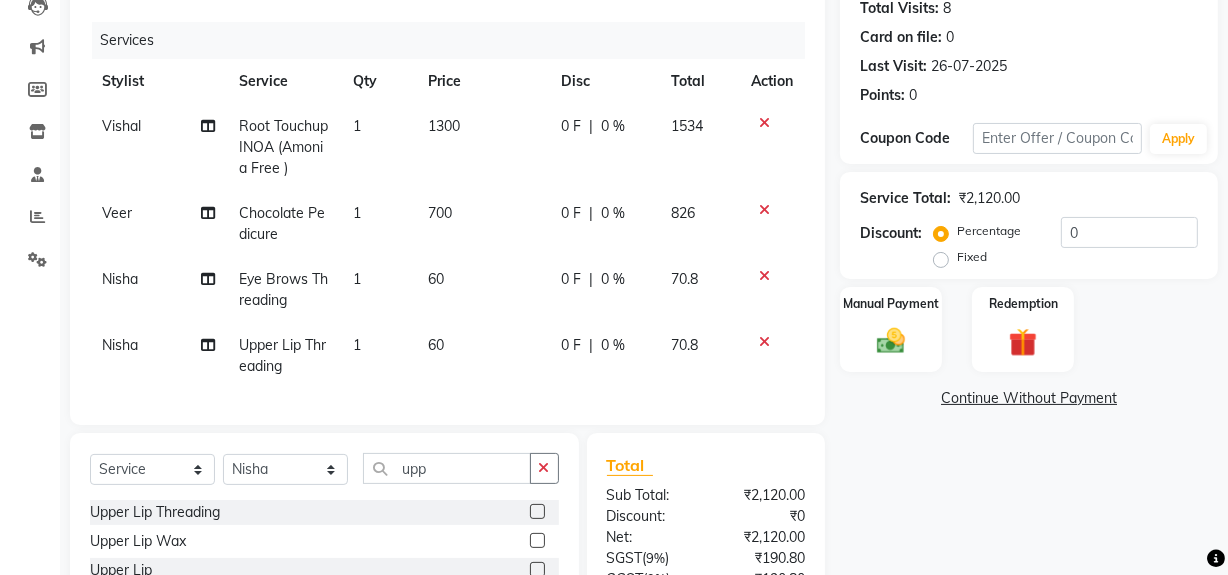 scroll, scrollTop: 52, scrollLeft: 0, axis: vertical 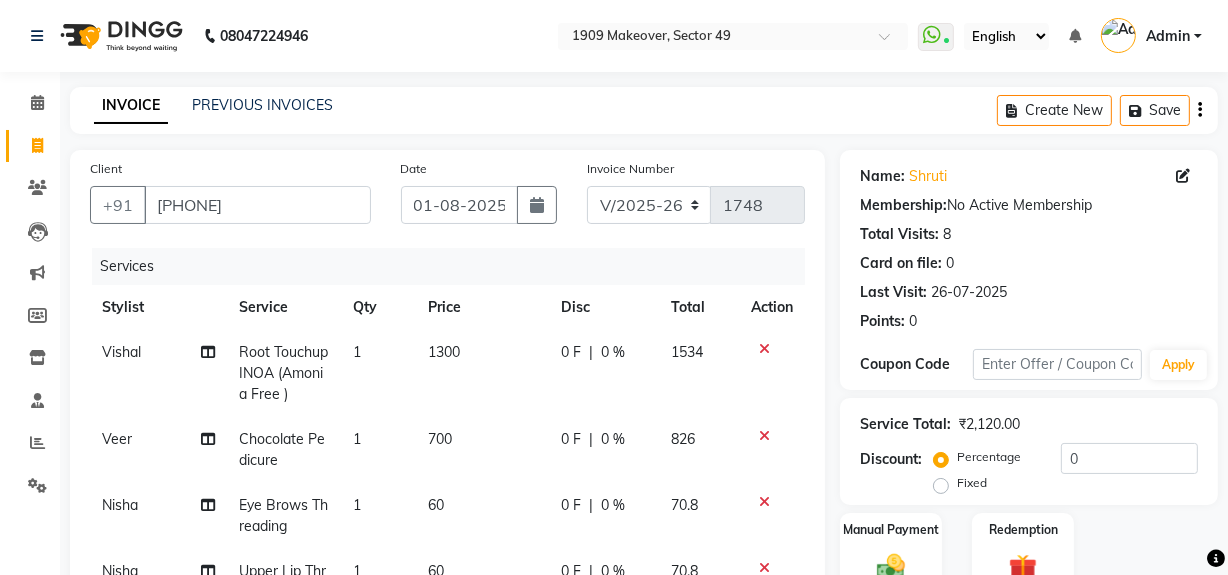 click 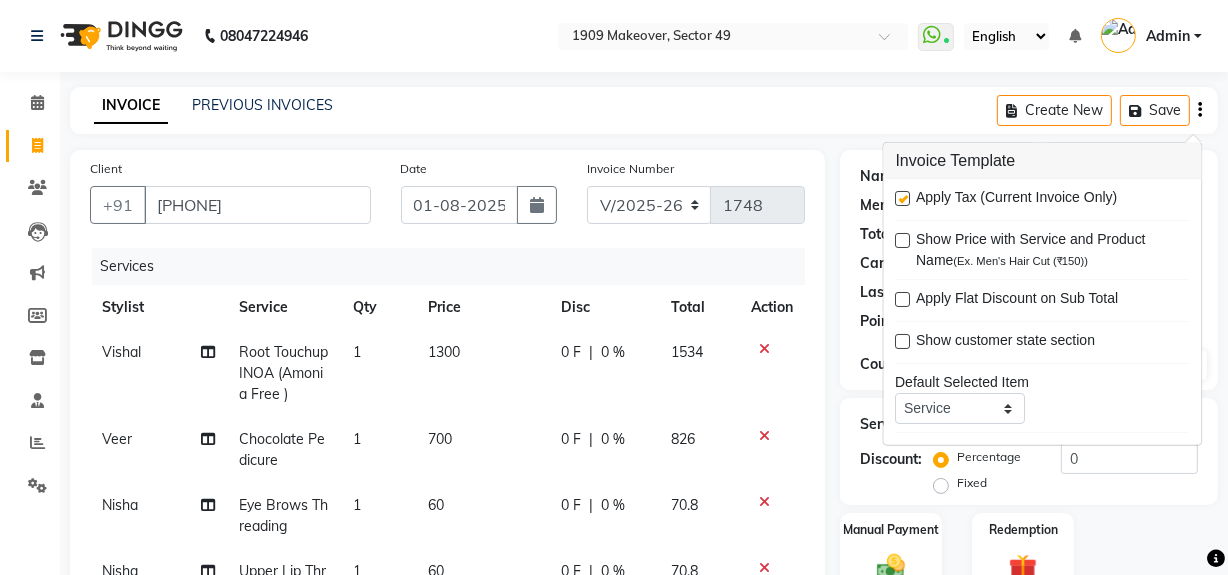 click at bounding box center [903, 198] 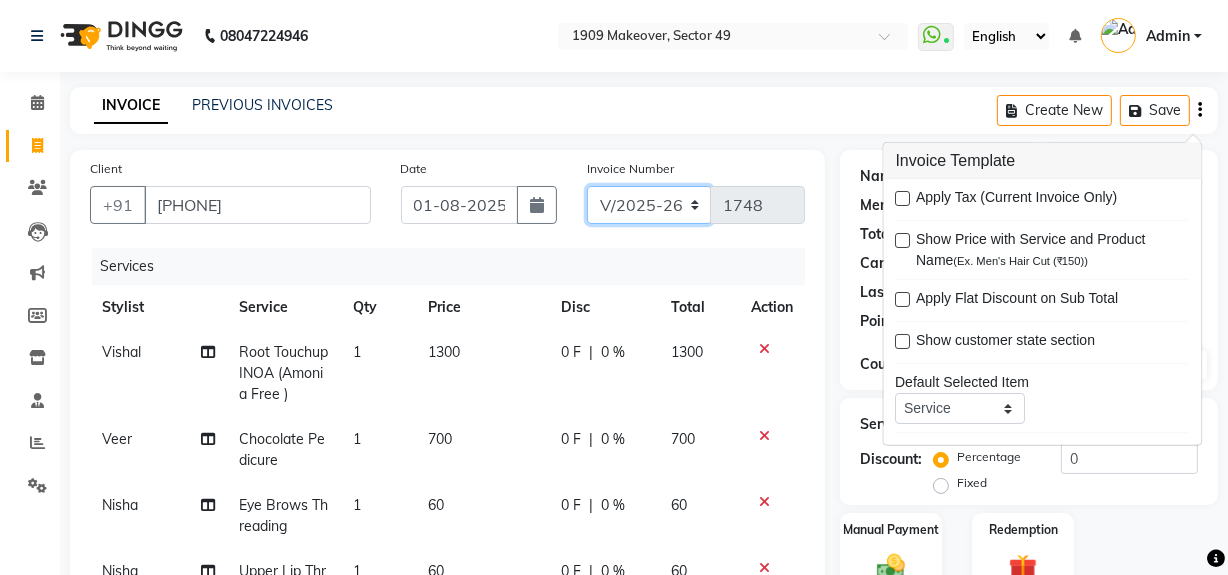 click on "V/2025 V/2025-26" 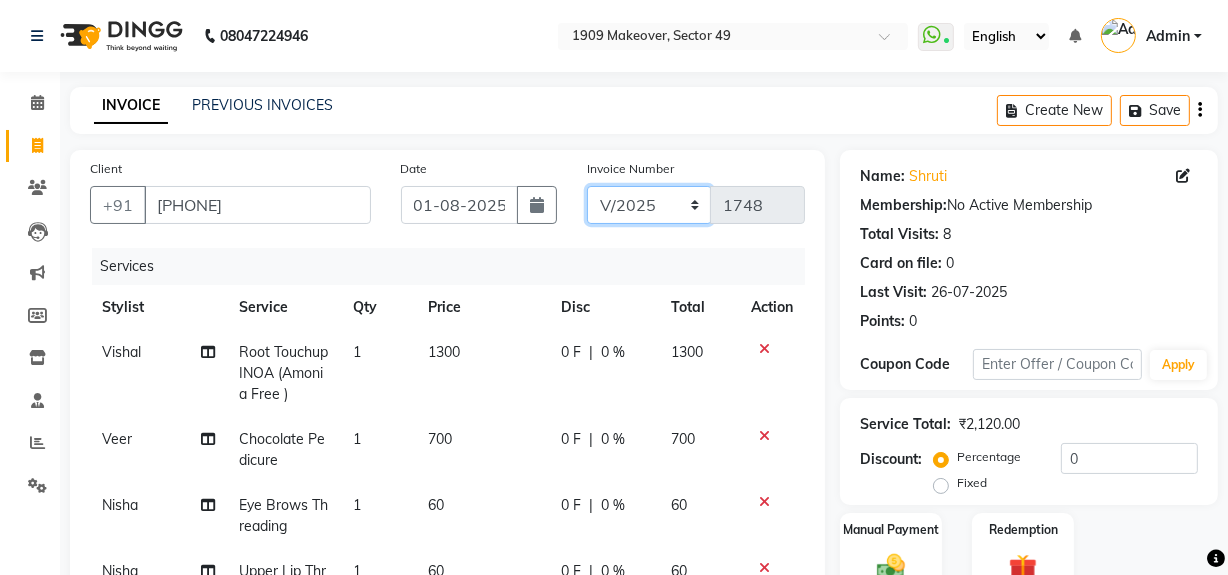 click on "V/2025 V/2025-26" 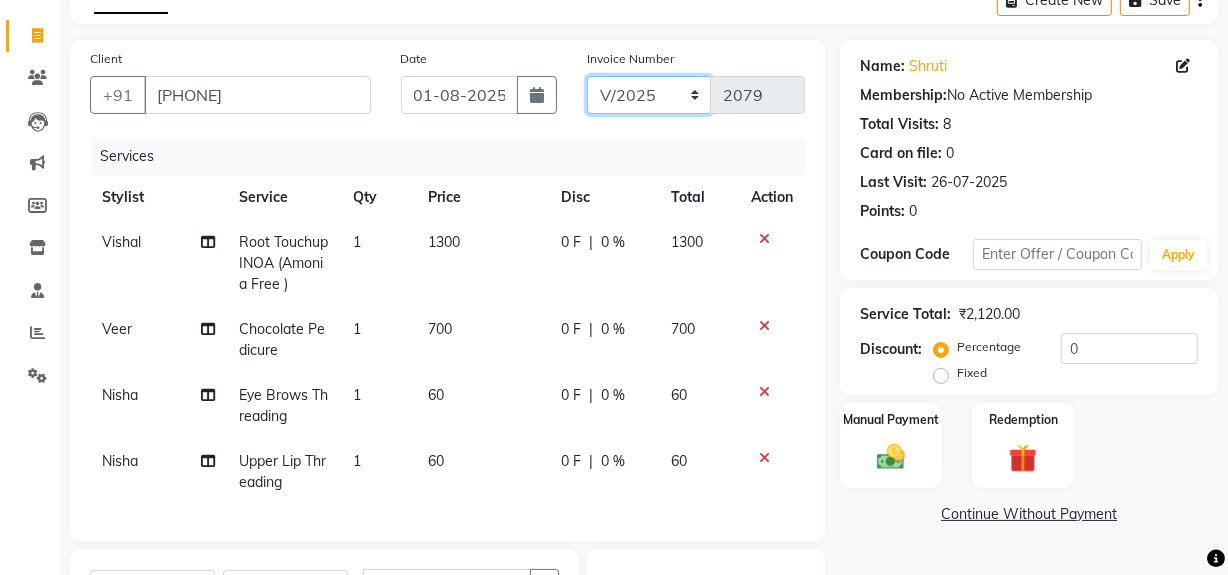 scroll, scrollTop: 364, scrollLeft: 0, axis: vertical 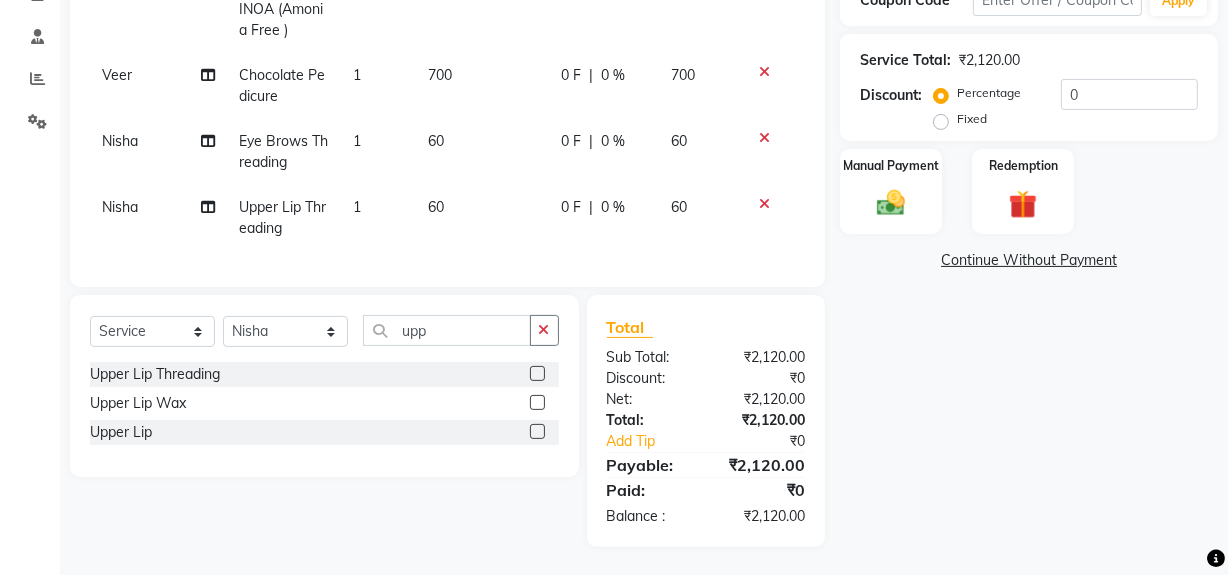 click on "Name: [FIRST]  Membership:  No Active Membership  Total Visits:  8 Card on file:  0 Last Visit:   26-07-2025 Points:   0  Coupon Code Apply Service Total:  ₹2,120.00  Discount:  Percentage   Fixed  0 Manual Payment Redemption  Continue Without Payment" 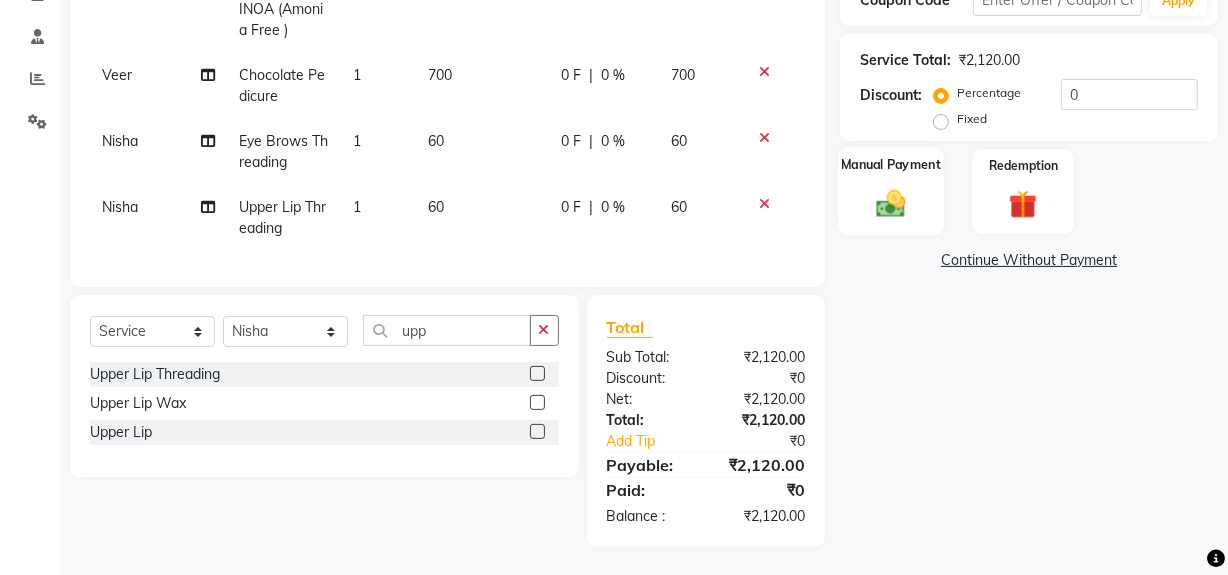 click on "Manual Payment" 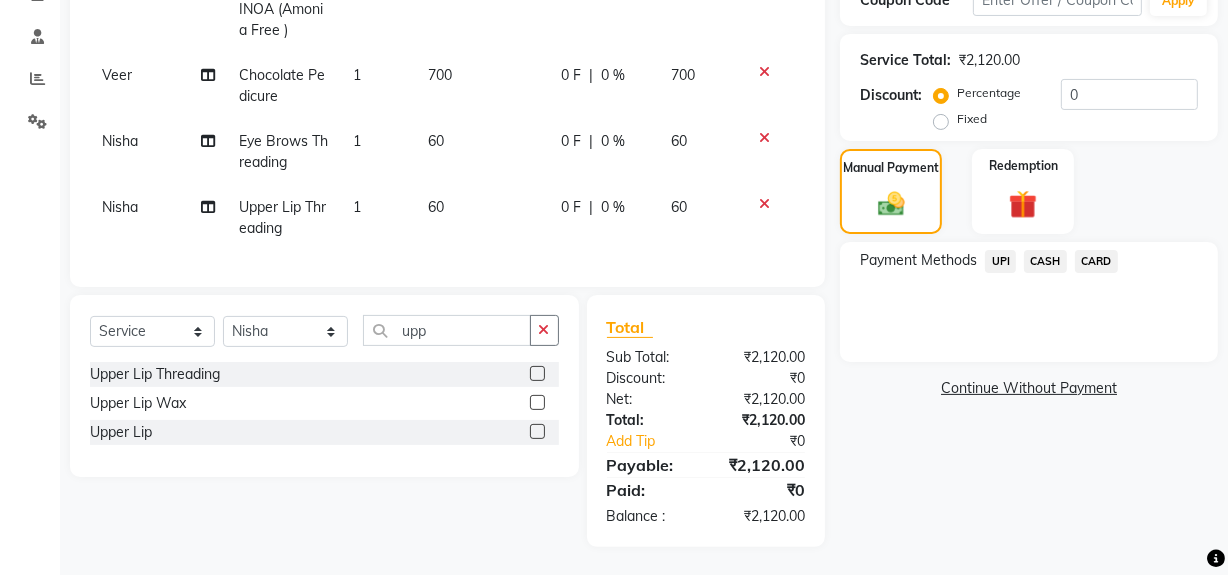click on "UPI" 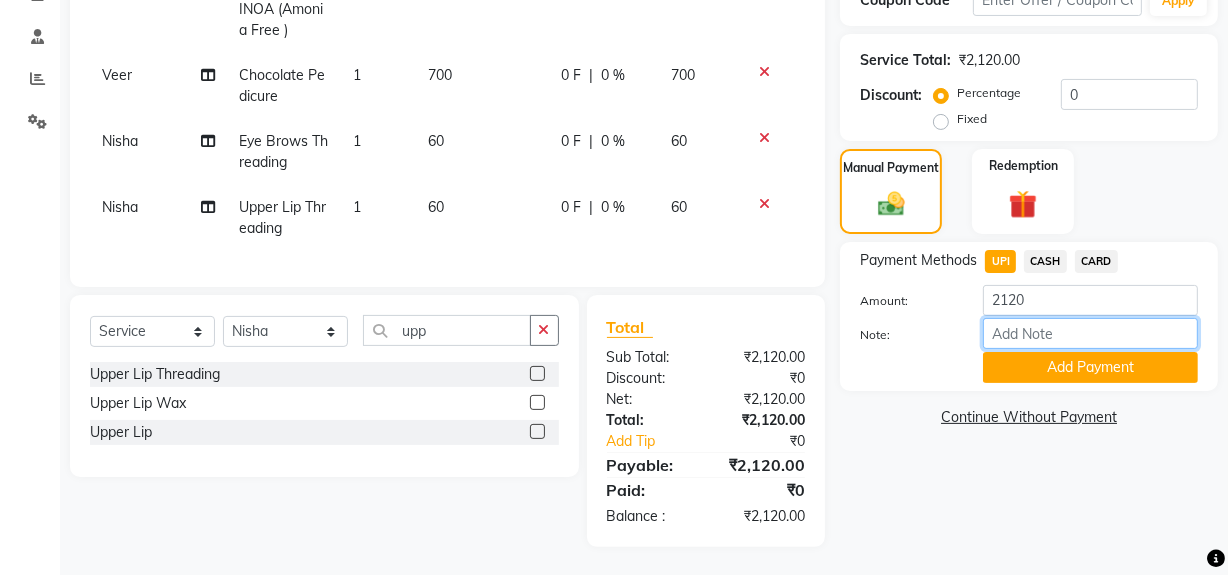 click on "Note:" at bounding box center [1090, 333] 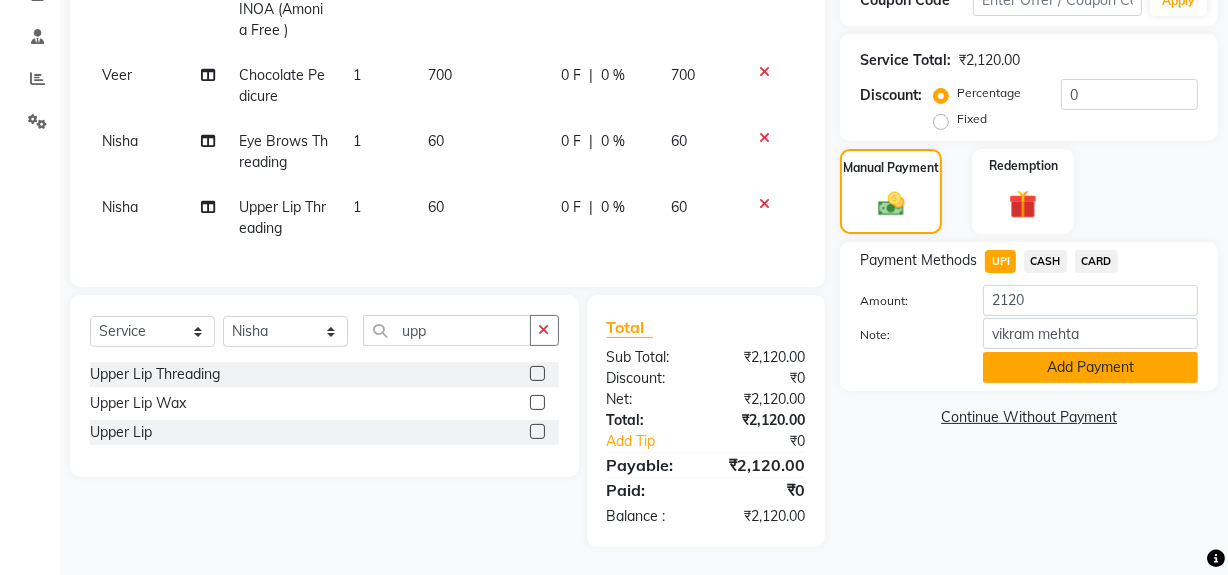 click on "Add Payment" 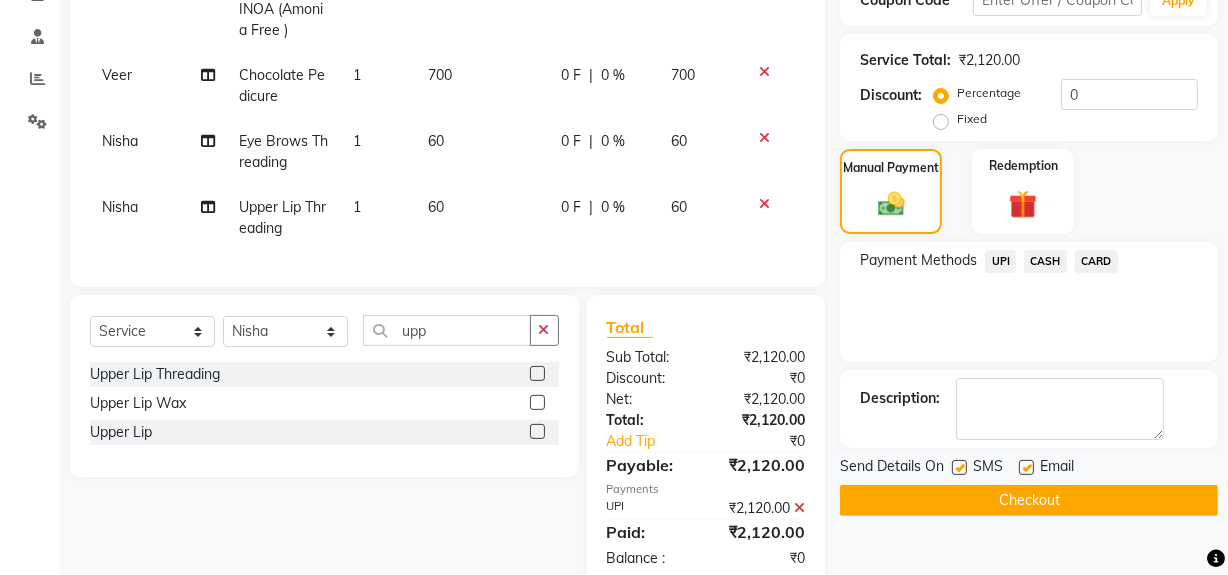 scroll, scrollTop: 420, scrollLeft: 0, axis: vertical 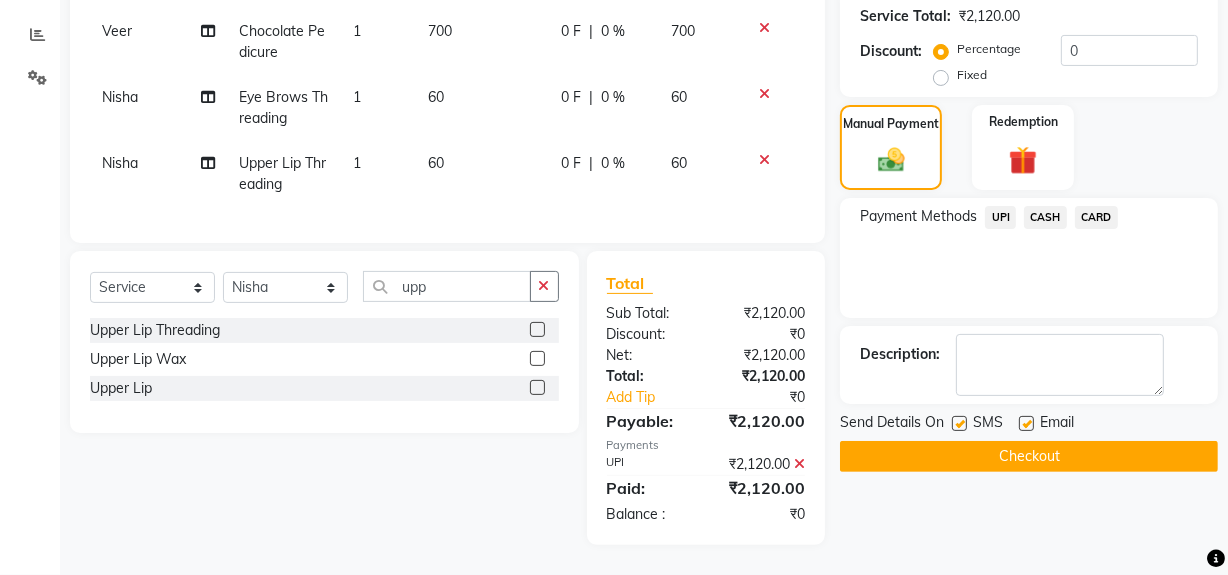 click 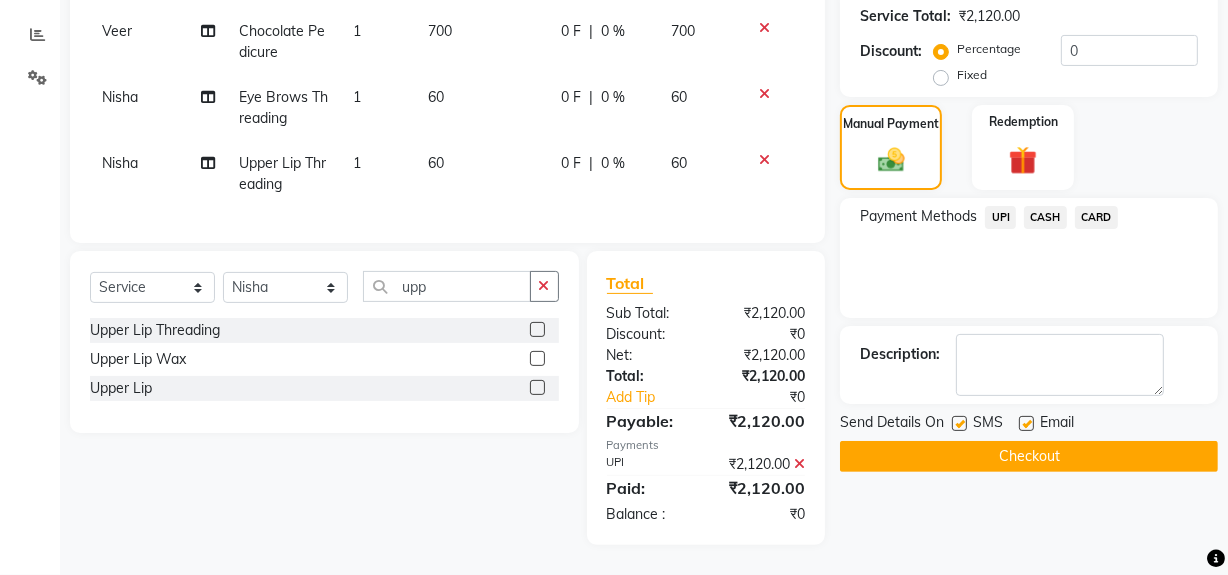 click at bounding box center (958, 424) 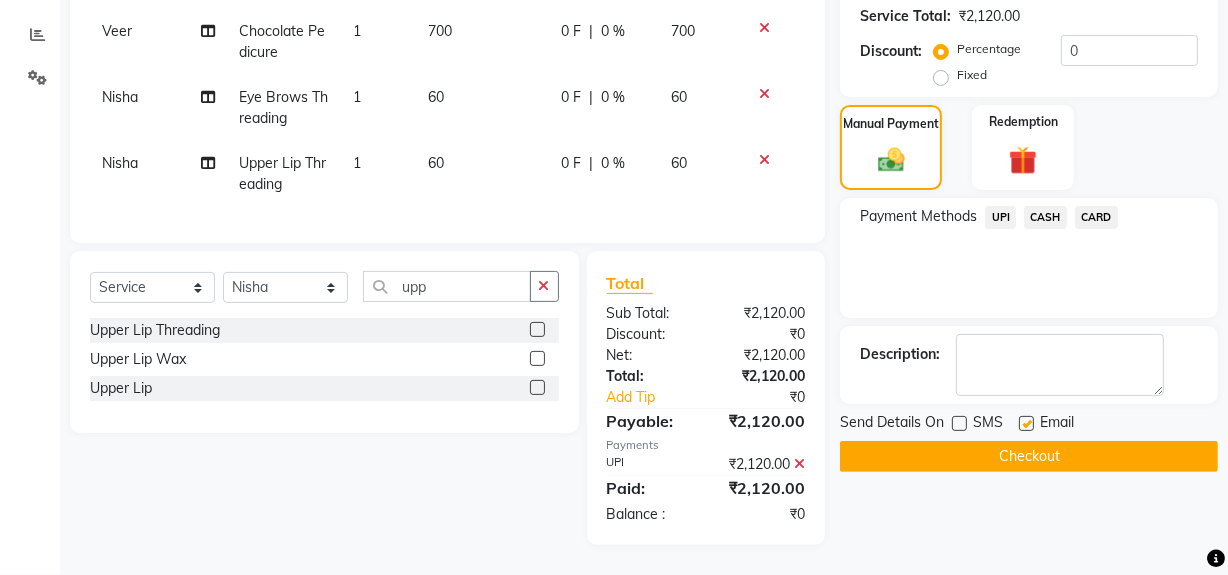 click on "Checkout" 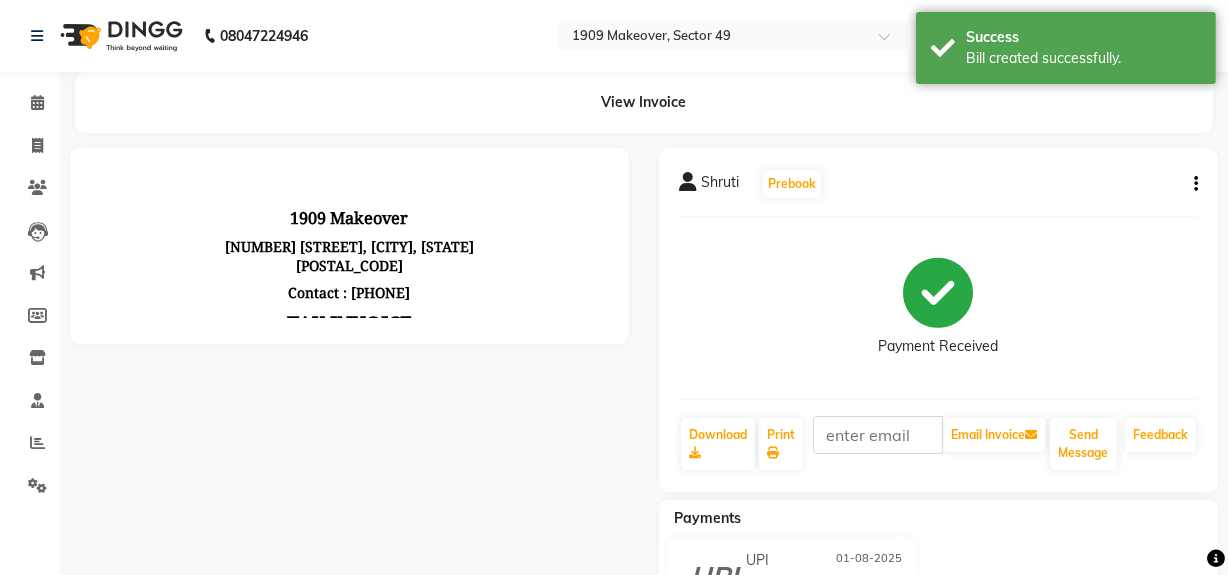 scroll, scrollTop: 0, scrollLeft: 0, axis: both 